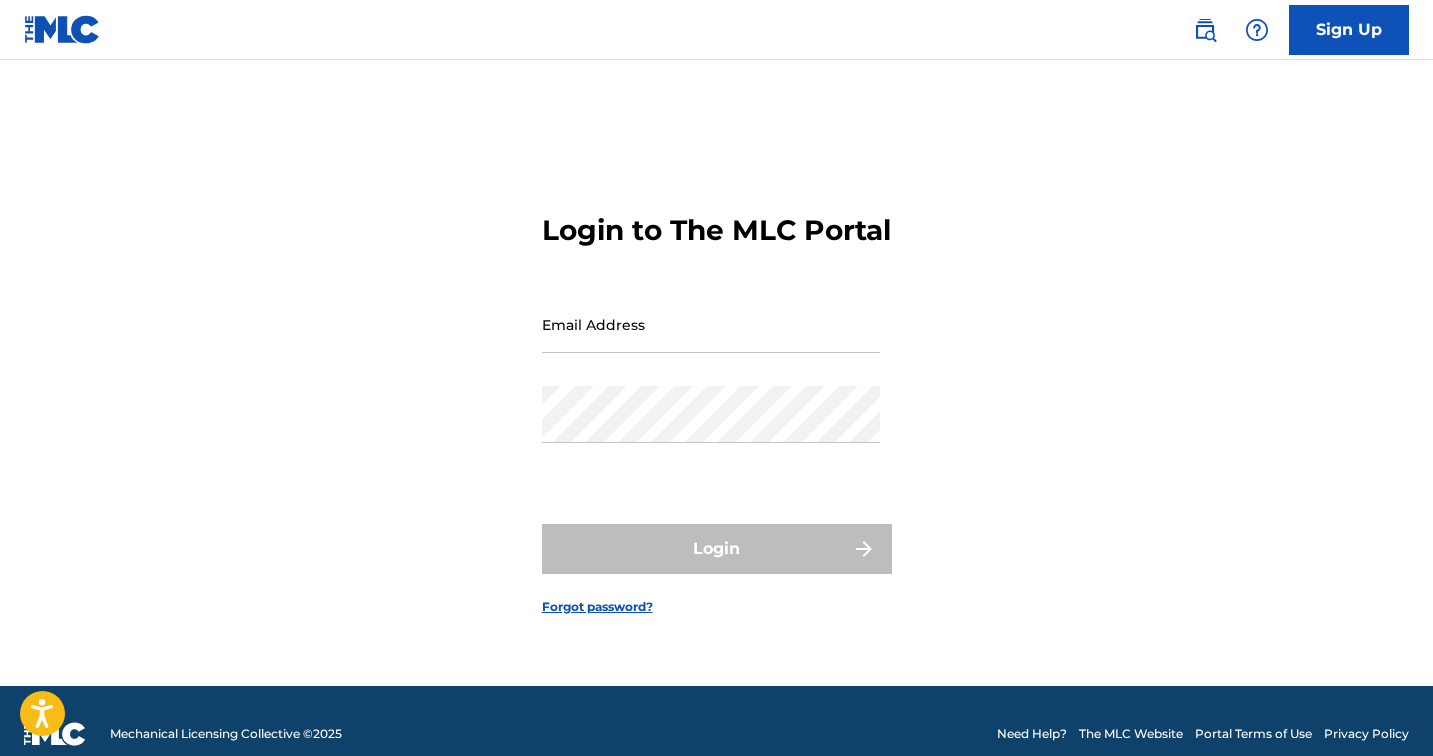 scroll, scrollTop: 0, scrollLeft: 0, axis: both 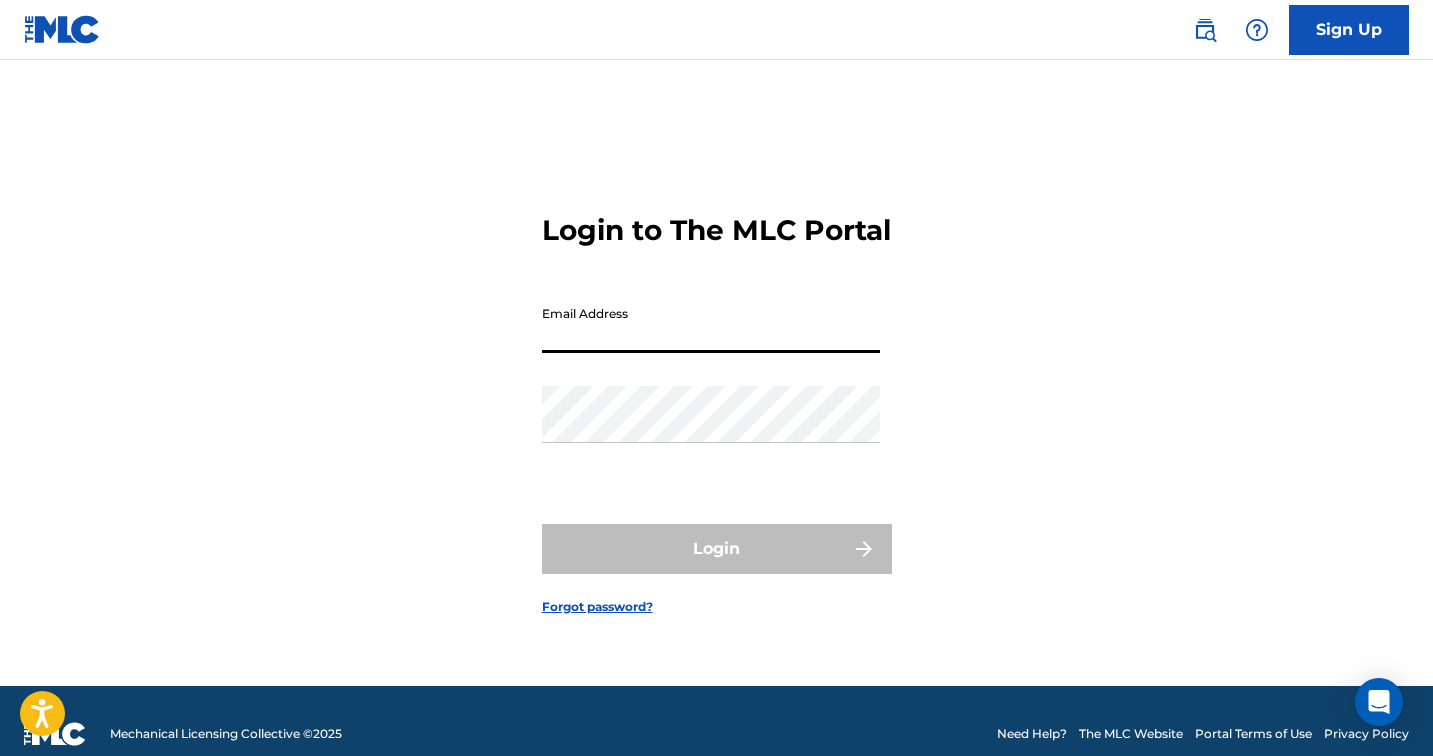click on "Email Address" at bounding box center [711, 324] 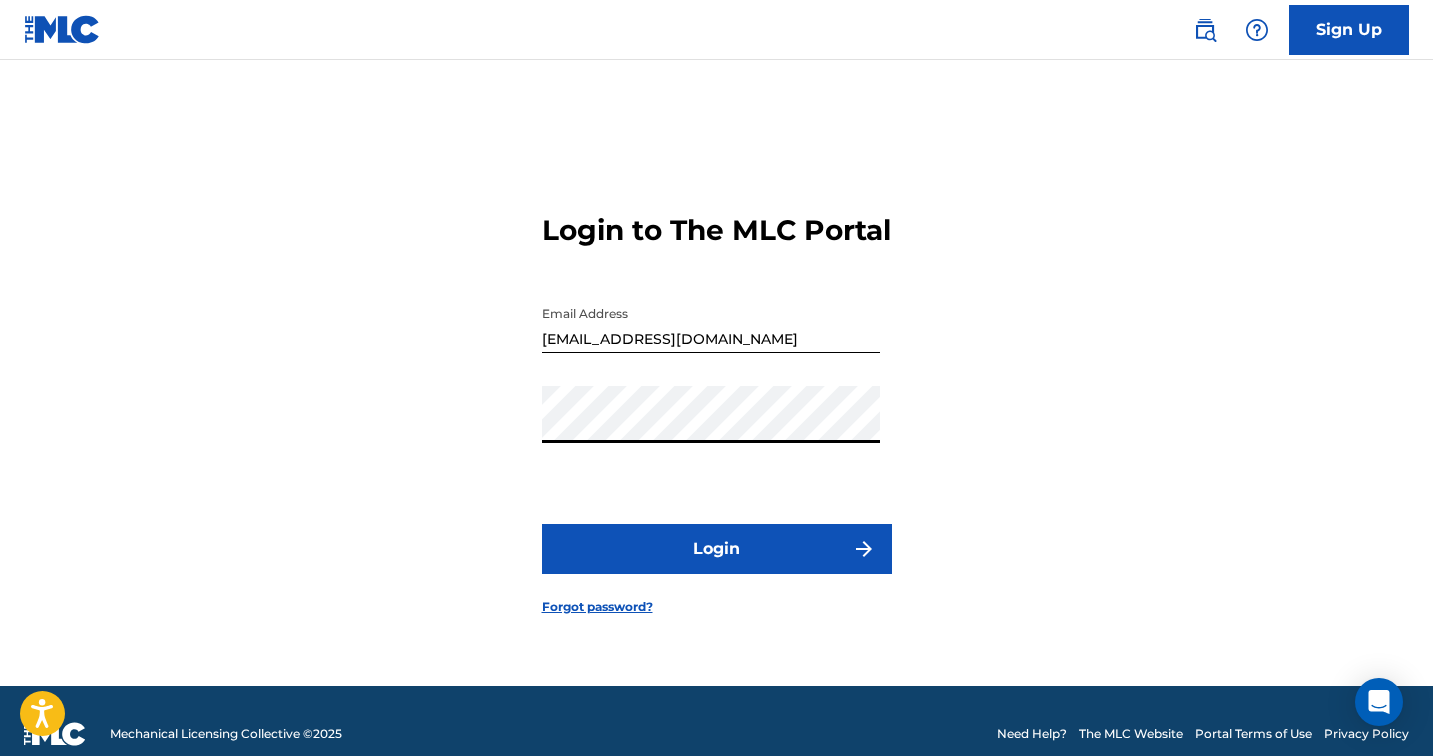 click on "Login" at bounding box center [717, 549] 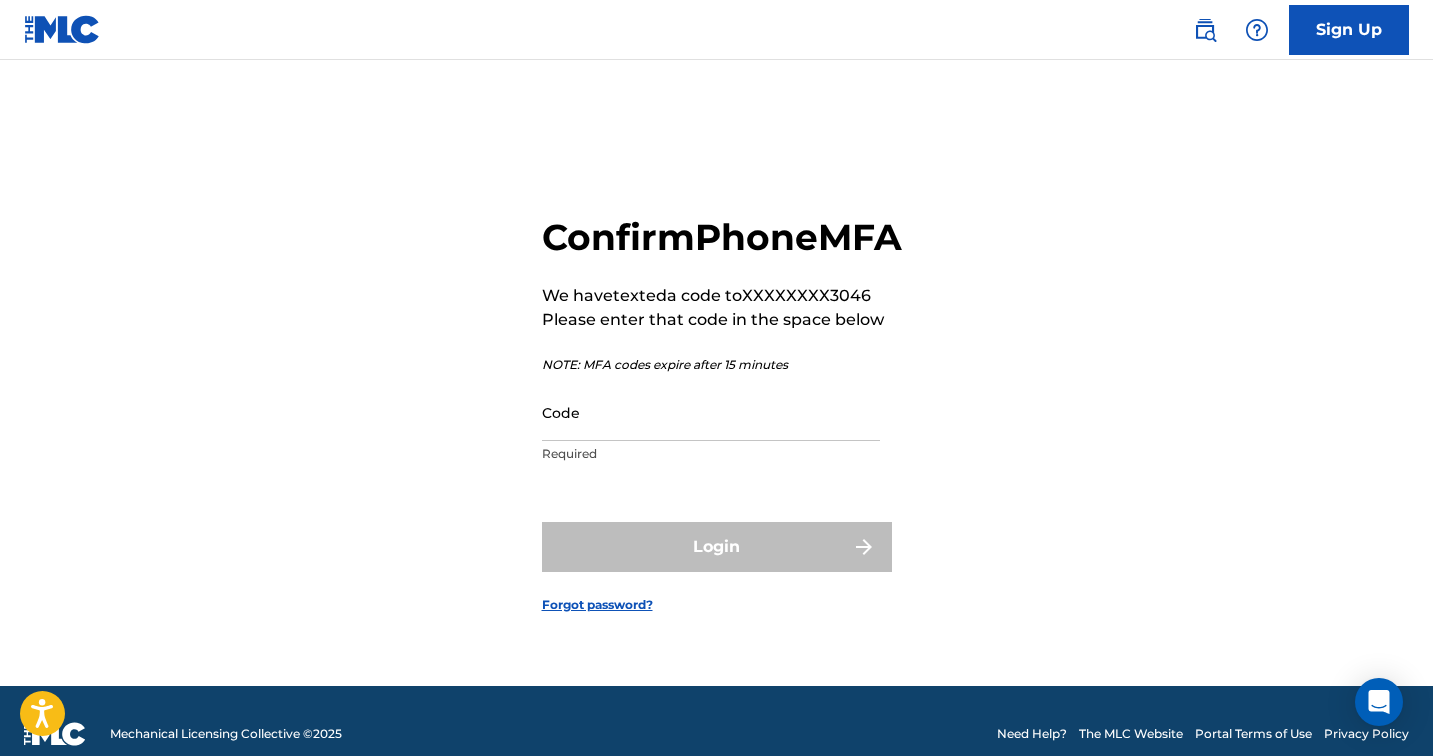 click on "Login" at bounding box center [717, 547] 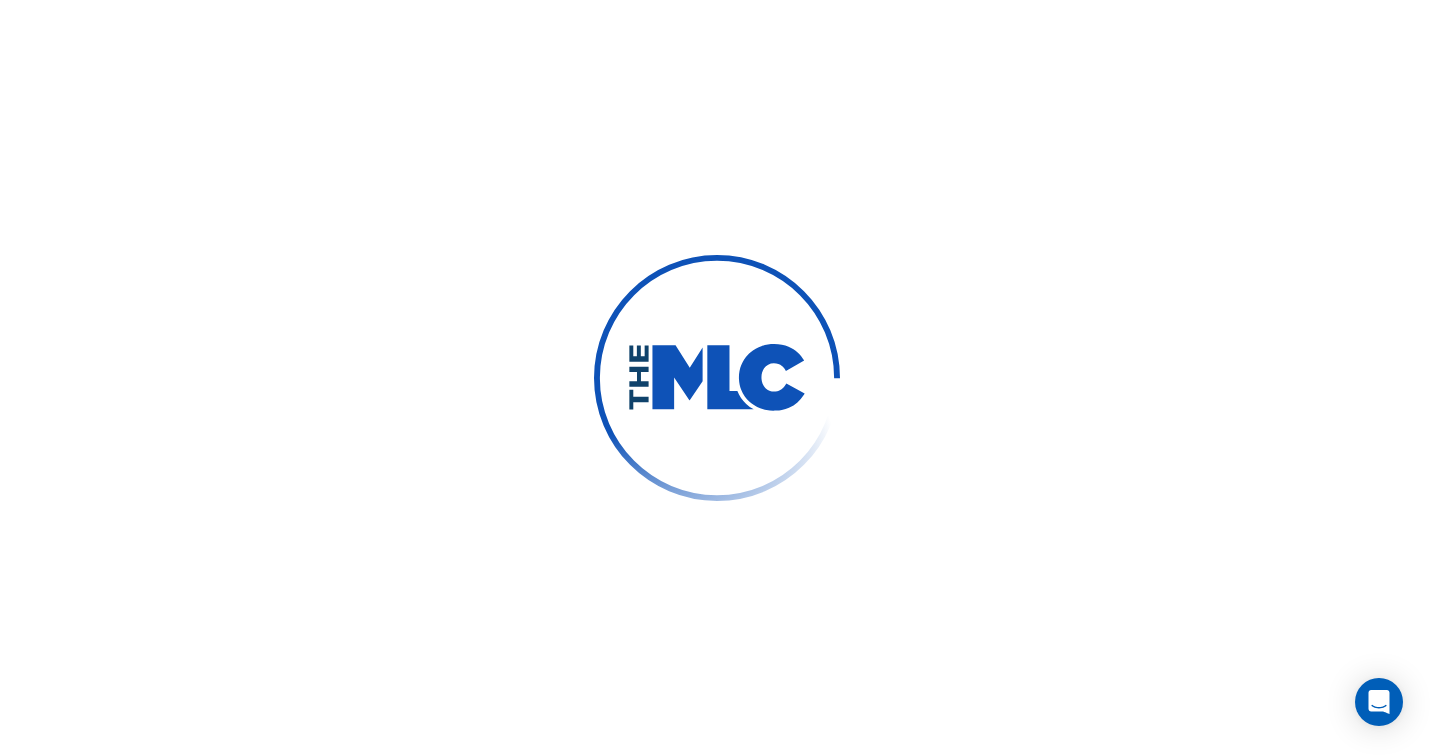 scroll, scrollTop: 0, scrollLeft: 0, axis: both 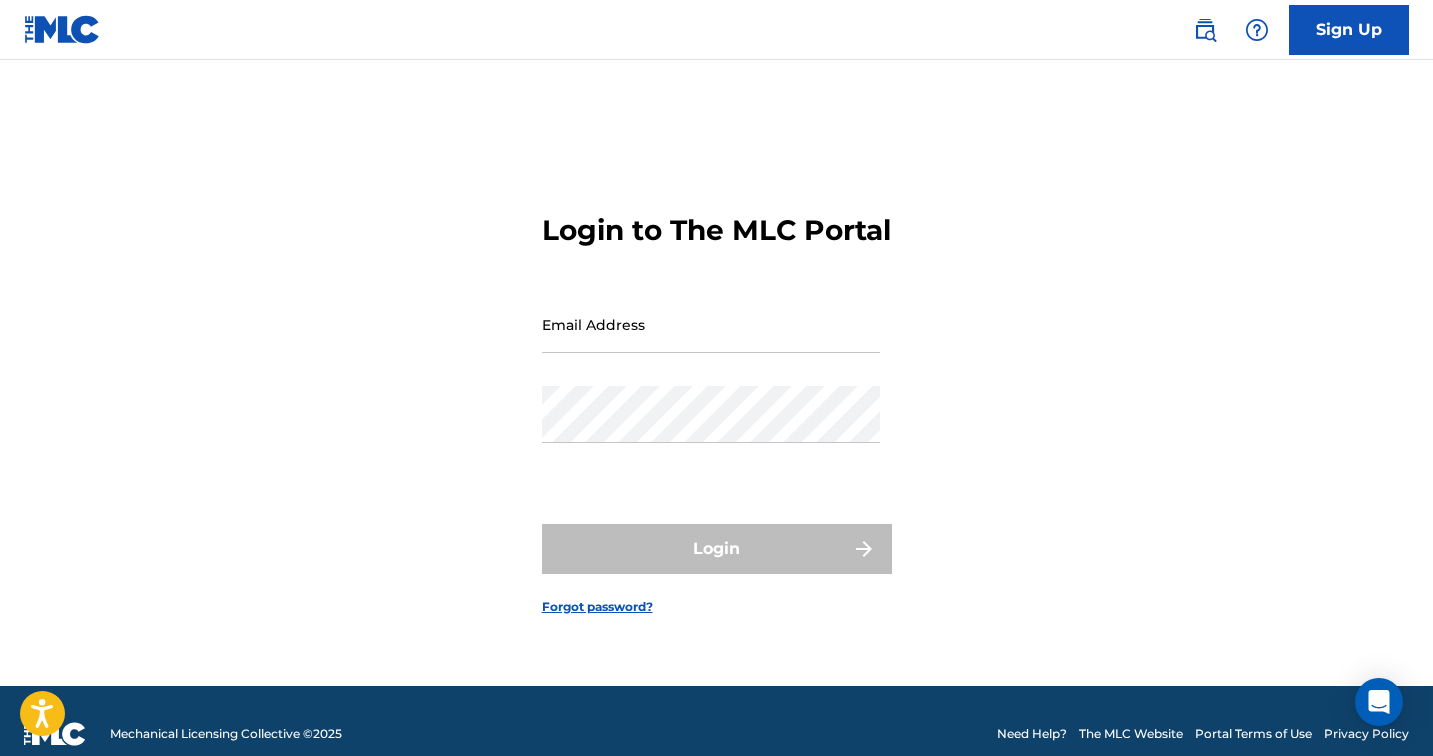 click on "Email Address" at bounding box center (711, 324) 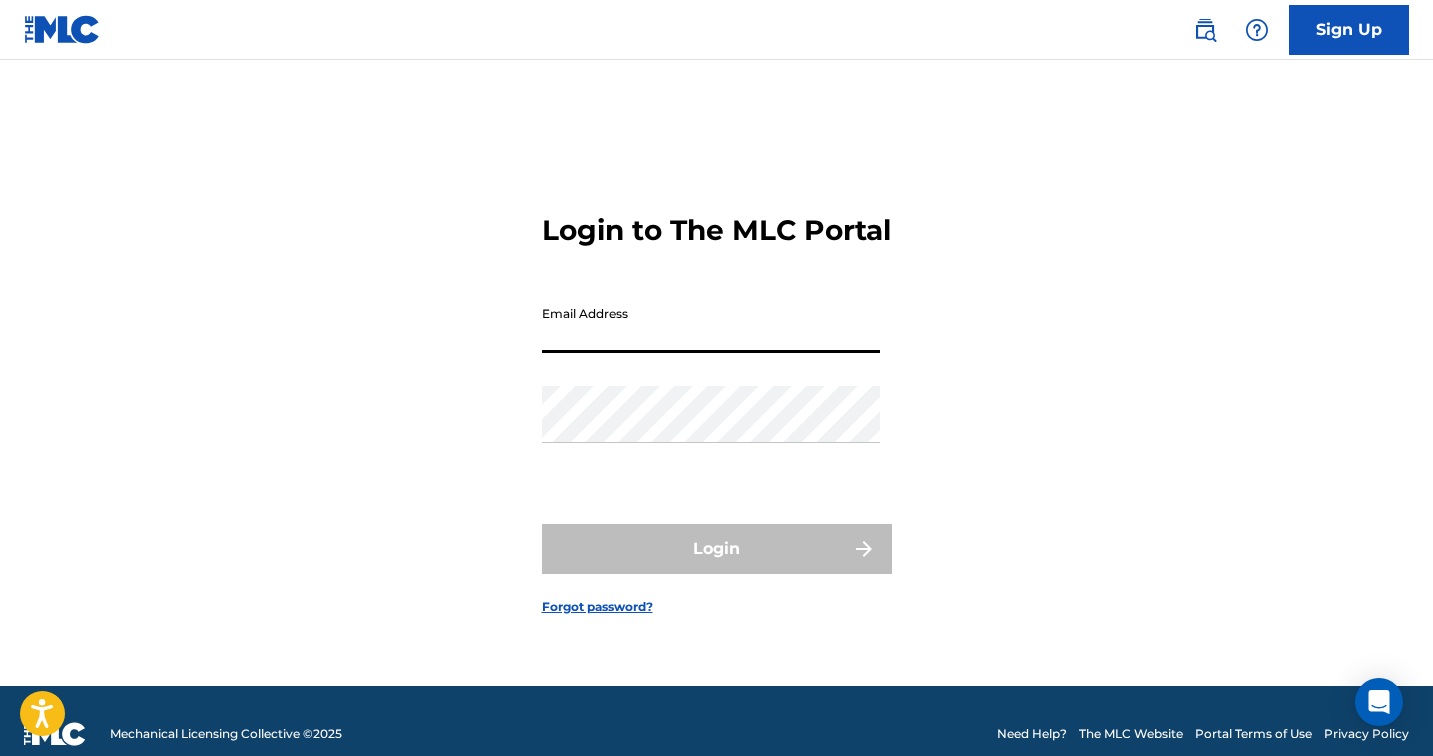 type on "[EMAIL_ADDRESS][DOMAIN_NAME]" 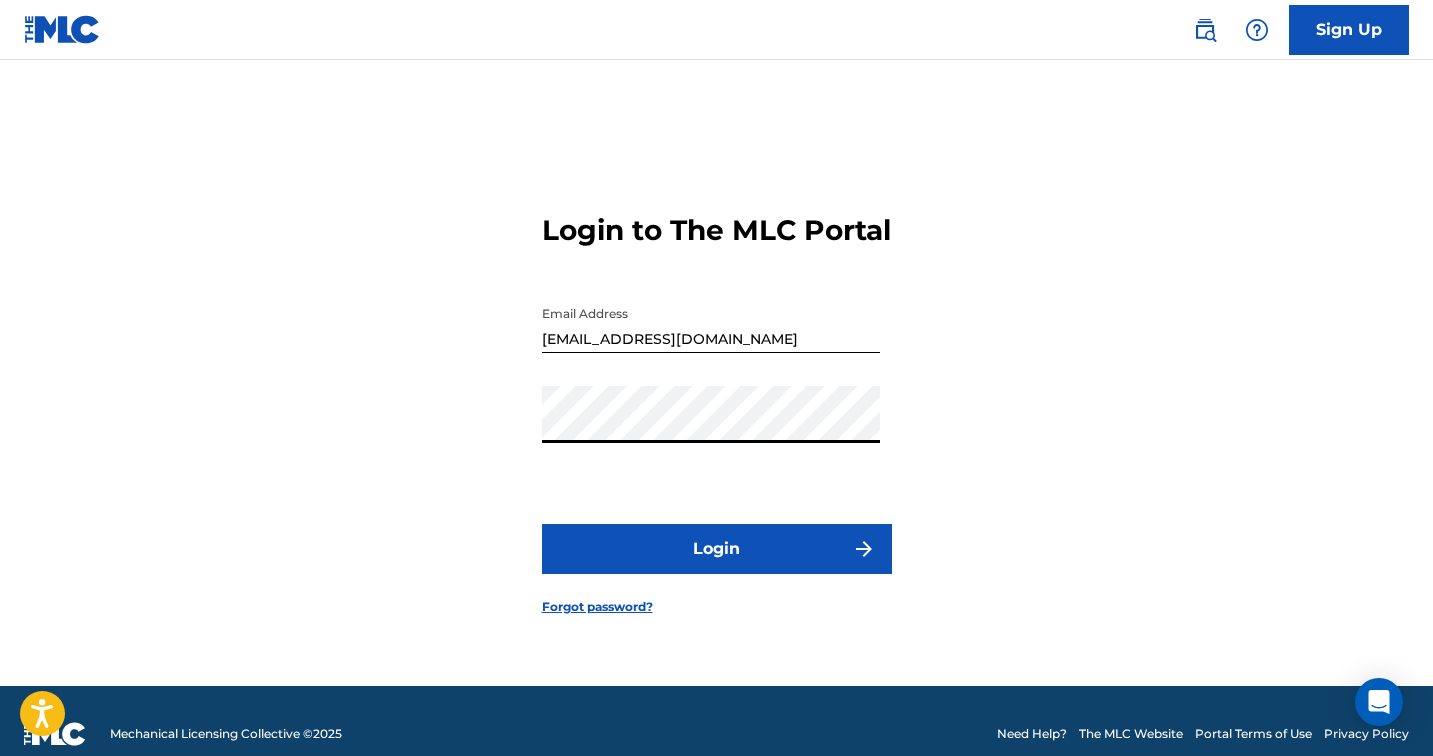 click on "Login" at bounding box center [717, 549] 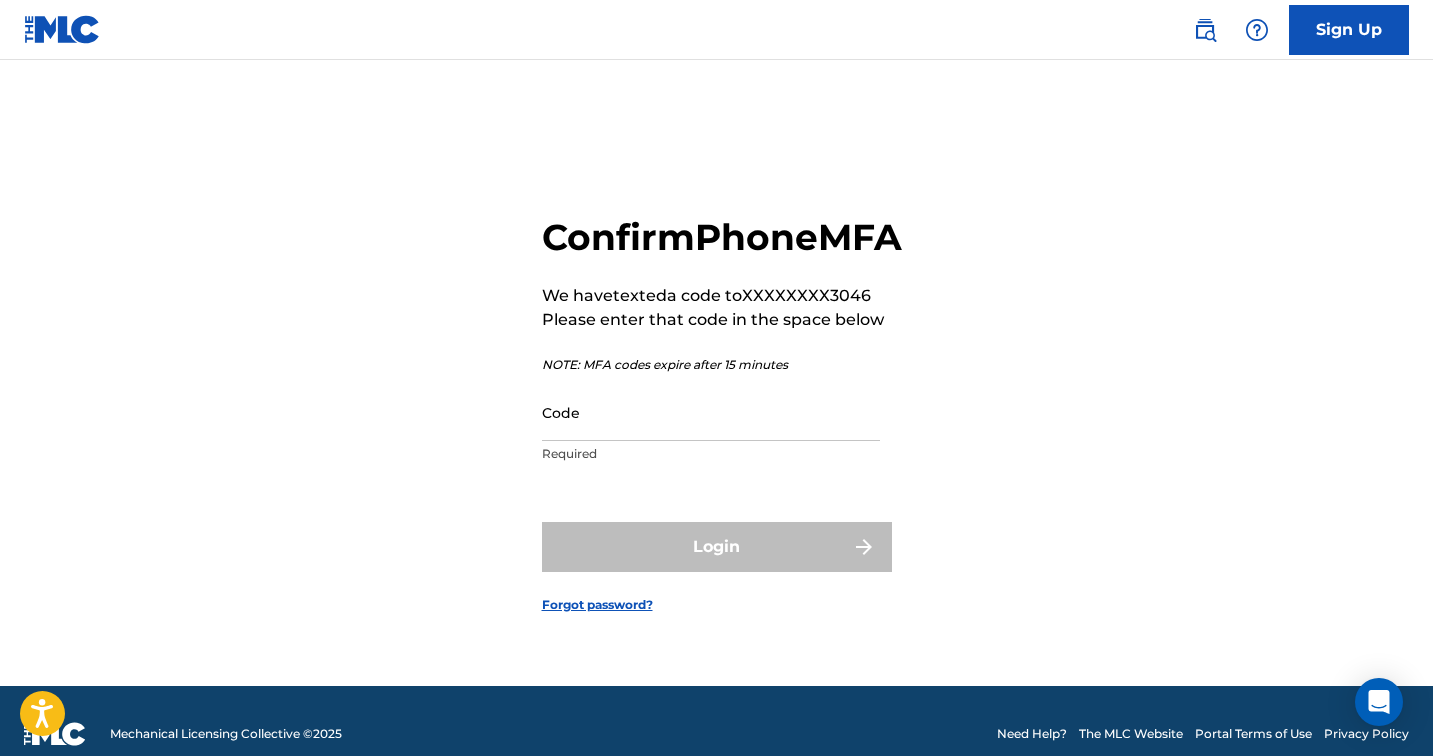scroll, scrollTop: 26, scrollLeft: 0, axis: vertical 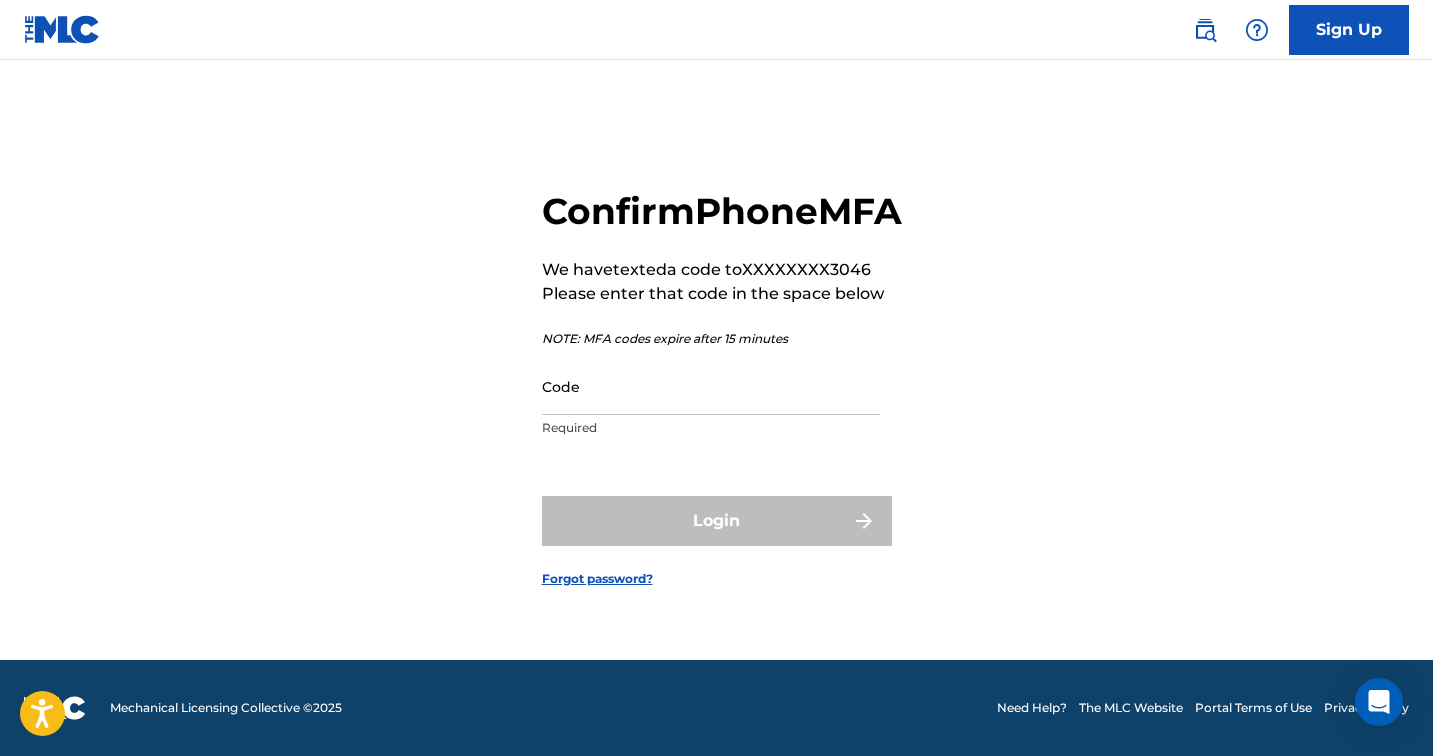 click on "Code" at bounding box center [711, 386] 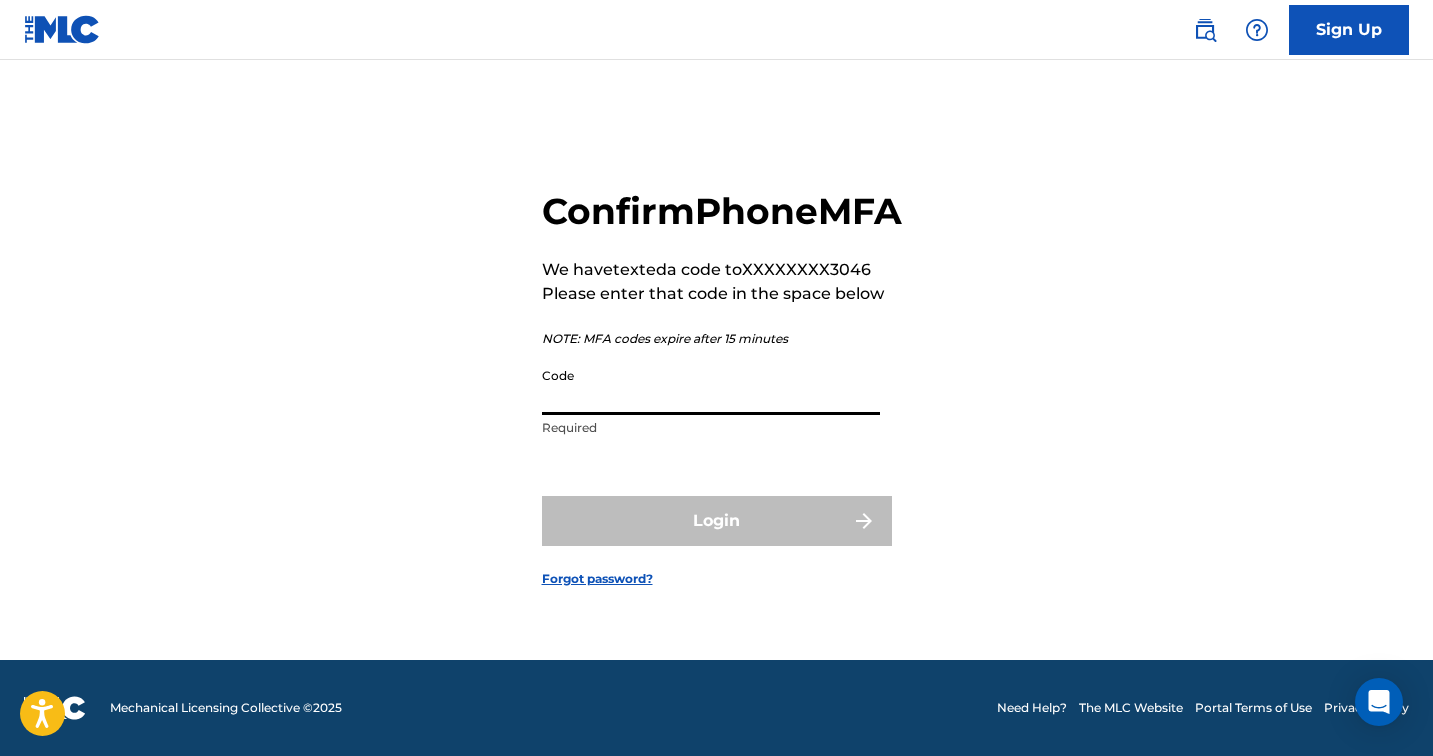 paste on "844501" 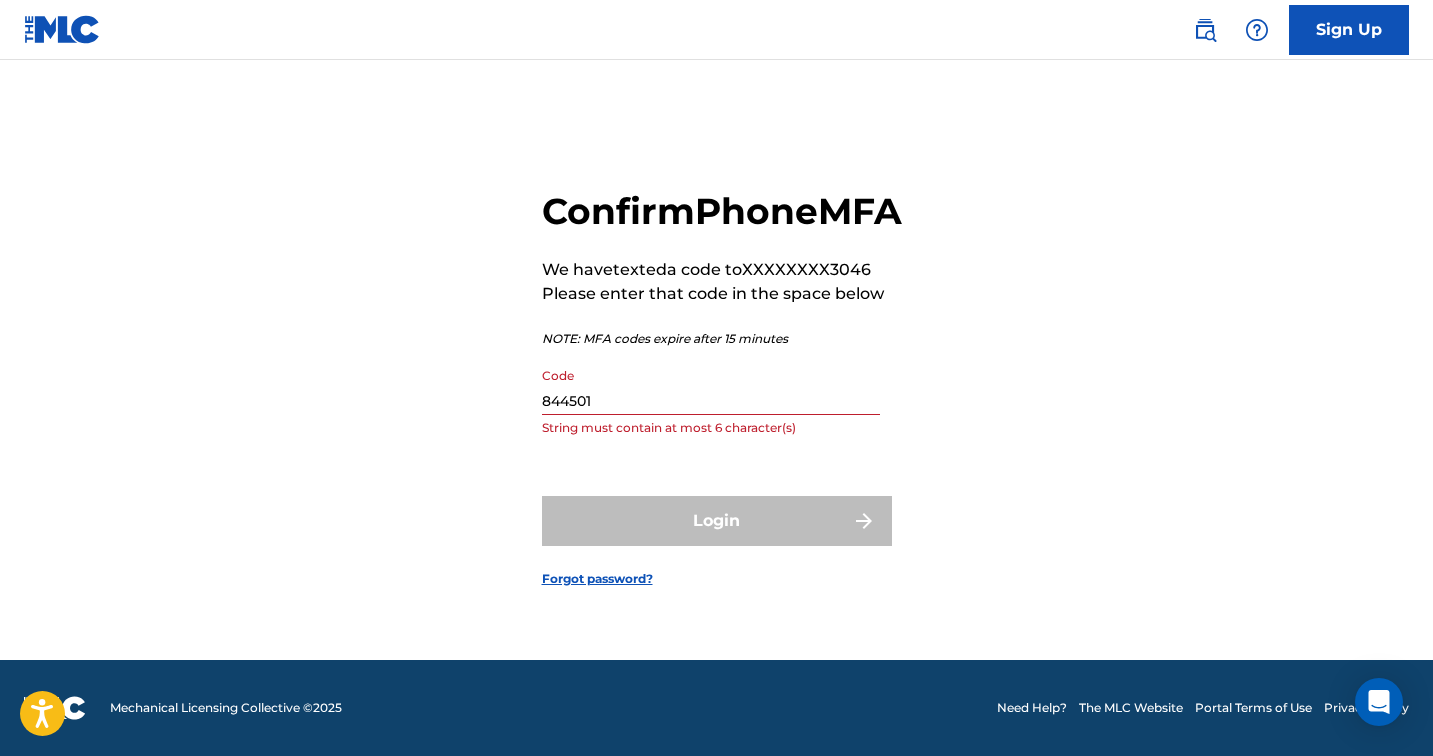 click on "Login" at bounding box center (717, 521) 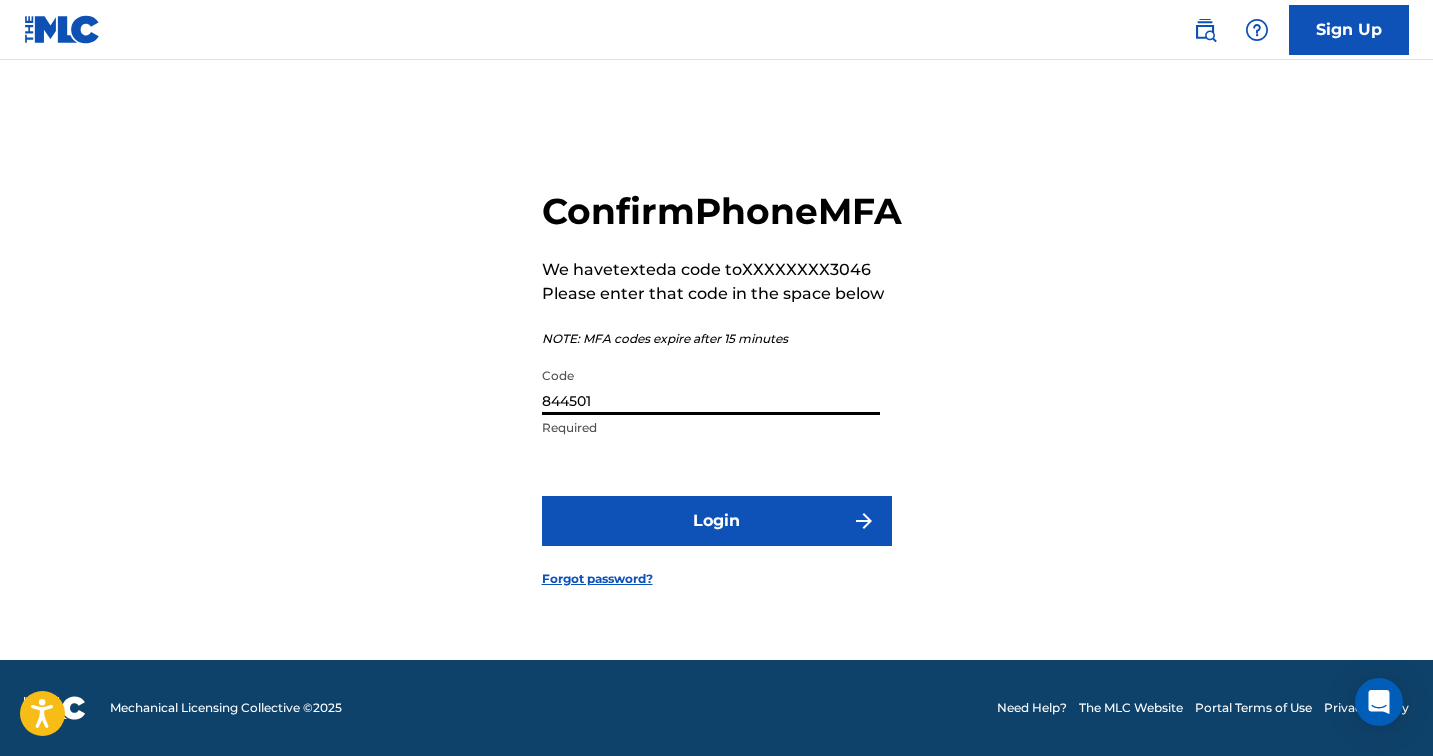 type on "844501" 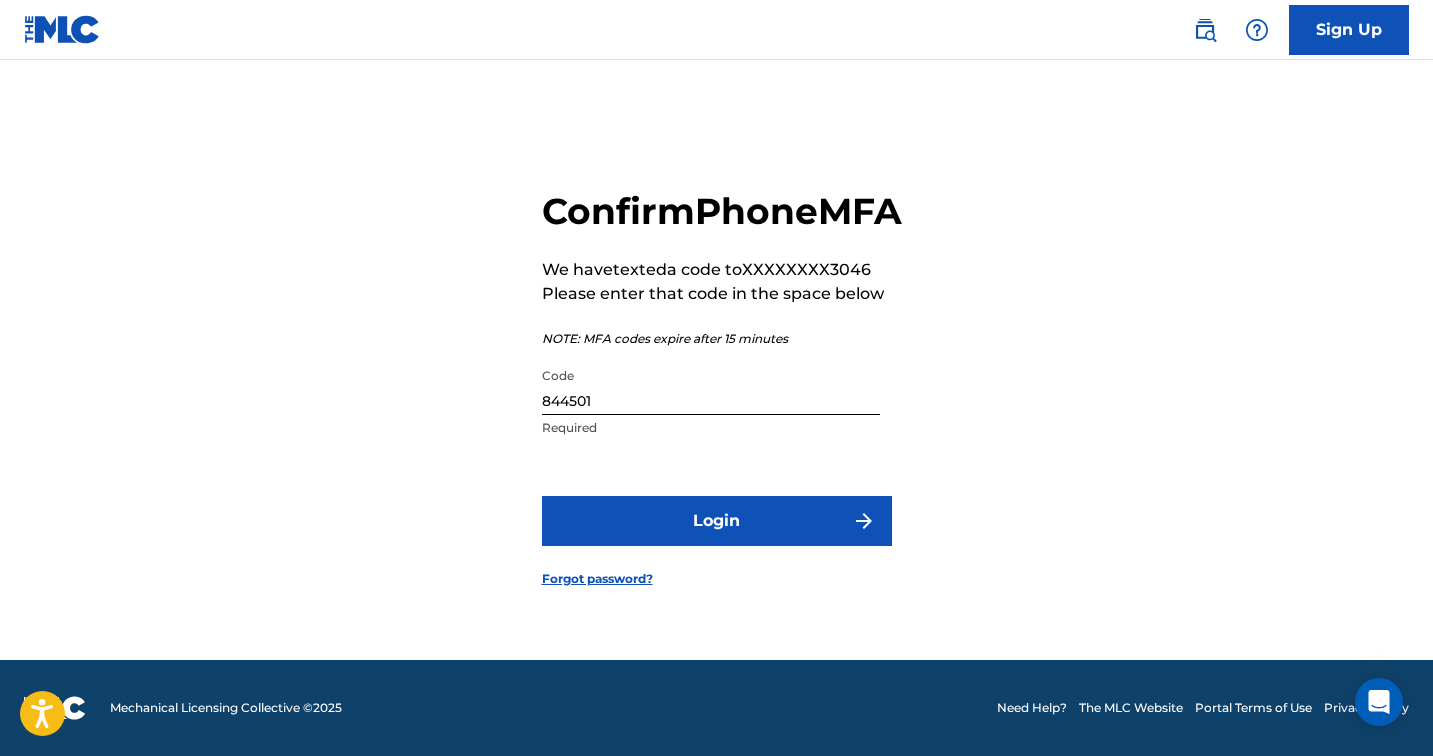click on "Login" at bounding box center [717, 521] 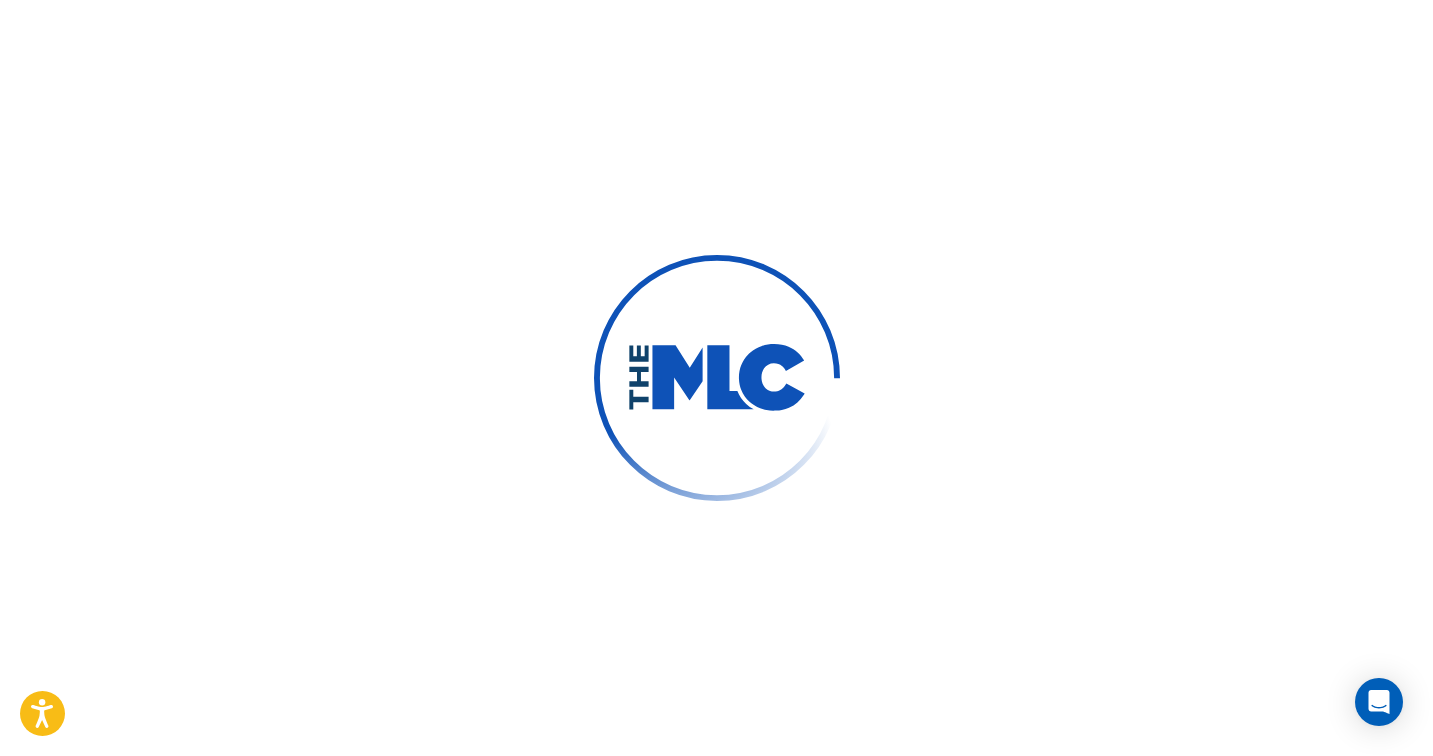 scroll, scrollTop: 0, scrollLeft: 0, axis: both 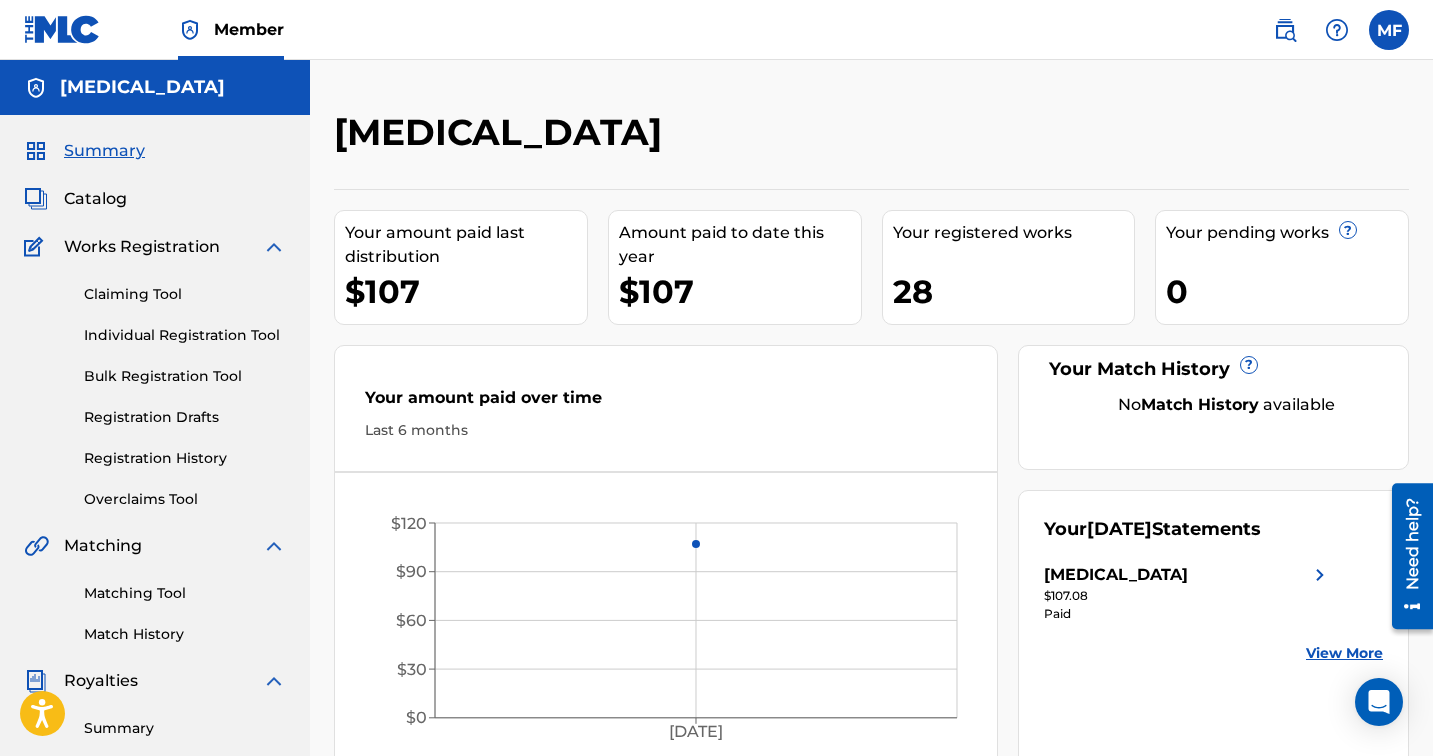 click on "28" at bounding box center (1014, 291) 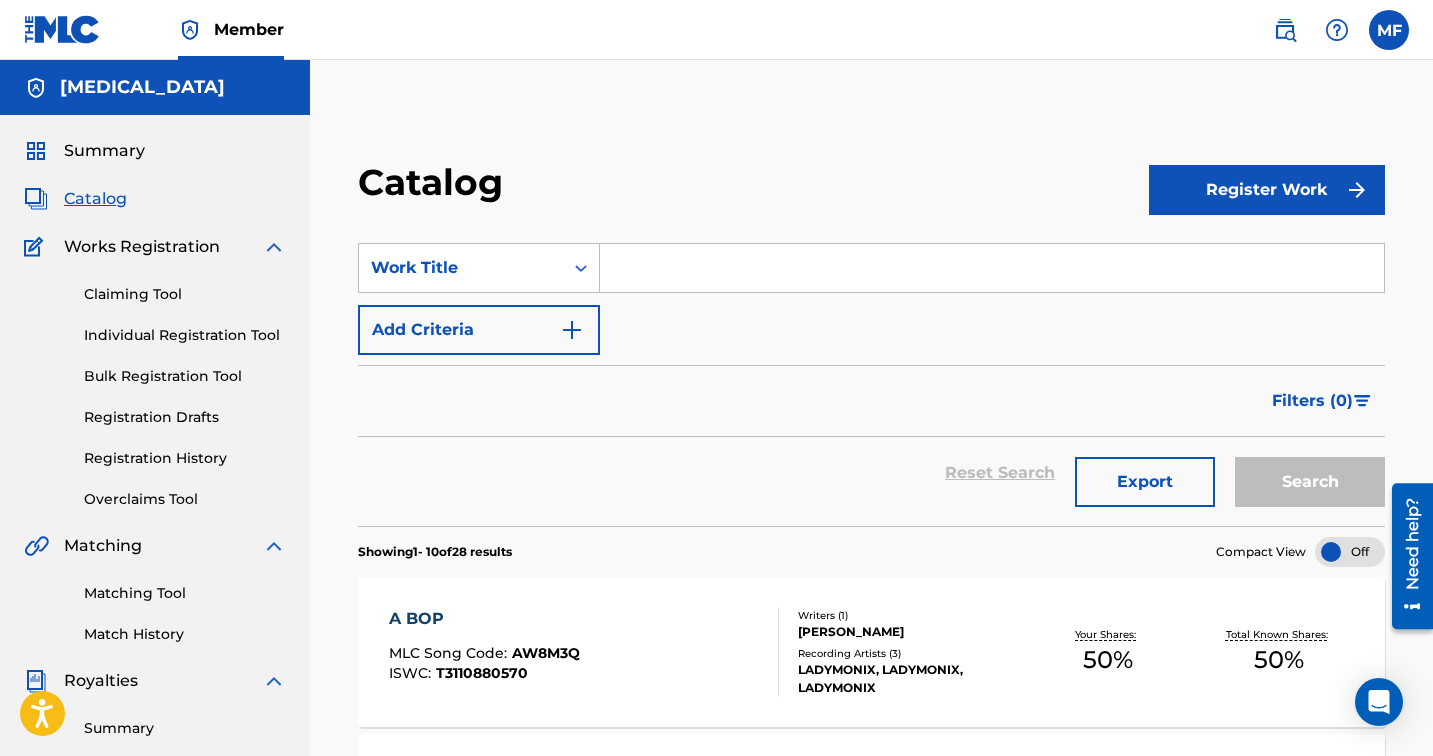 click at bounding box center (992, 268) 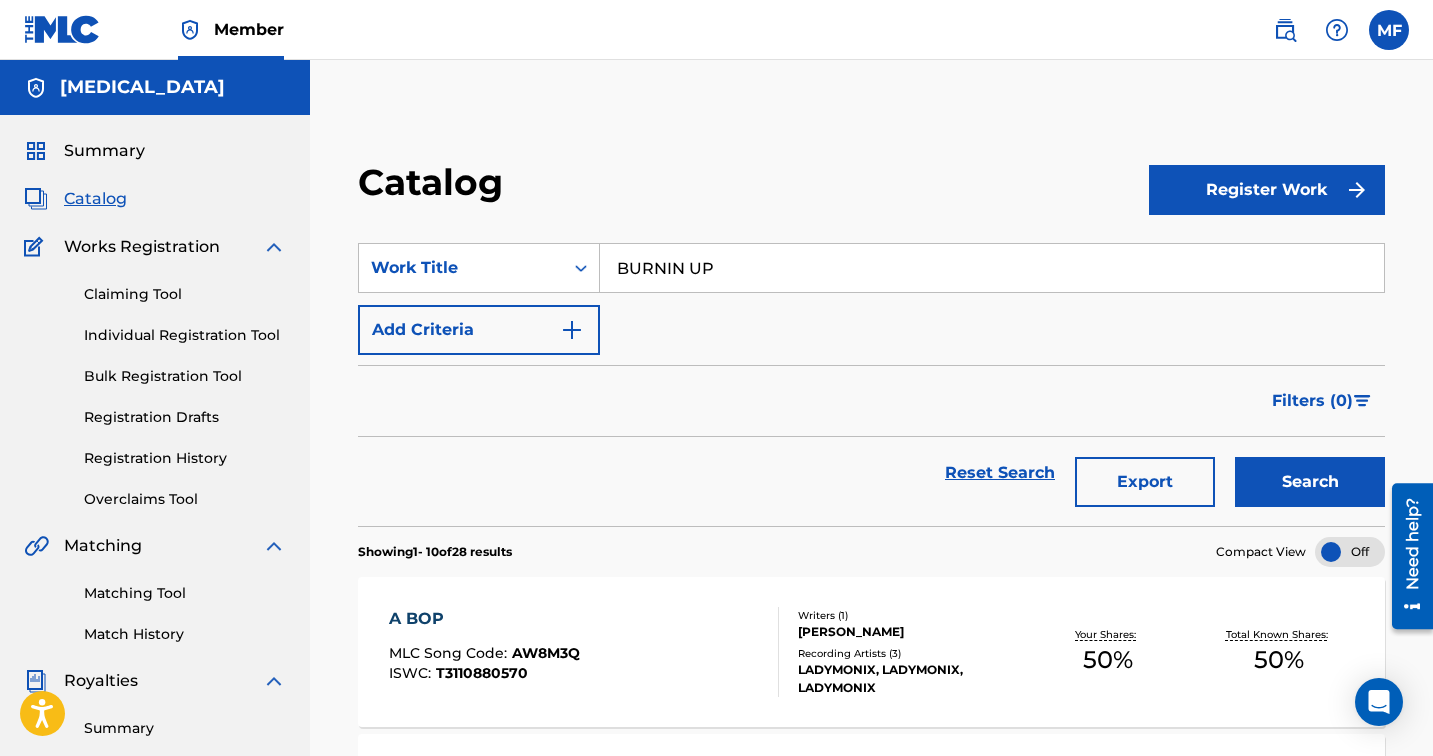 type on "BURNIN UP" 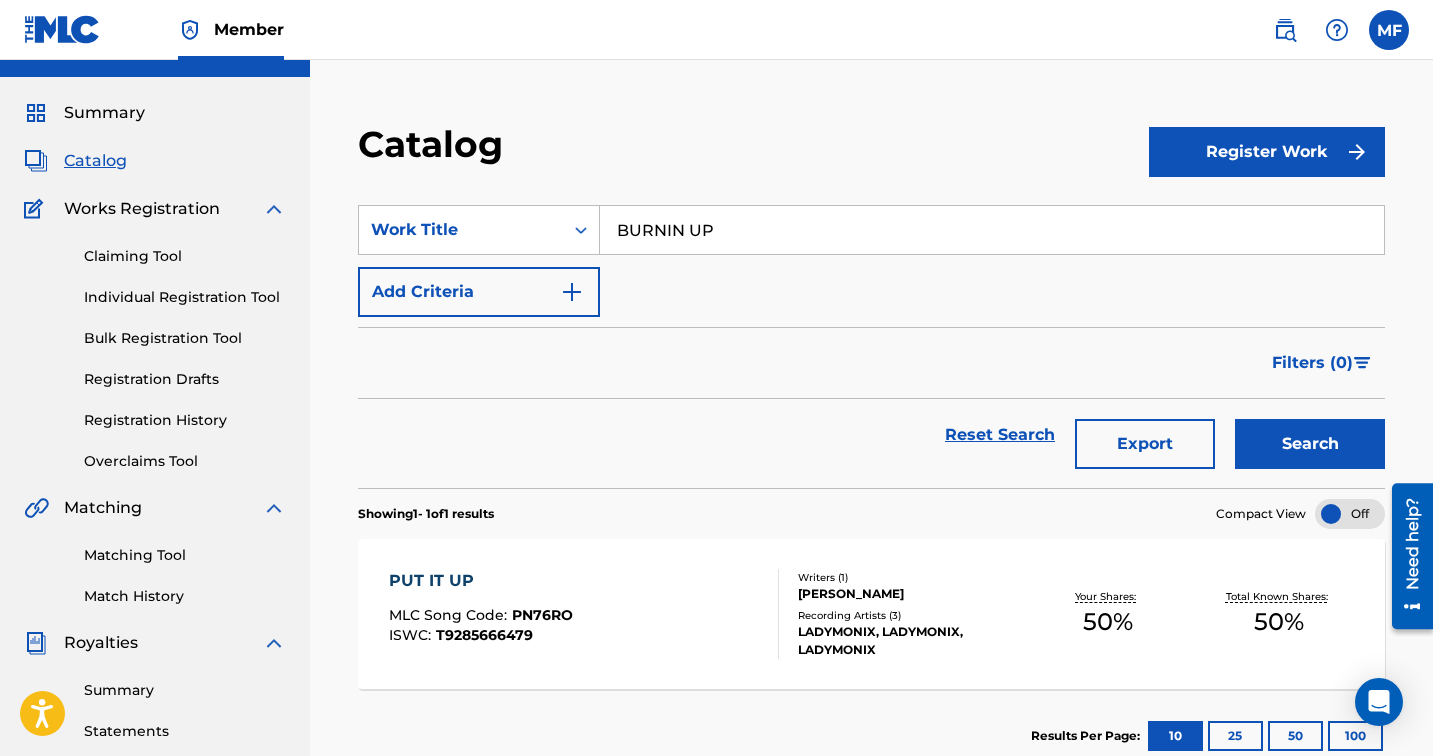 scroll, scrollTop: 0, scrollLeft: 0, axis: both 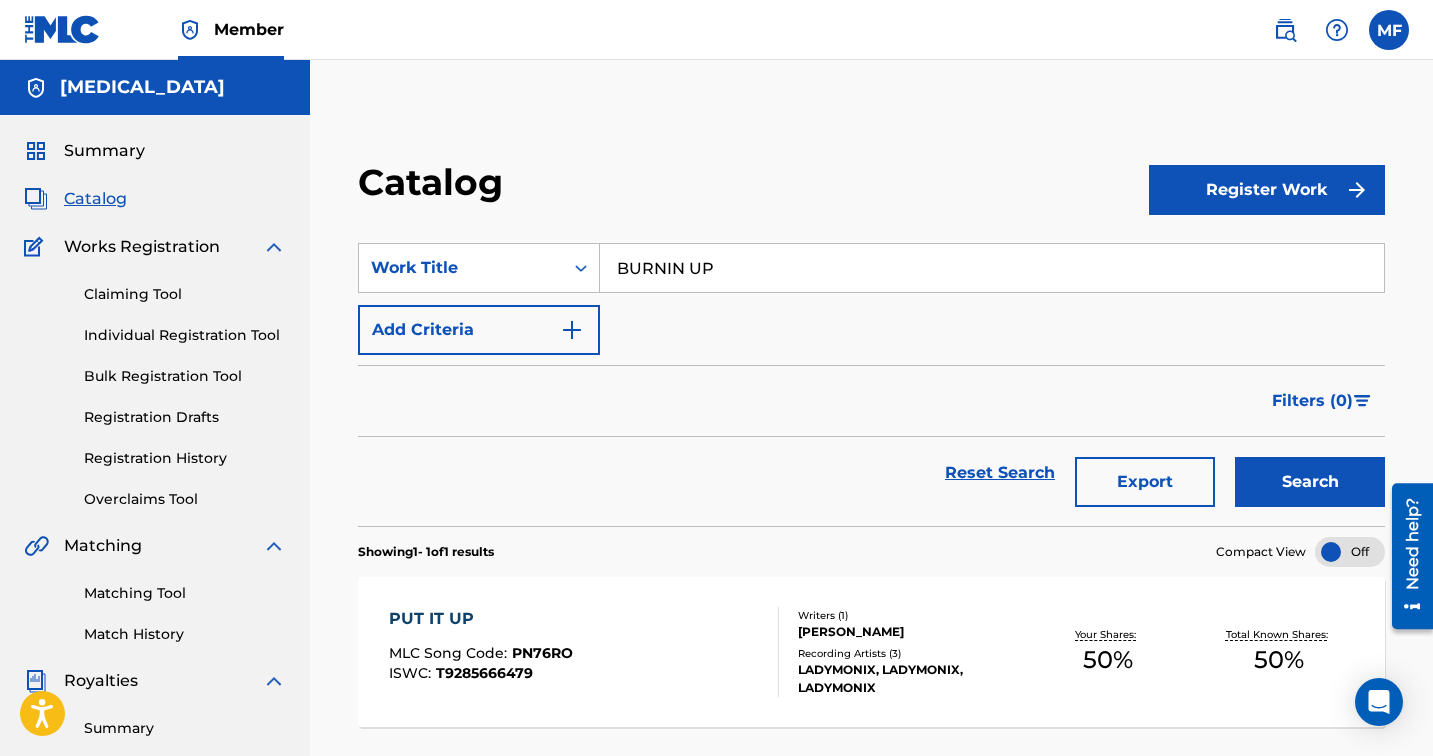 click on "Register Work" at bounding box center (1267, 190) 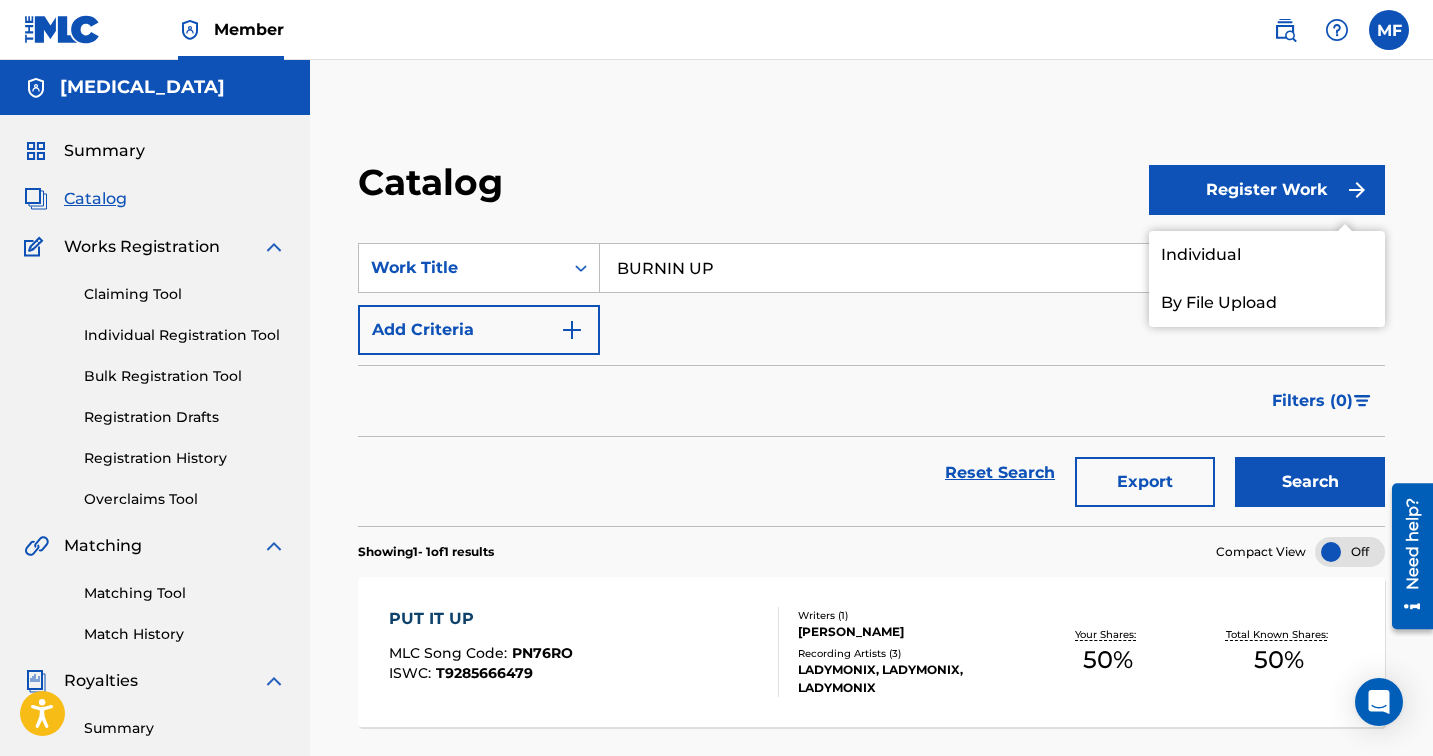 click on "Individual" at bounding box center [1267, 255] 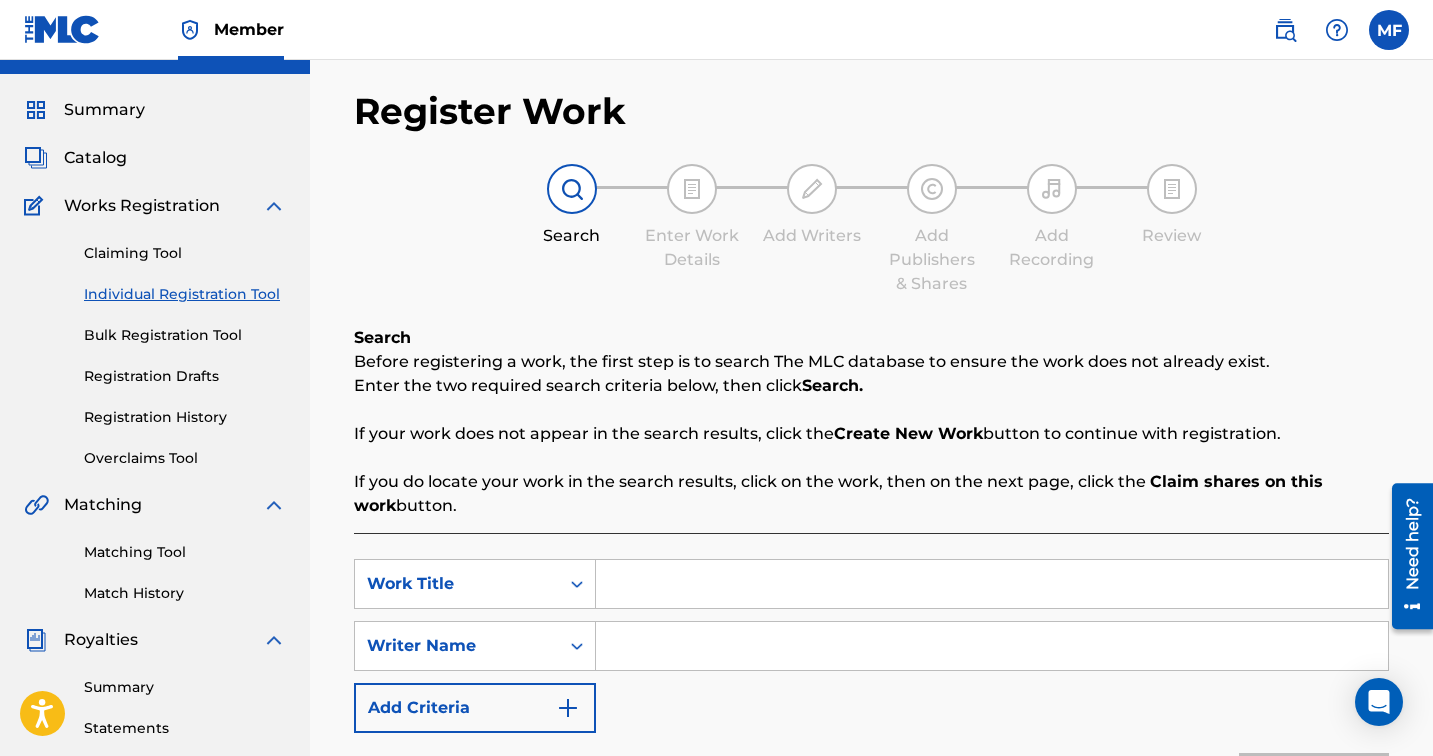scroll, scrollTop: 163, scrollLeft: 0, axis: vertical 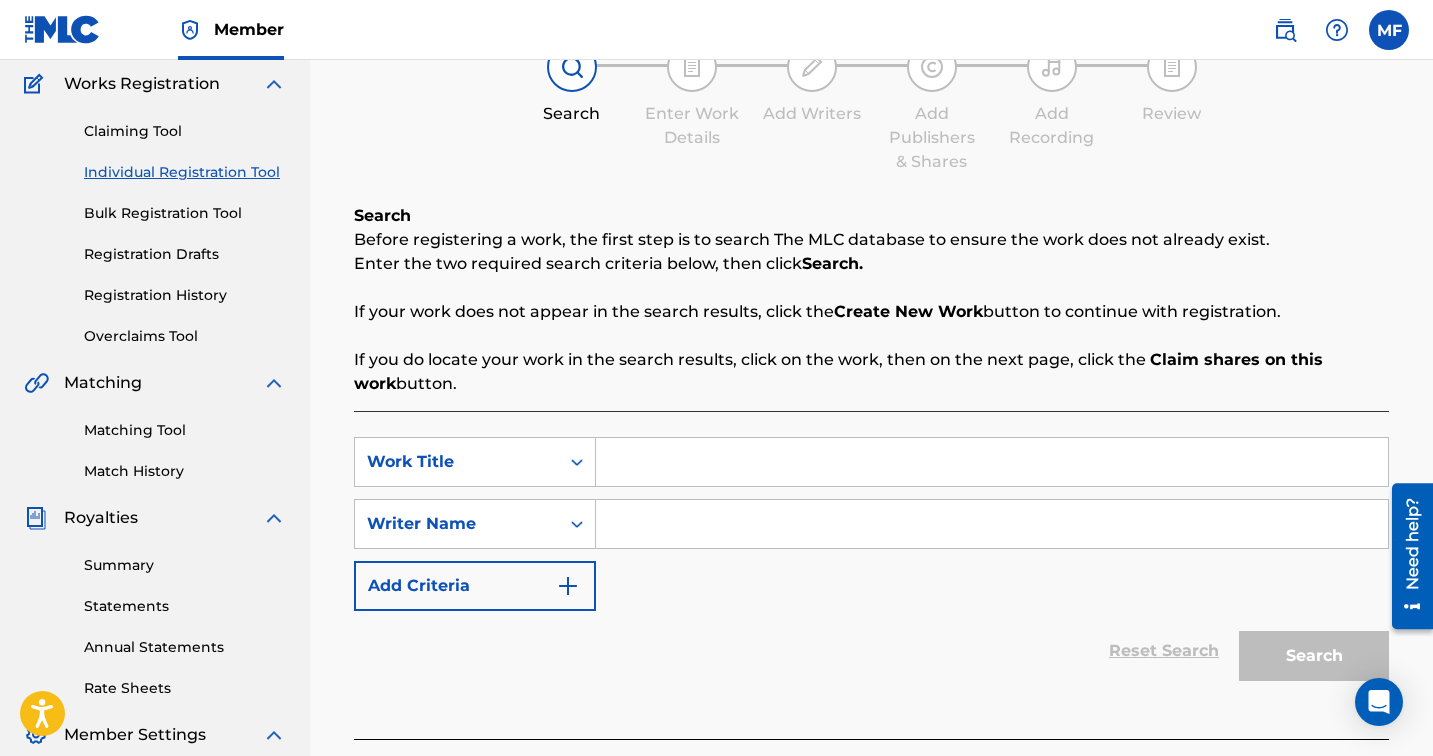 click at bounding box center [992, 462] 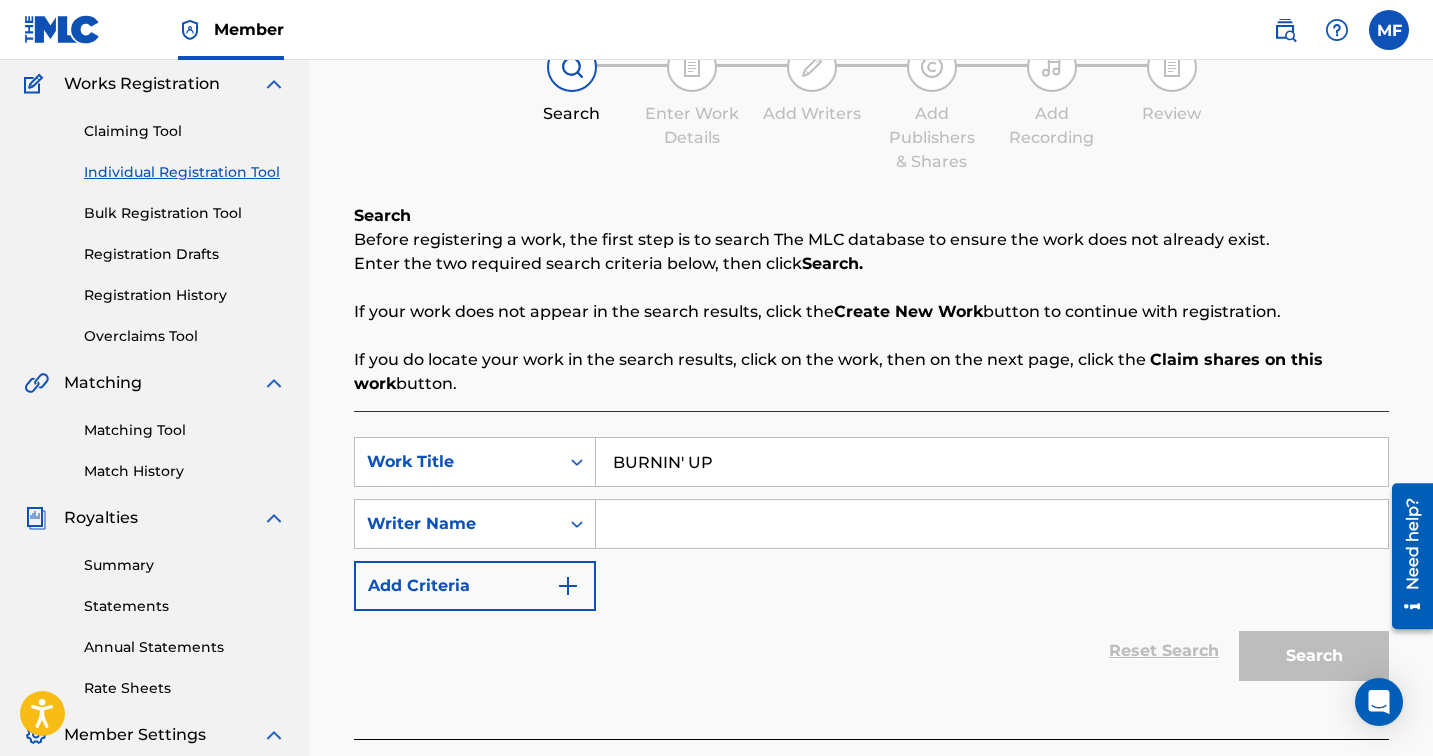 type on "BURNIN' UP" 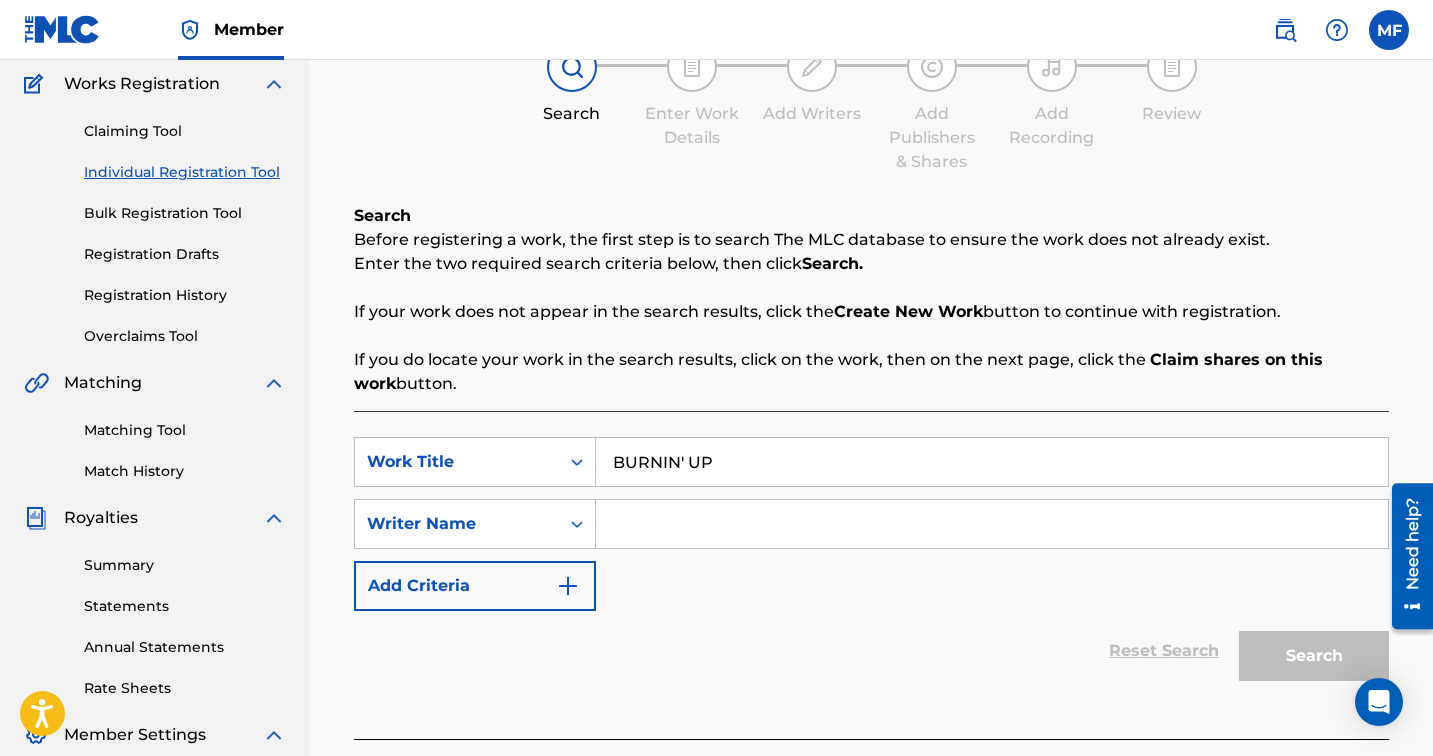 click at bounding box center (992, 524) 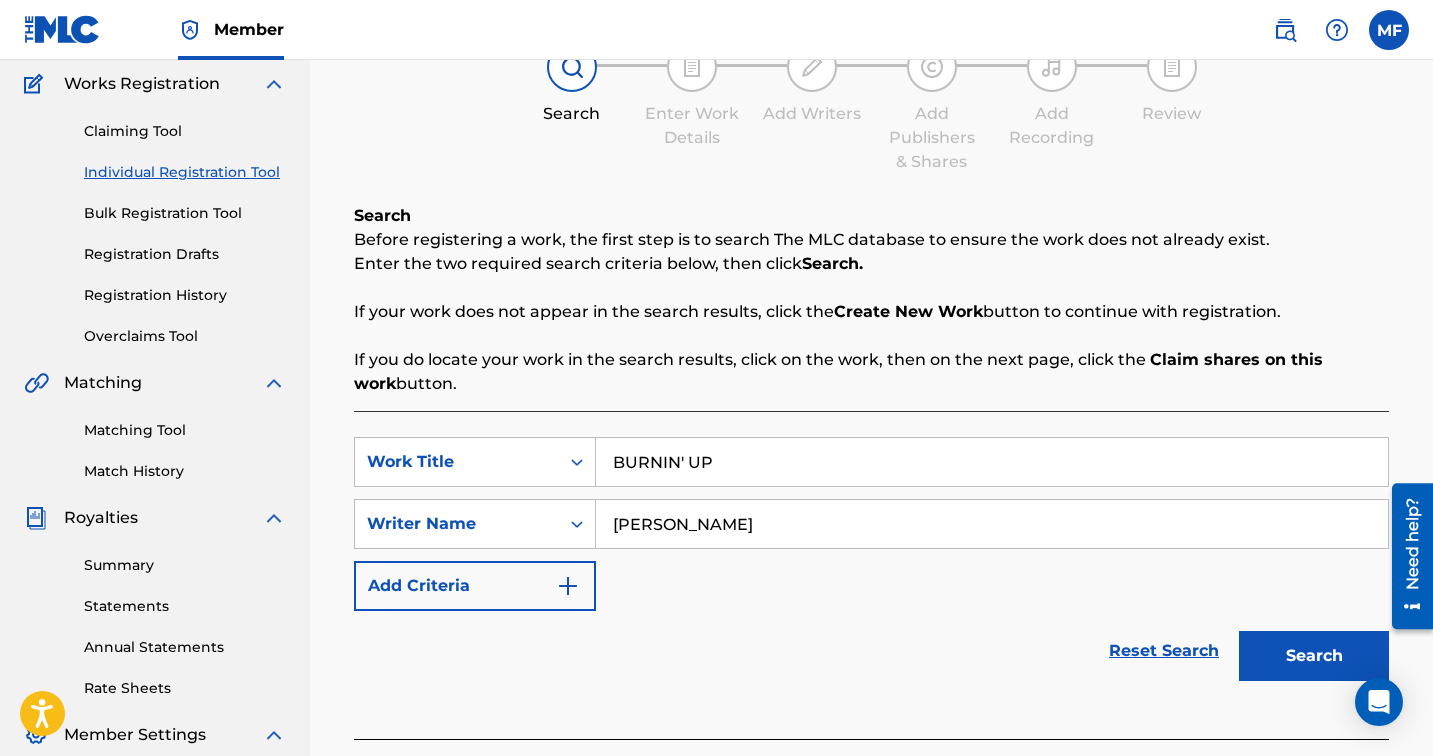 click at bounding box center [568, 586] 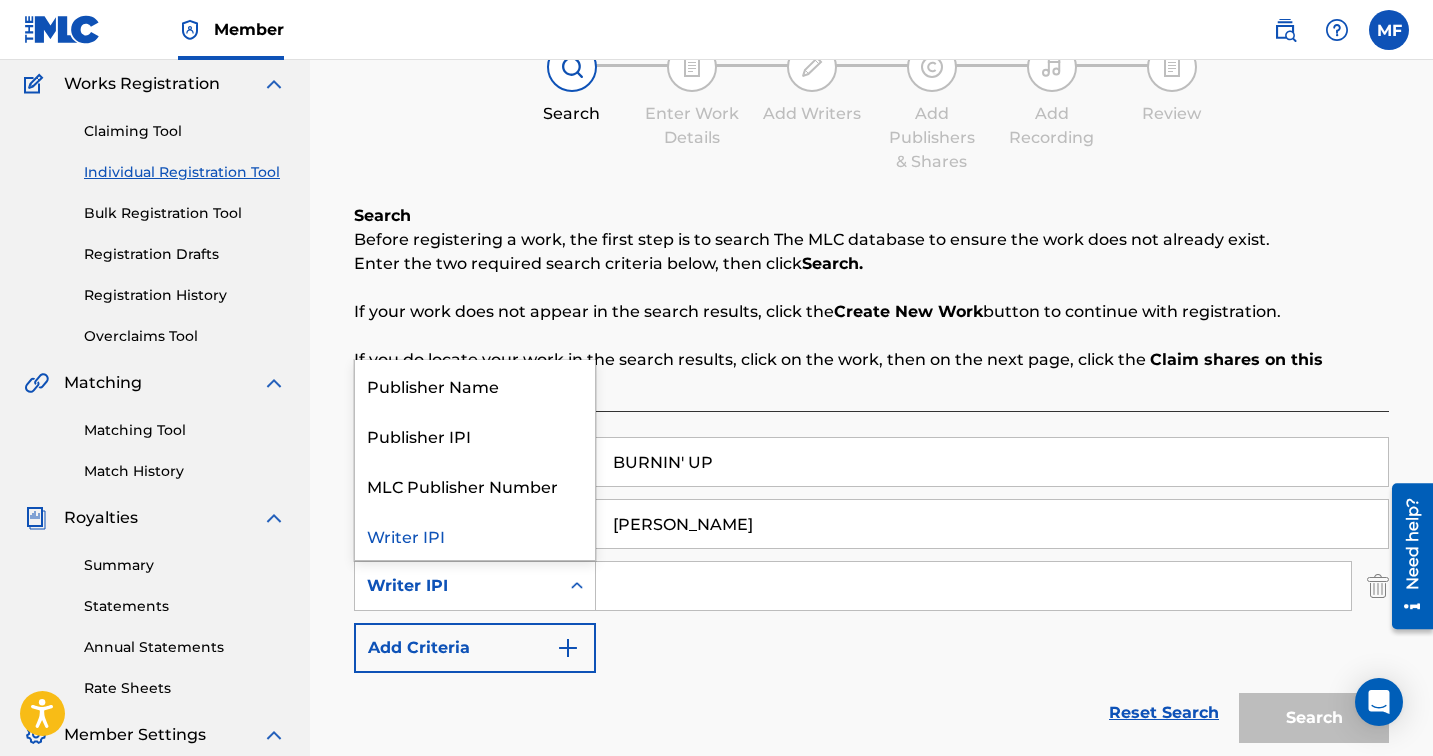 click on "Writer IPI" at bounding box center [457, 586] 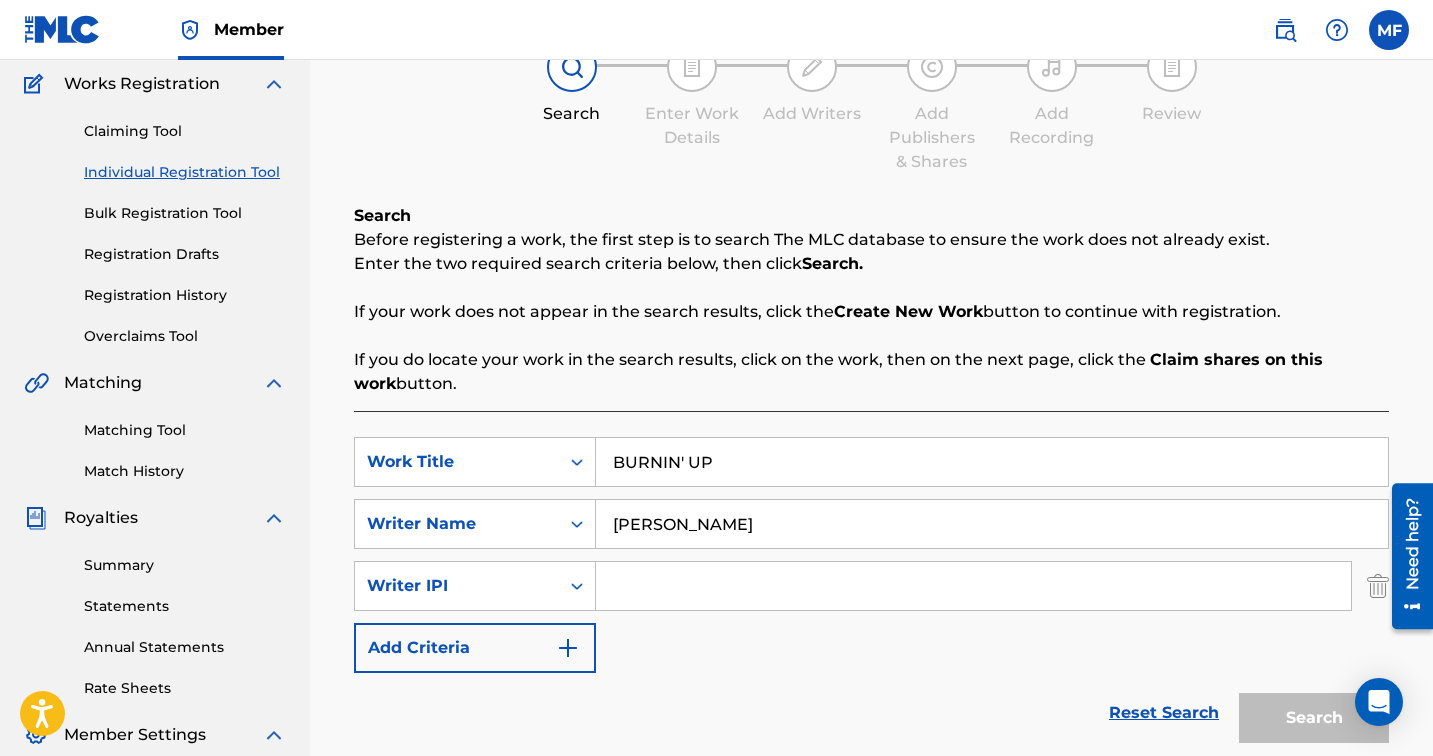 click at bounding box center [973, 586] 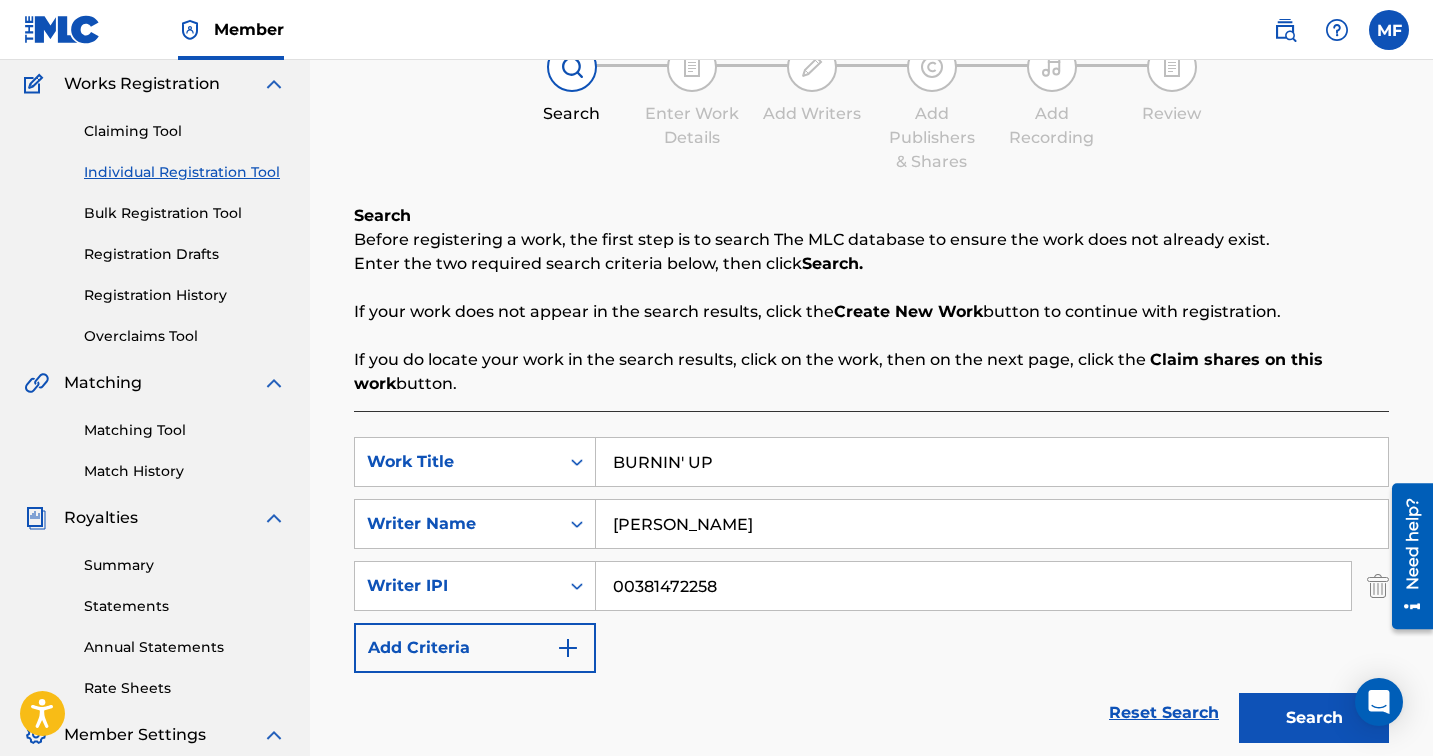 type on "00381472258" 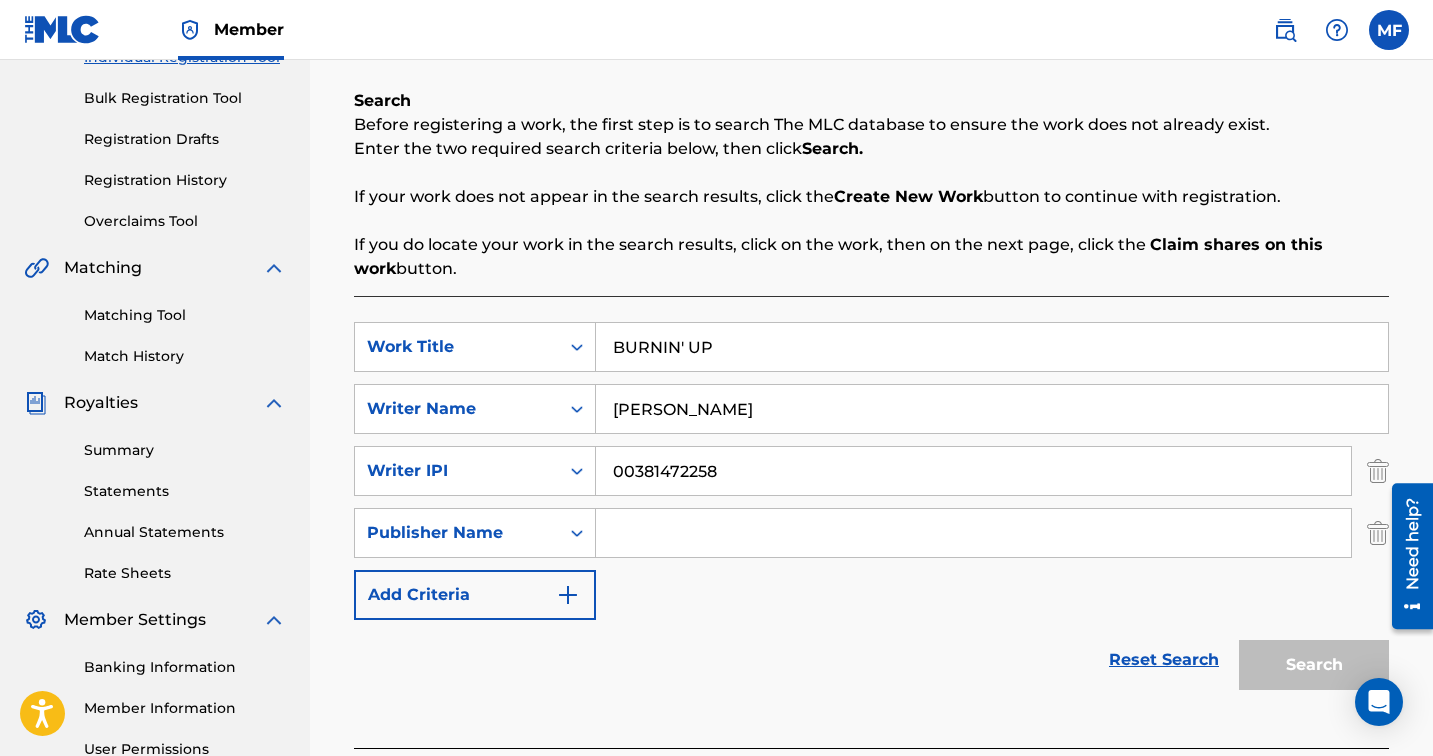 scroll, scrollTop: 318, scrollLeft: 0, axis: vertical 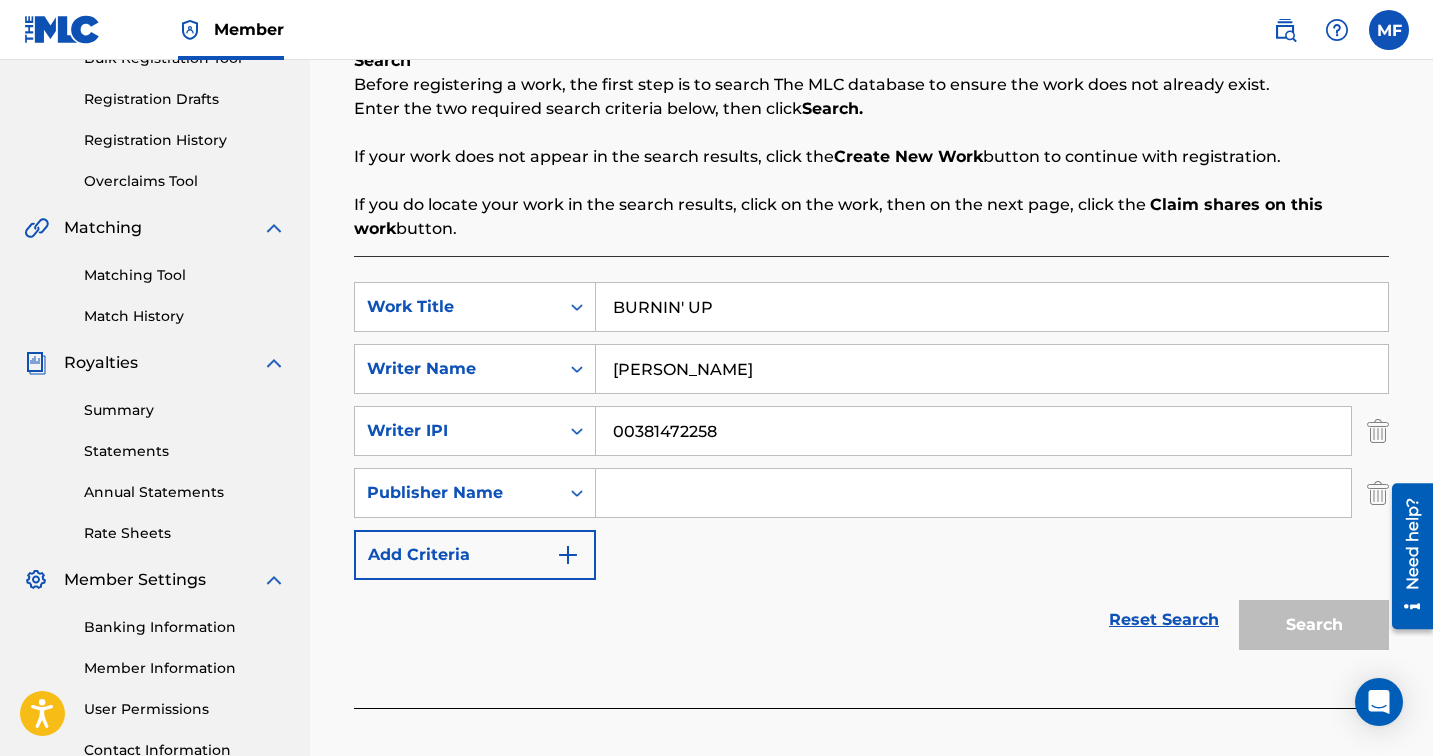 click at bounding box center [973, 493] 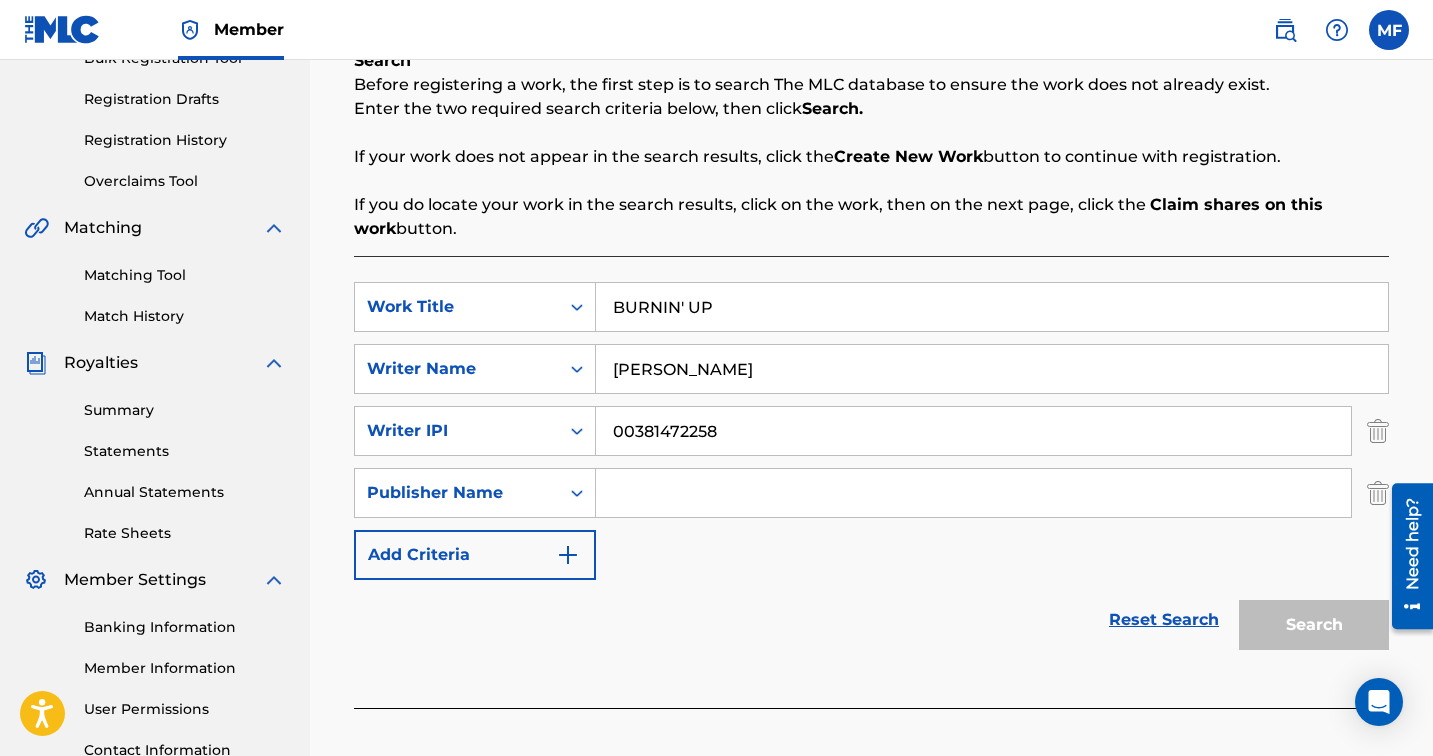 type on "[MEDICAL_DATA]" 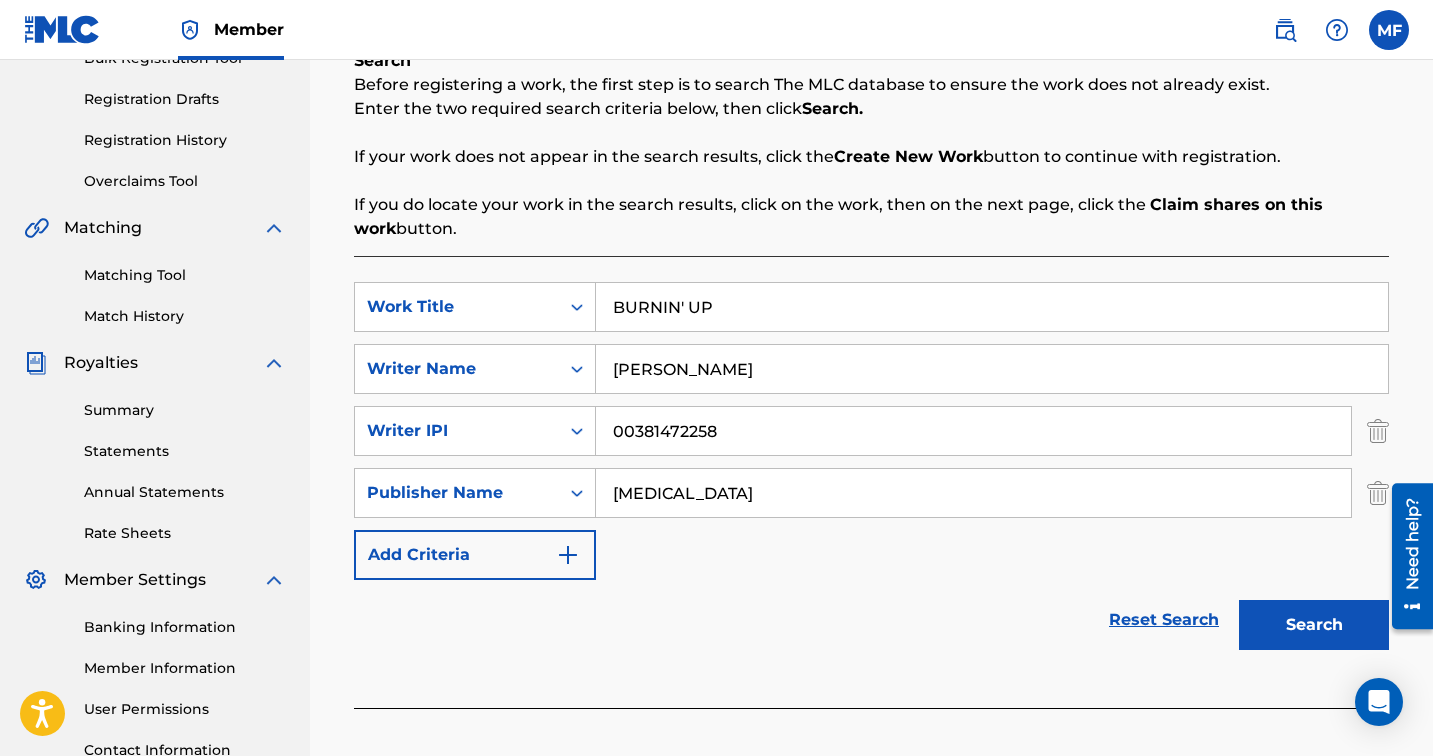 click on "Add Criteria" at bounding box center [475, 555] 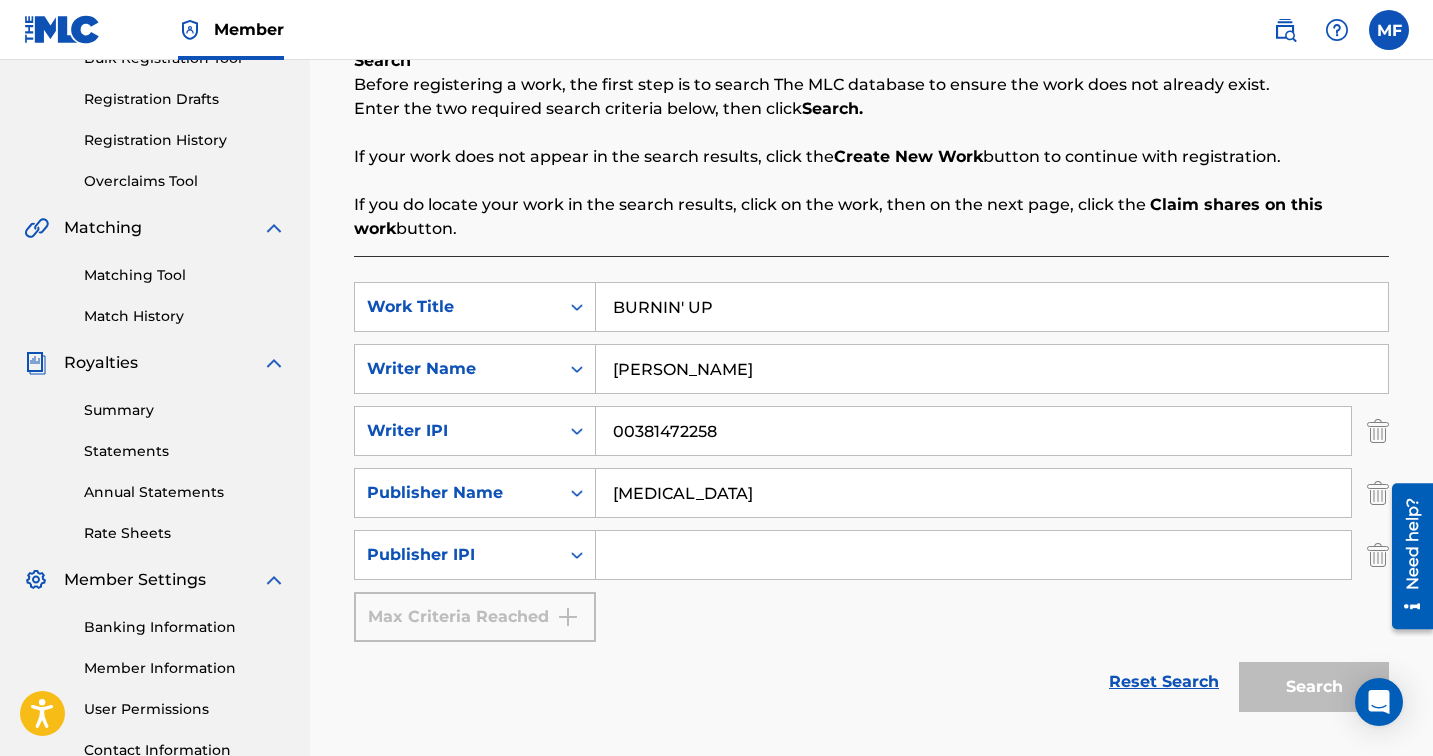click at bounding box center (973, 555) 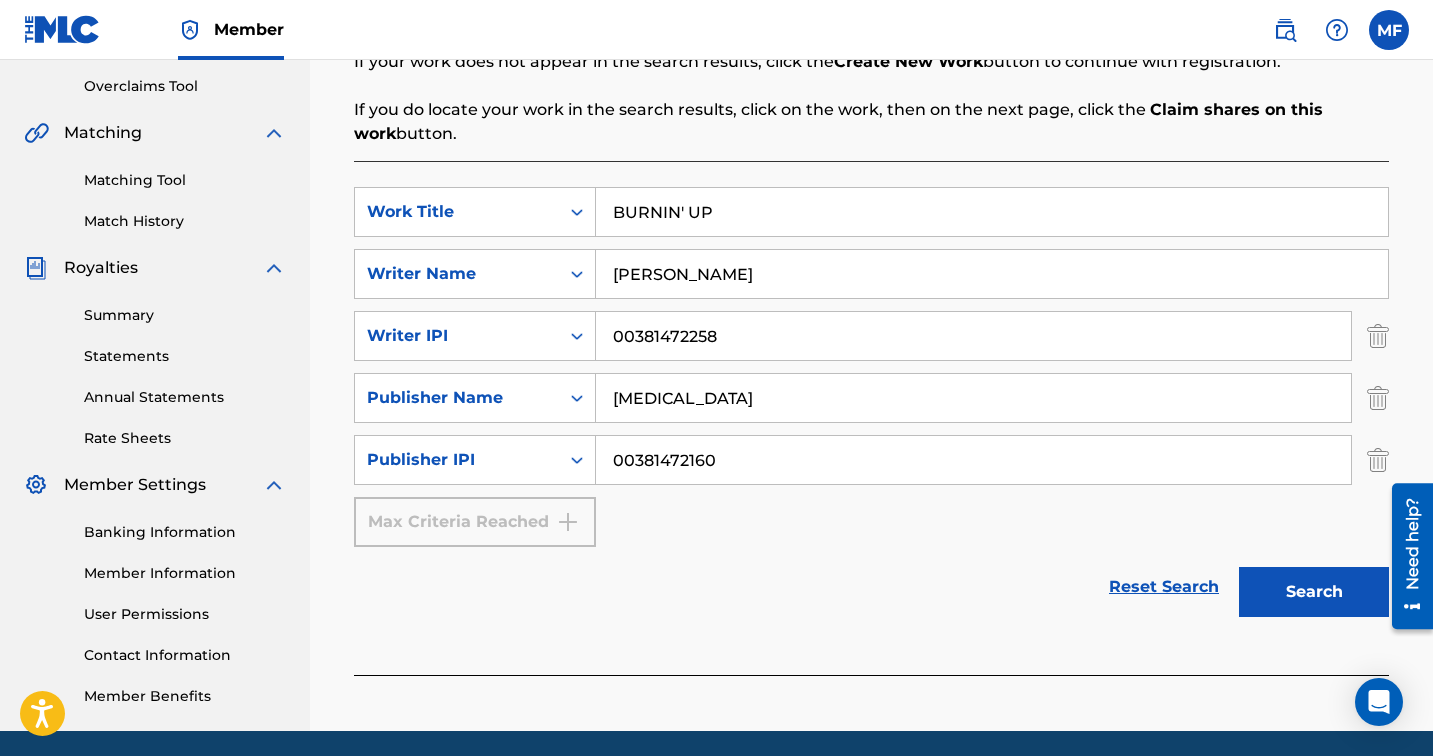 scroll, scrollTop: 426, scrollLeft: 0, axis: vertical 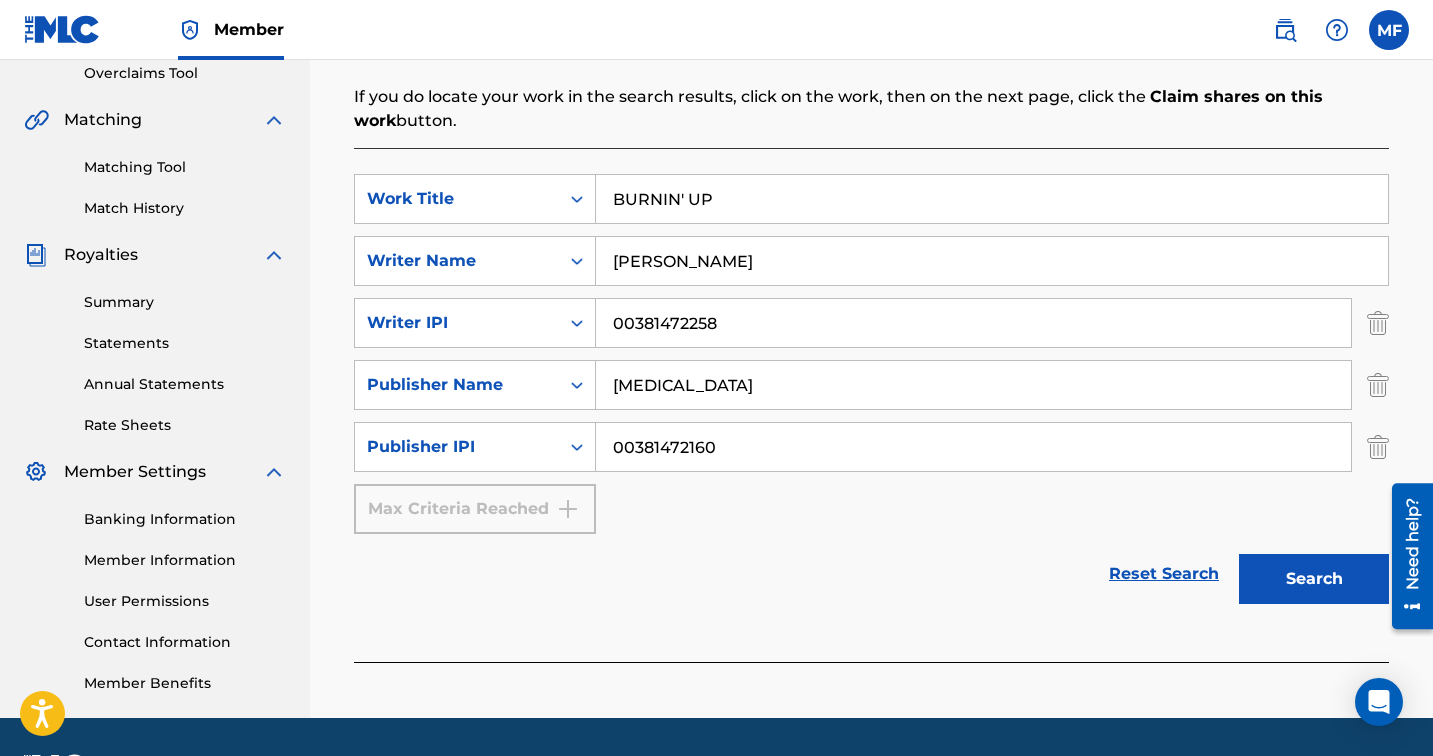 type on "00381472160" 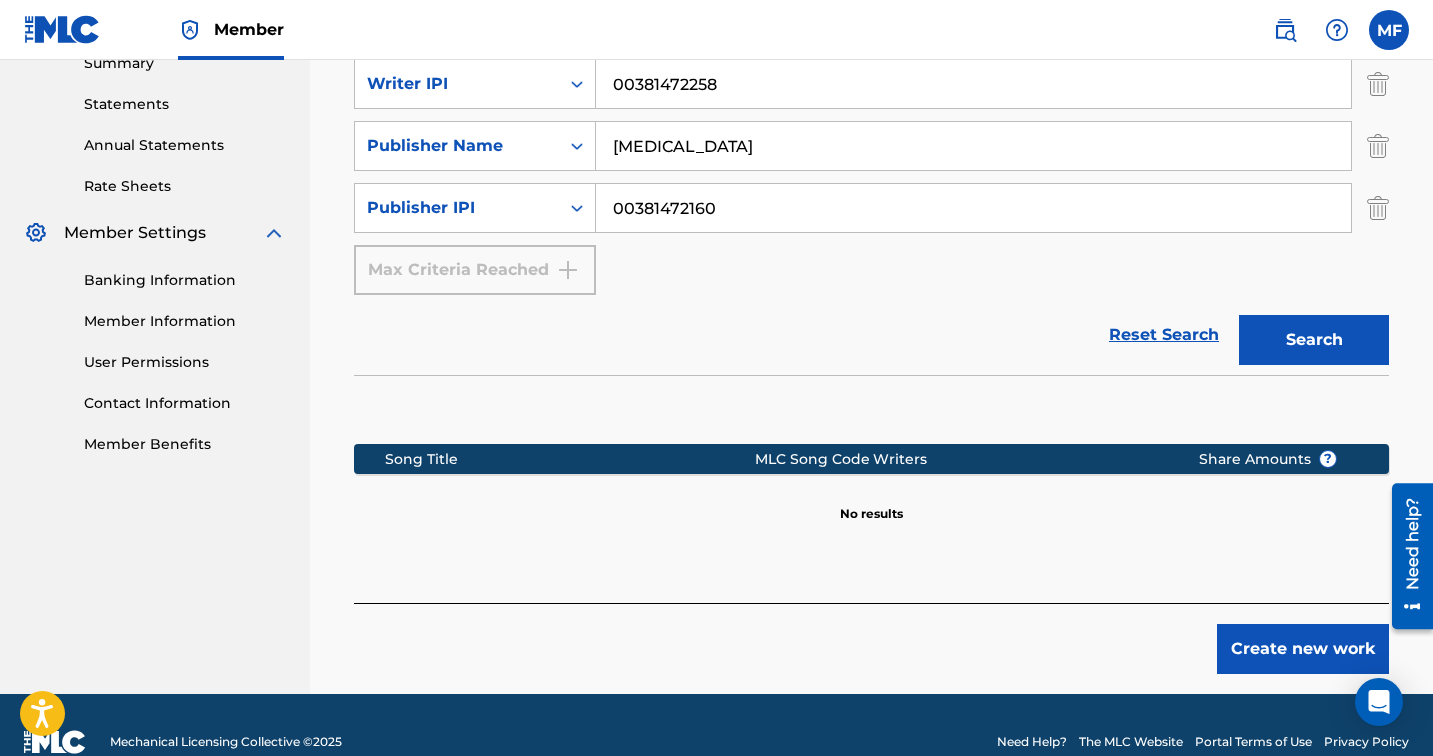 scroll, scrollTop: 699, scrollLeft: 0, axis: vertical 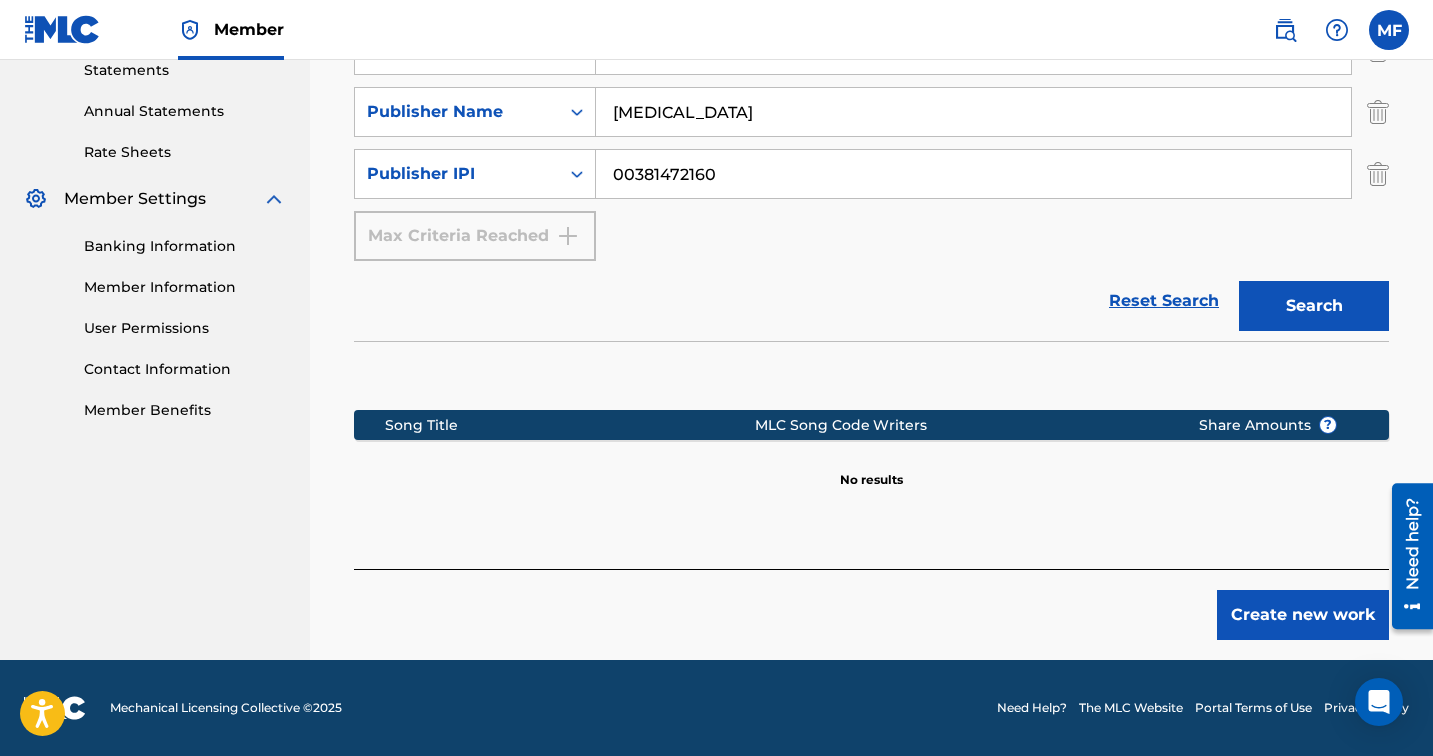 click on "Create new work" at bounding box center (1303, 615) 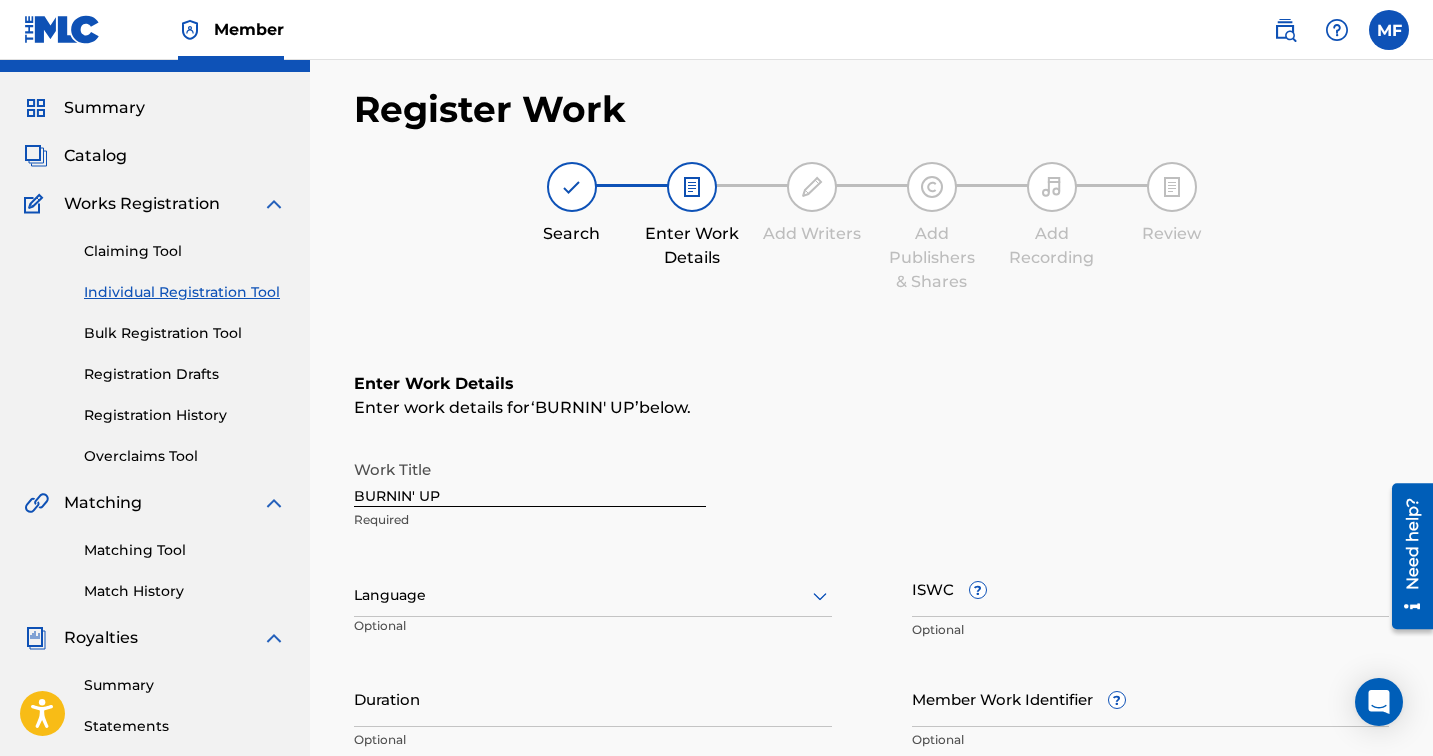 scroll, scrollTop: 0, scrollLeft: 0, axis: both 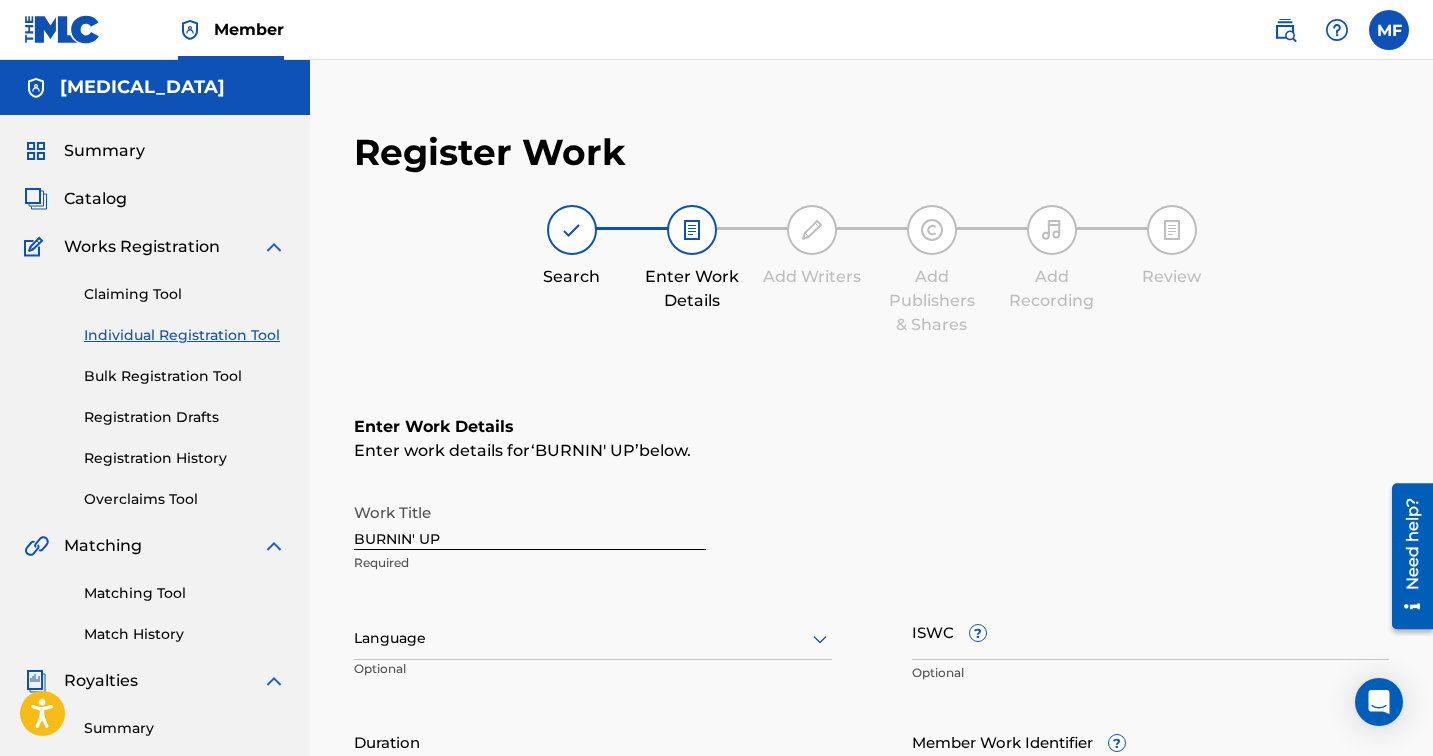 click at bounding box center [593, 638] 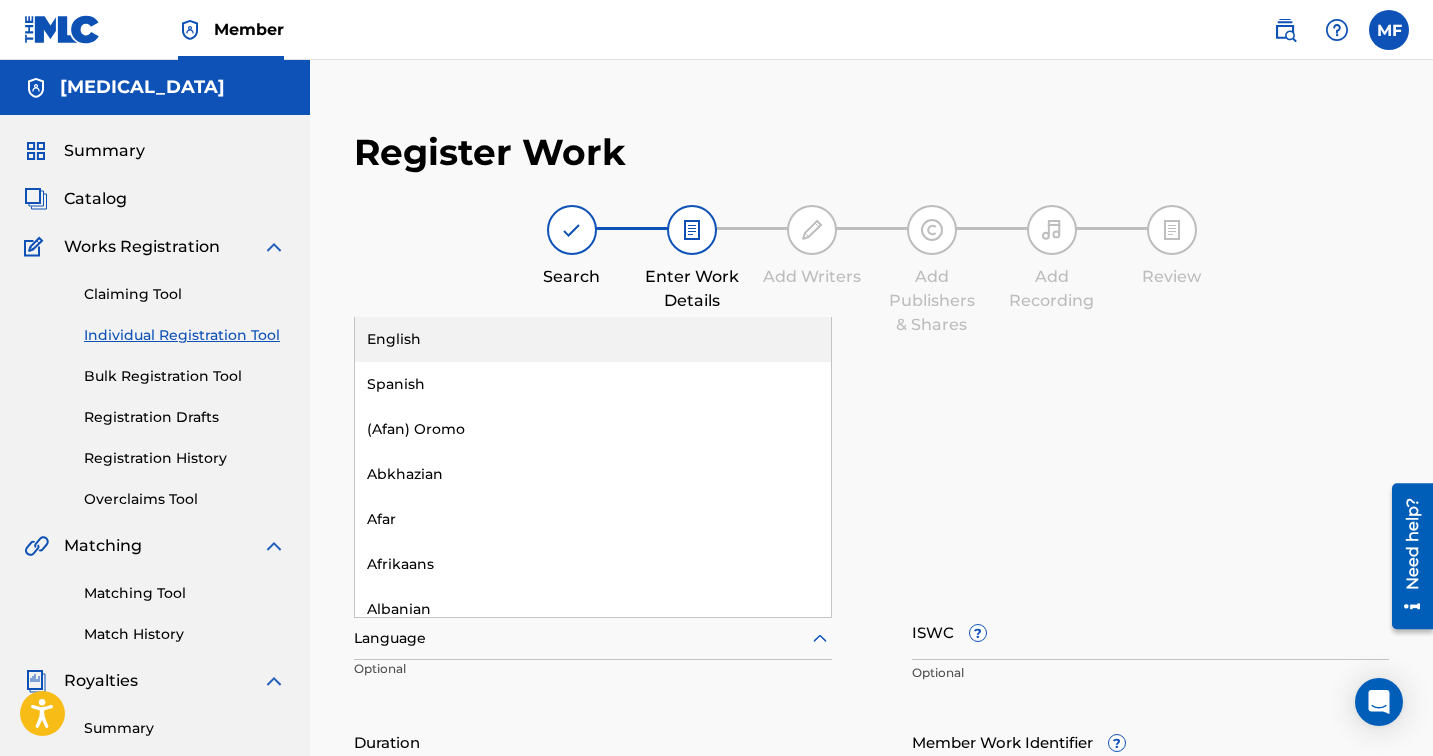 click on "English" at bounding box center [593, 339] 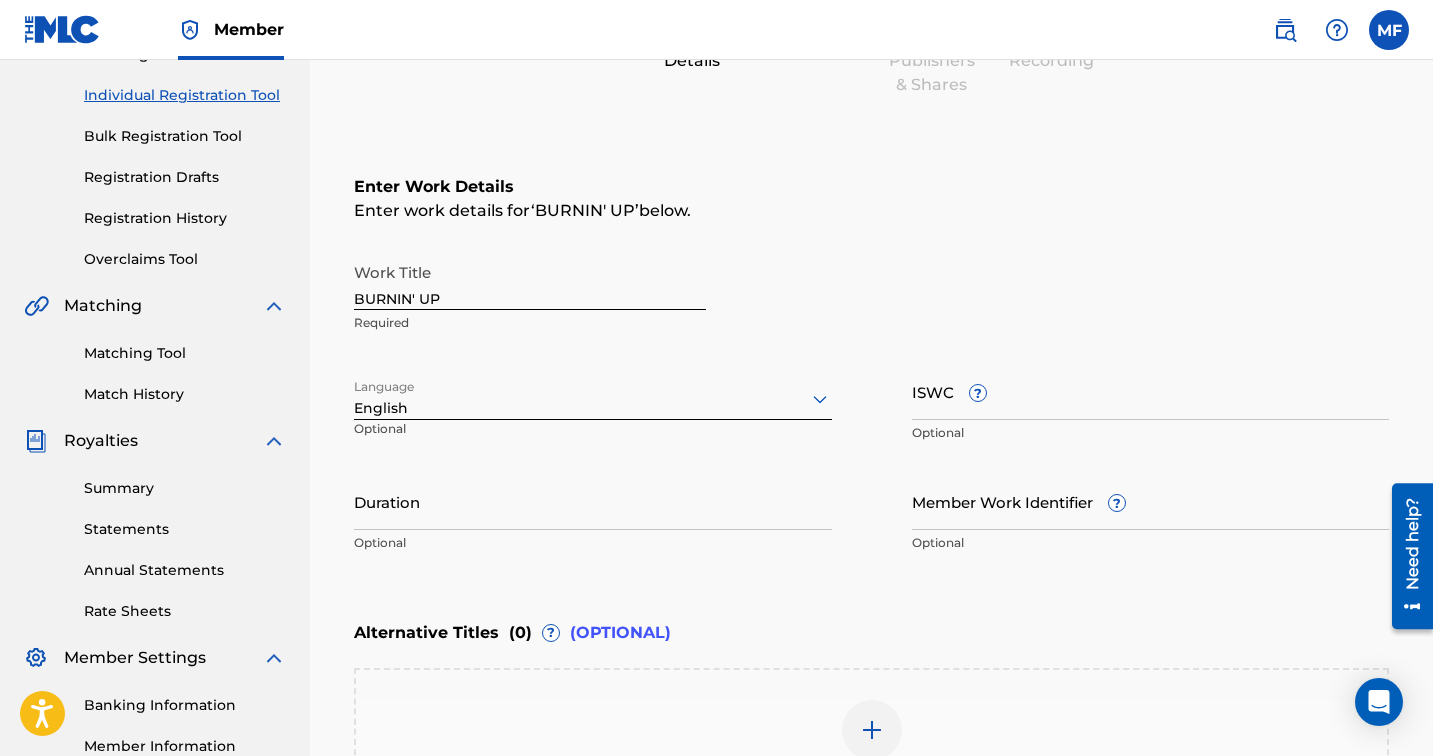 scroll, scrollTop: 242, scrollLeft: 0, axis: vertical 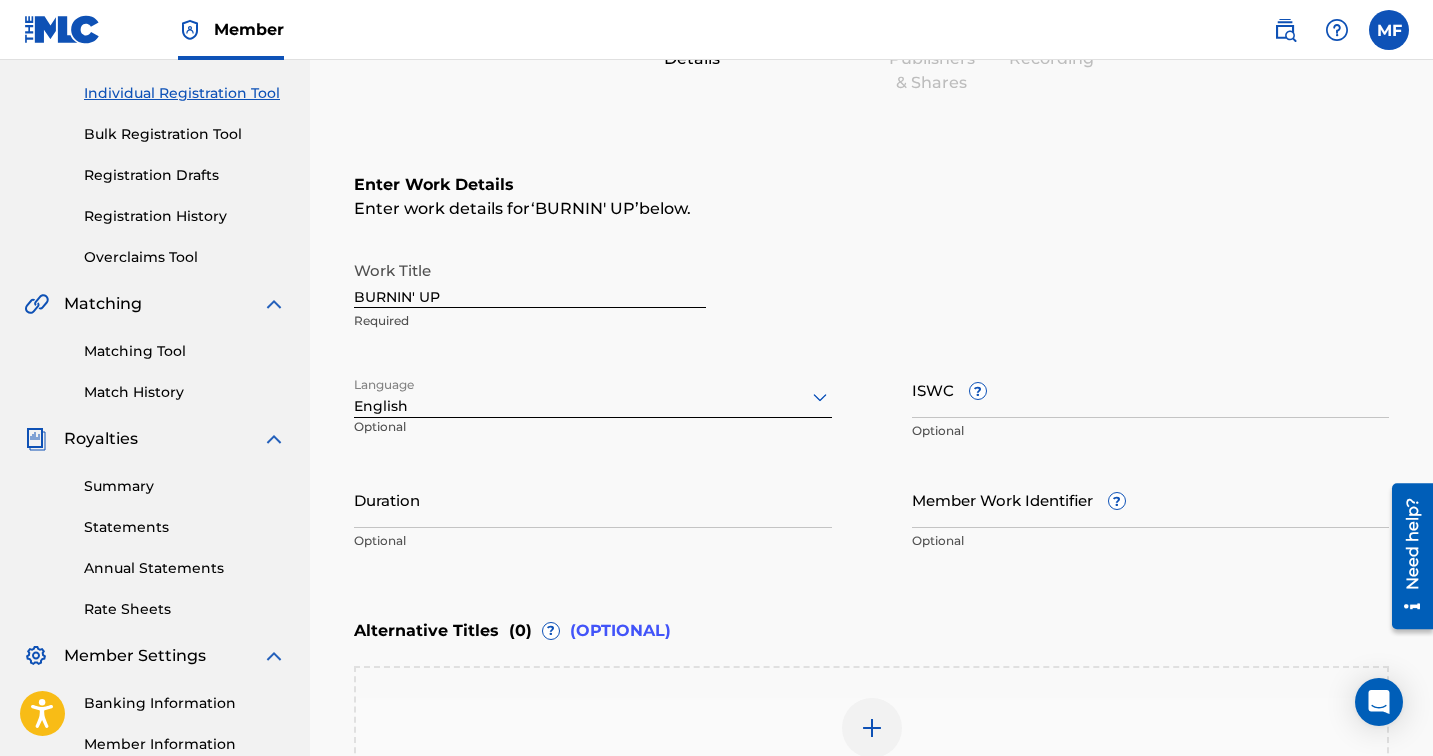 click on "Duration" at bounding box center [593, 499] 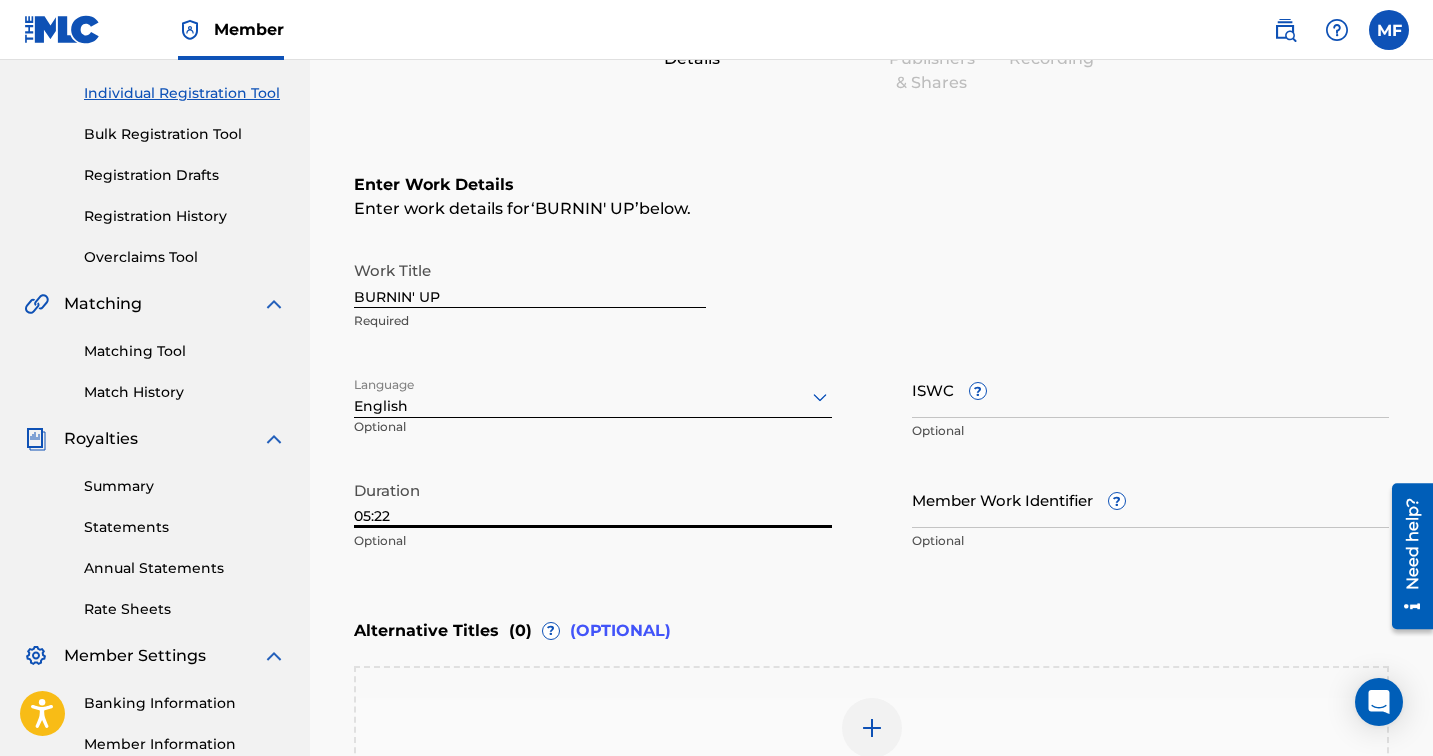 type on "05:22" 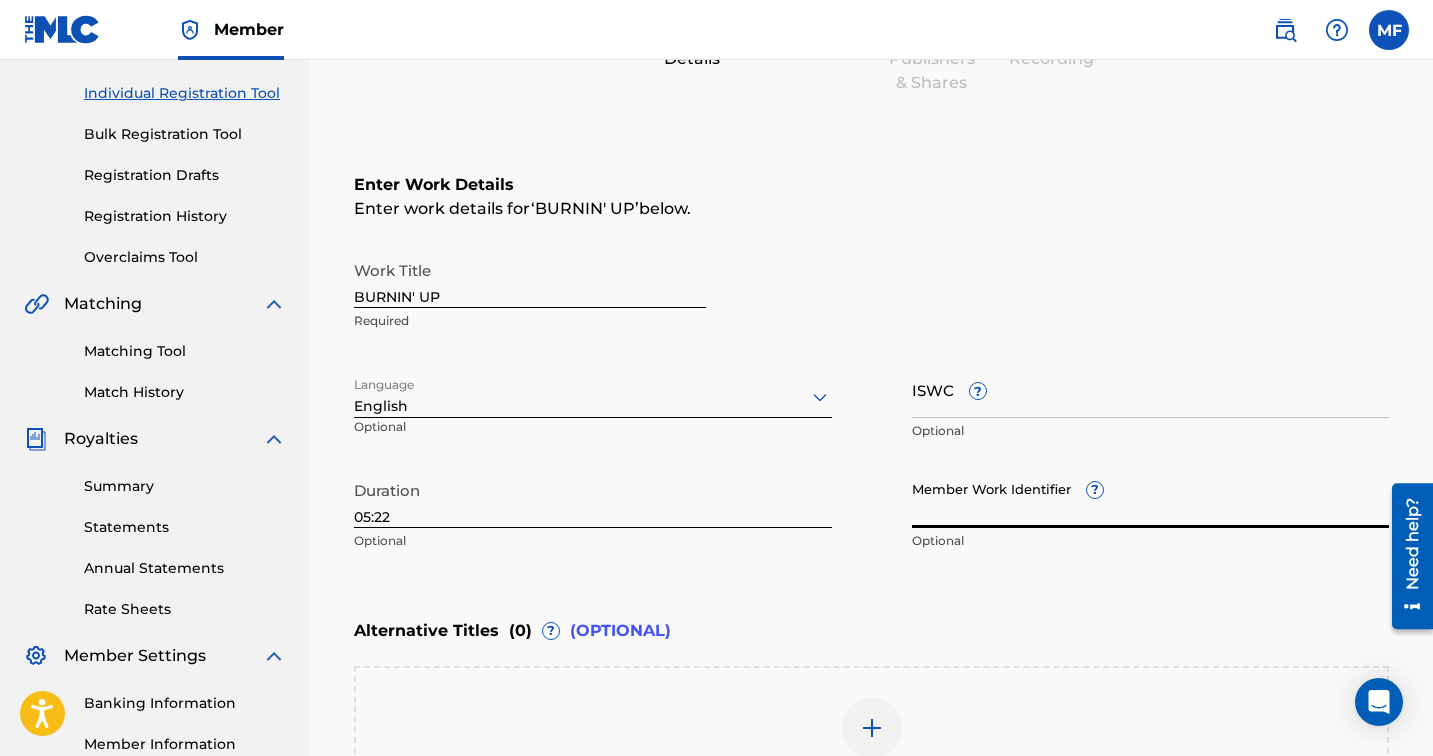 click on "Member Work Identifier   ?" at bounding box center (1151, 499) 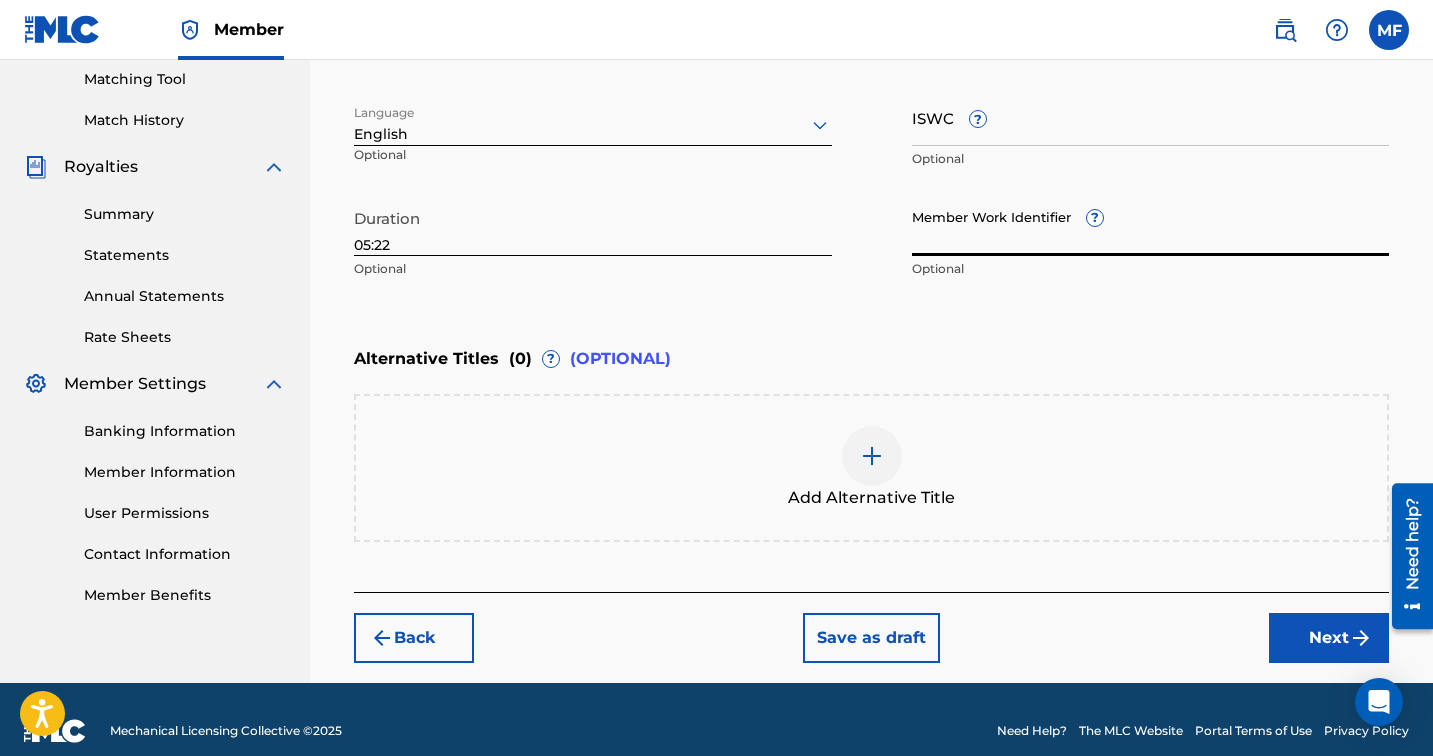 scroll, scrollTop: 536, scrollLeft: 0, axis: vertical 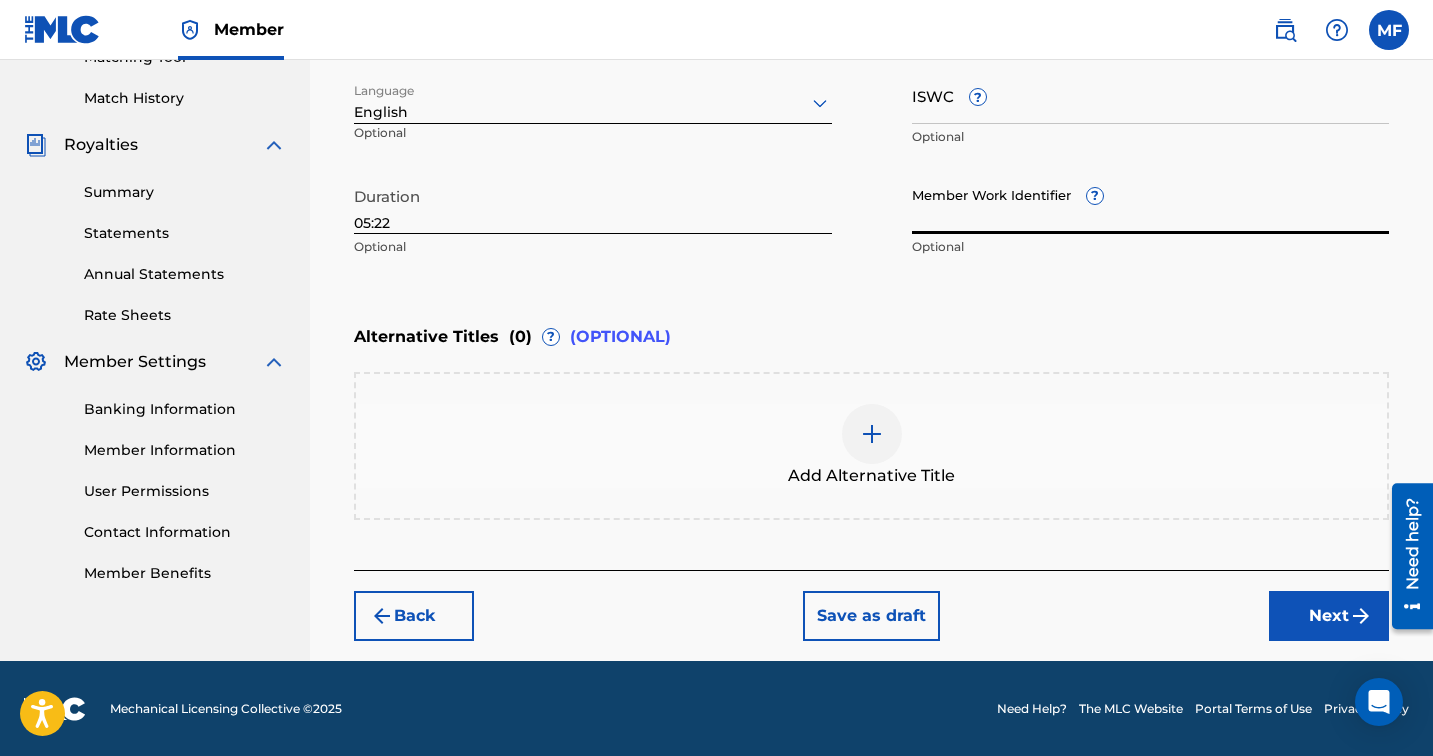 click on "Next" at bounding box center (1329, 616) 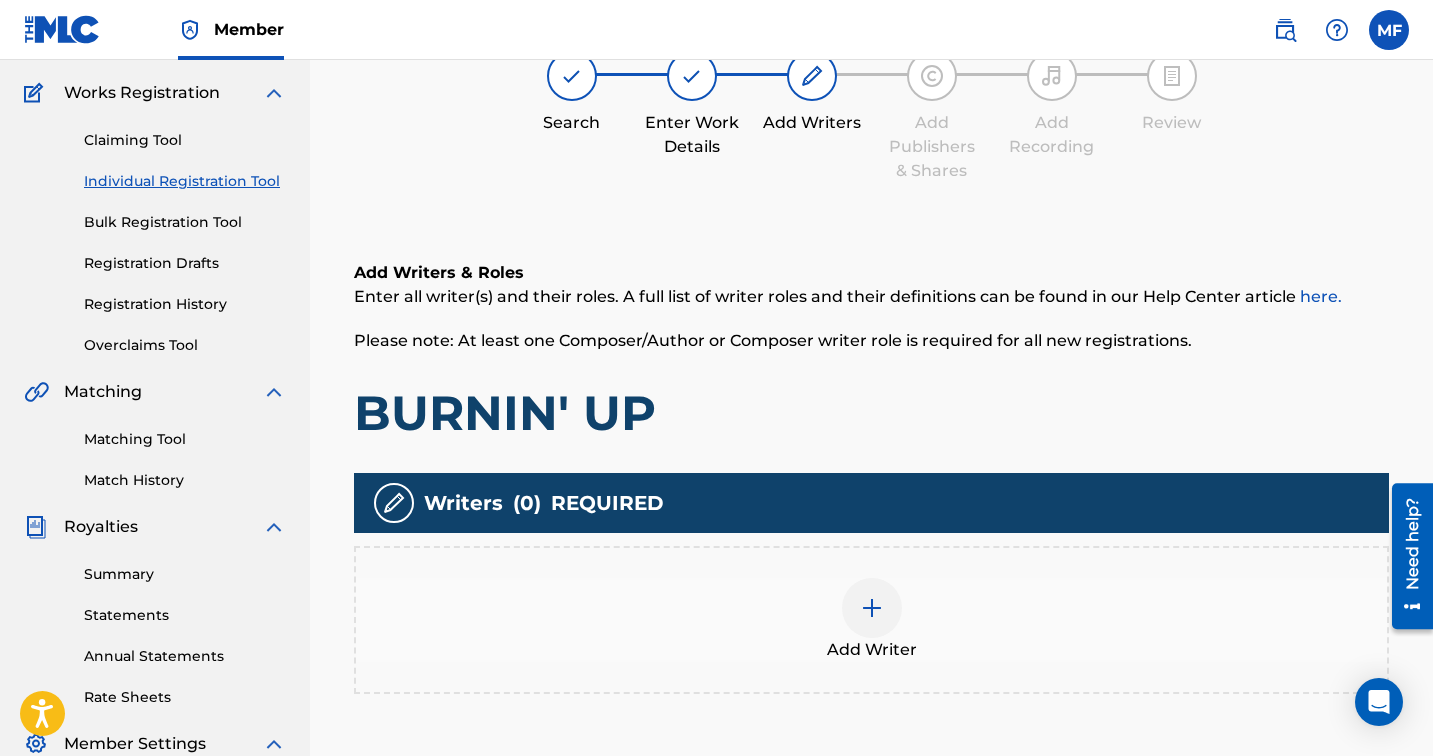 scroll, scrollTop: 236, scrollLeft: 0, axis: vertical 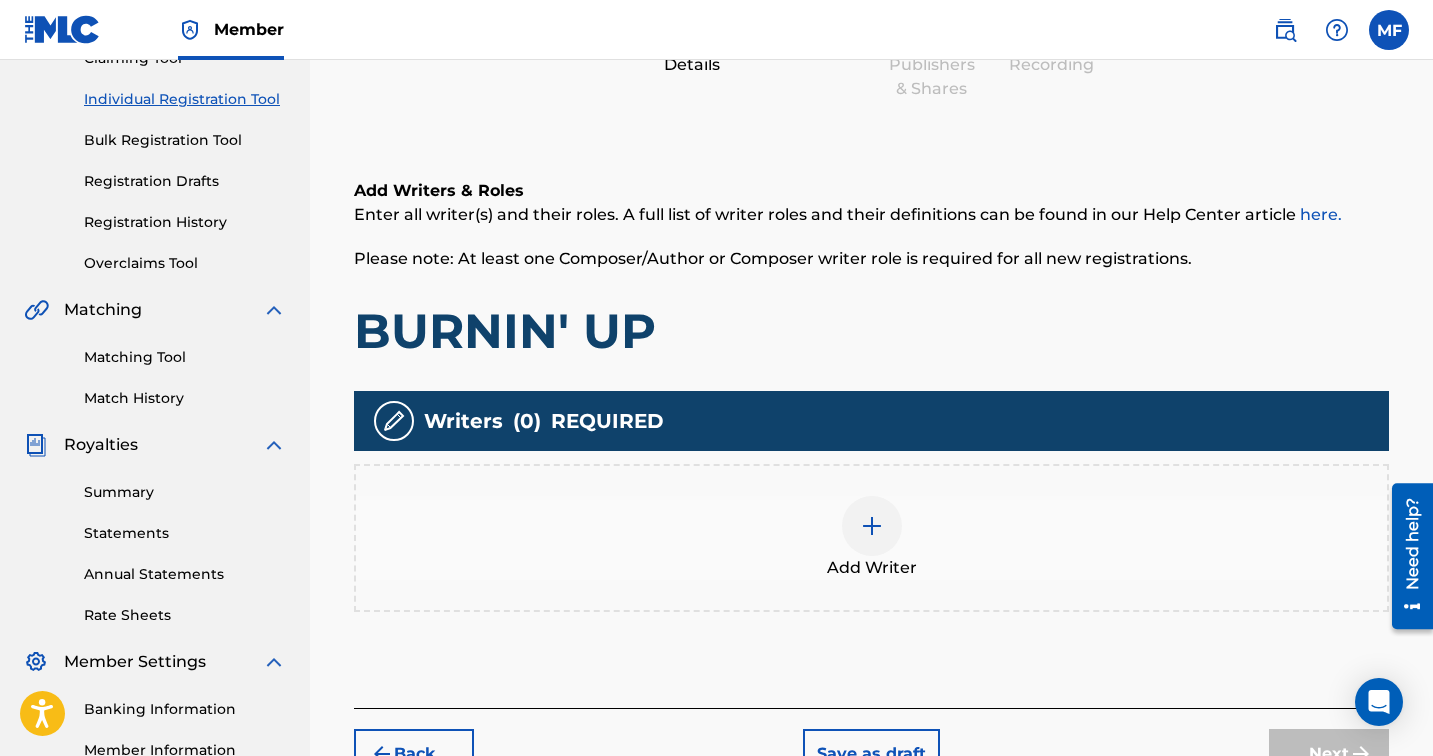 click at bounding box center [872, 526] 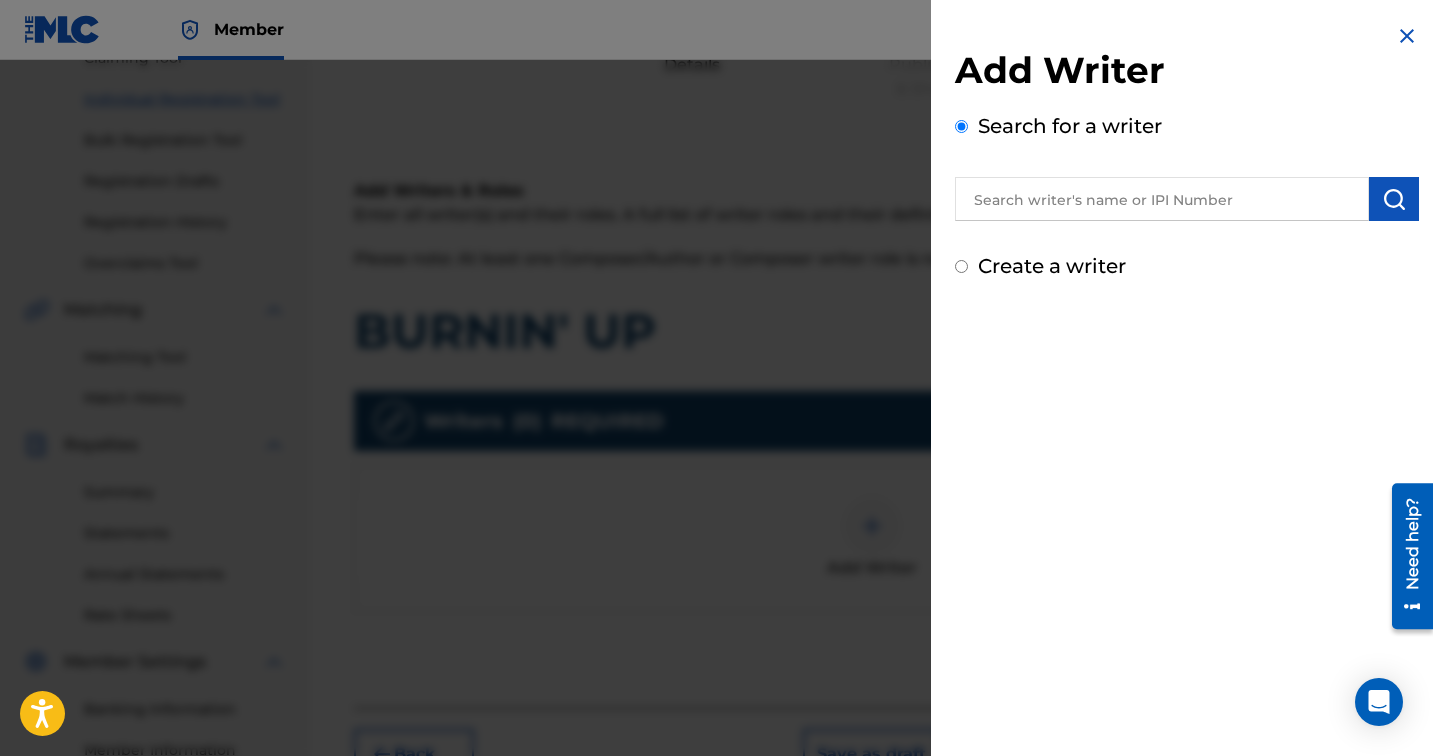 click at bounding box center [1162, 199] 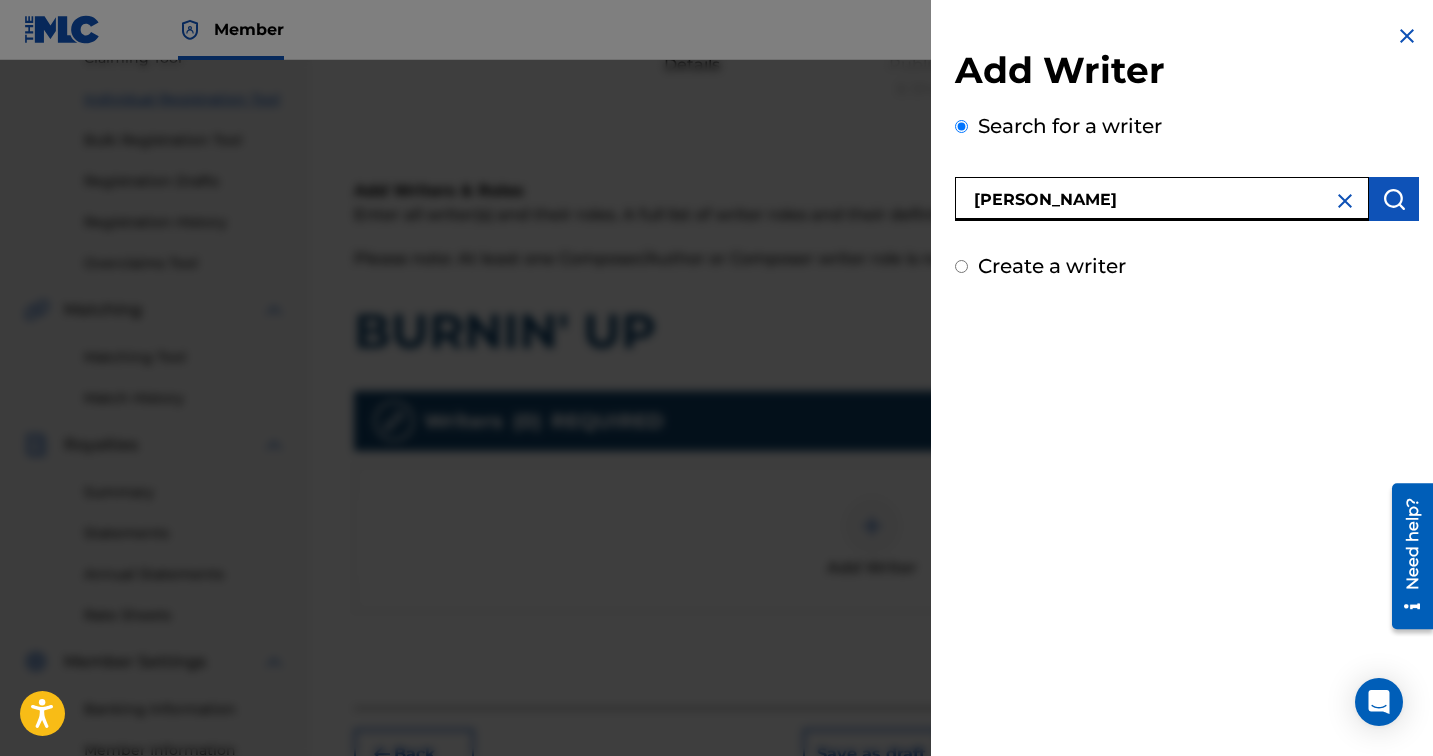type on "[PERSON_NAME]" 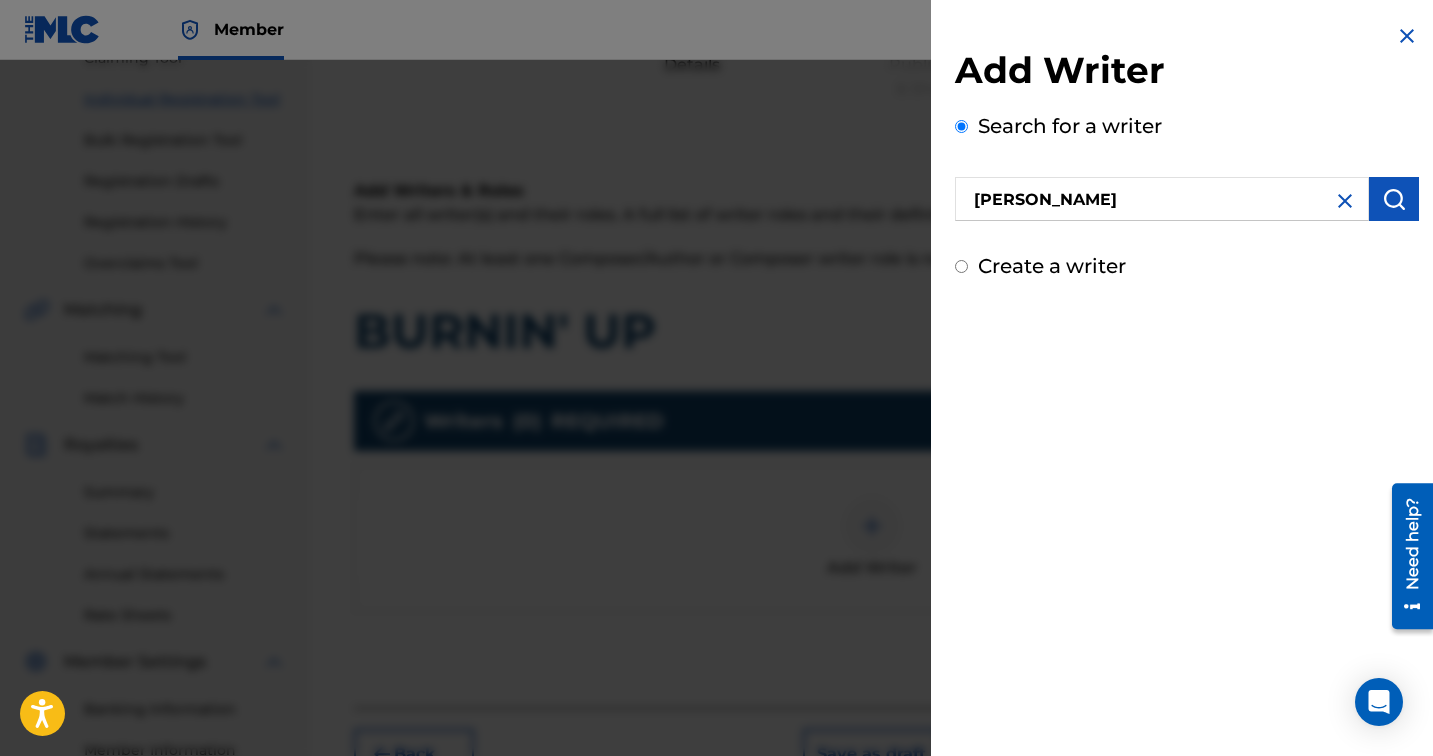 click at bounding box center [1394, 199] 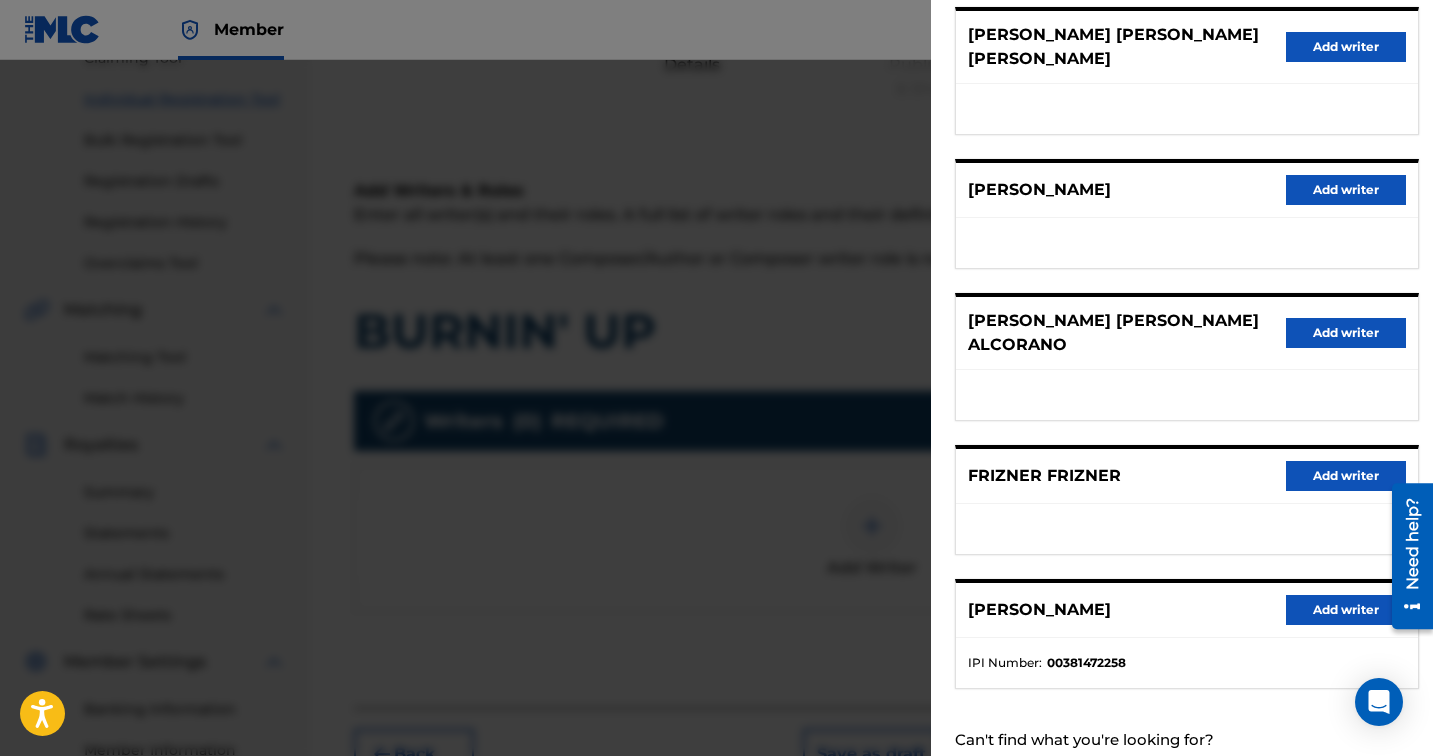 scroll, scrollTop: 271, scrollLeft: 0, axis: vertical 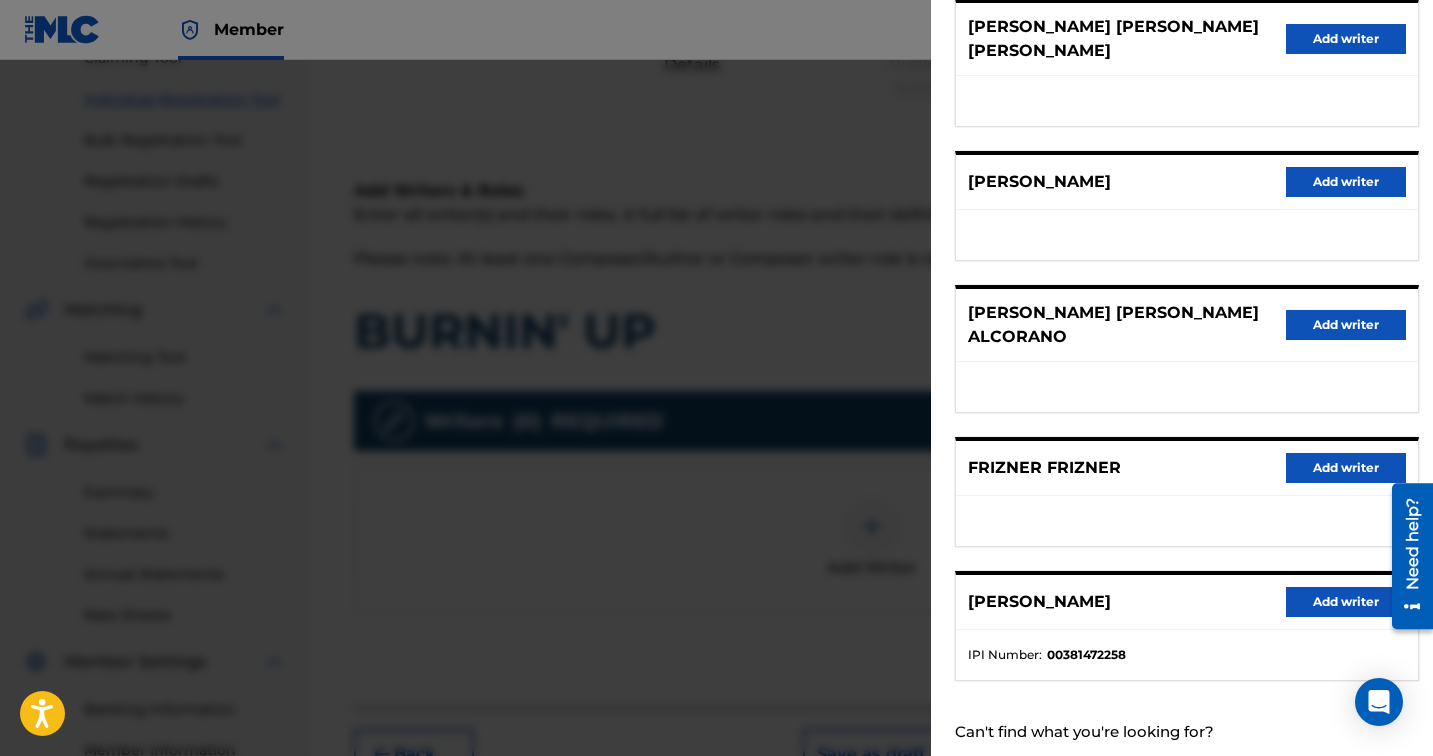 click on "Add writer" at bounding box center (1346, 602) 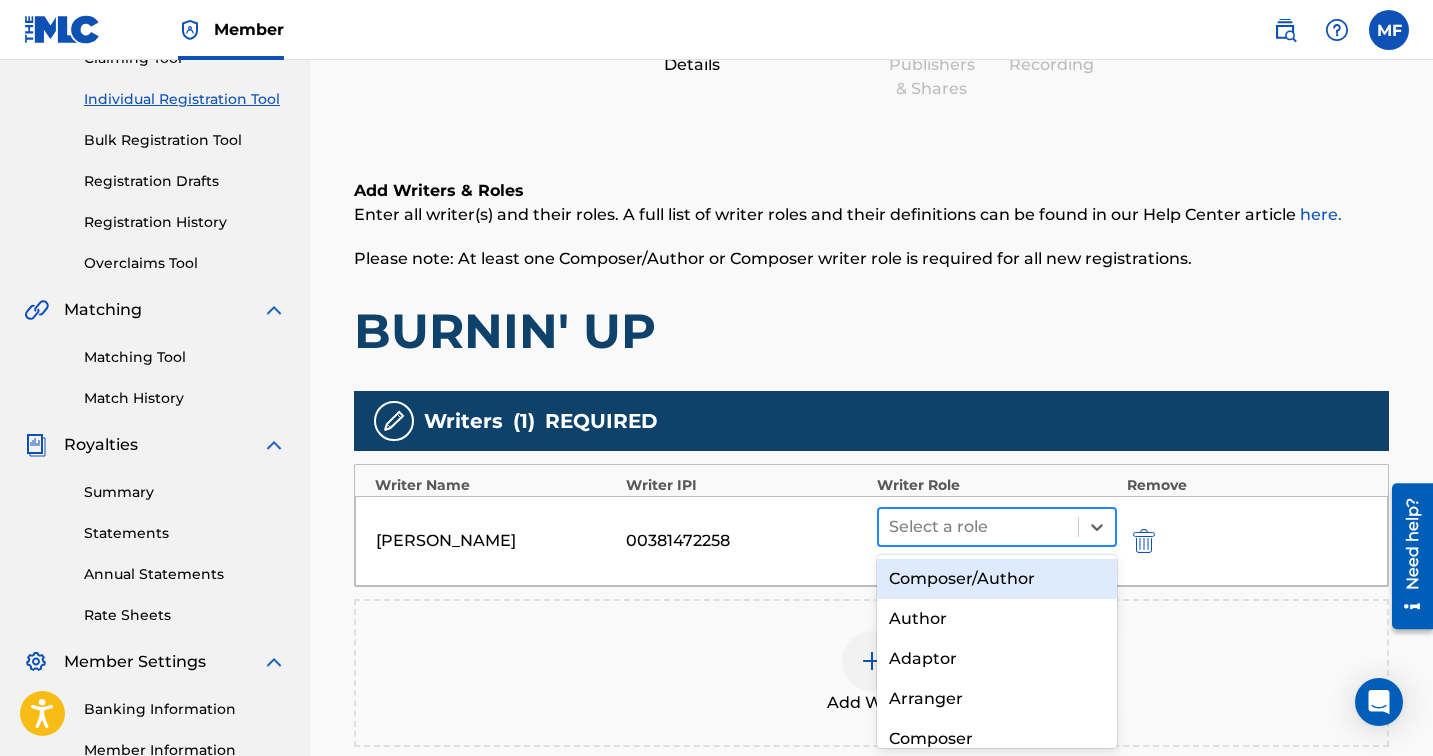 click at bounding box center (978, 527) 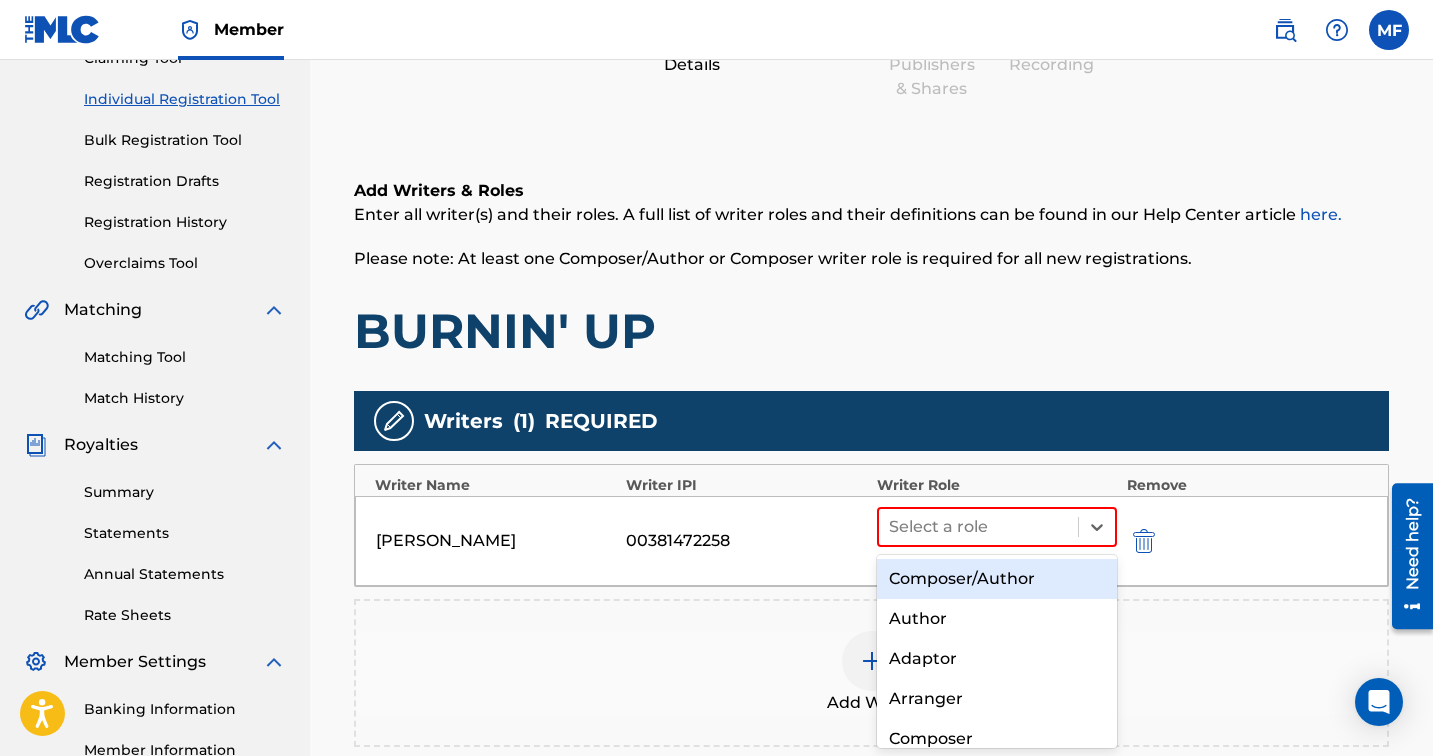 click on "Composer/Author" at bounding box center (997, 579) 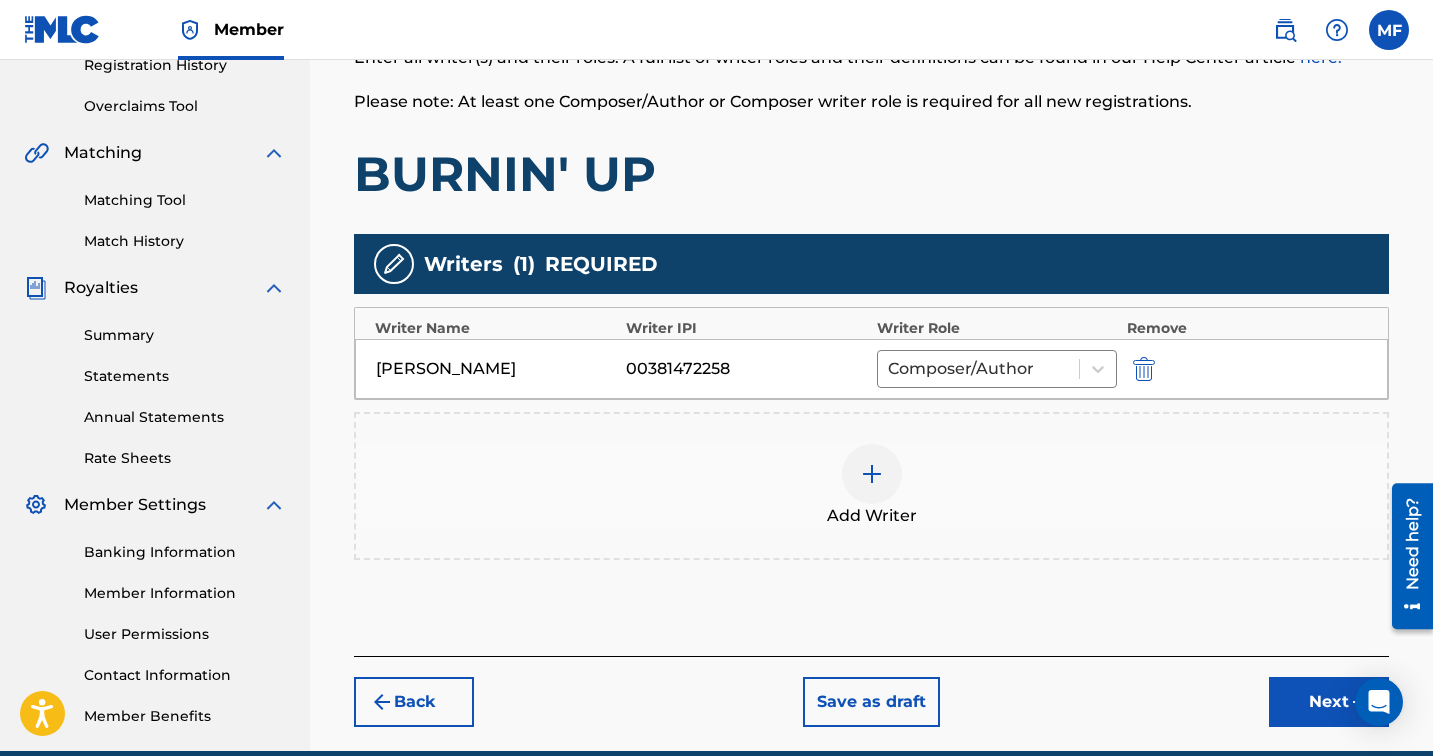 scroll, scrollTop: 412, scrollLeft: 0, axis: vertical 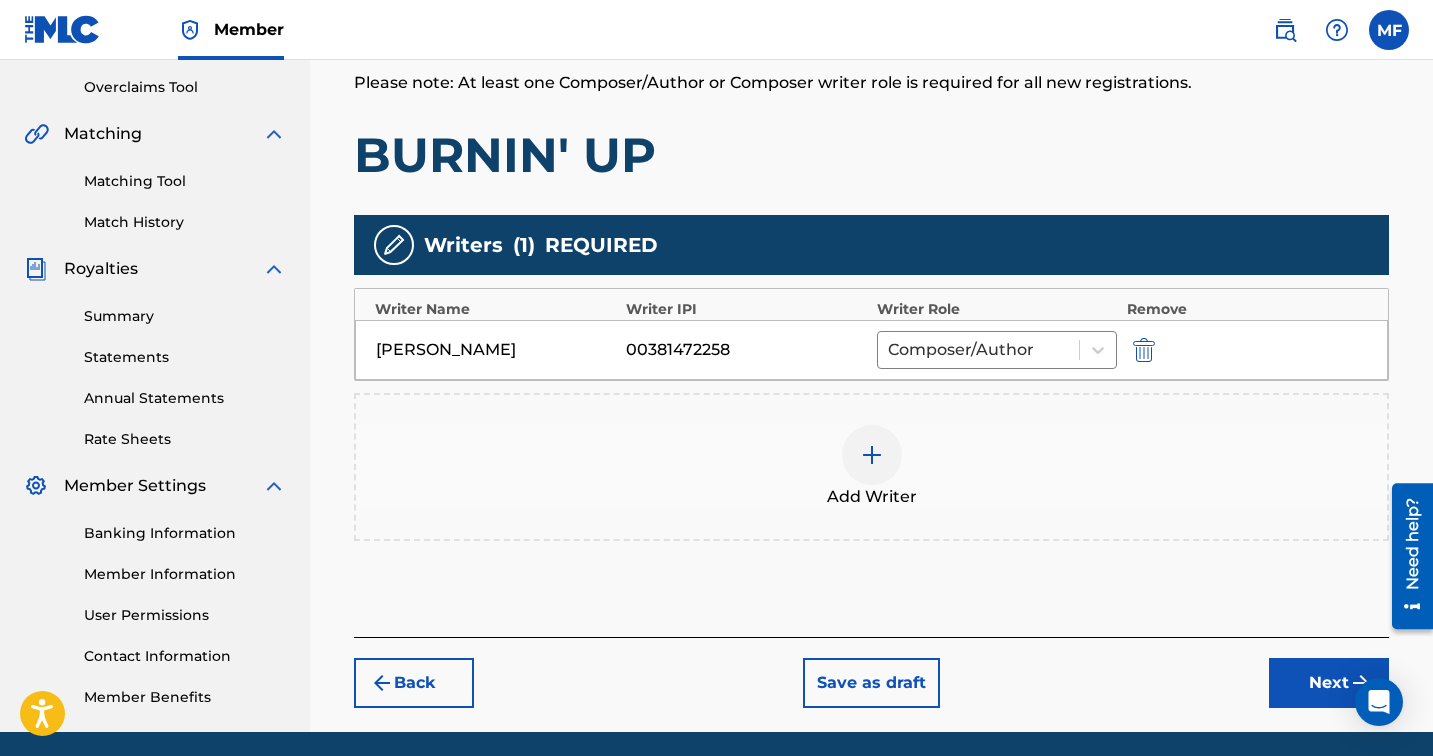 click on "Next" at bounding box center [1329, 683] 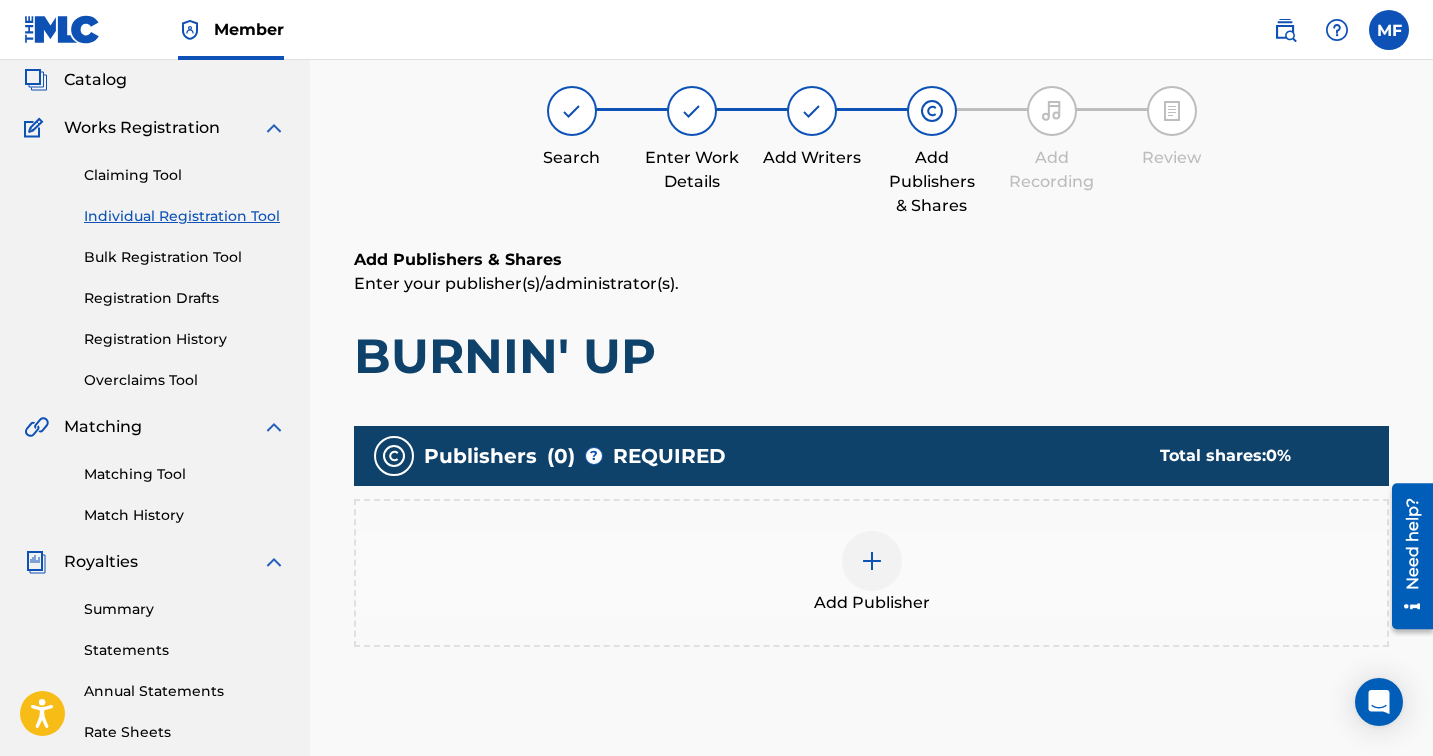 scroll, scrollTop: 90, scrollLeft: 0, axis: vertical 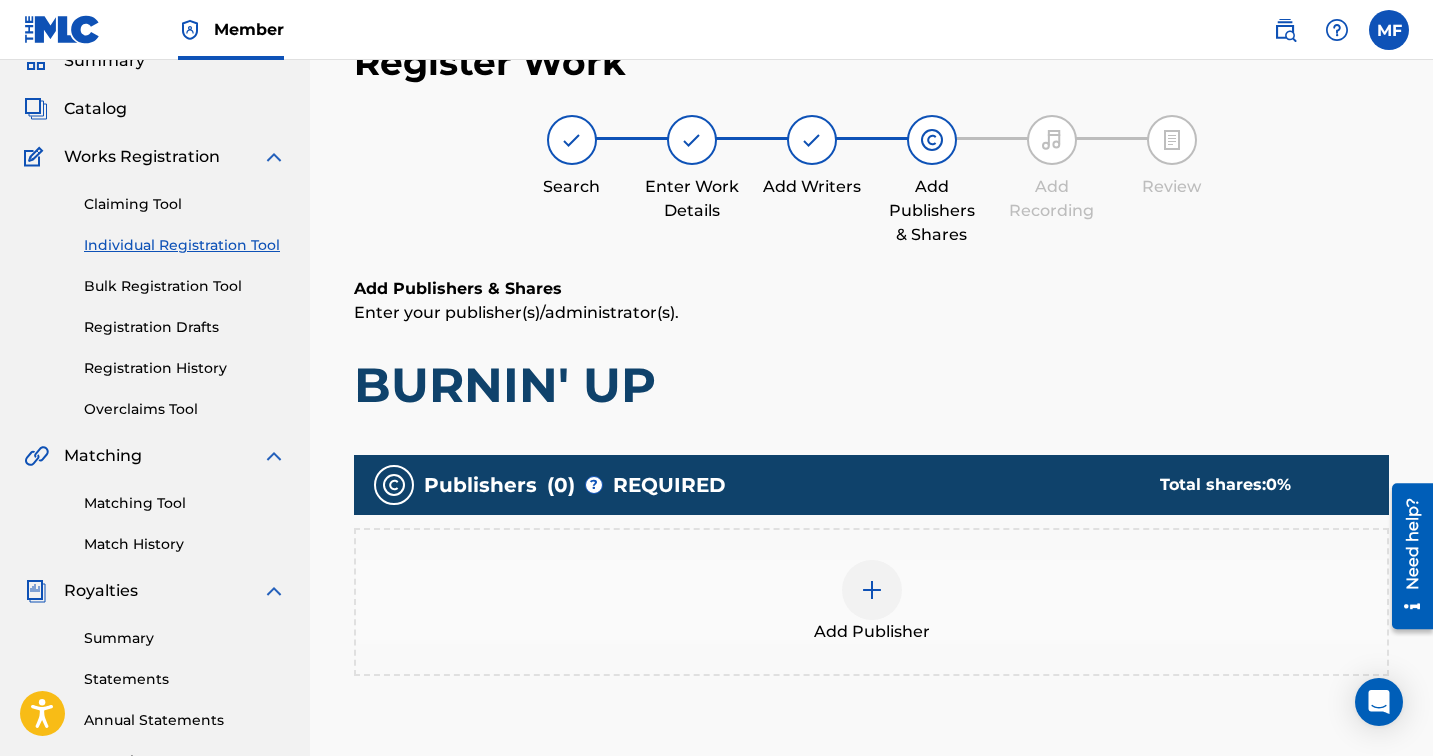 click at bounding box center [872, 590] 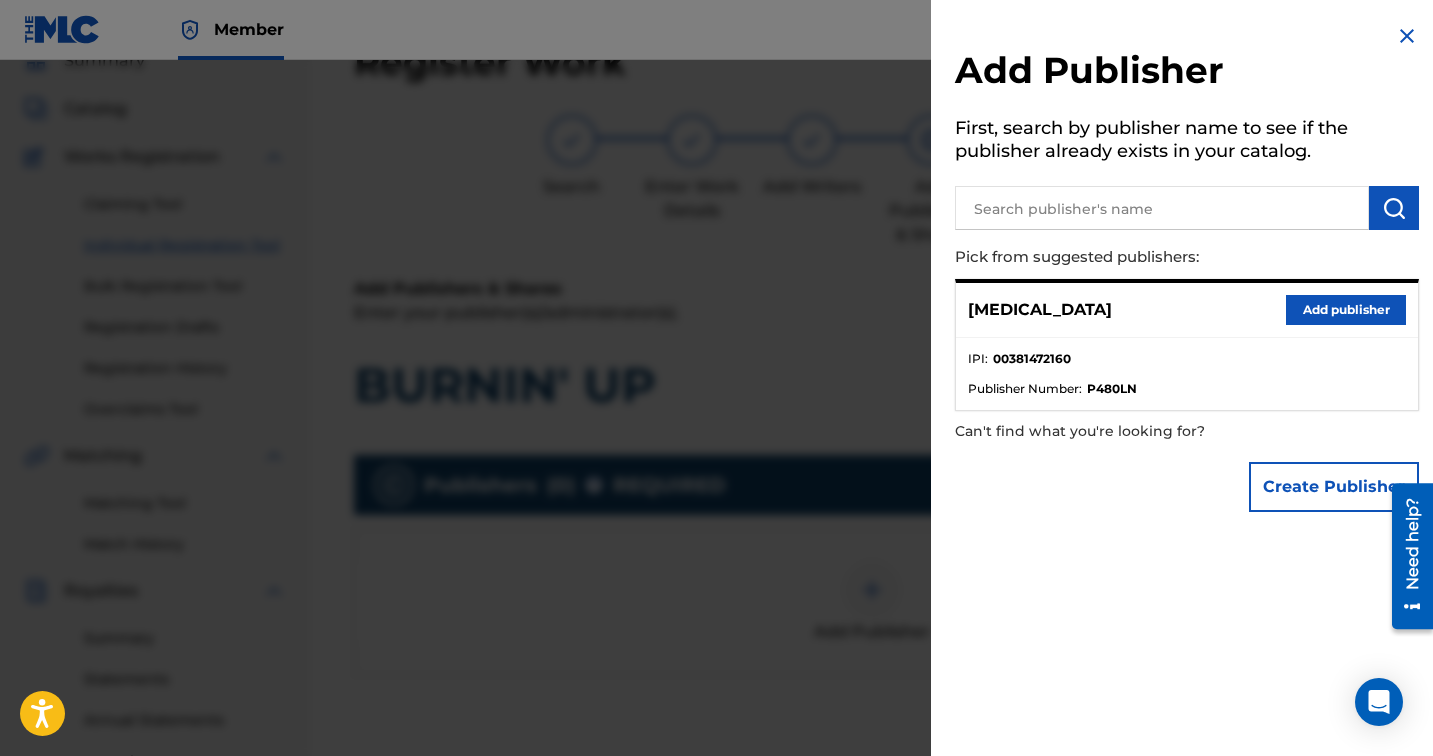 click on "Add publisher" at bounding box center [1346, 310] 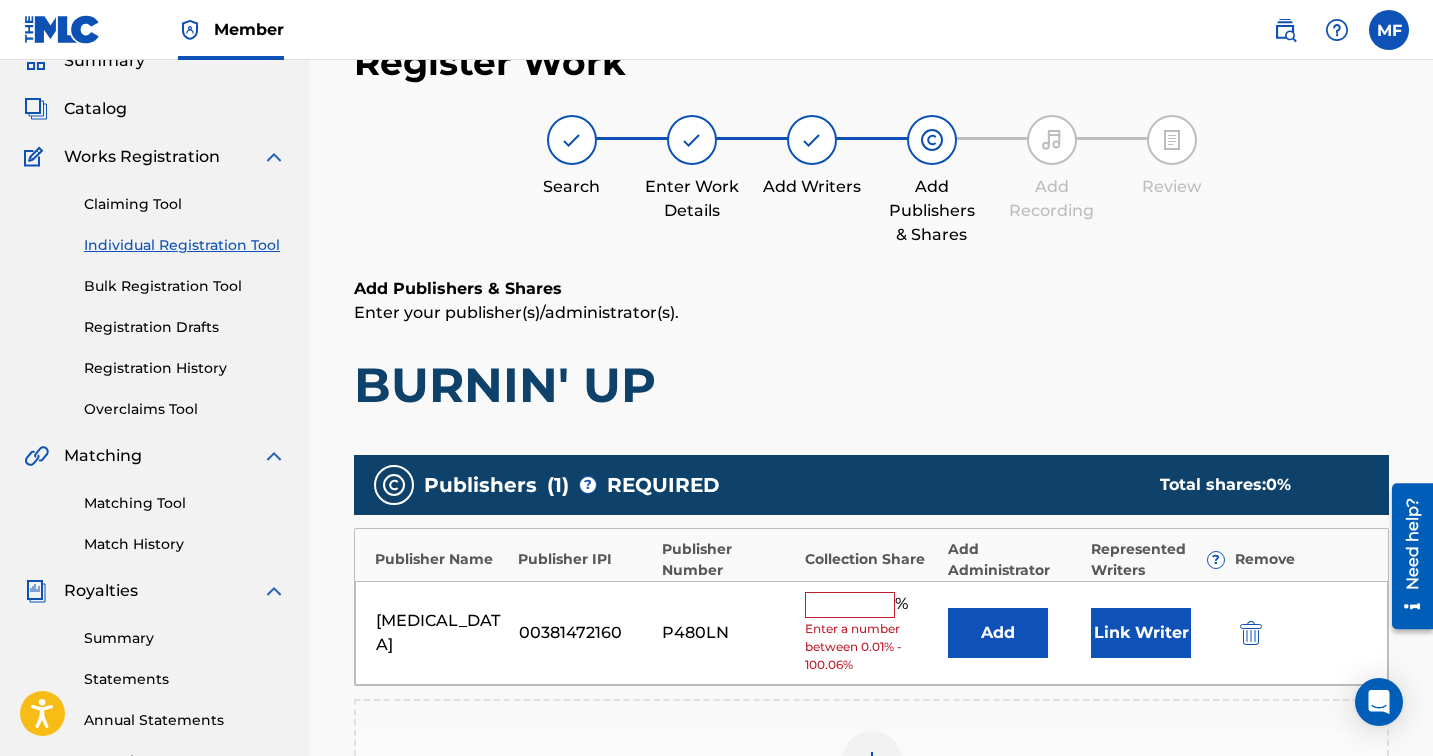 click at bounding box center (850, 605) 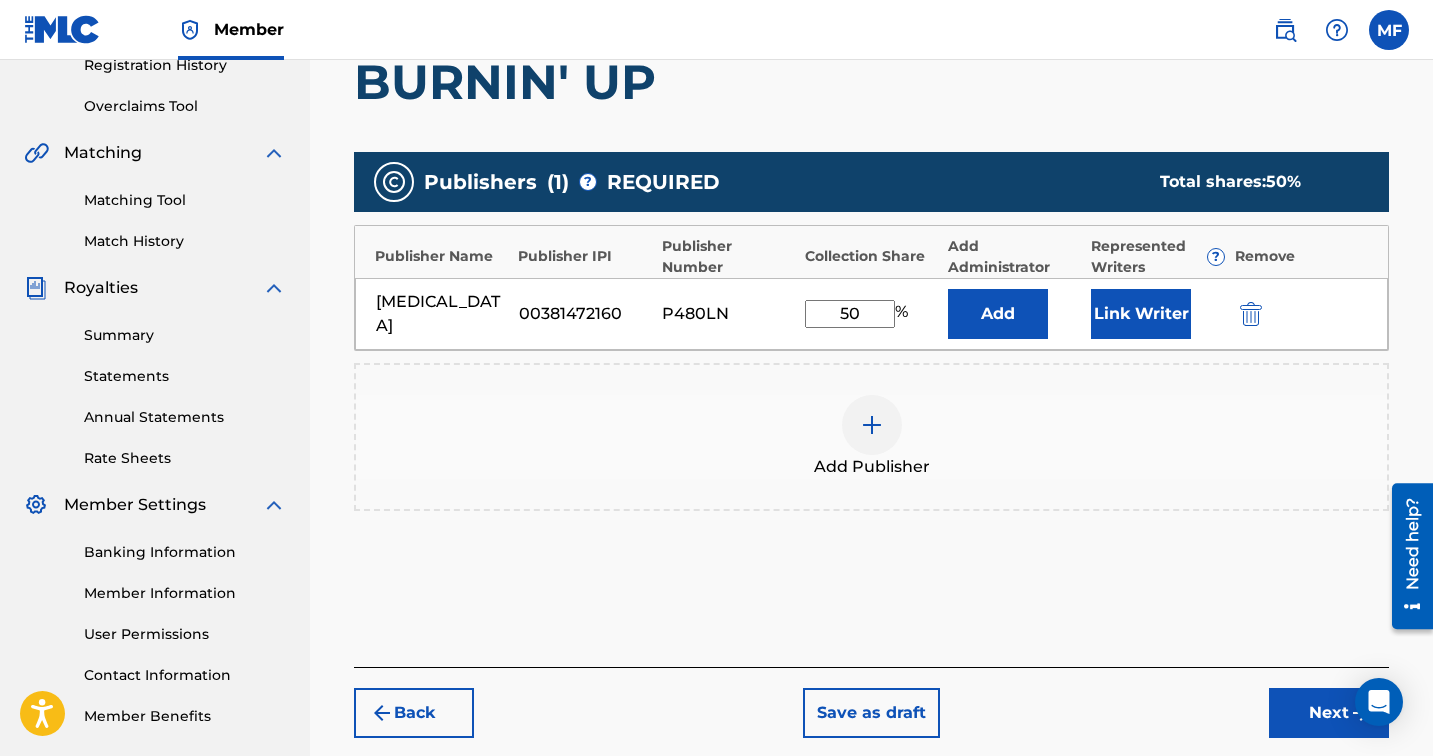 scroll, scrollTop: 491, scrollLeft: 0, axis: vertical 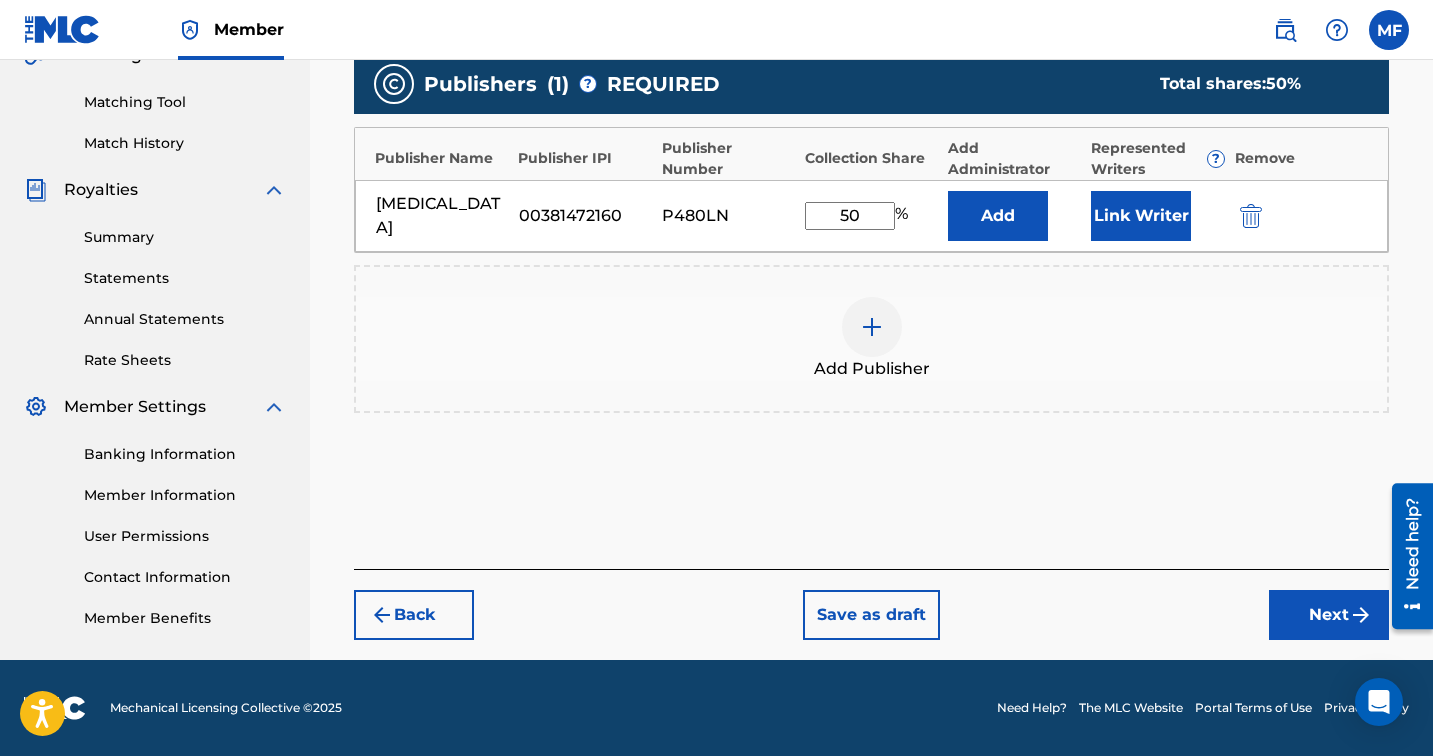 click on "Next" at bounding box center (1329, 615) 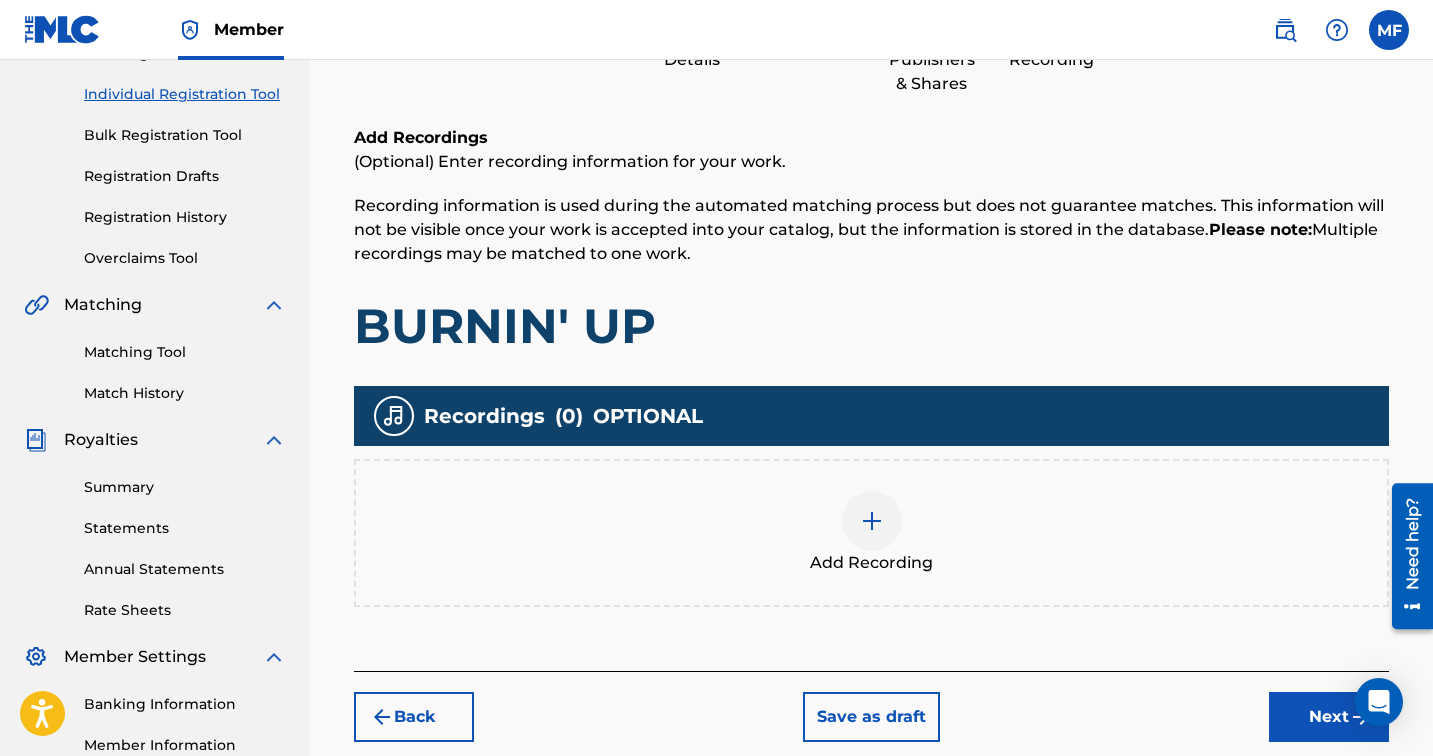 scroll, scrollTop: 254, scrollLeft: 0, axis: vertical 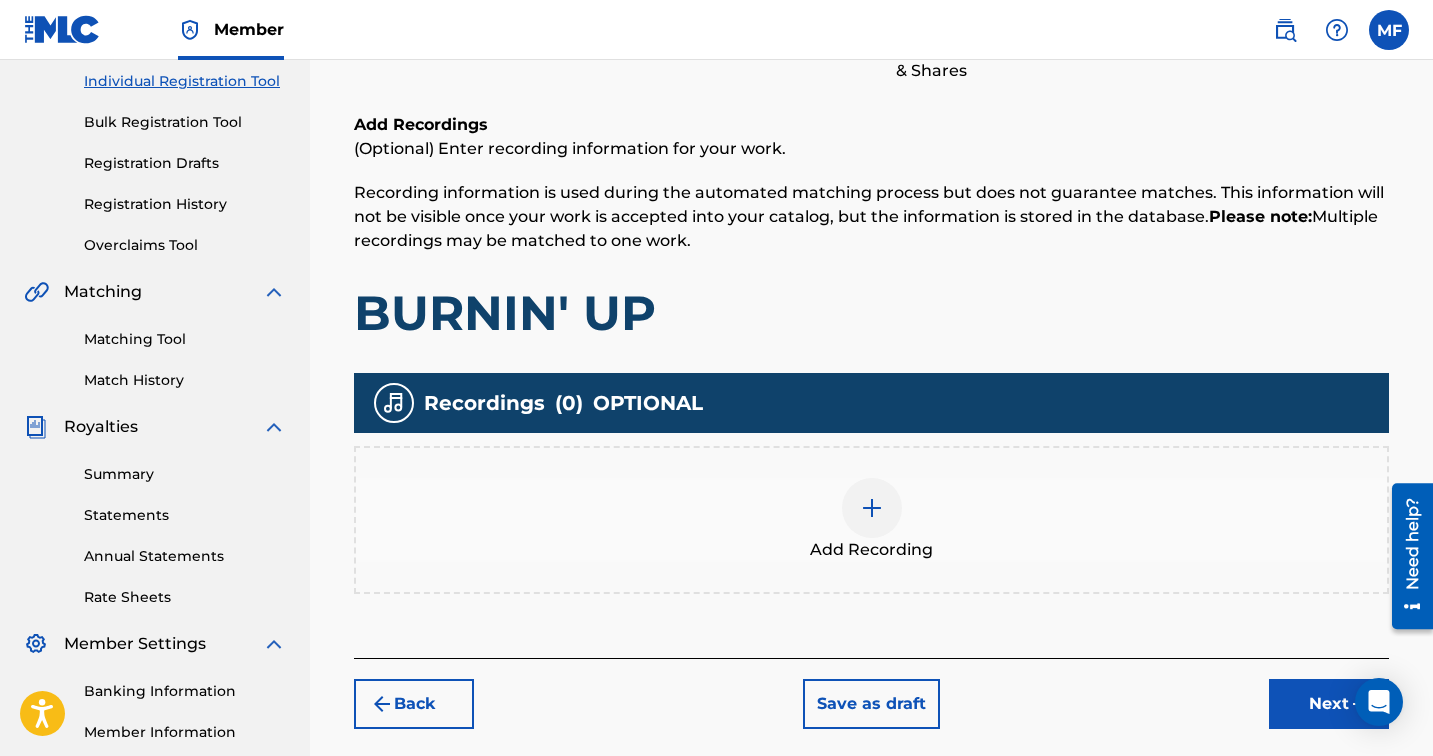 click at bounding box center (872, 508) 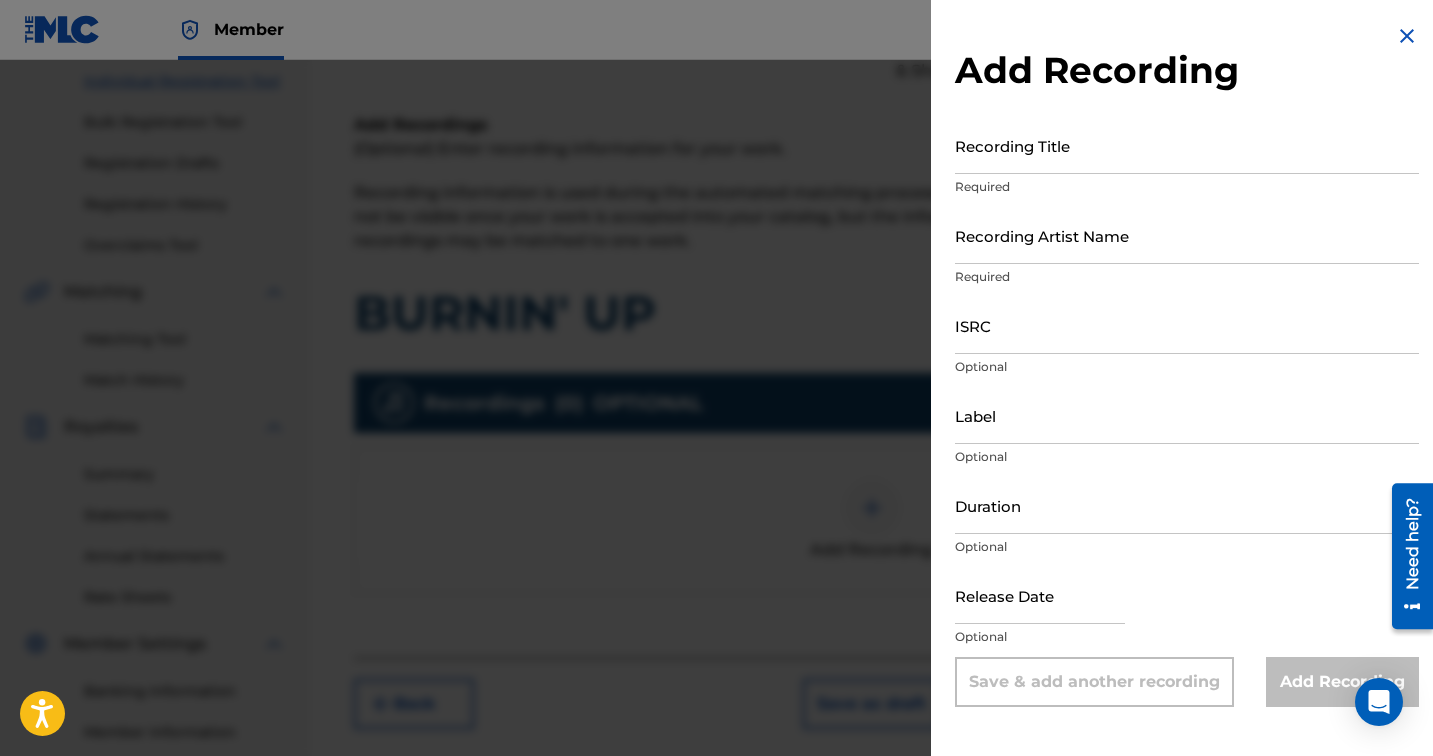 click on "Recording Title" at bounding box center (1187, 145) 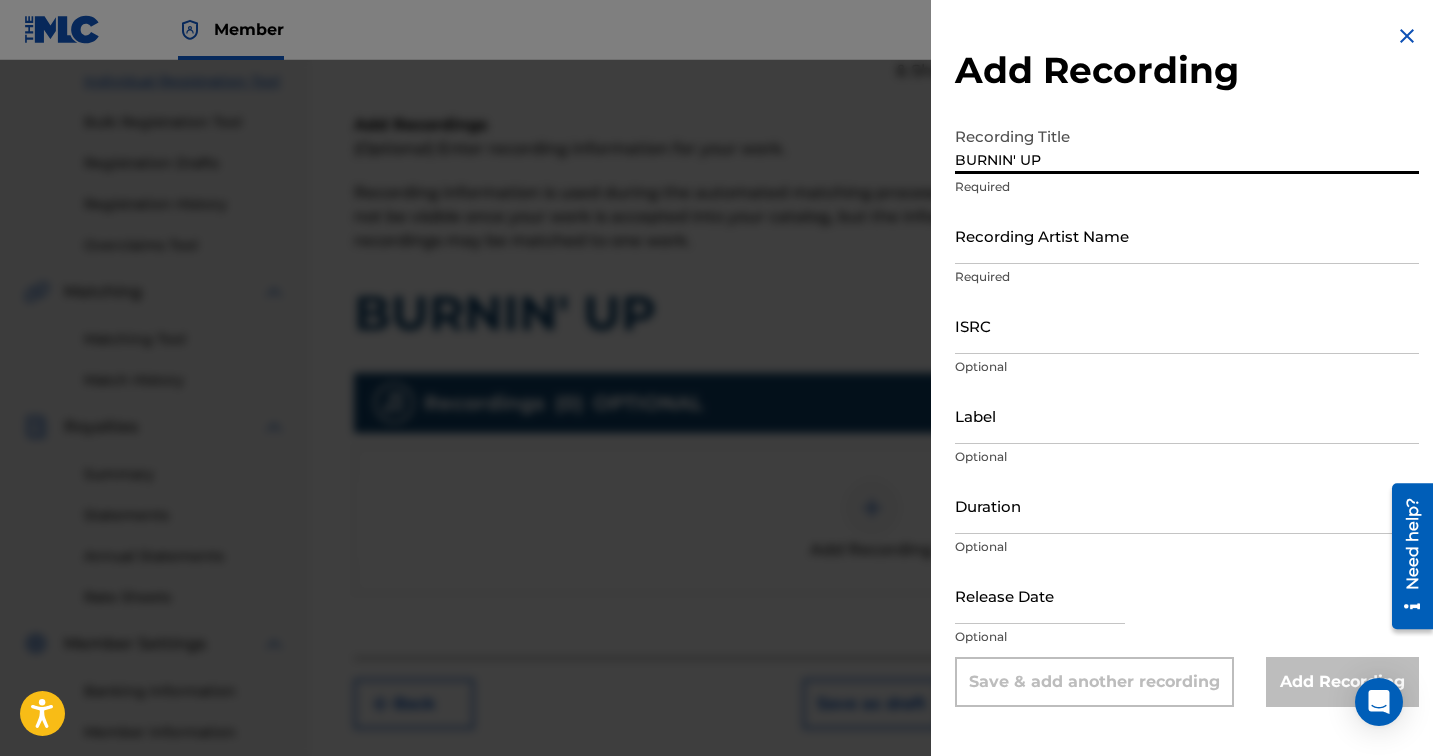 type on "BURNIN' UP" 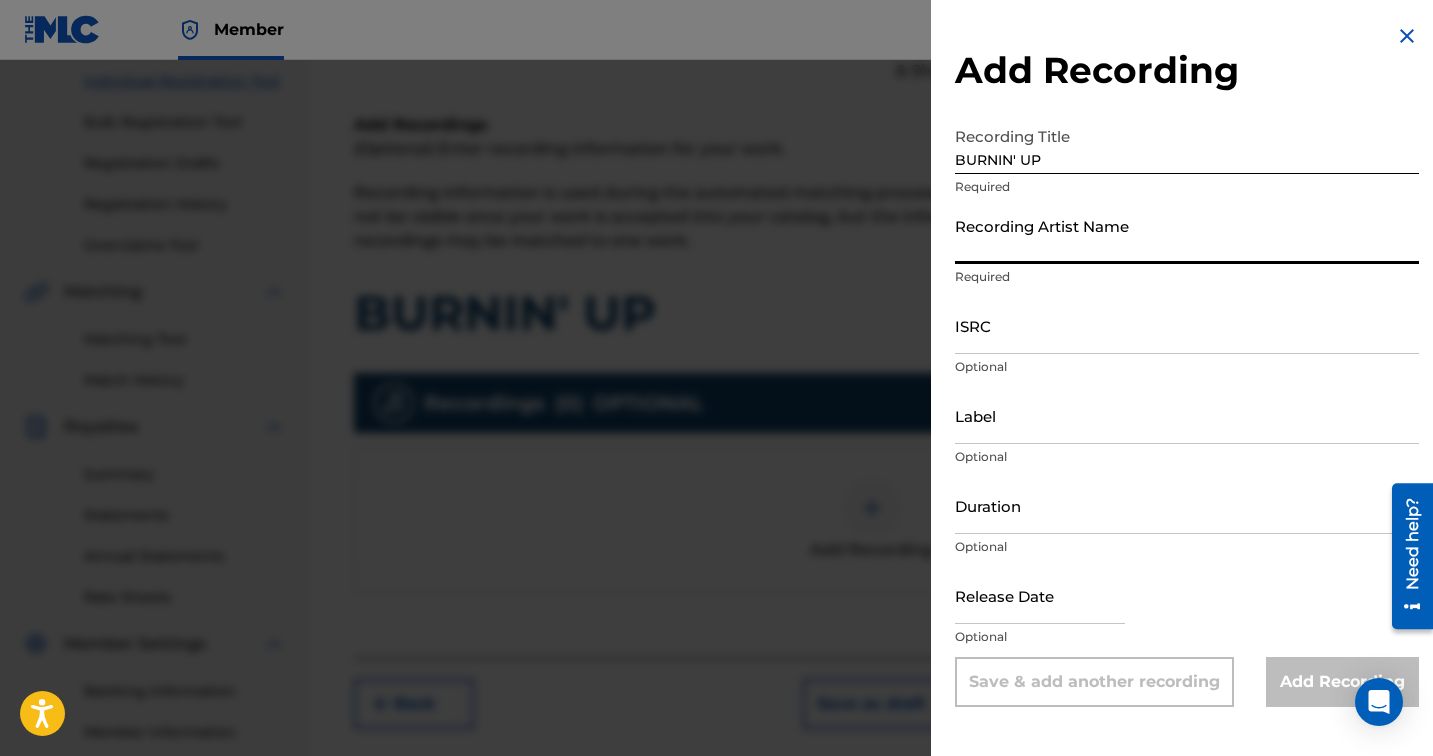 click on "Recording Artist Name" at bounding box center [1187, 235] 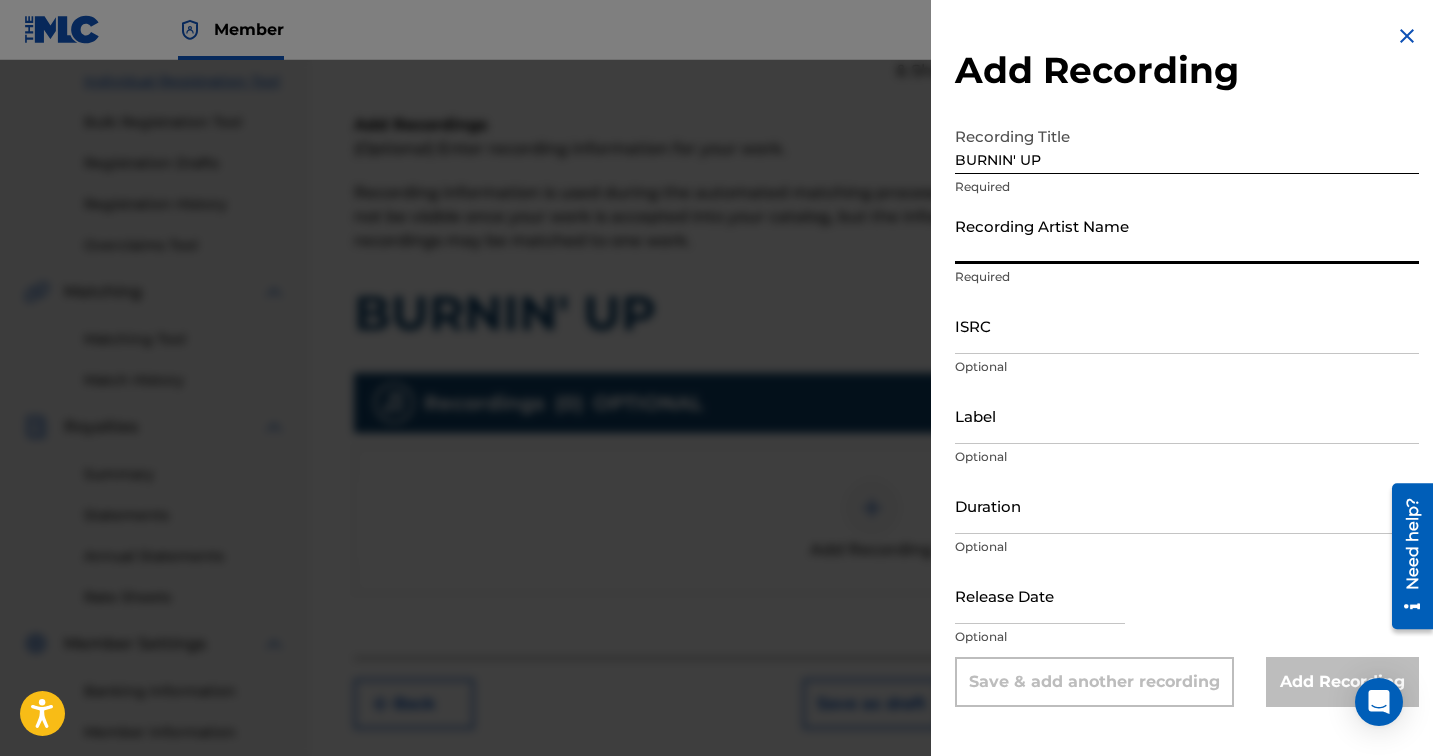 type on "LADYMONIX" 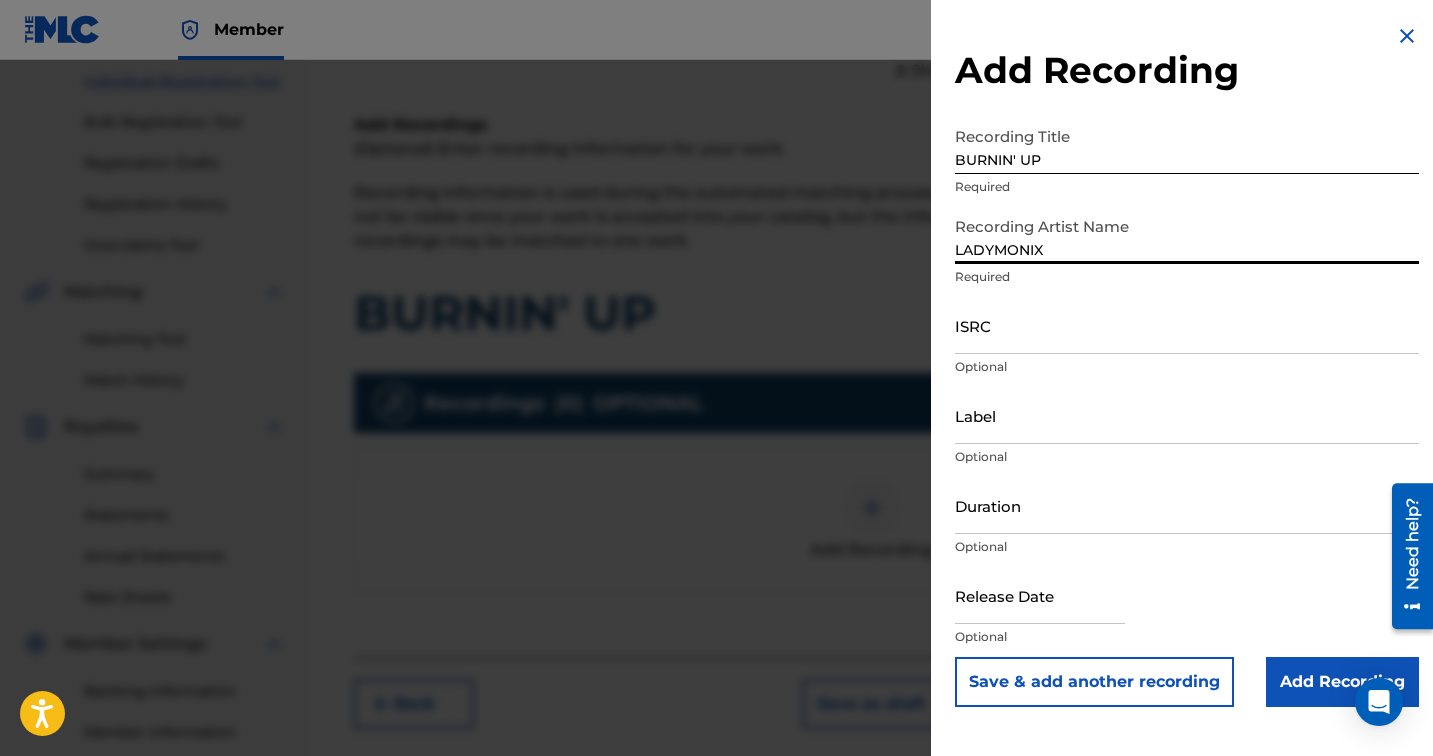 click on "ISRC" at bounding box center (1187, 325) 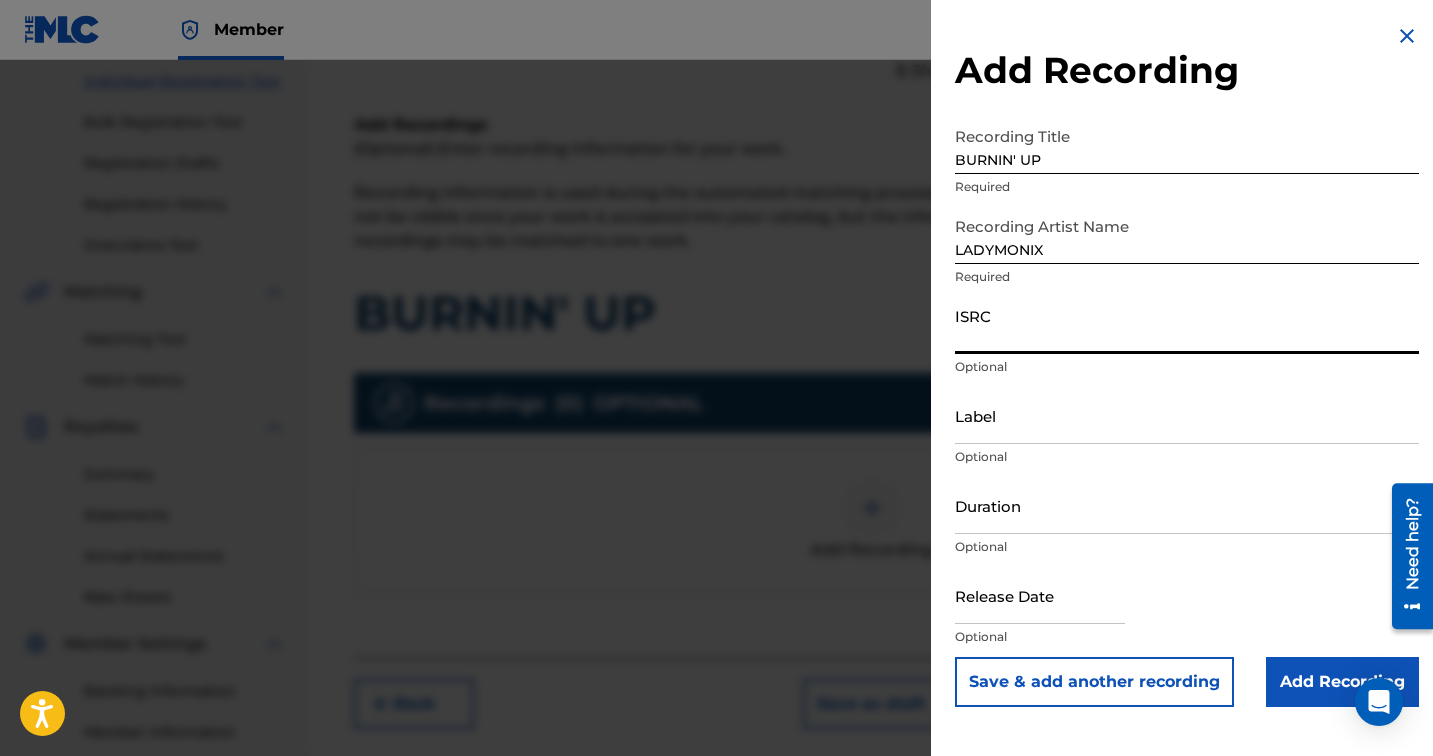 paste on "QZTAW2539914" 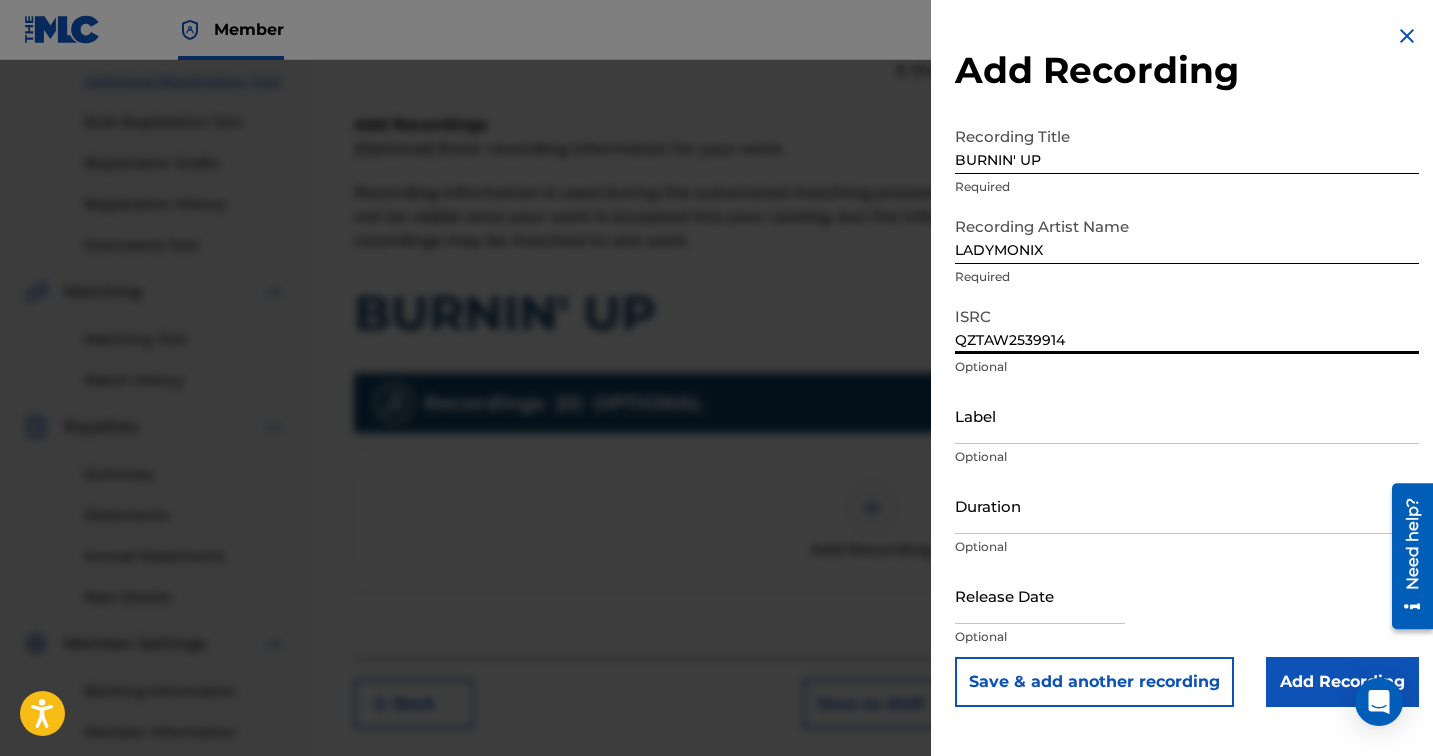type on "QZTAW2539914" 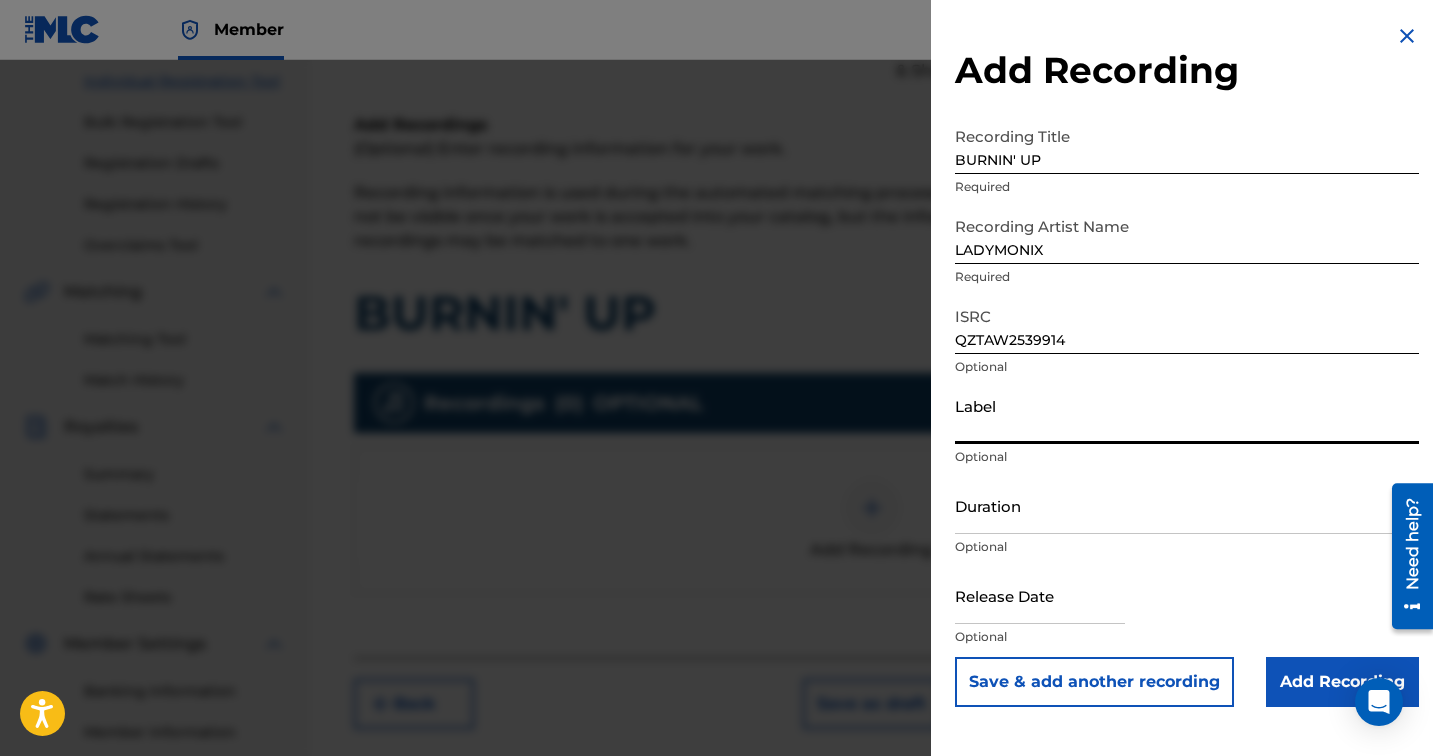 click on "Label" at bounding box center (1187, 415) 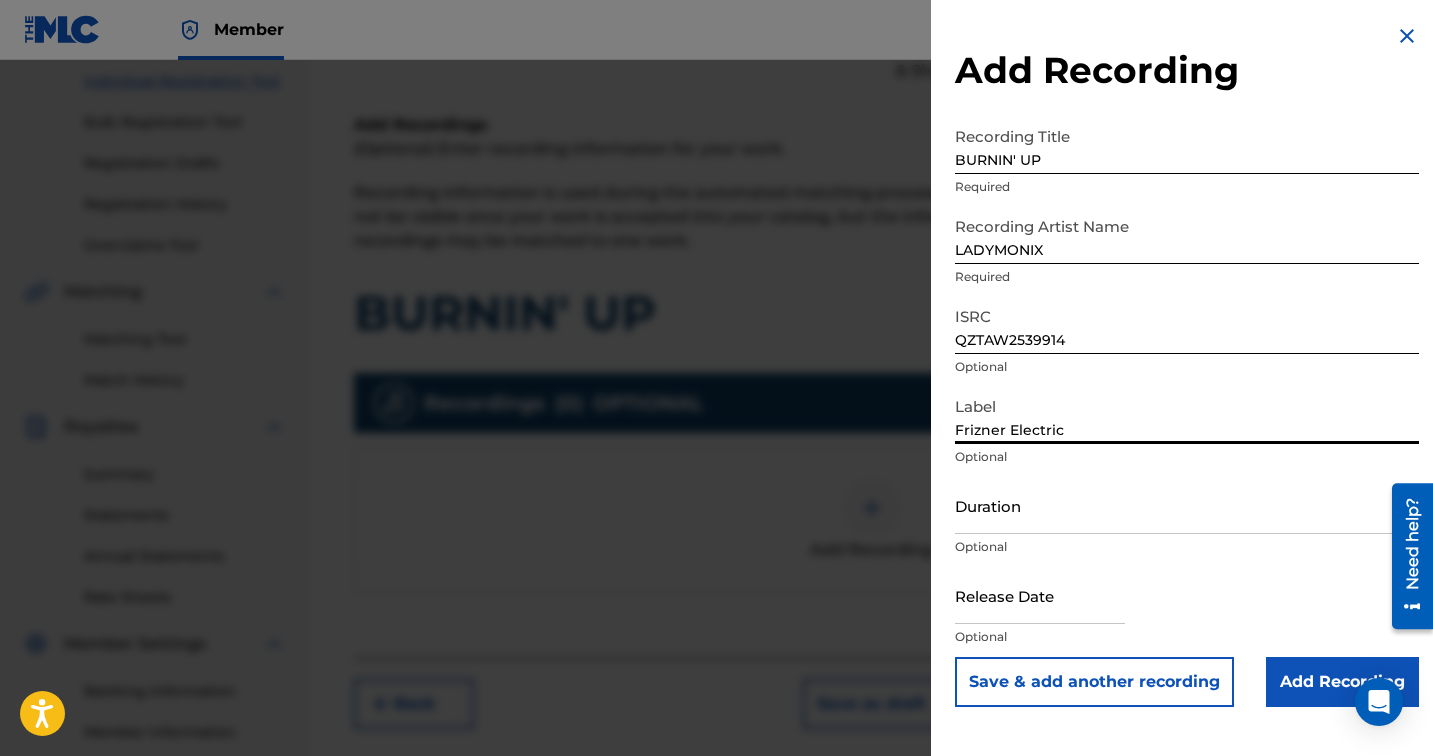 click on "Duration" at bounding box center (1187, 505) 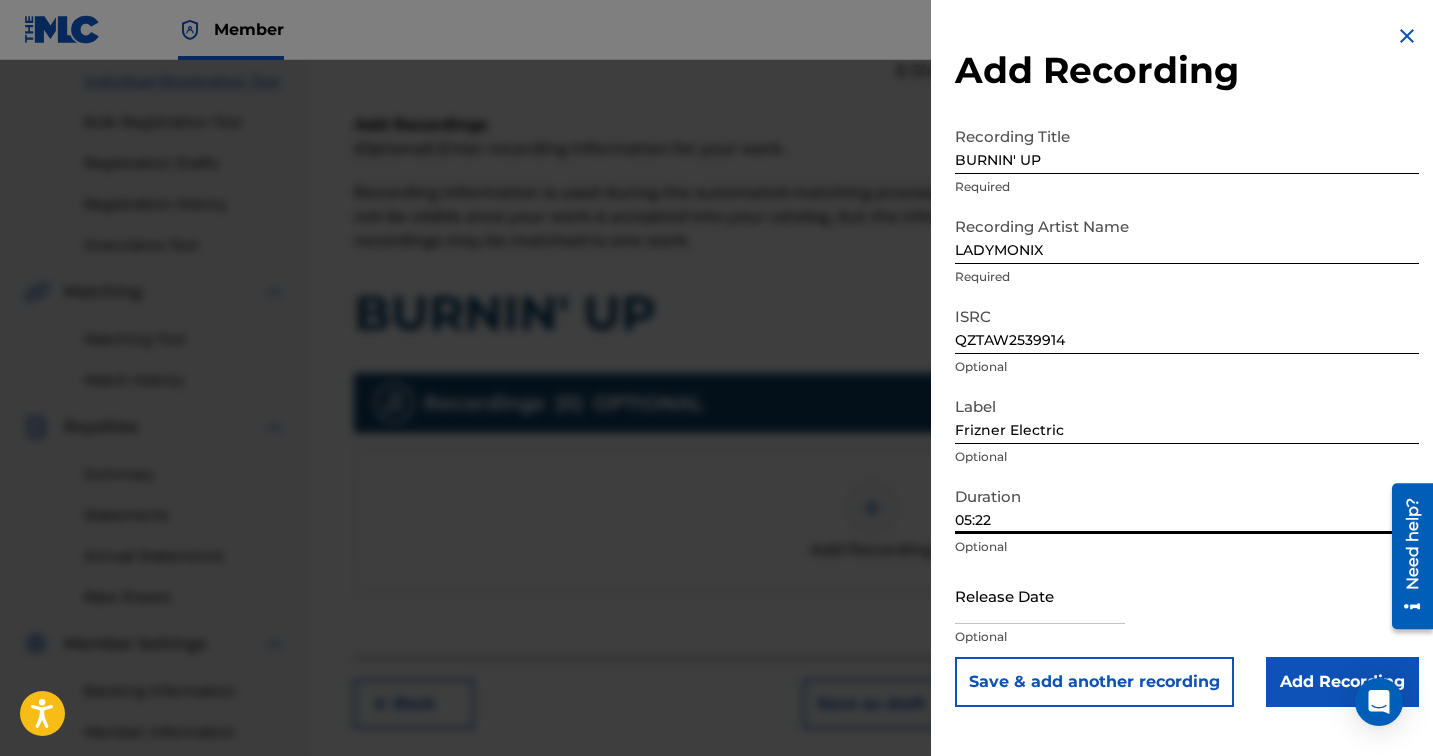 type on "05:22" 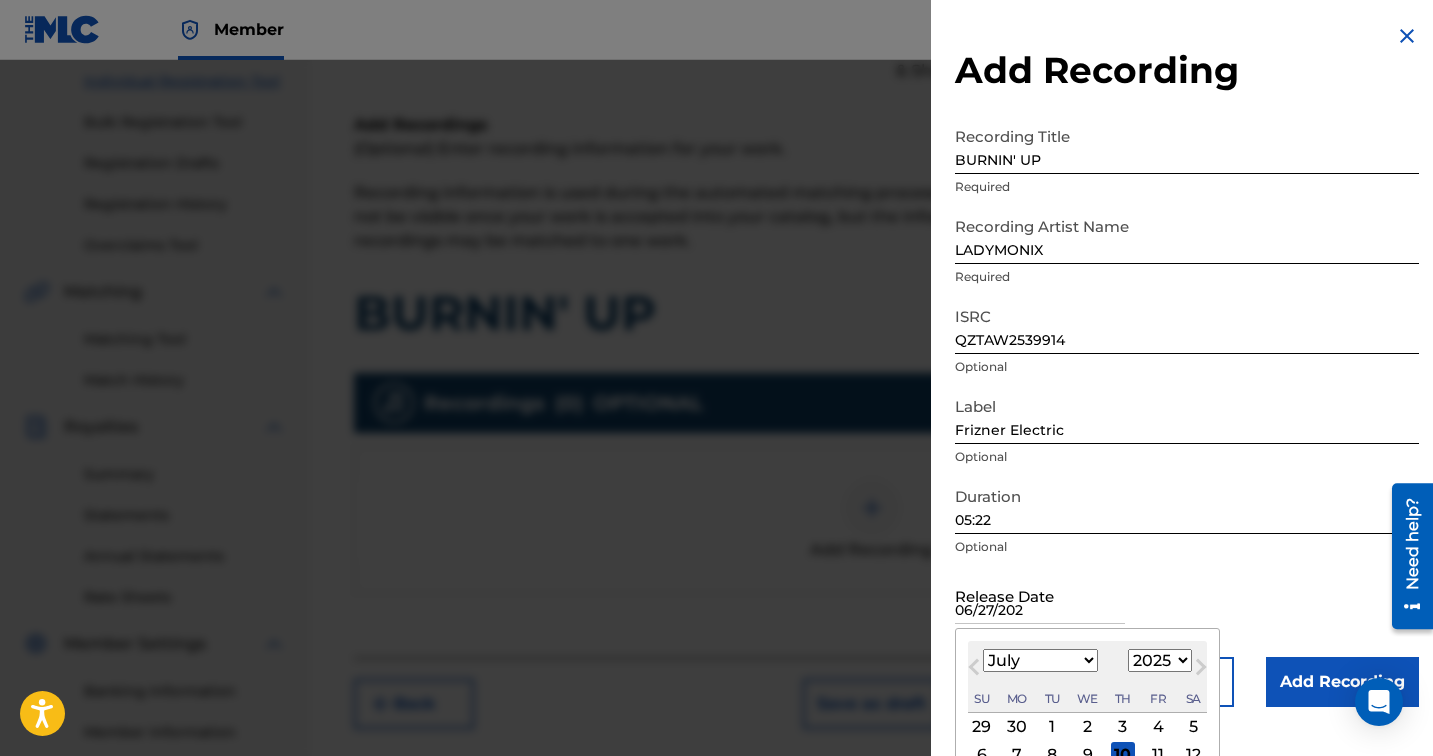 type on "[DATE]" 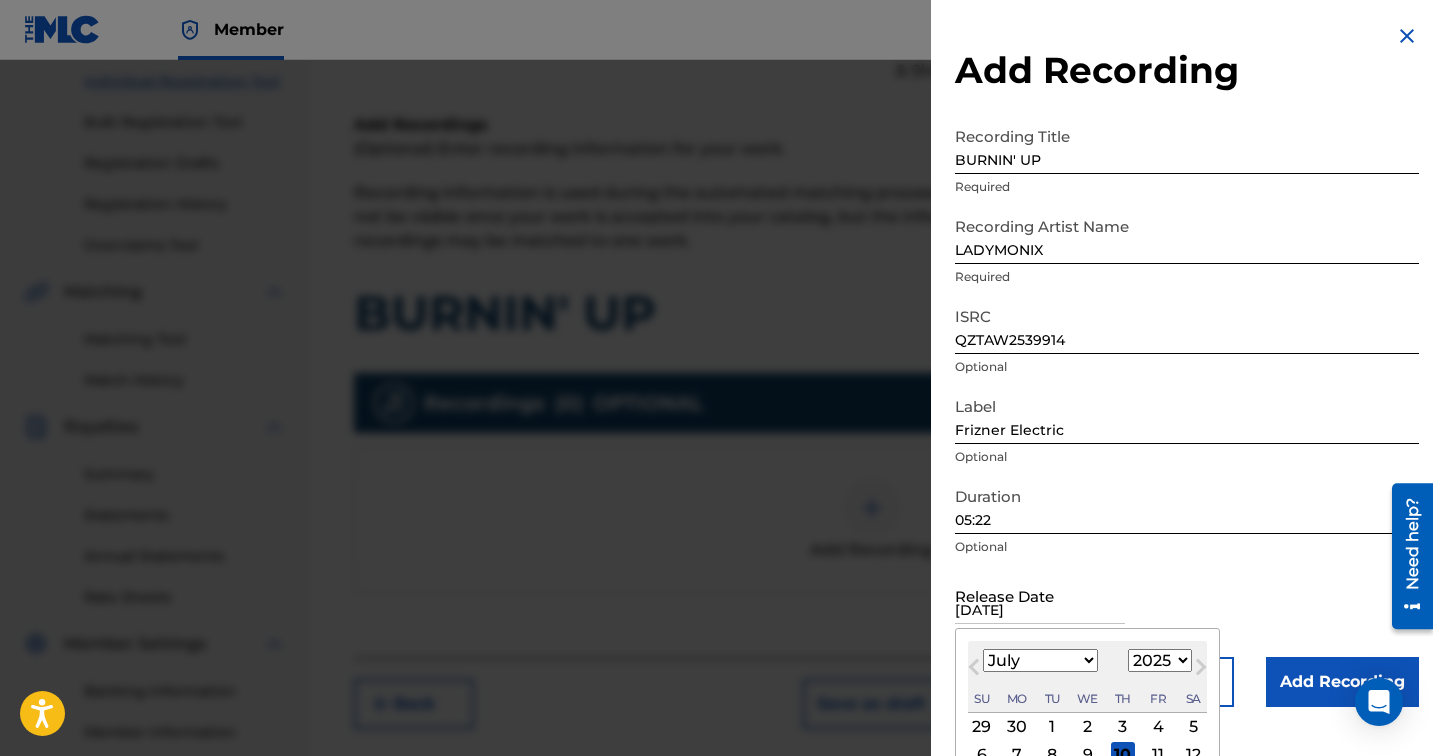type 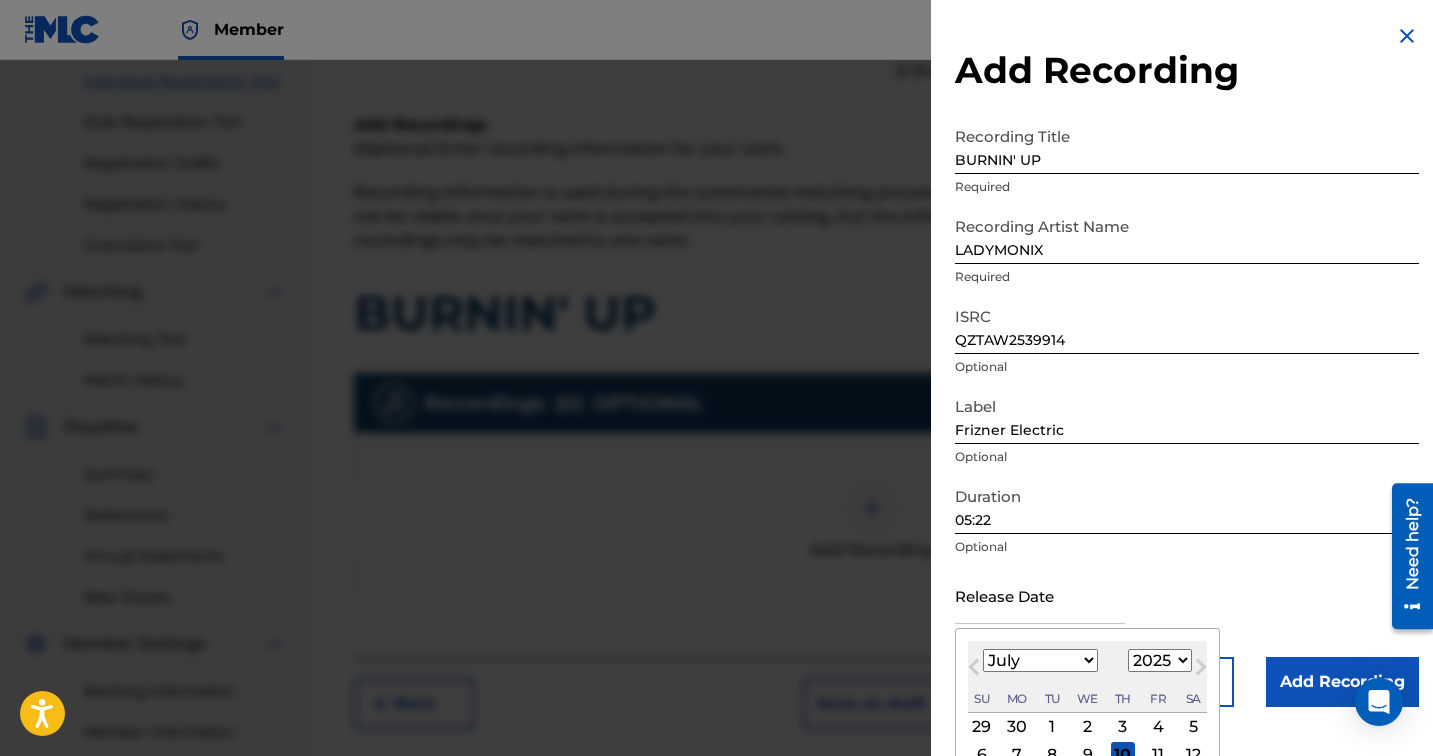click on "Release Date Previous Month Next Month July [DATE] February March April May June July August September October November [DATE] 1900 1901 1902 1903 1904 1905 1906 1907 1908 1909 1910 1911 1912 1913 1914 1915 1916 1917 1918 1919 1920 1921 1922 1923 1924 1925 1926 1927 1928 1929 1930 1931 1932 1933 1934 1935 1936 1937 1938 1939 1940 1941 1942 1943 1944 1945 1946 1947 1948 1949 1950 1951 1952 1953 1954 1955 1956 1957 1958 1959 1960 1961 1962 1963 1964 1965 1966 1967 1968 1969 1970 1971 1972 1973 1974 1975 1976 1977 1978 1979 1980 1981 1982 1983 1984 1985 1986 1987 1988 1989 1990 1991 1992 1993 1994 1995 1996 1997 1998 1999 2000 2001 2002 2003 2004 2005 2006 2007 2008 2009 2010 2011 2012 2013 2014 2015 2016 2017 2018 2019 2020 2021 2022 2023 2024 2025 2026 2027 2028 2029 2030 2031 2032 2033 2034 2035 2036 2037 2038 2039 2040 2041 2042 2043 2044 2045 2046 2047 2048 2049 2050 2051 2052 2053 2054 2055 2056 2057 2058 2059 2060 2061 2062 2063 2064 2065 2066 2067 2068 2069 2070 2071 2072 2073 2074 2075 2076" at bounding box center (1187, 612) 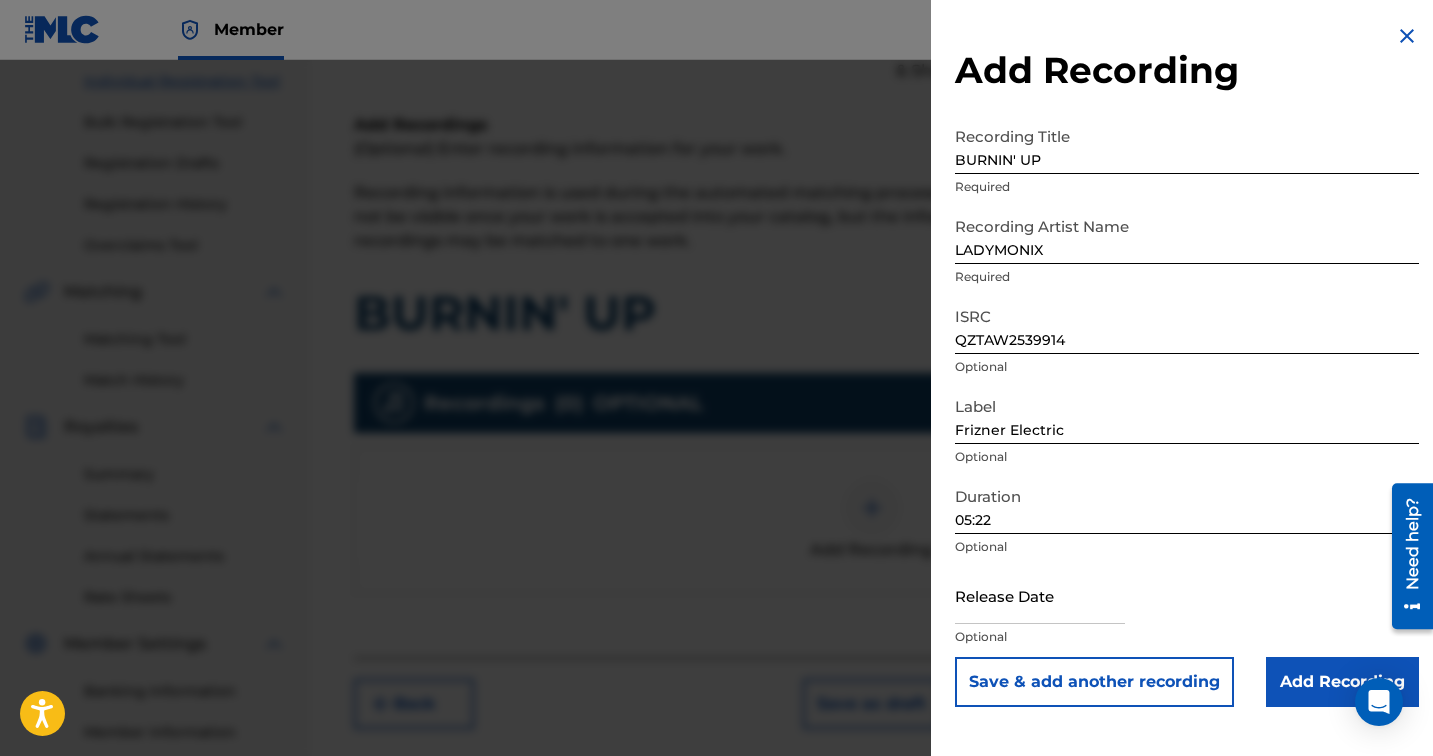 select on "6" 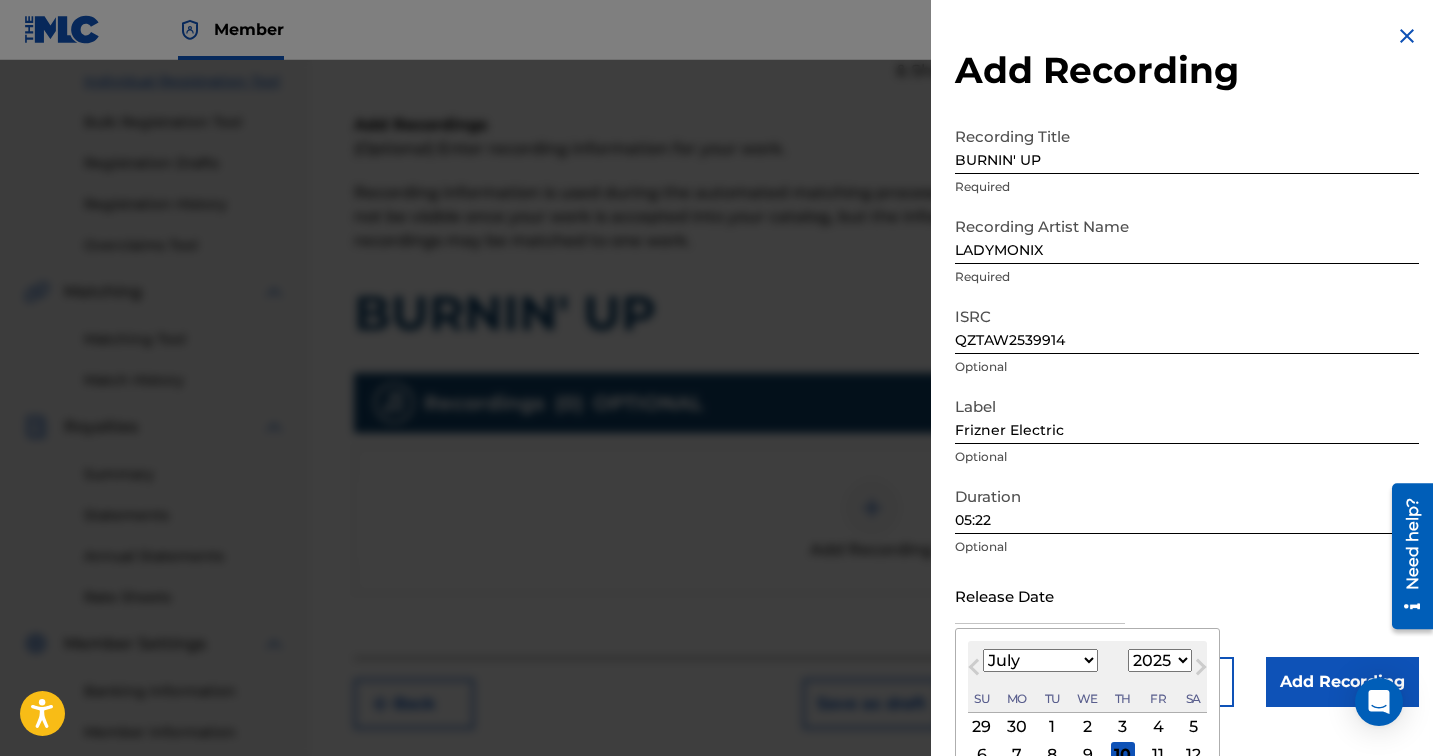 click at bounding box center [1040, 595] 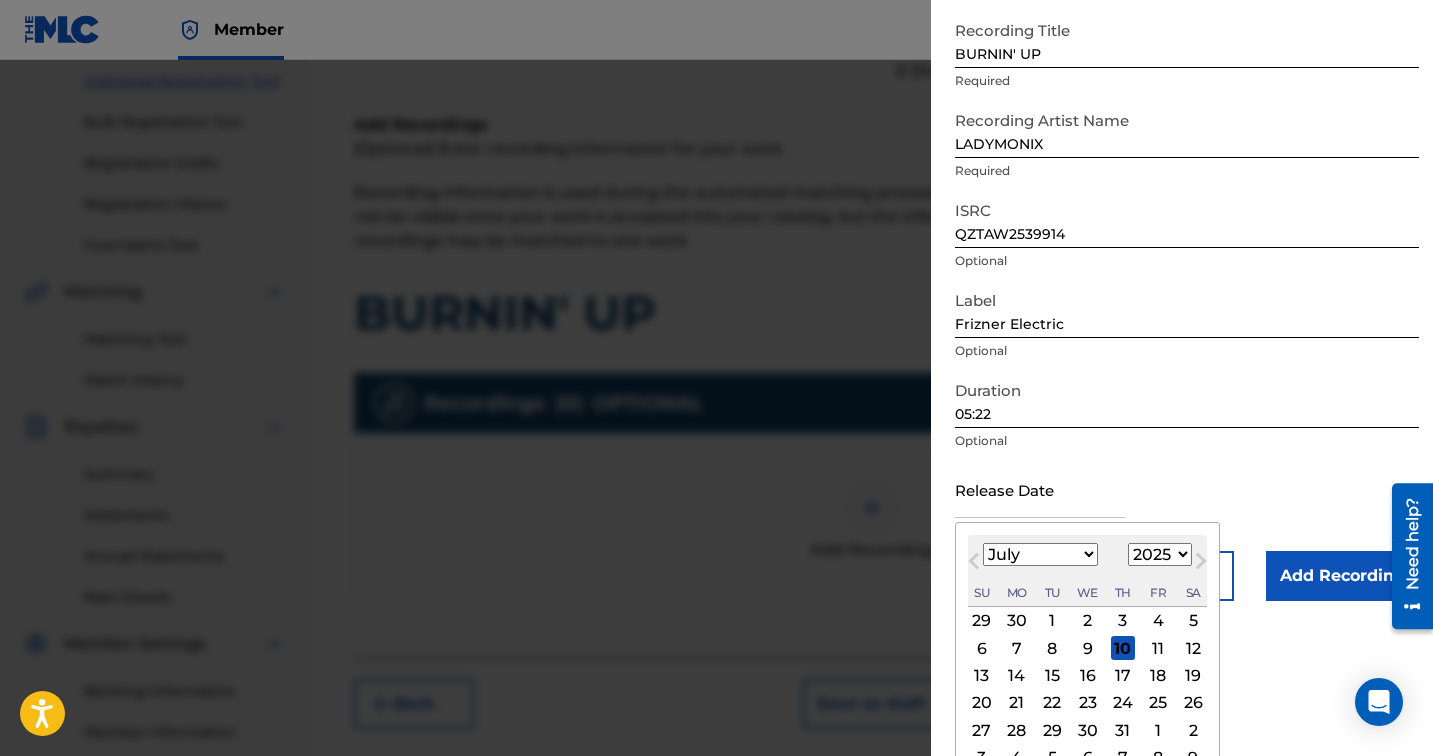 scroll, scrollTop: 134, scrollLeft: 0, axis: vertical 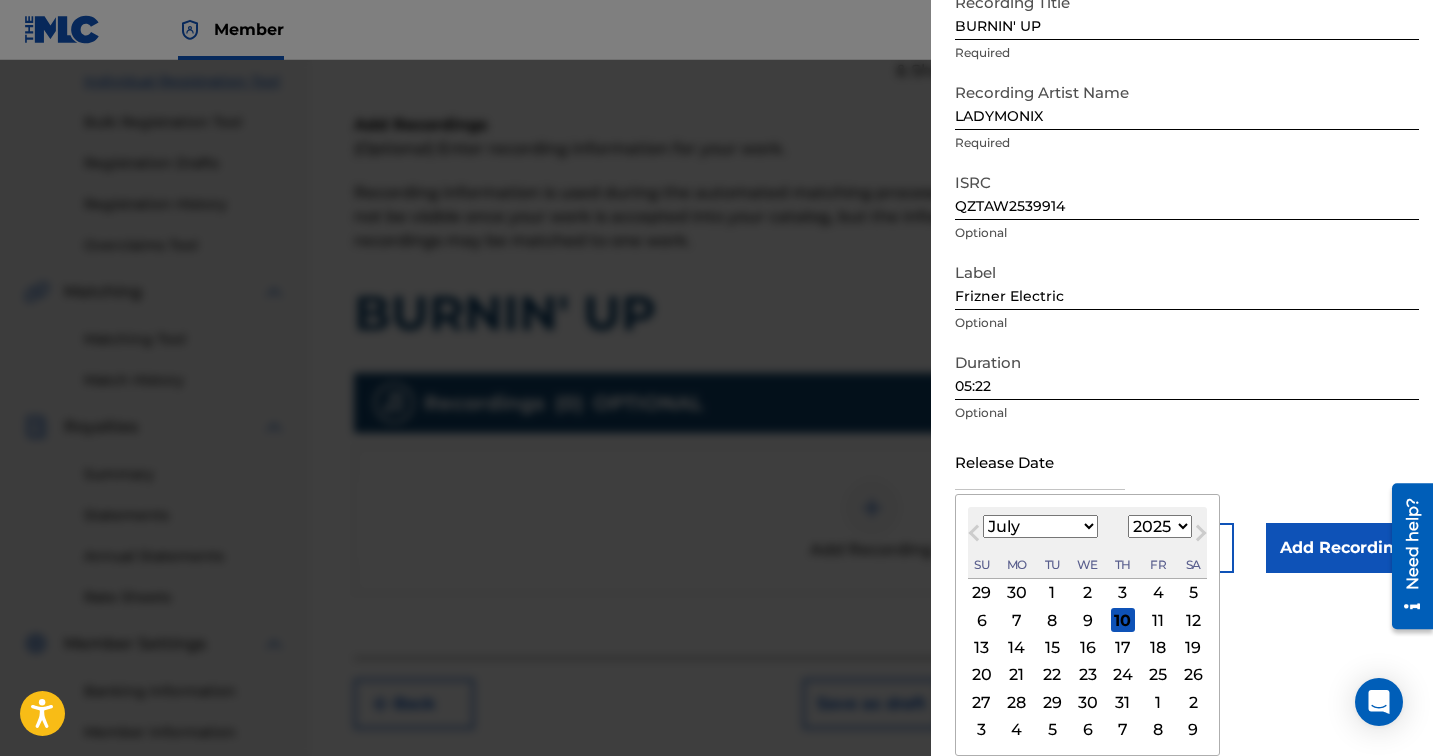 click on "Previous Month" at bounding box center [976, 536] 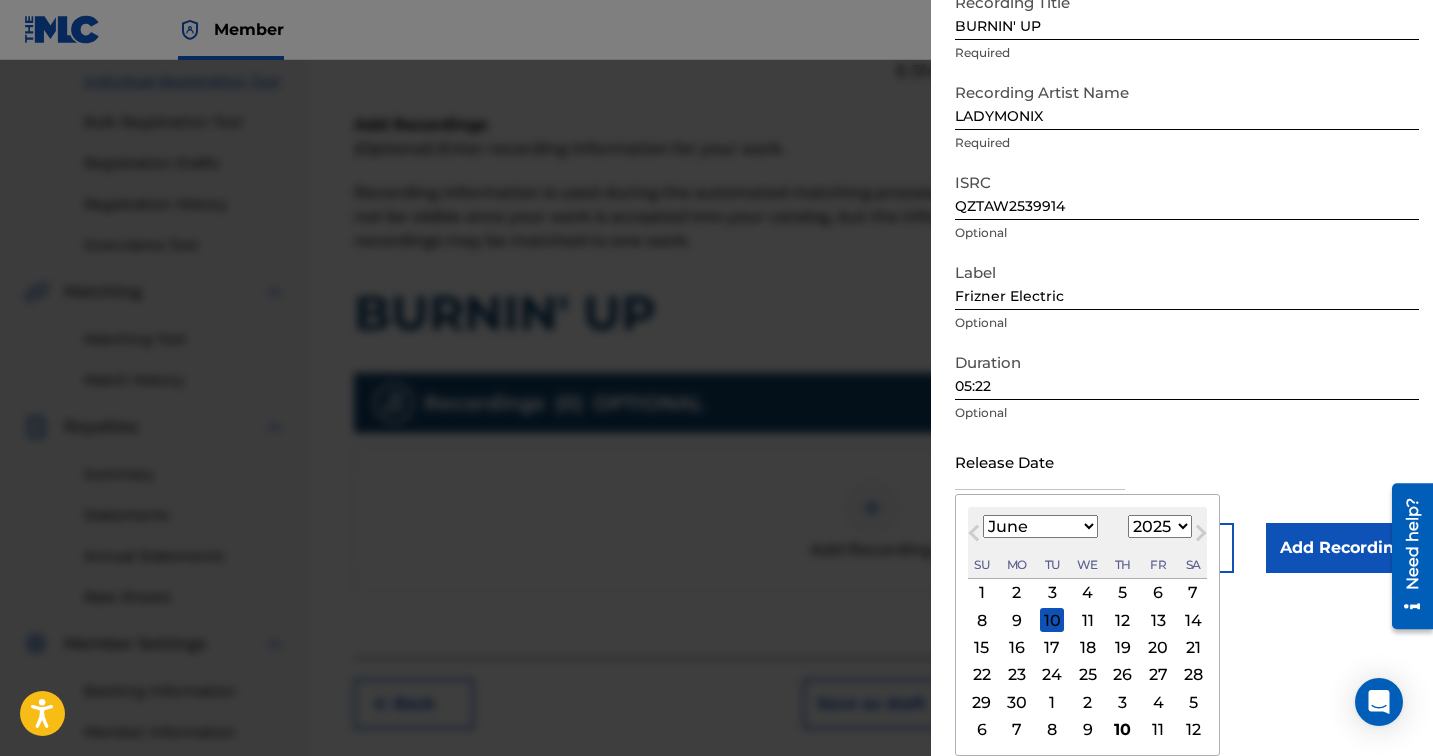 click on "27" at bounding box center (1158, 675) 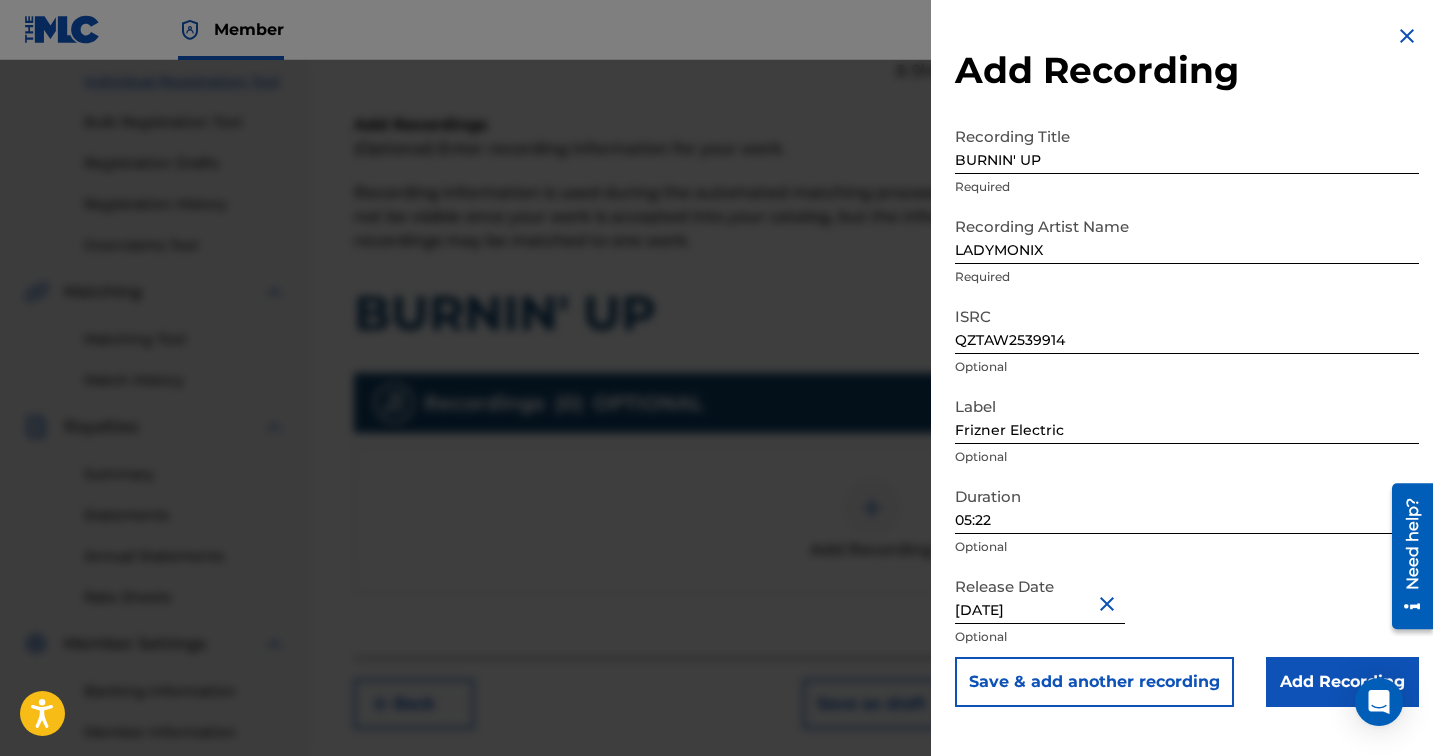scroll, scrollTop: 0, scrollLeft: 0, axis: both 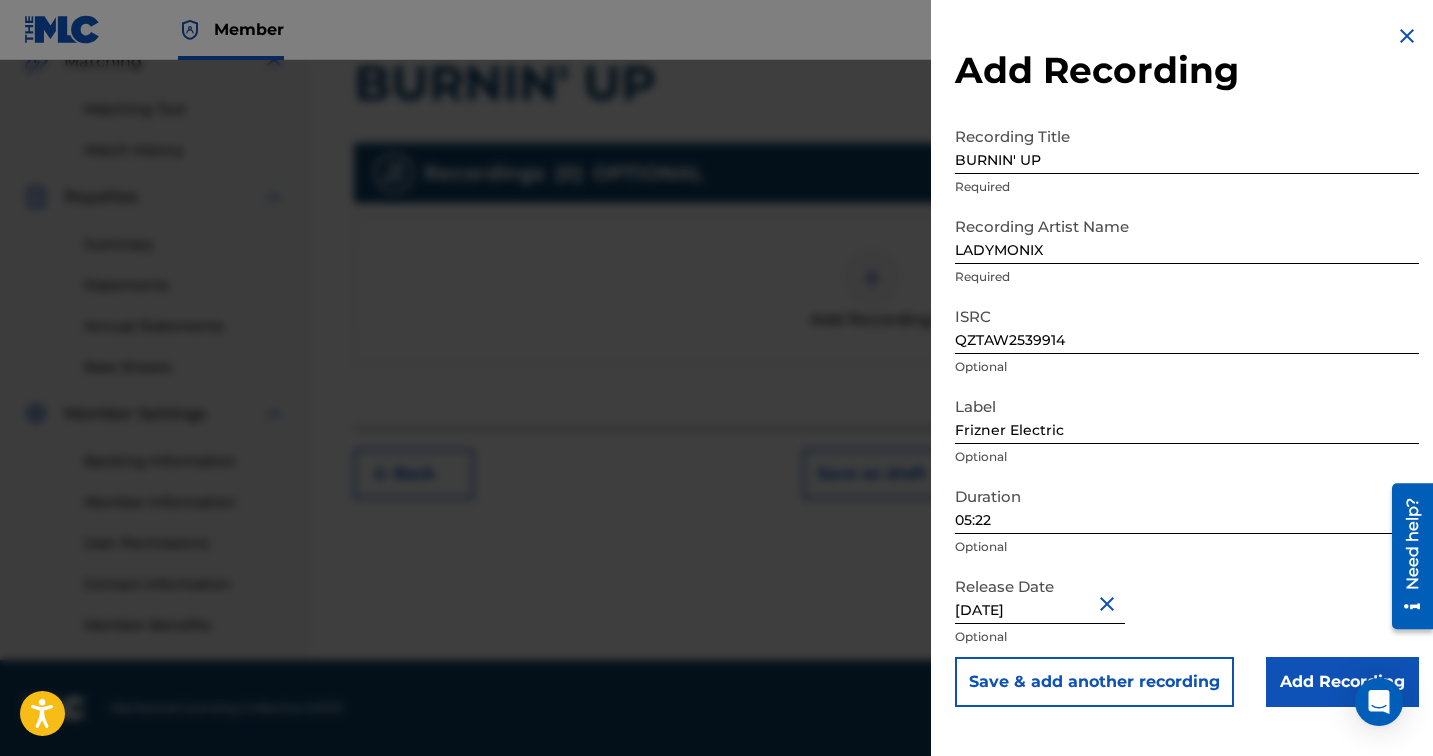 click on "Add Recording" at bounding box center [1342, 682] 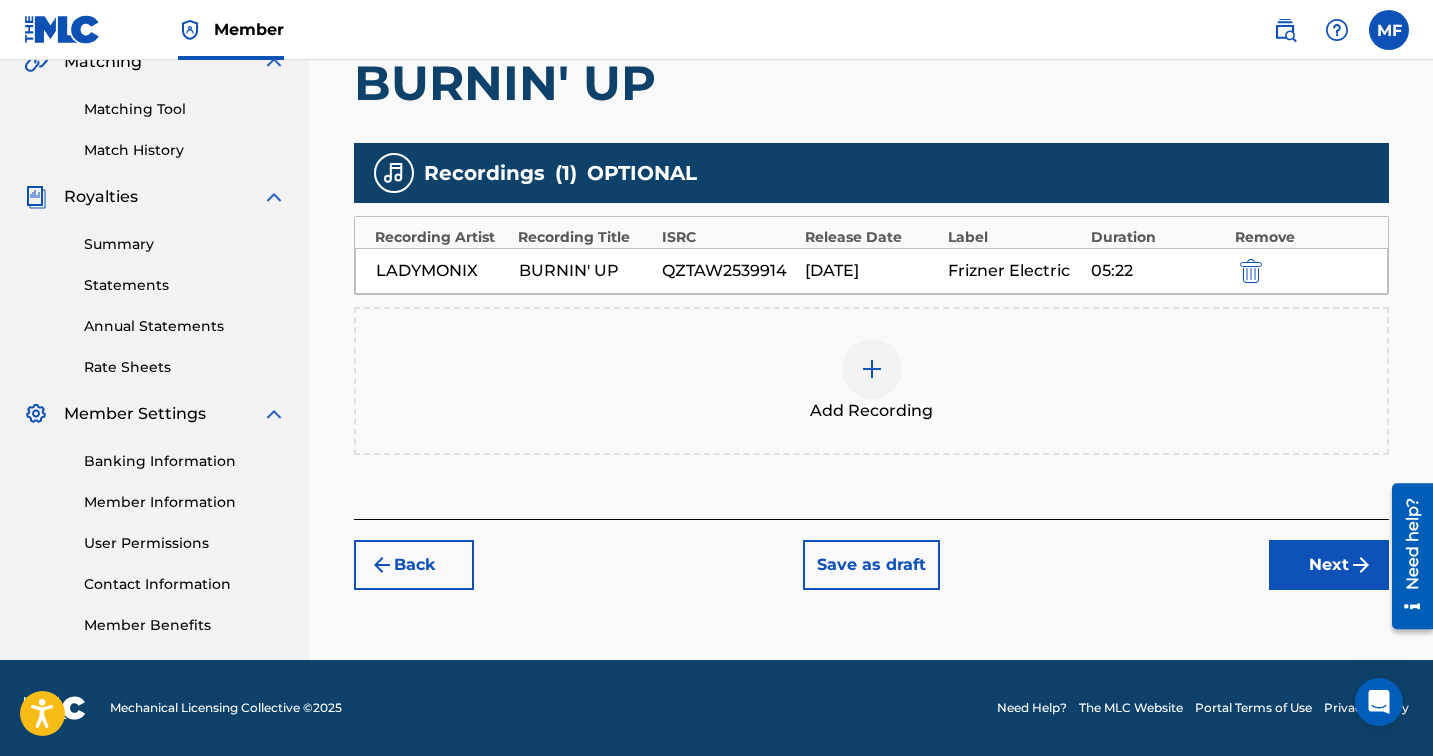 click on "Next" at bounding box center [1329, 565] 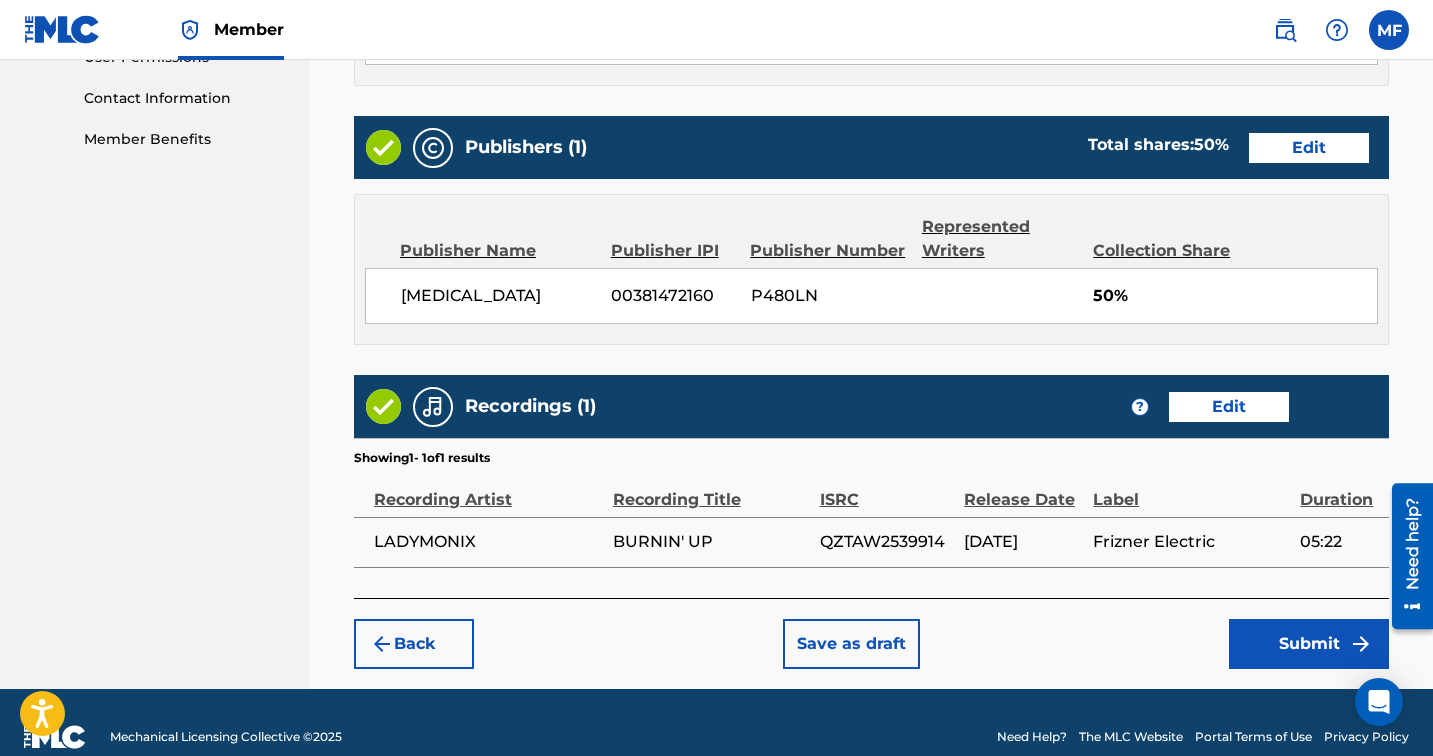 scroll, scrollTop: 997, scrollLeft: 0, axis: vertical 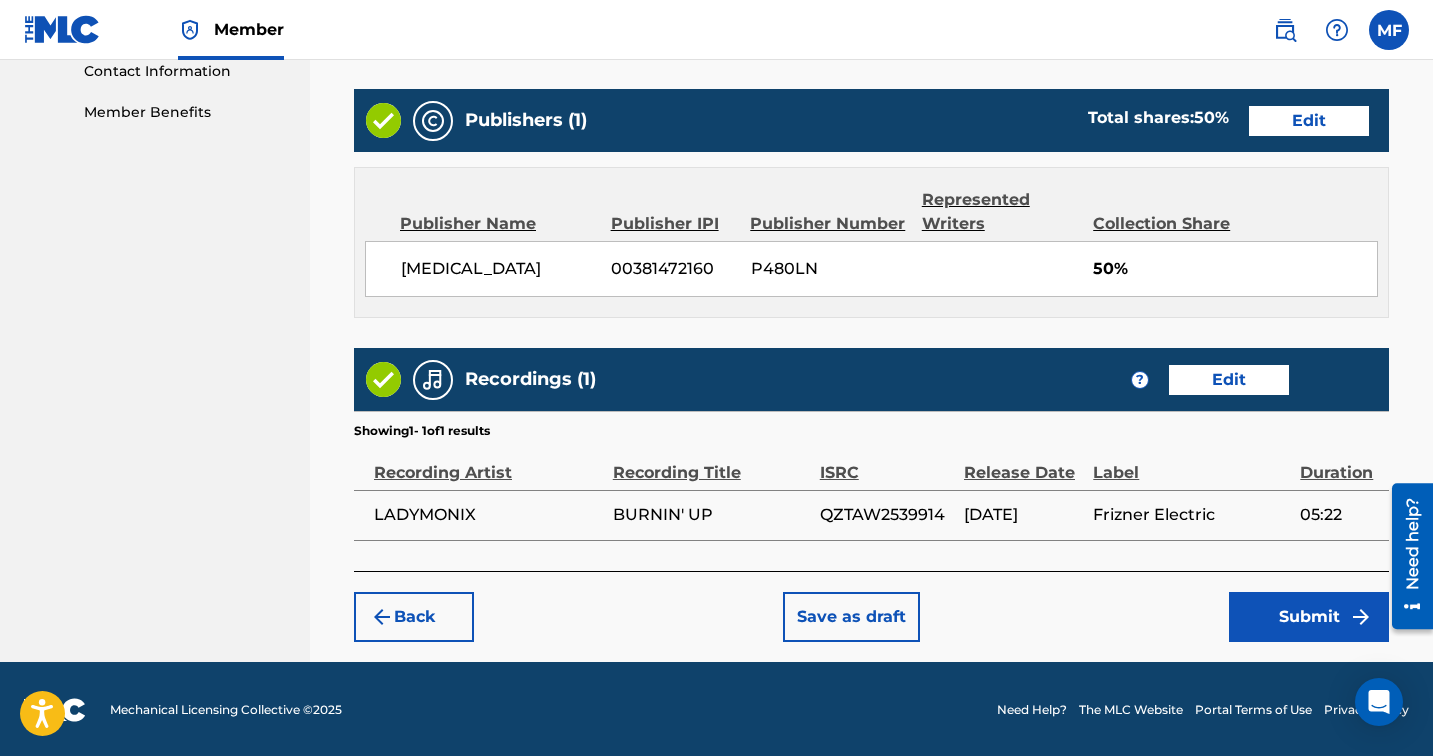click on "Submit" at bounding box center (1309, 617) 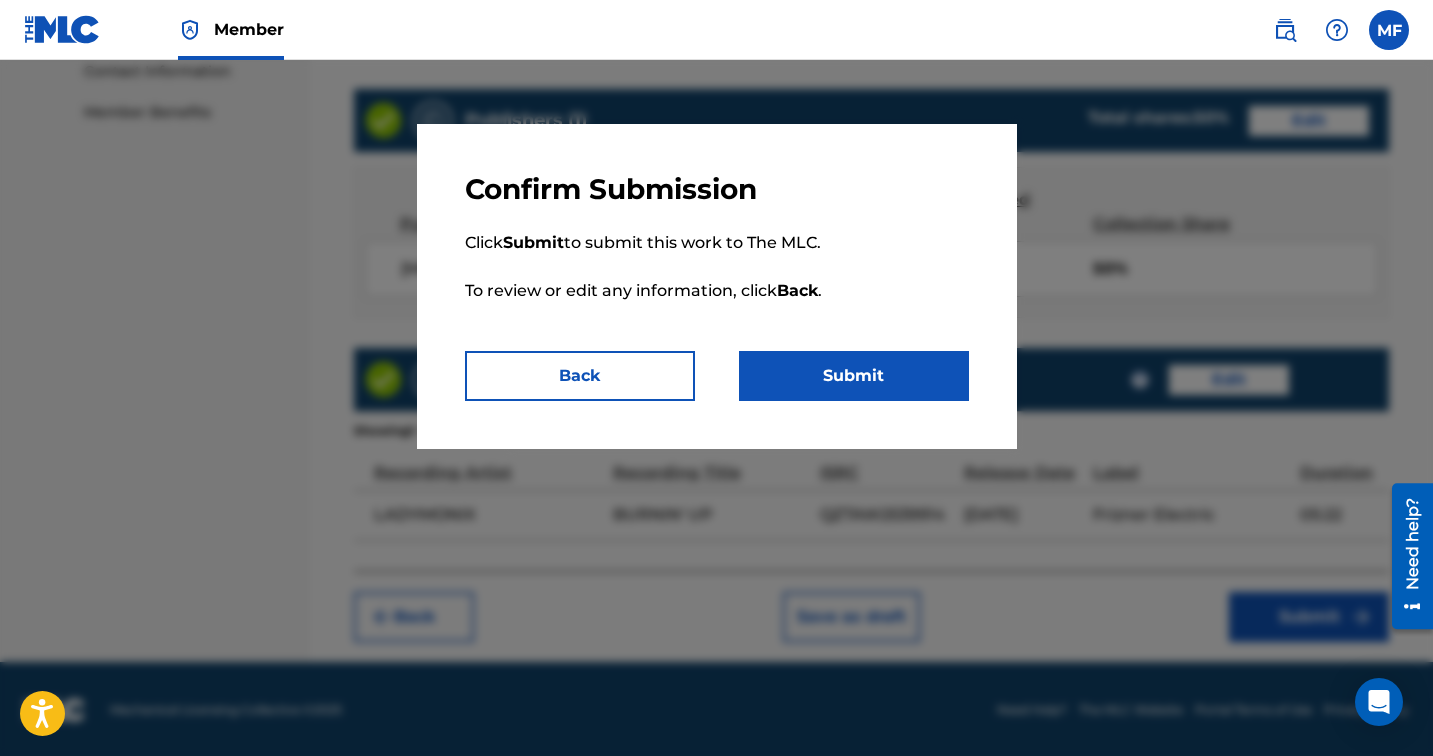 click on "Submit" at bounding box center (854, 376) 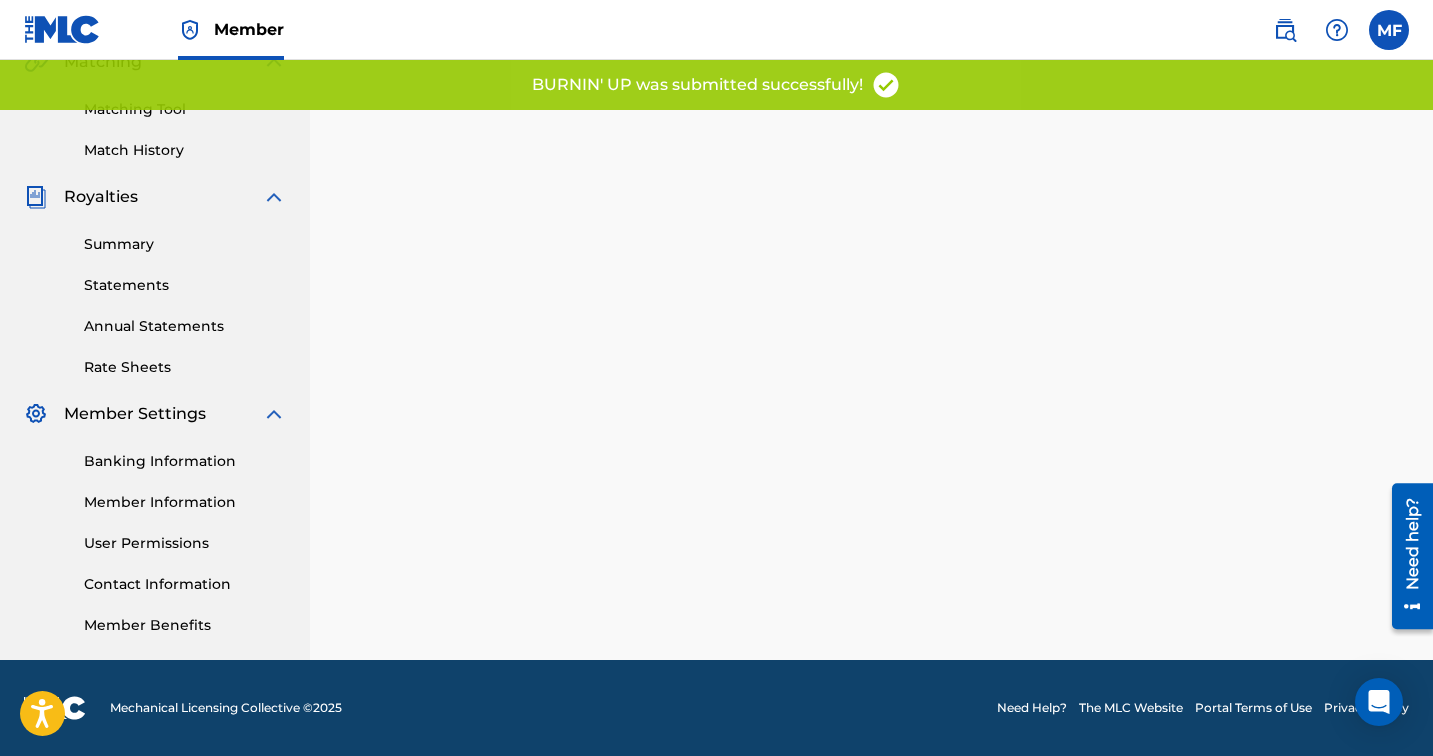 scroll, scrollTop: 0, scrollLeft: 0, axis: both 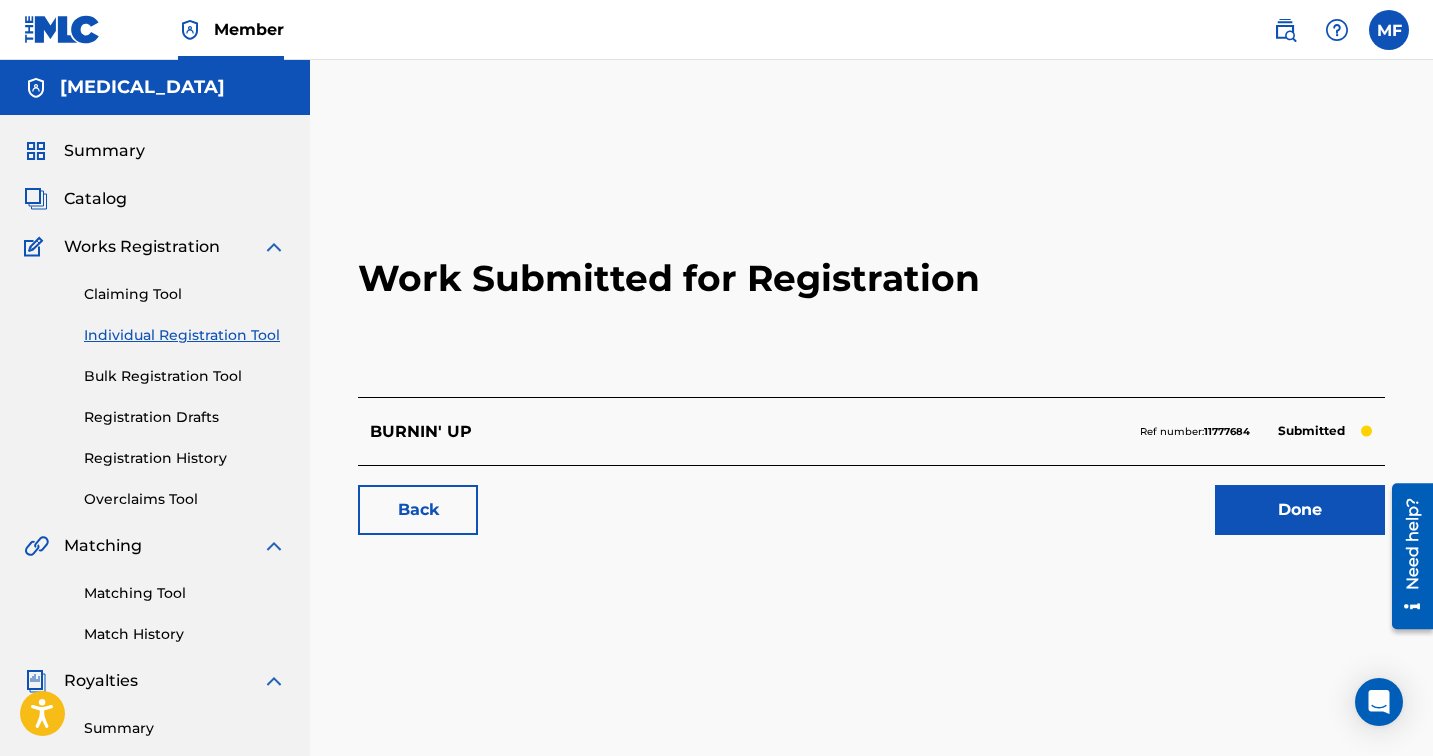 click on "Done" at bounding box center [1300, 510] 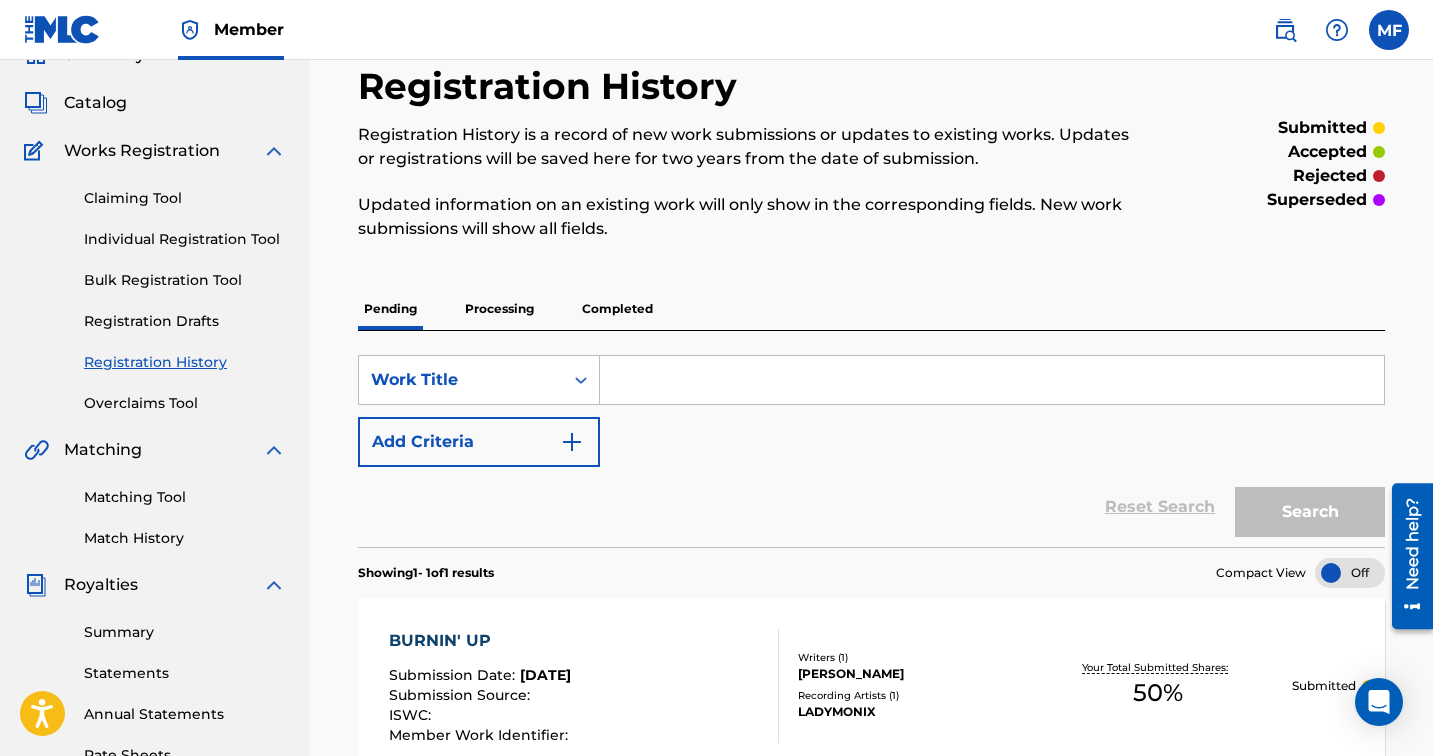 scroll, scrollTop: 0, scrollLeft: 0, axis: both 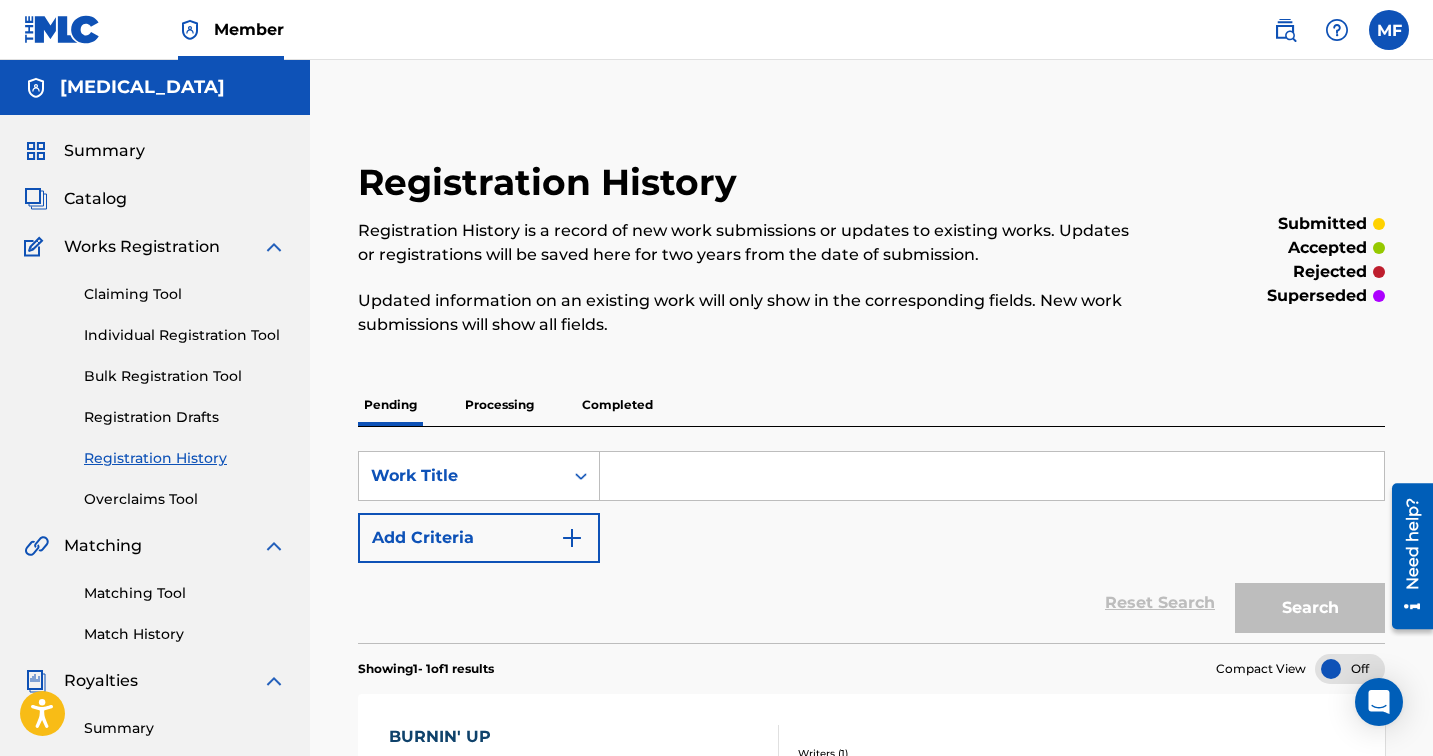 click at bounding box center (992, 476) 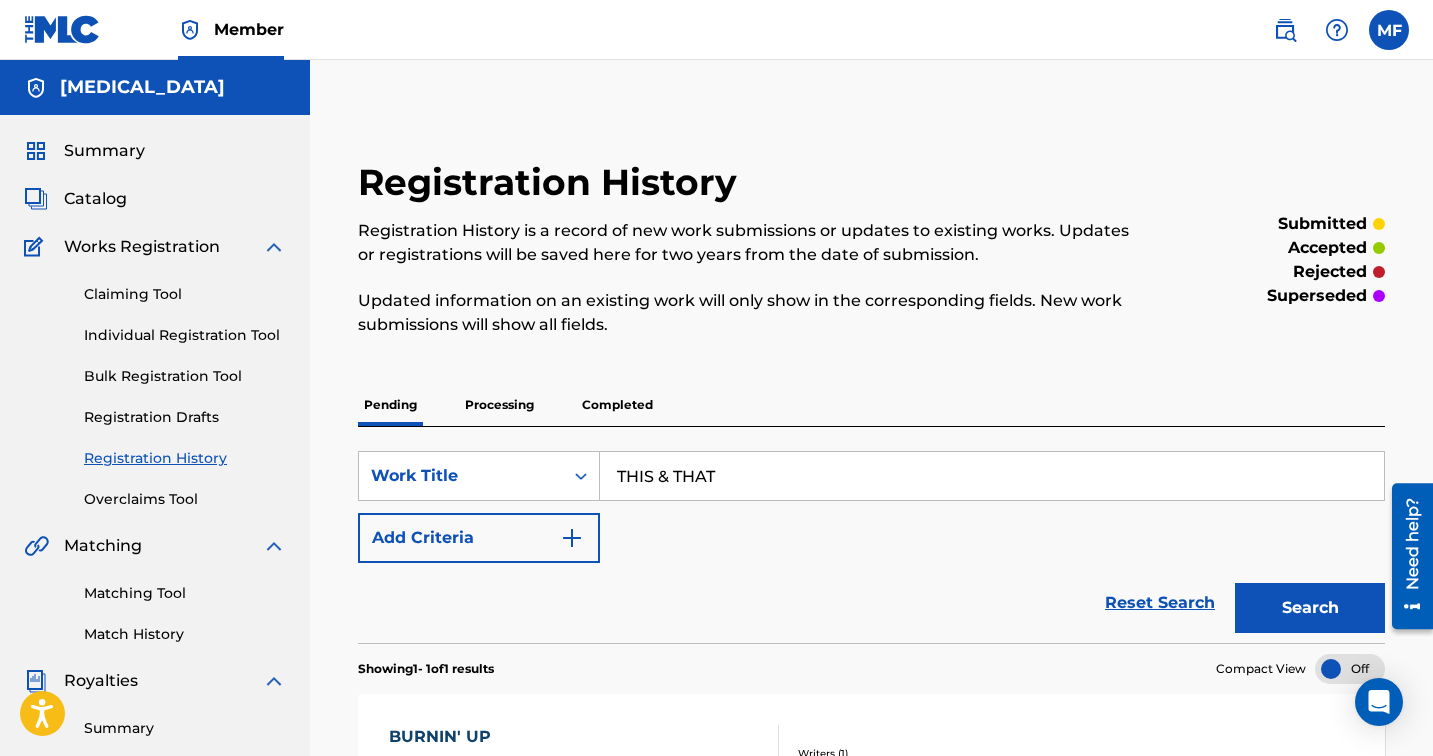 type on "THIS & THAT" 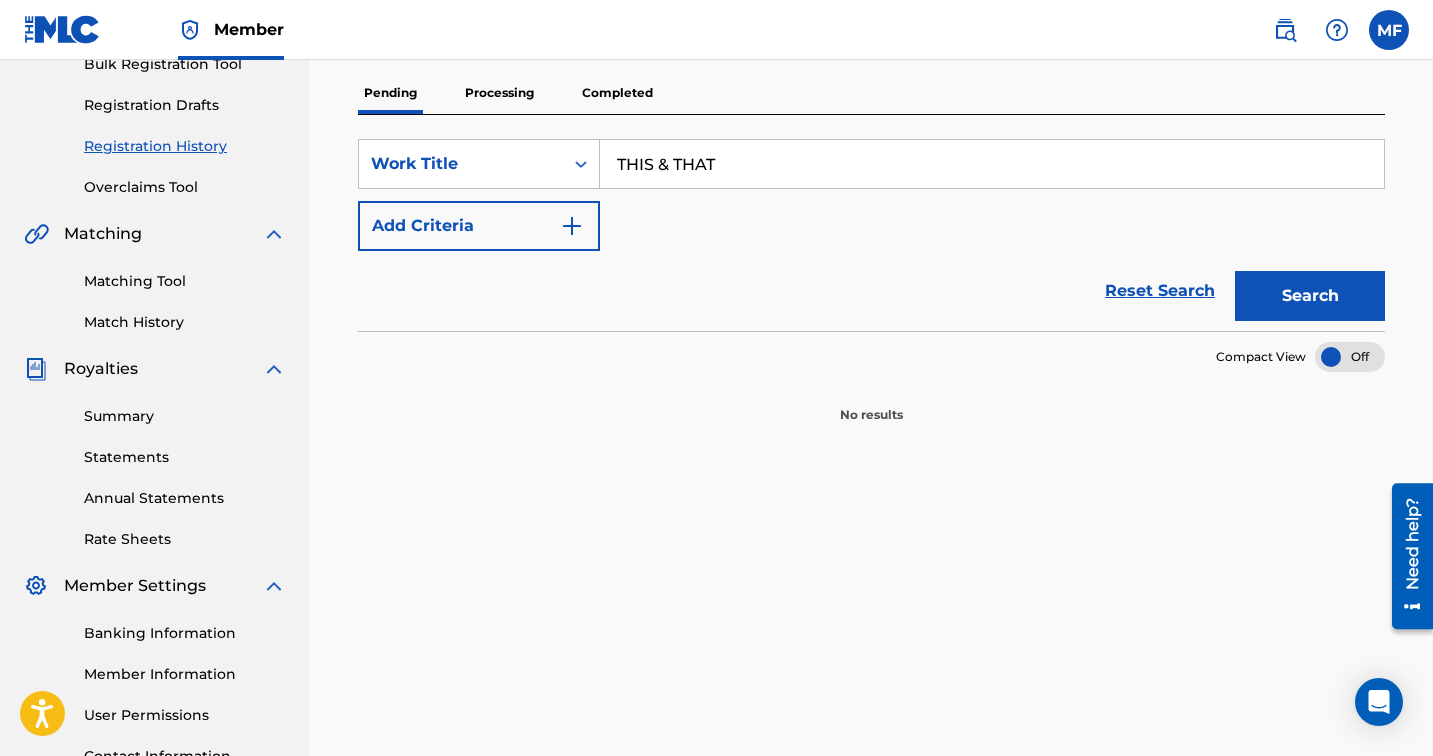 scroll, scrollTop: 170, scrollLeft: 0, axis: vertical 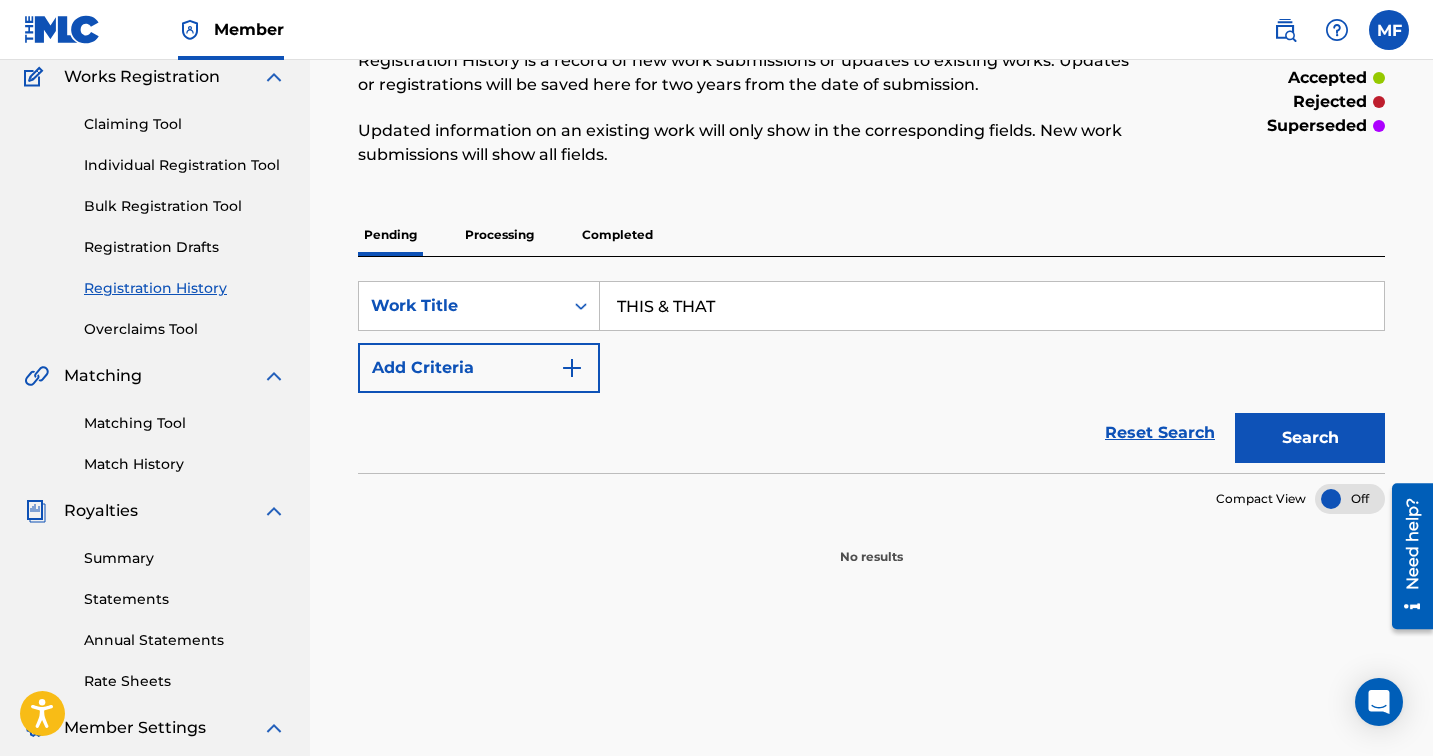 click at bounding box center (572, 368) 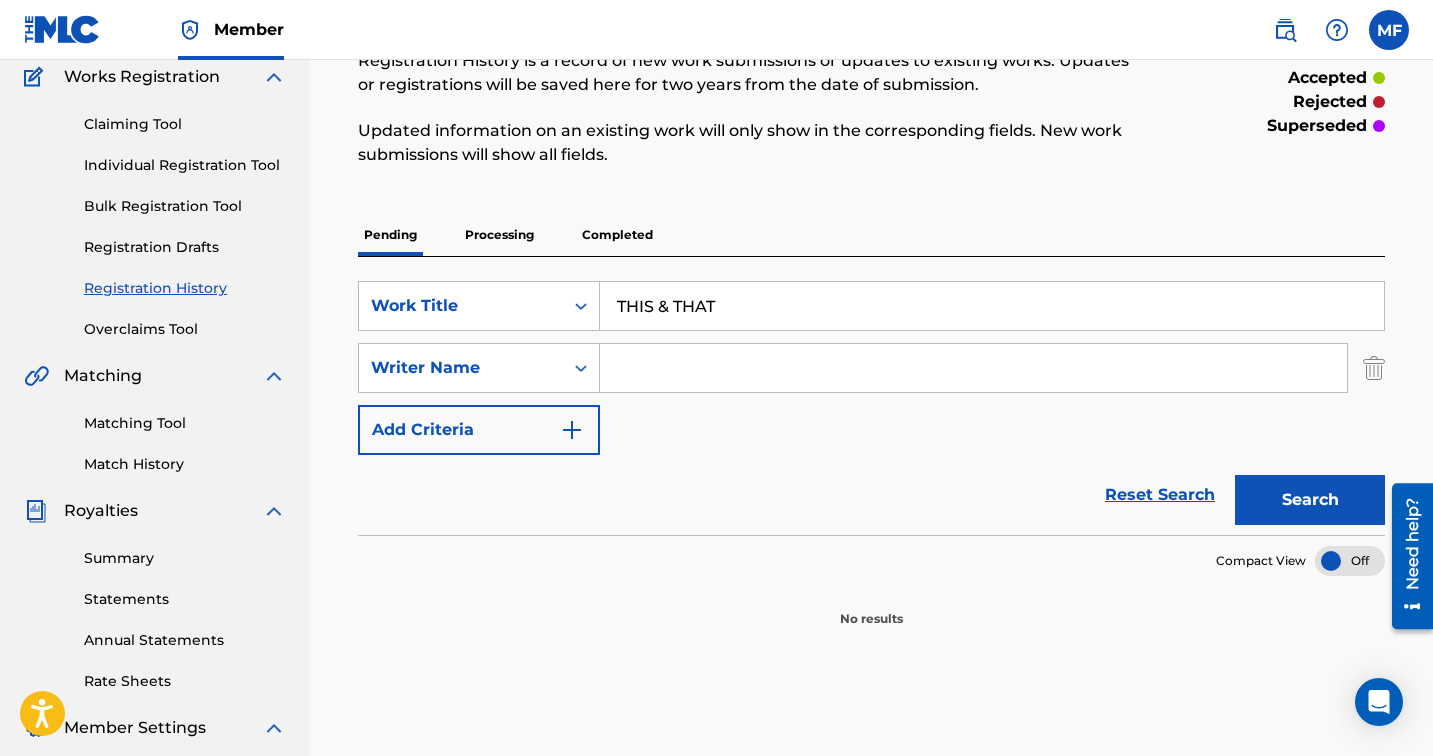 click at bounding box center (973, 368) 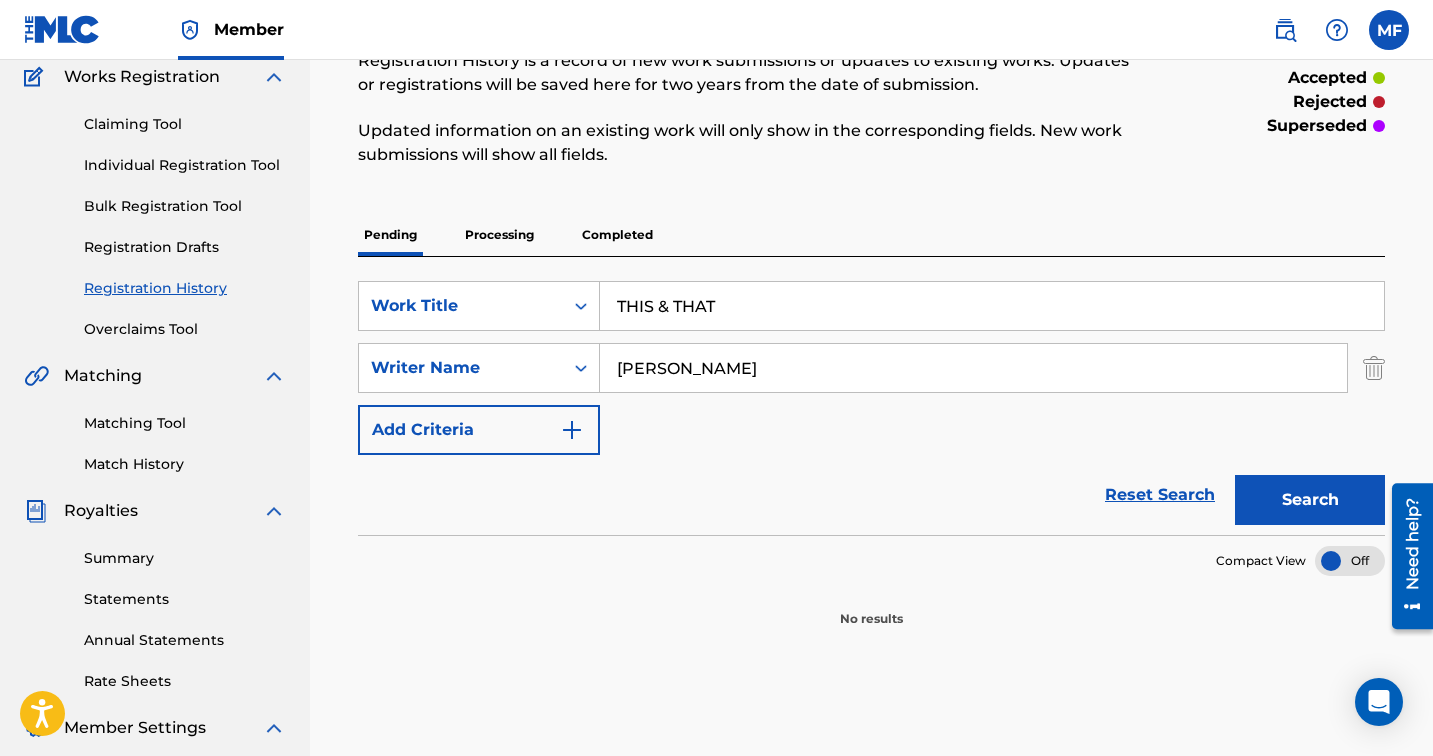 click on "Search" at bounding box center (1310, 500) 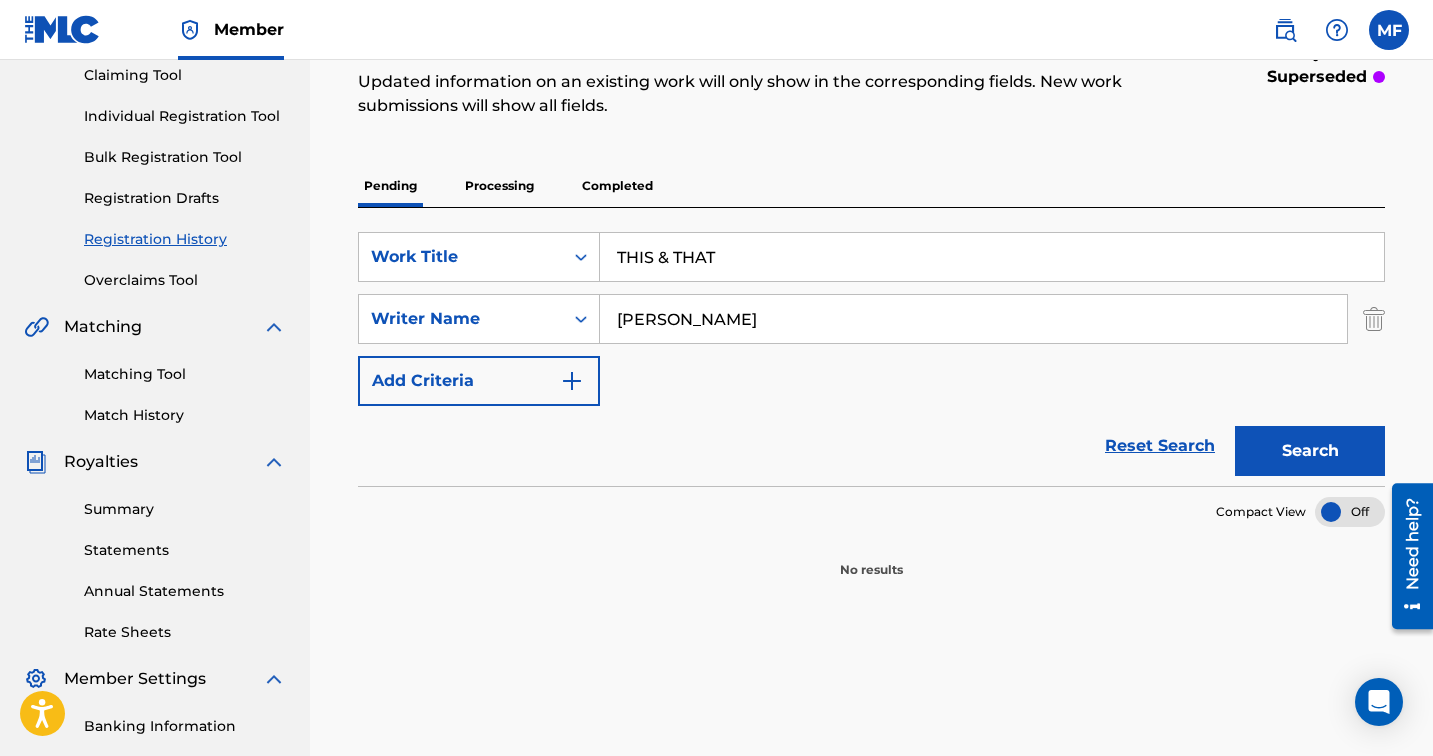 scroll, scrollTop: 4, scrollLeft: 0, axis: vertical 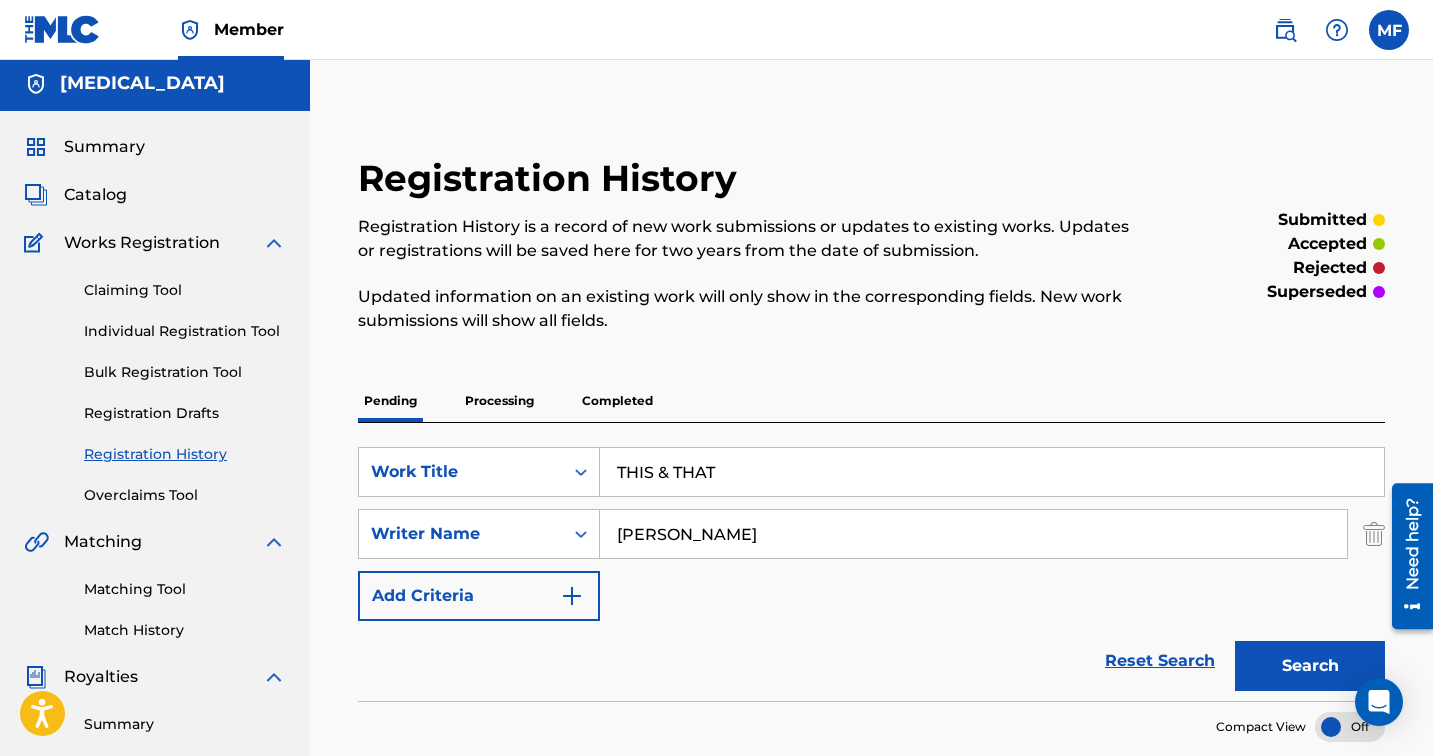 click on "Bulk Registration Tool" at bounding box center (185, 372) 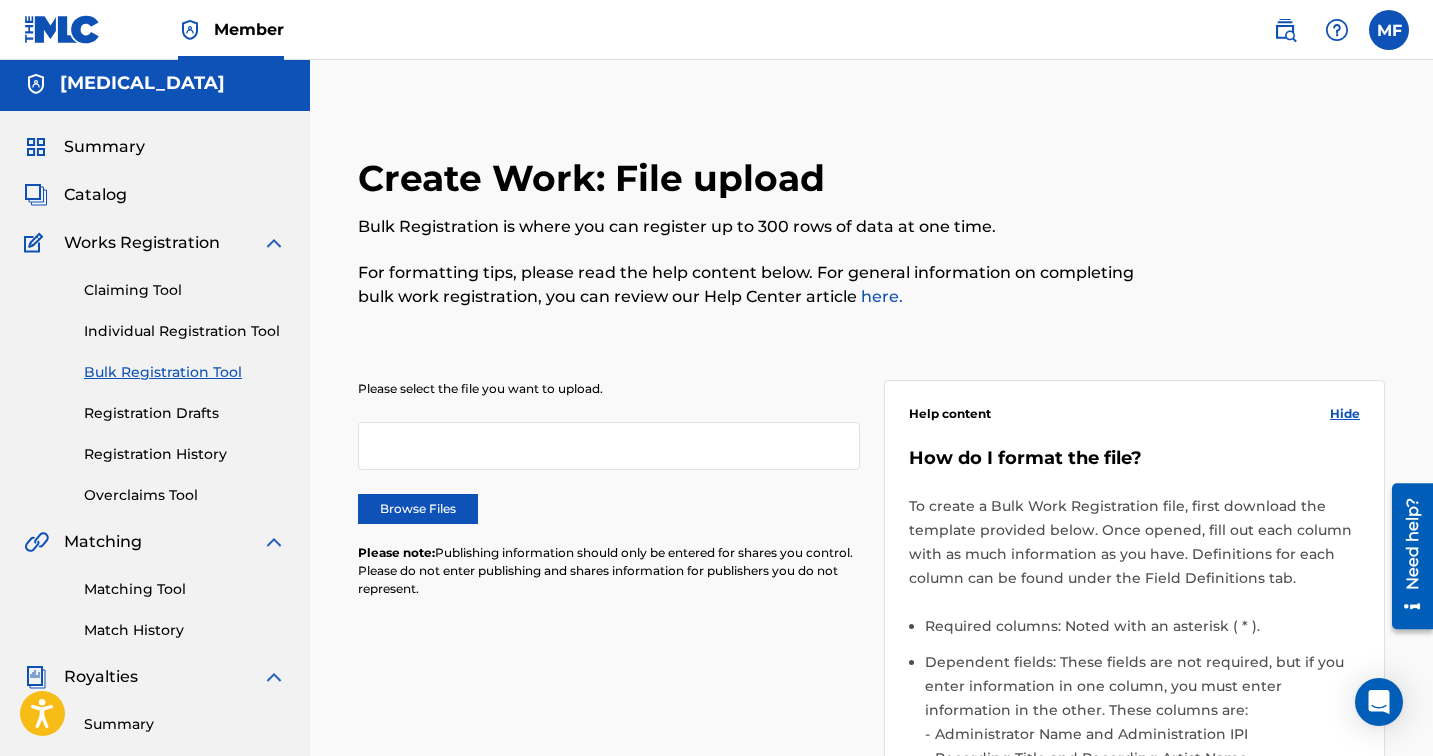 scroll, scrollTop: 0, scrollLeft: 0, axis: both 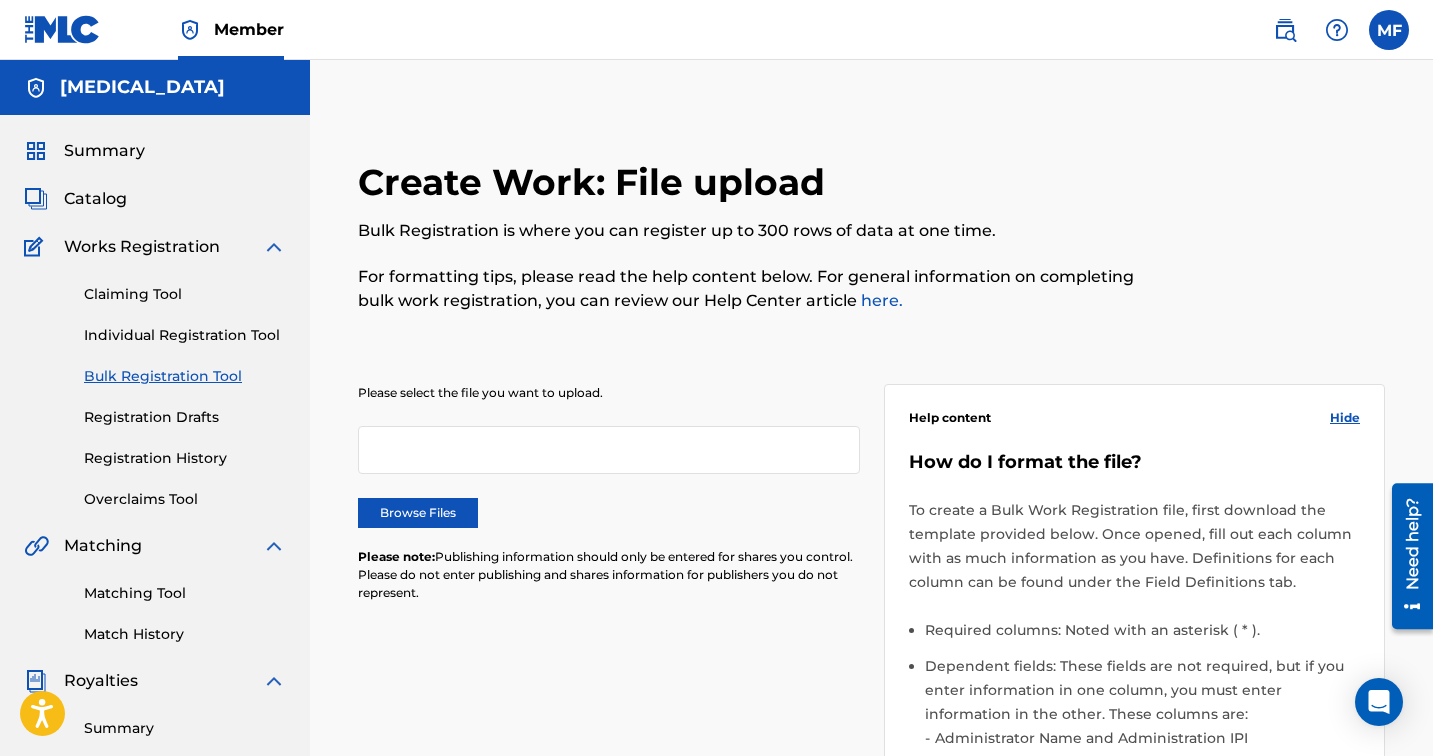 click on "Individual Registration Tool" at bounding box center (185, 335) 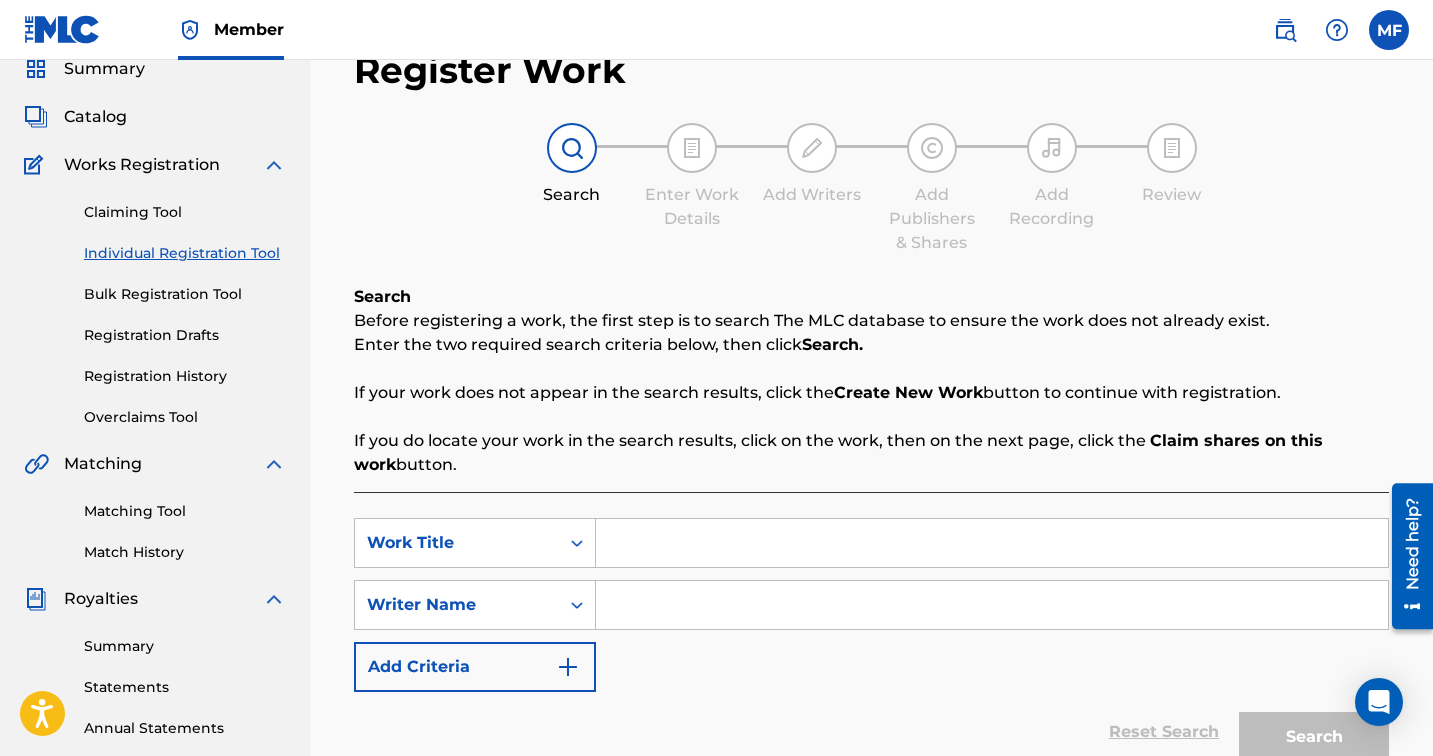 scroll, scrollTop: 118, scrollLeft: 0, axis: vertical 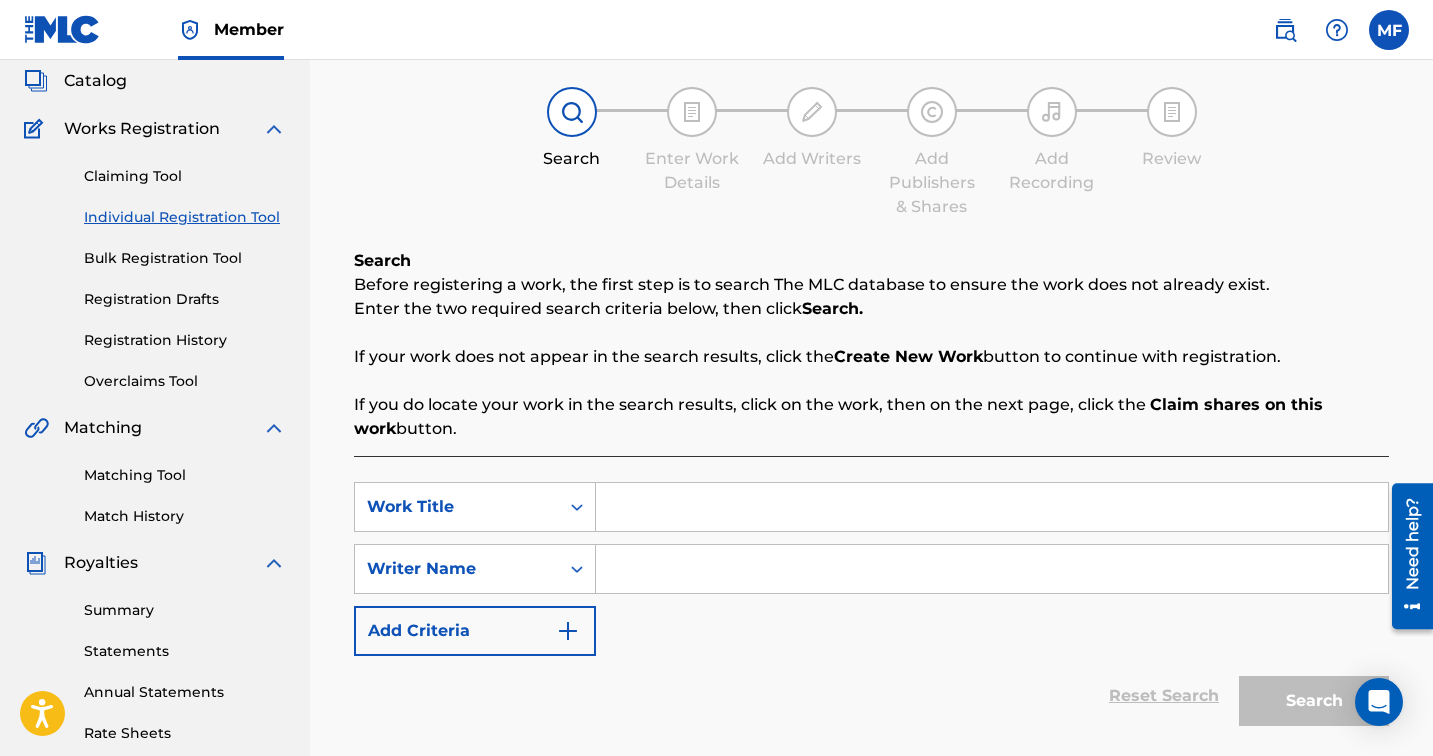 click at bounding box center (992, 507) 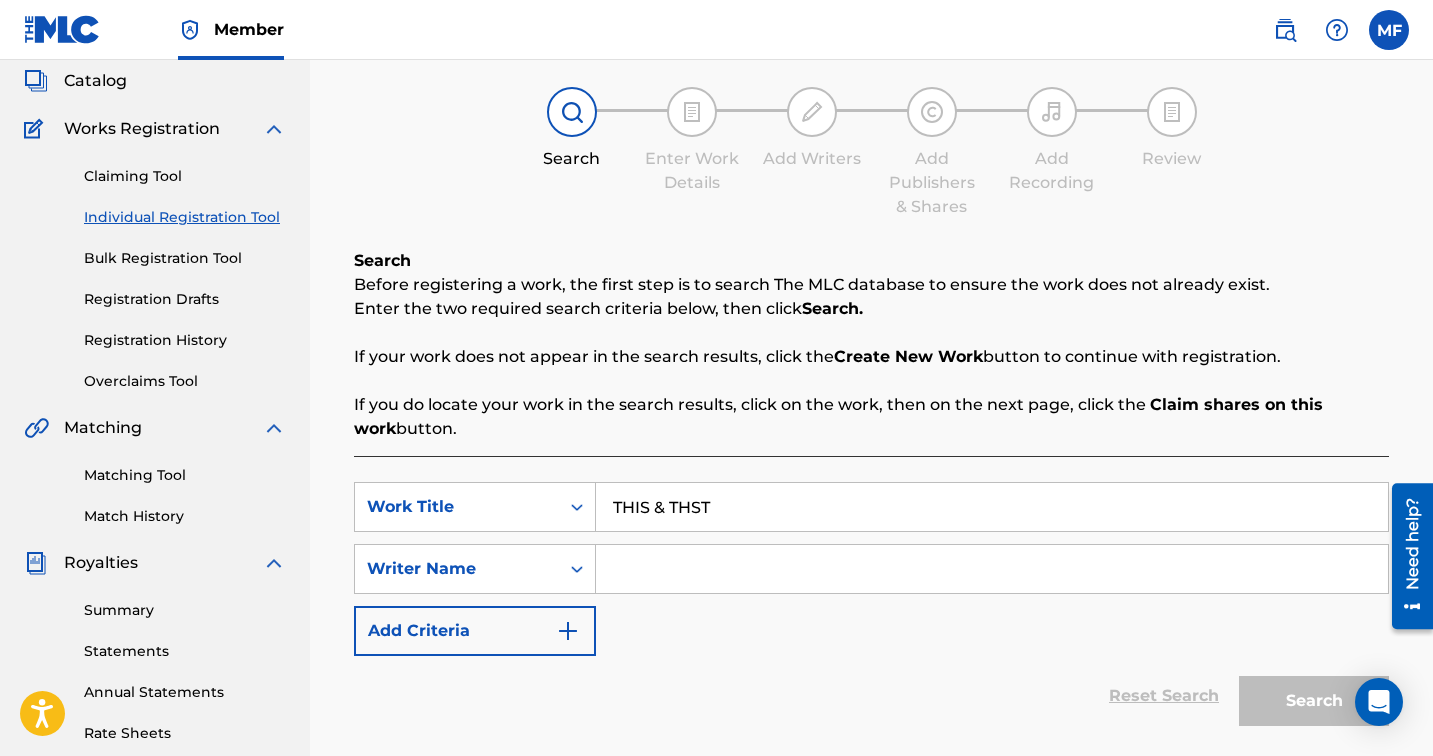 type on "THIS & THST" 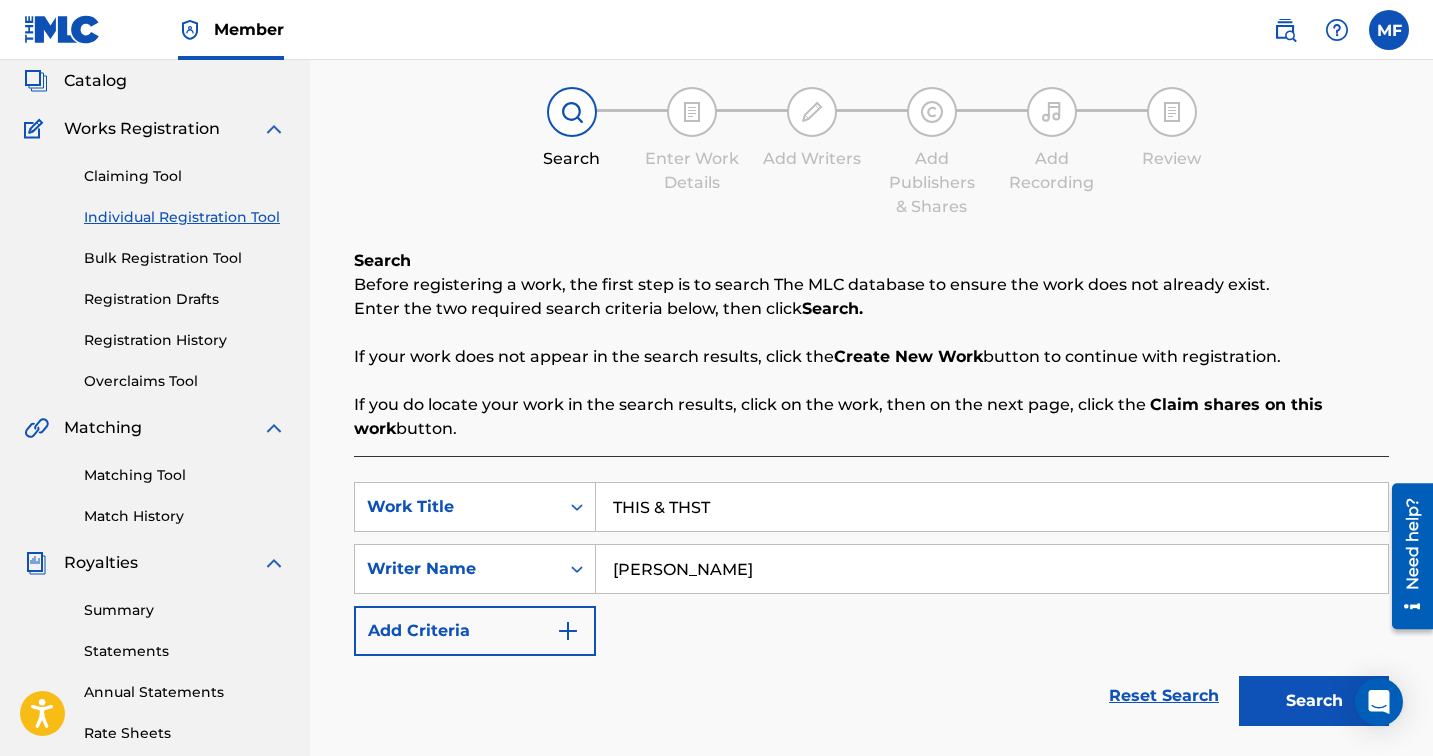click on "Add Criteria" at bounding box center (475, 631) 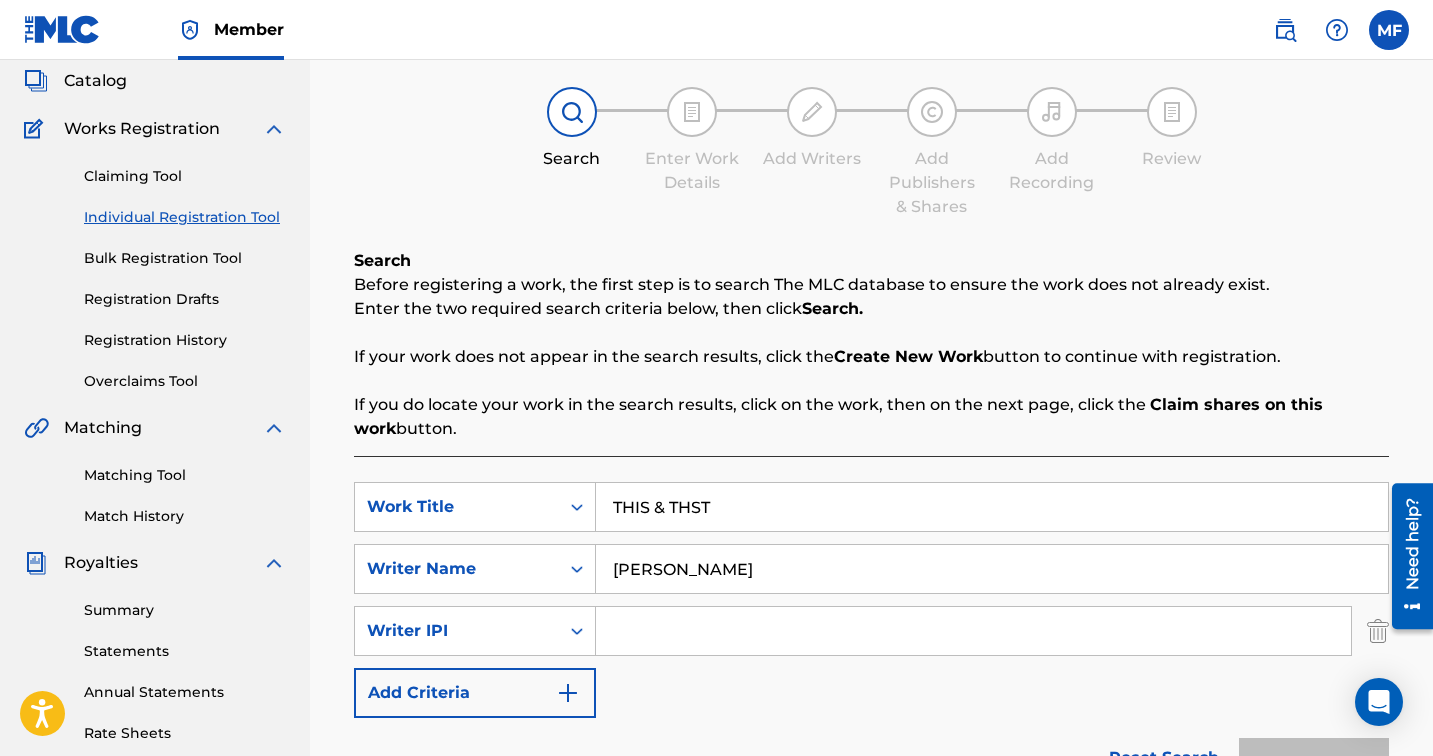click at bounding box center [973, 631] 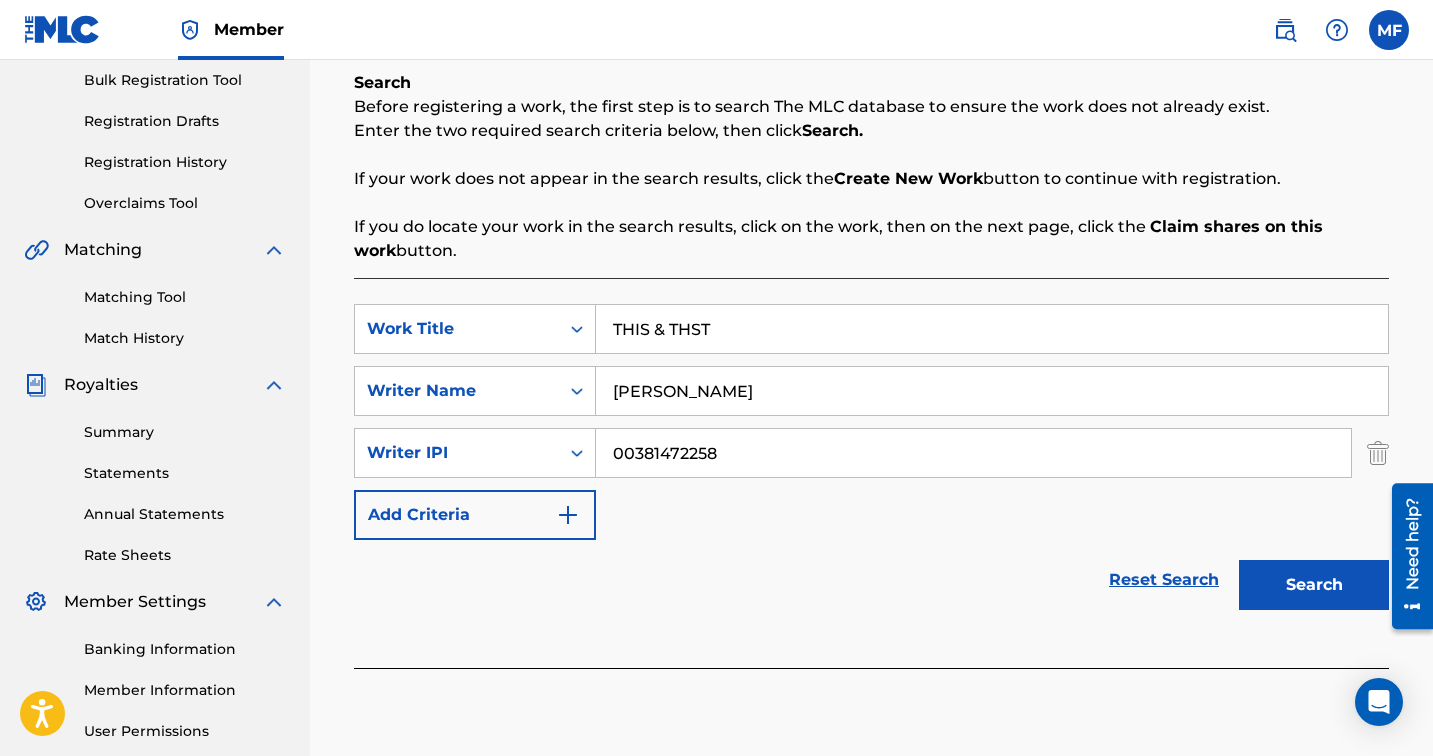 scroll, scrollTop: 307, scrollLeft: 0, axis: vertical 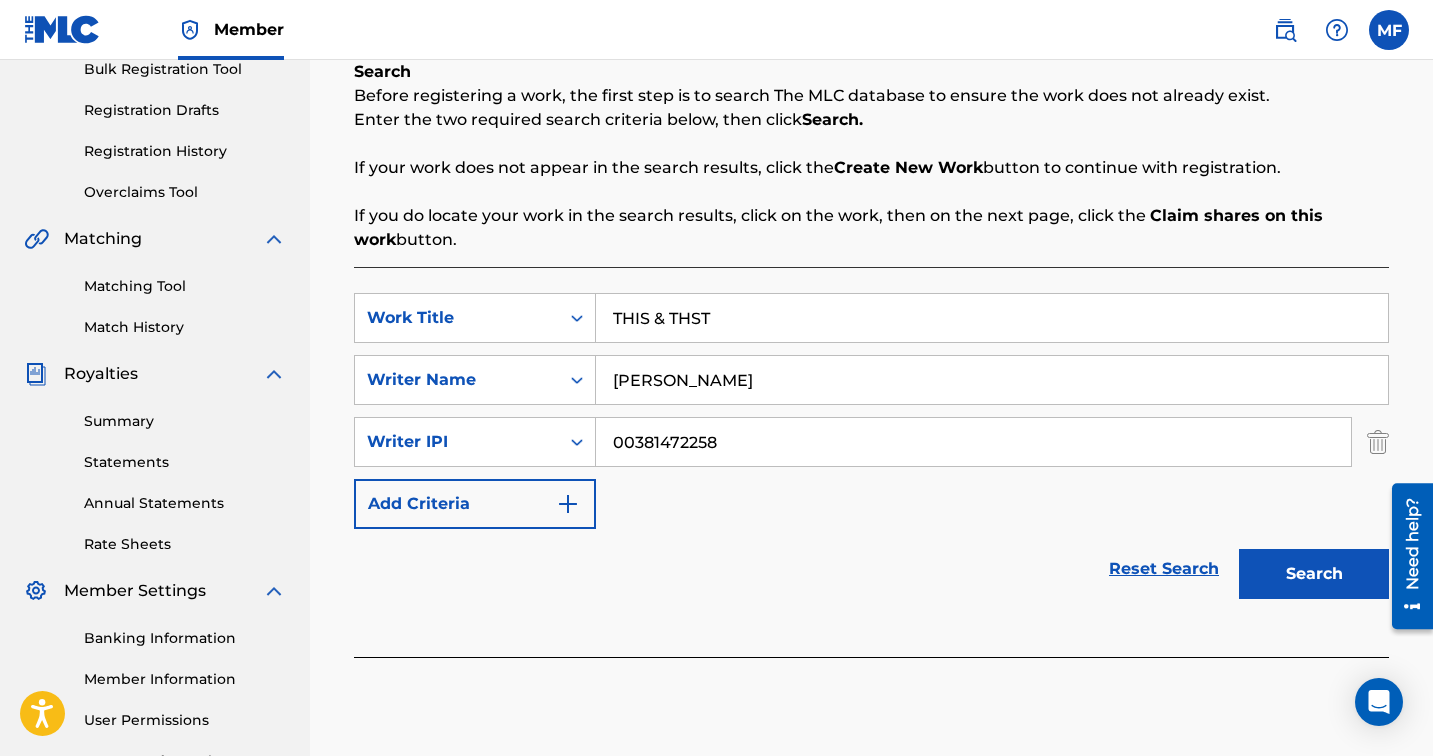 type on "00381472258" 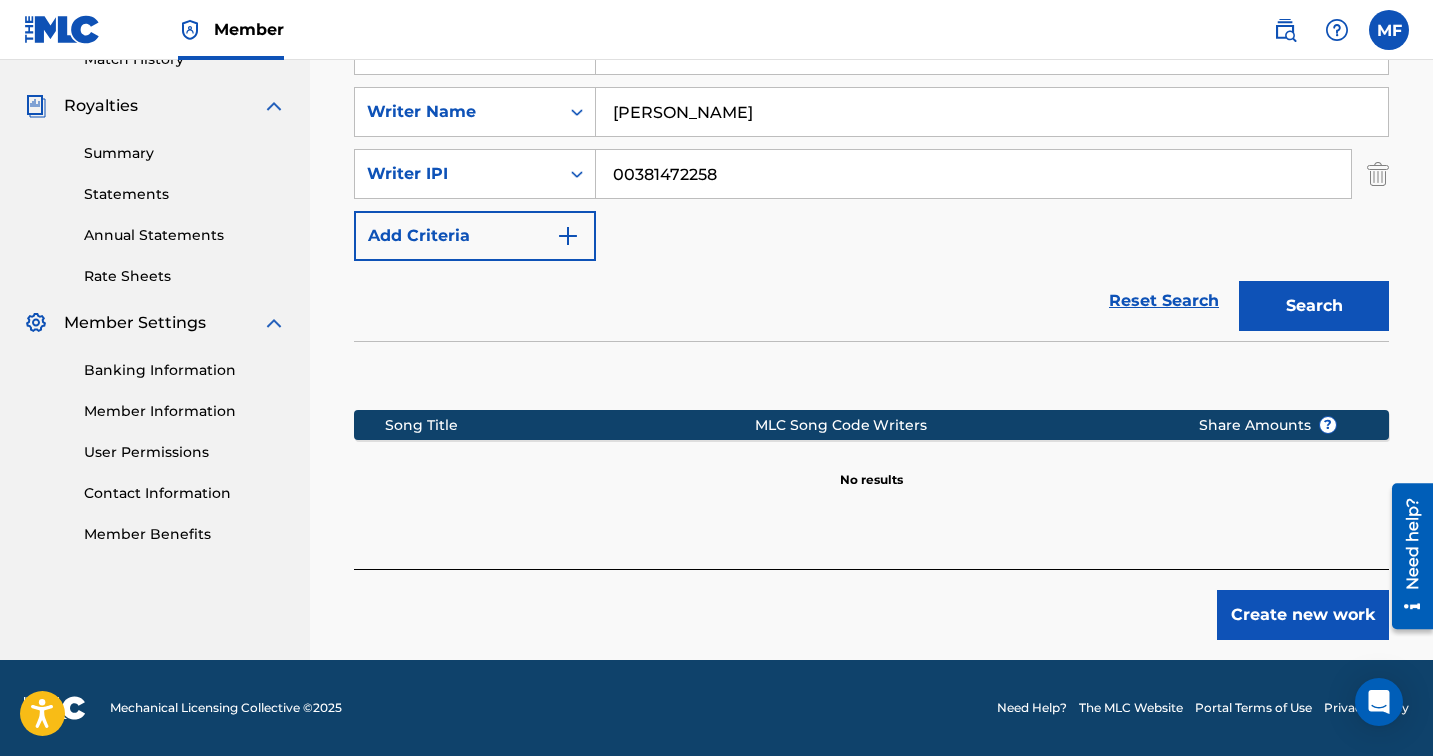 click on "Create new work" at bounding box center [1303, 615] 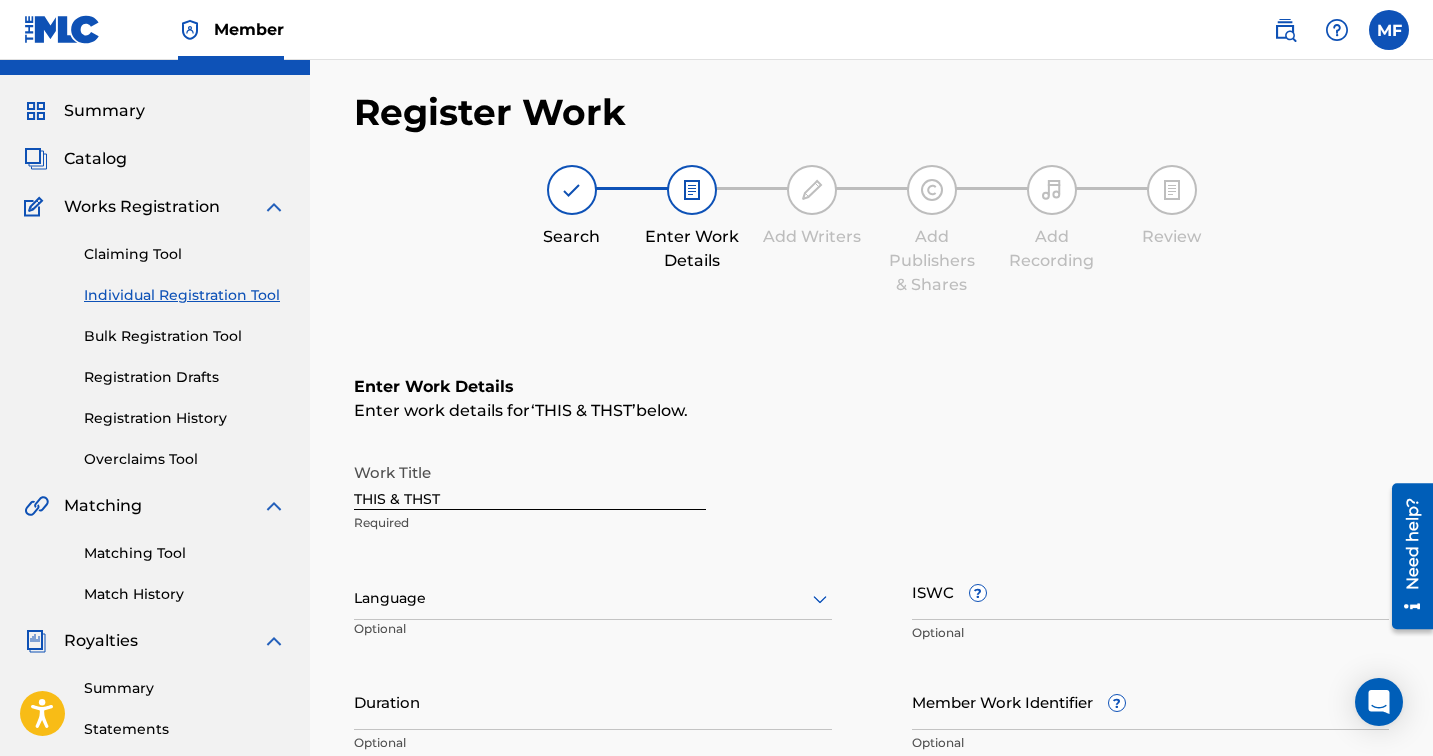 scroll, scrollTop: 7, scrollLeft: 0, axis: vertical 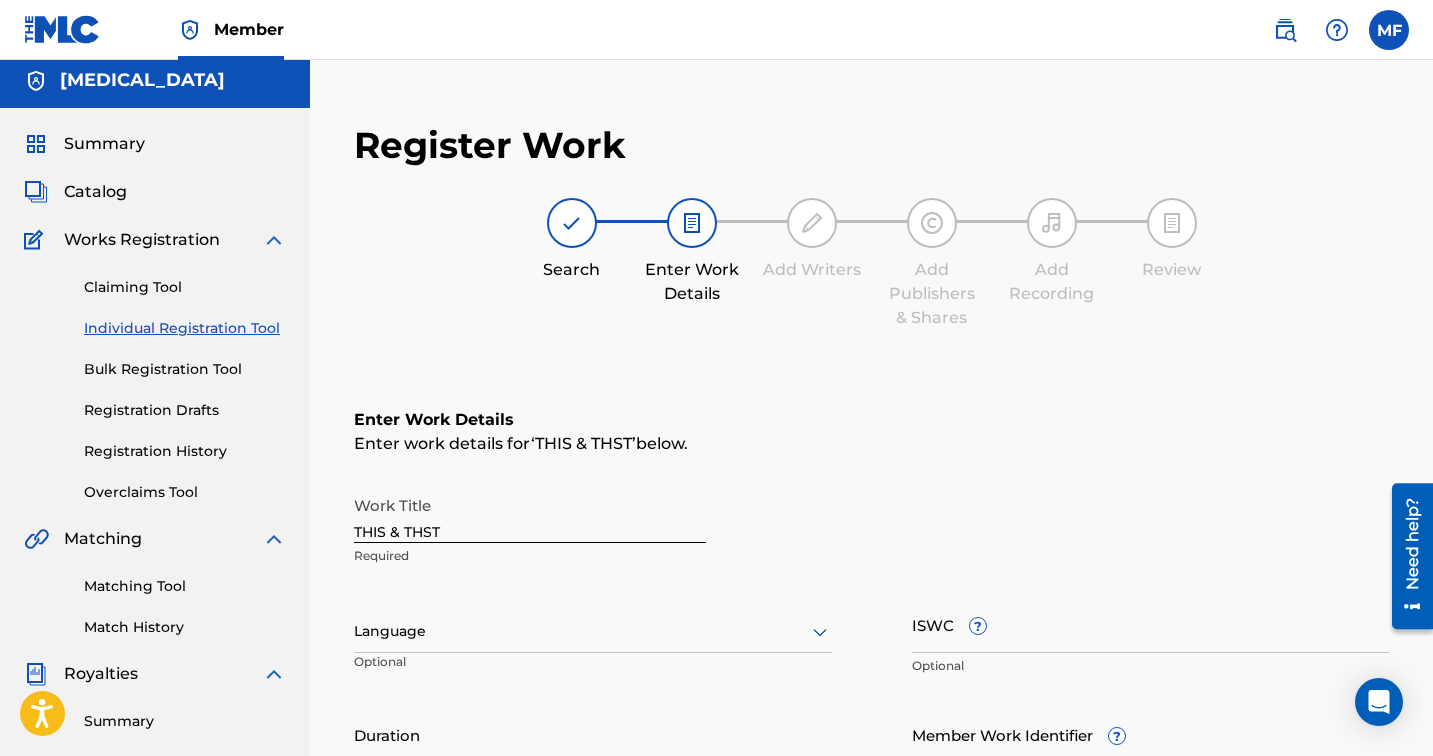 click on "THIS & THST" at bounding box center [530, 514] 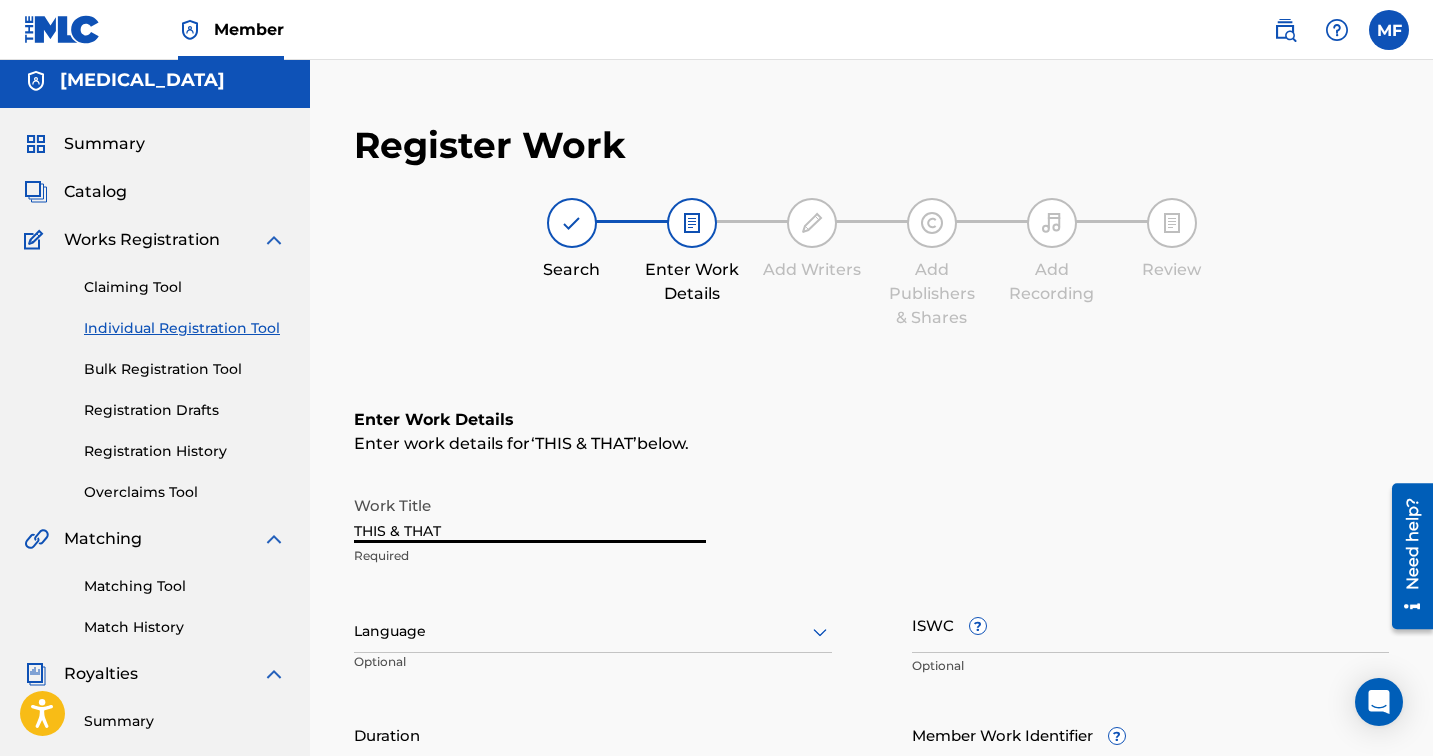 type on "THIS & THAT" 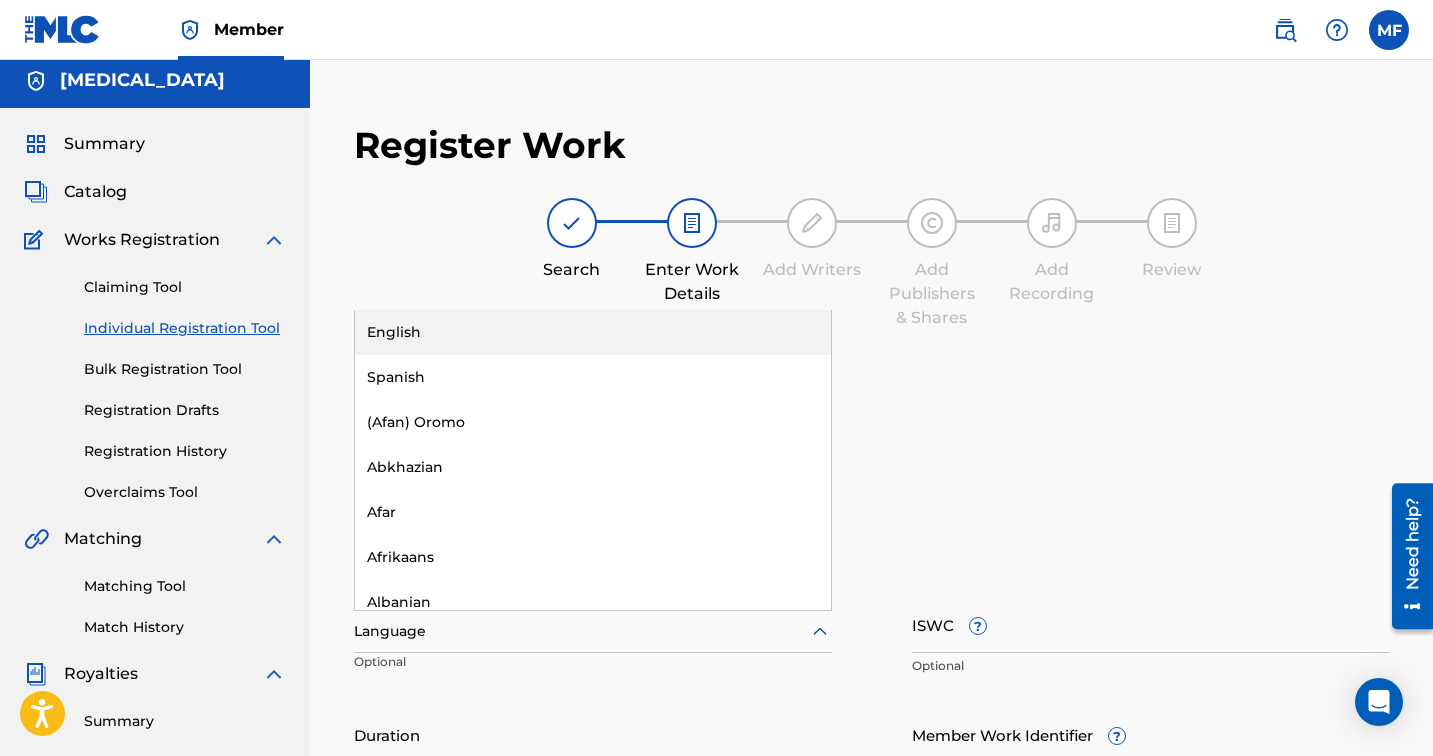 click on "English" at bounding box center (593, 332) 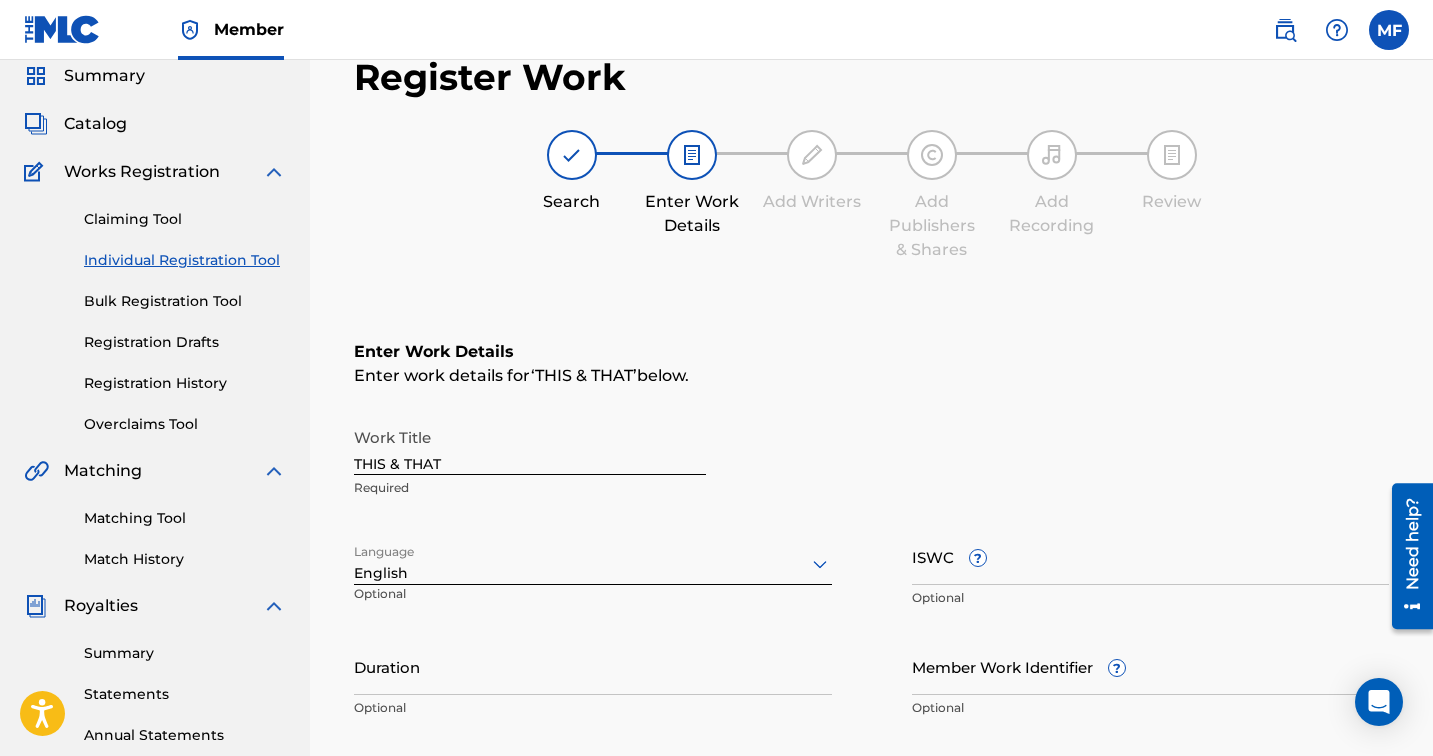 scroll, scrollTop: 192, scrollLeft: 0, axis: vertical 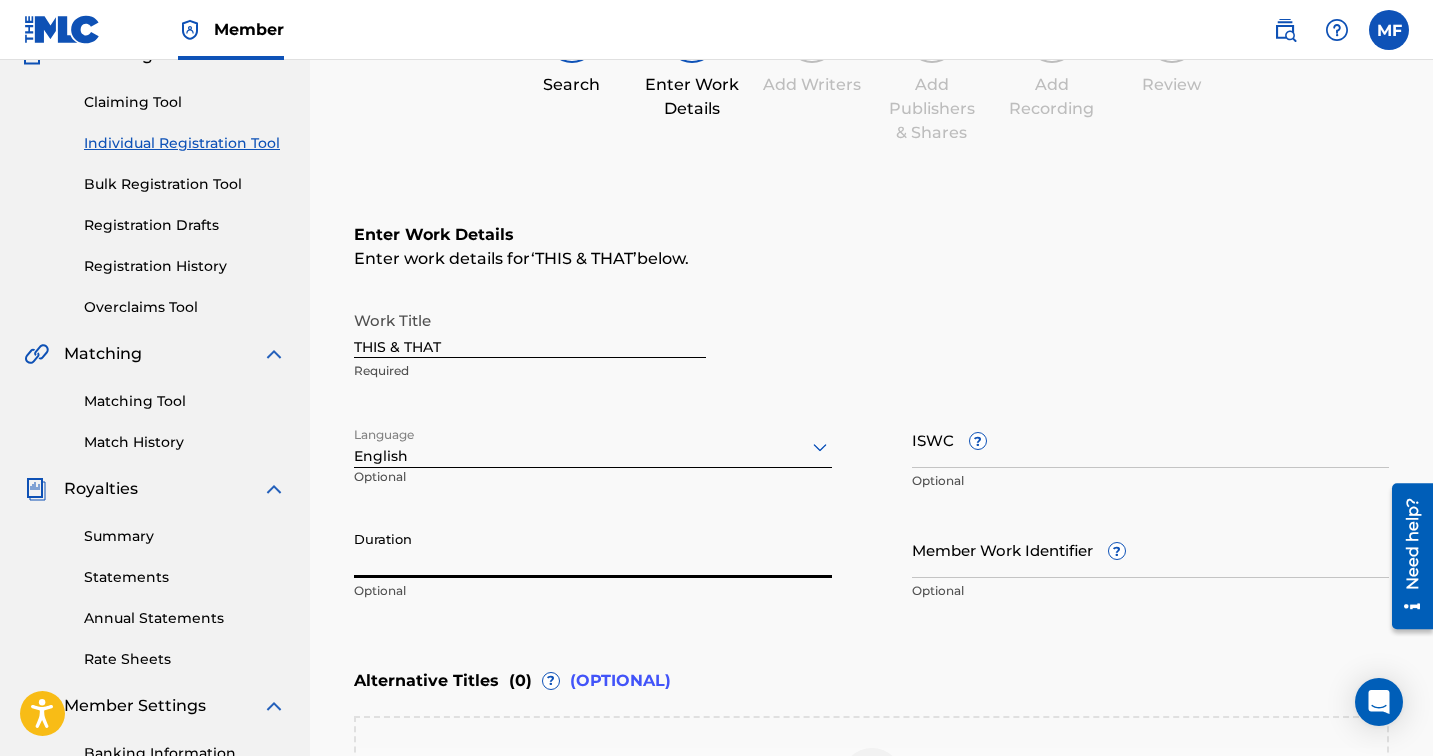 click on "Duration" at bounding box center (593, 549) 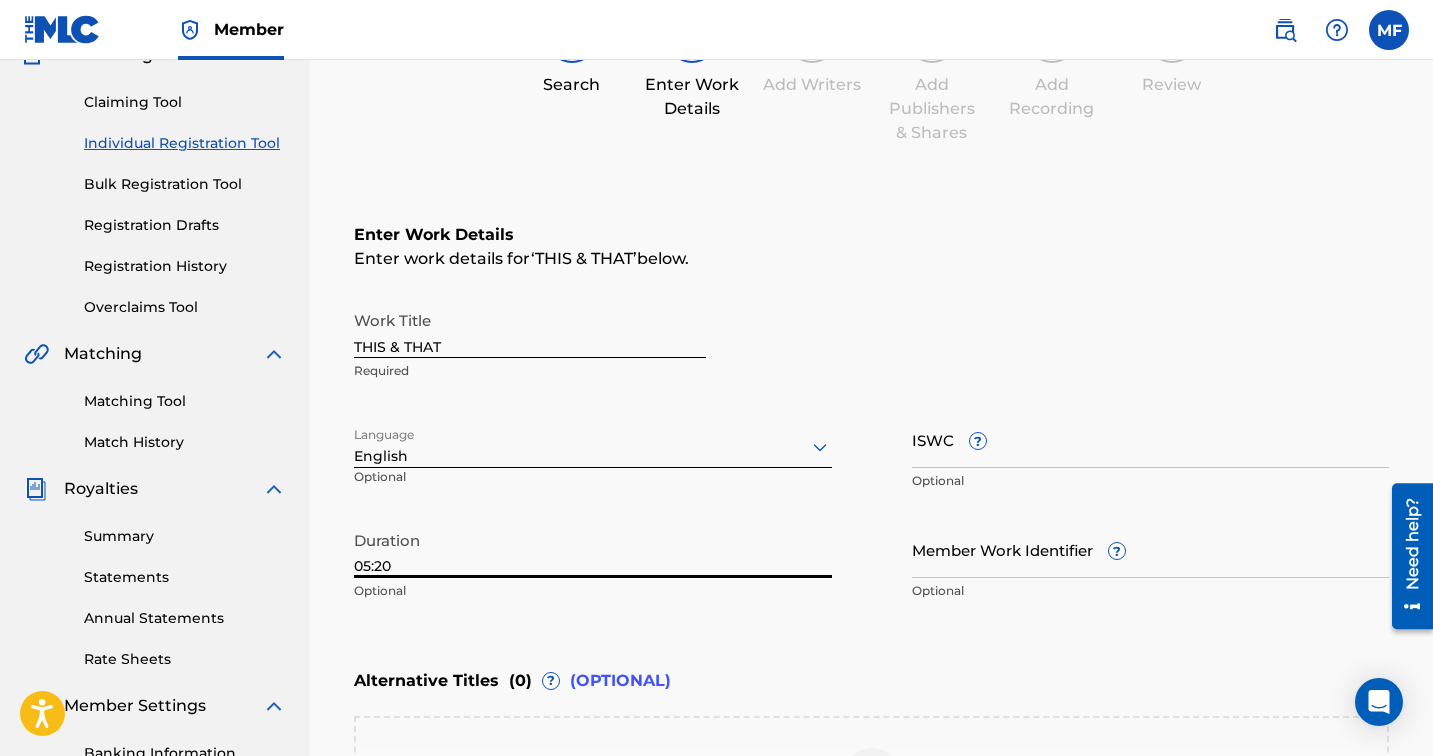 type on "05:20" 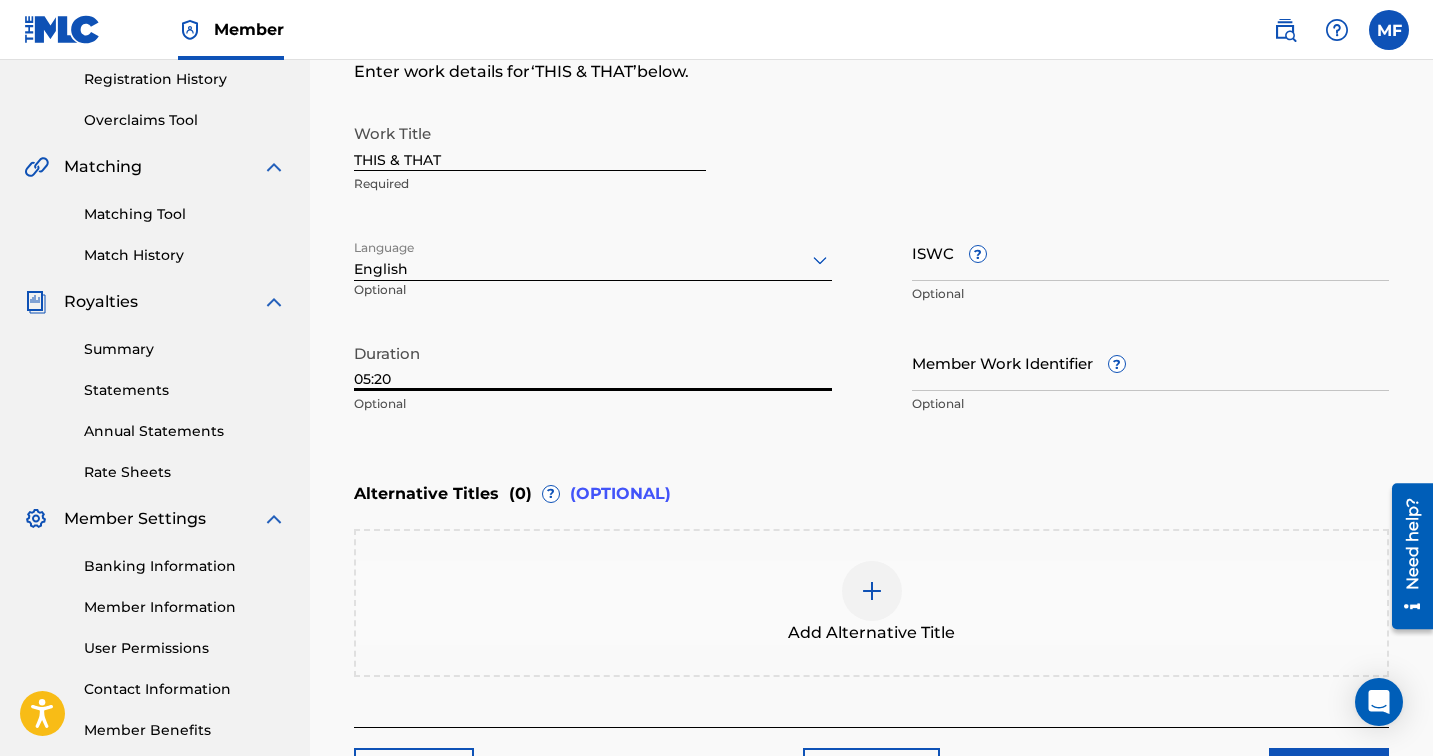 scroll, scrollTop: 417, scrollLeft: 0, axis: vertical 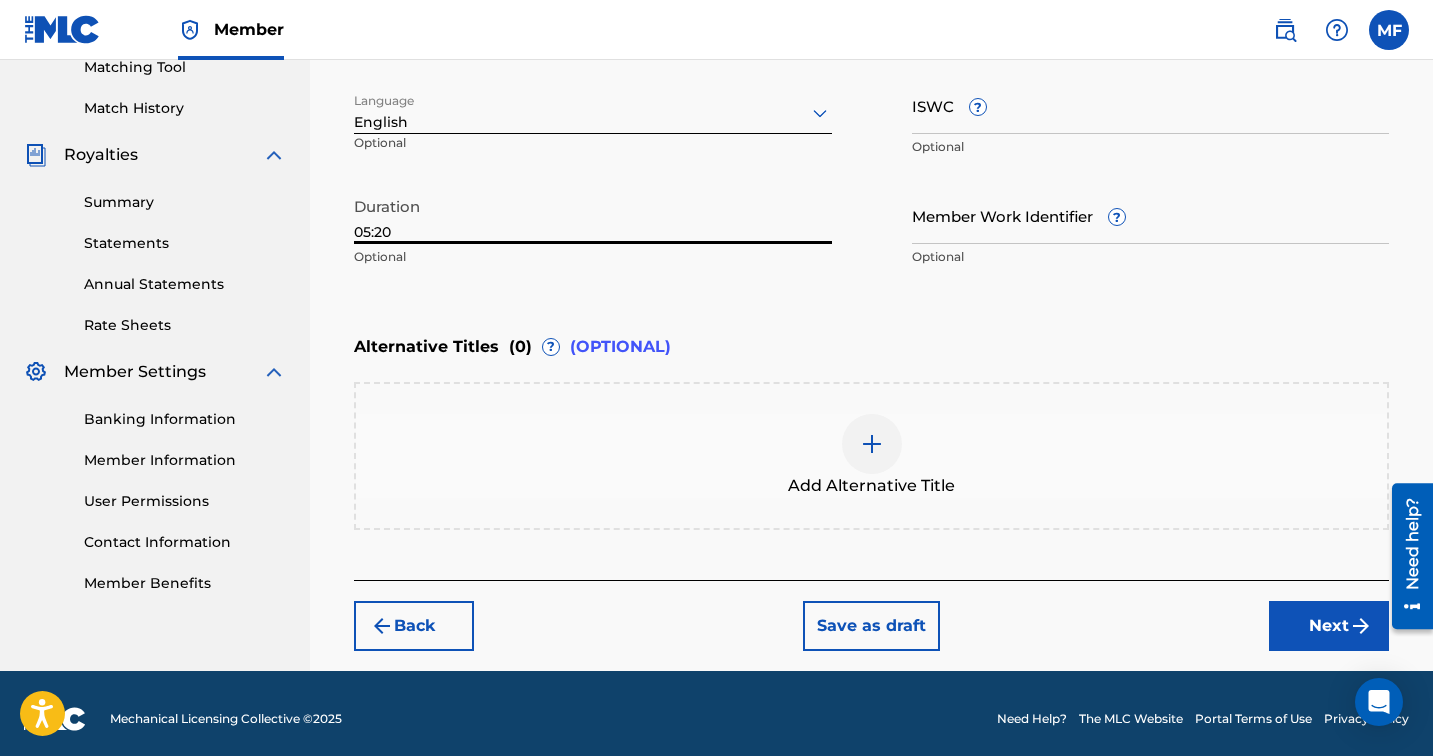 click on "Next" at bounding box center [1329, 626] 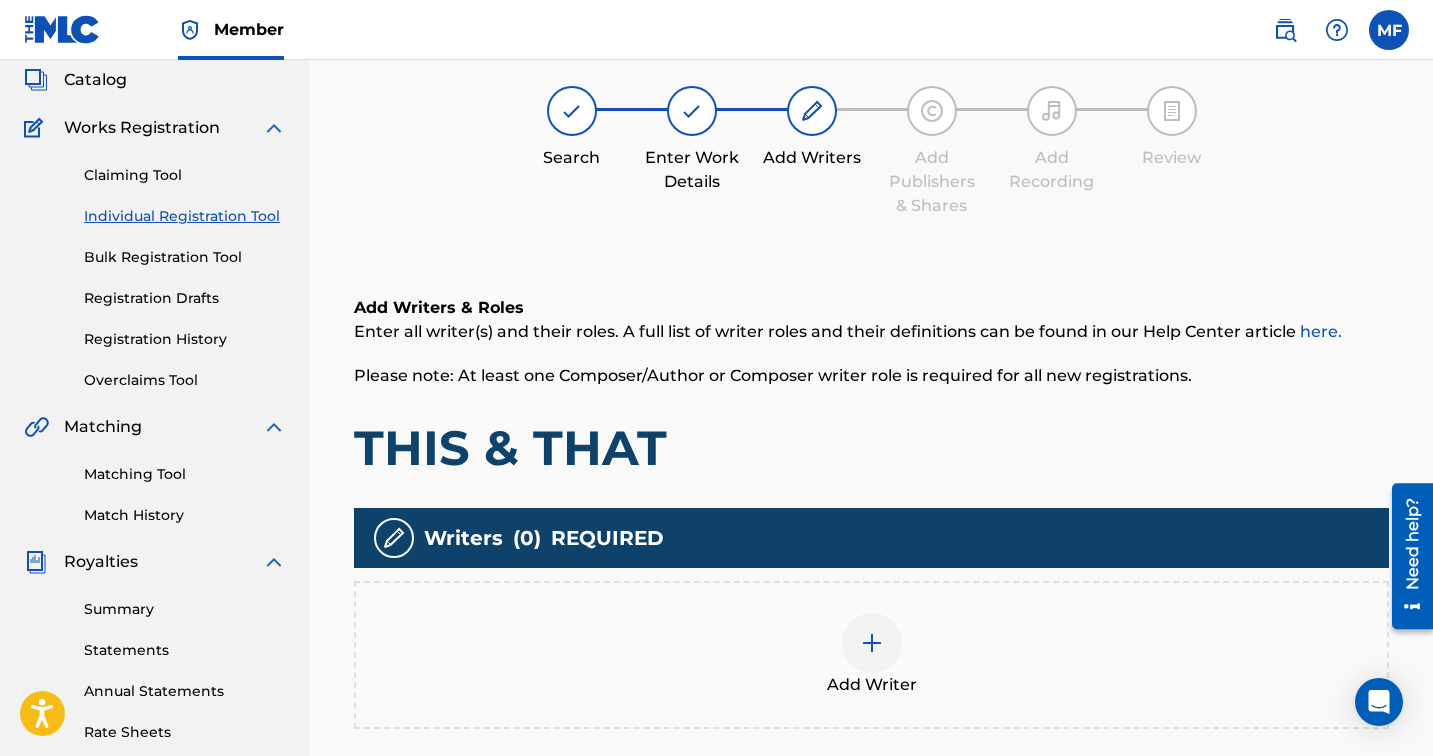 scroll, scrollTop: 125, scrollLeft: 0, axis: vertical 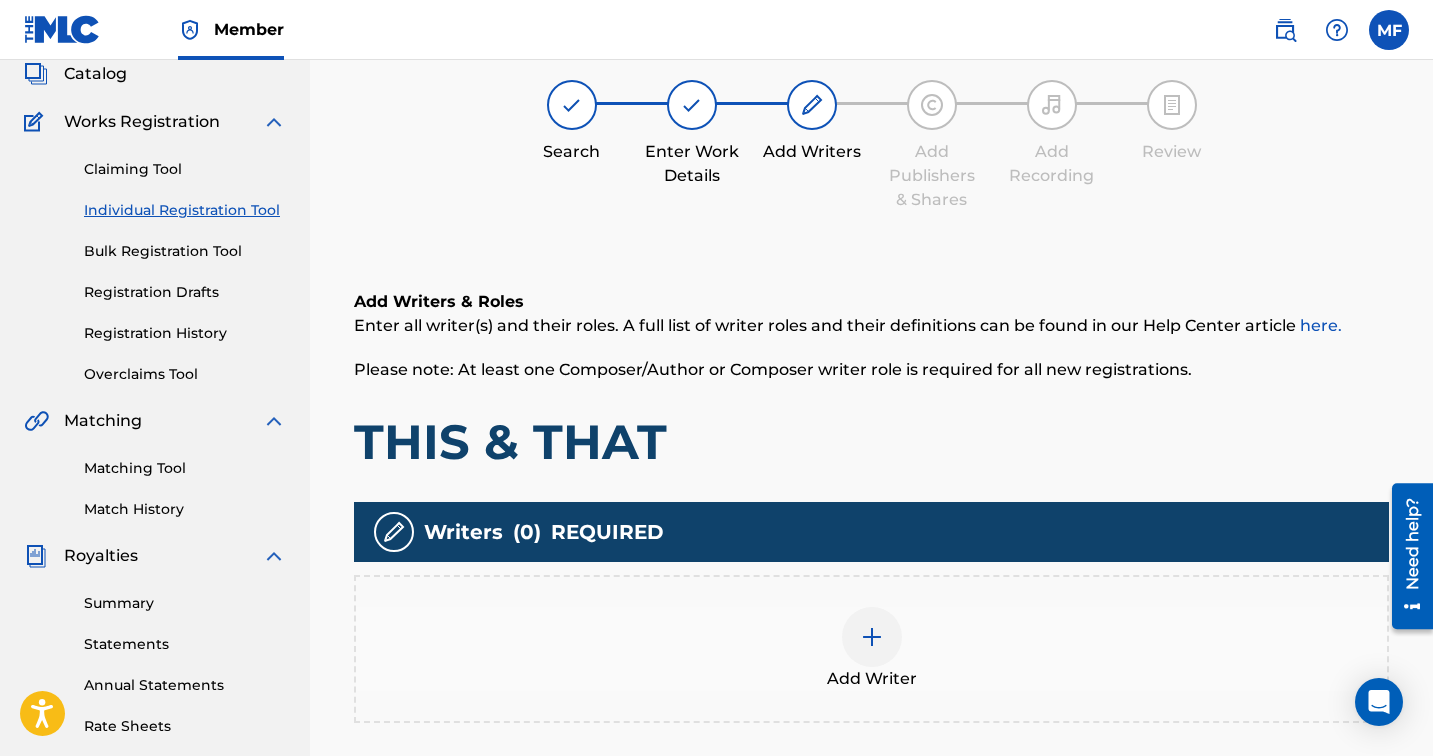 click at bounding box center (872, 637) 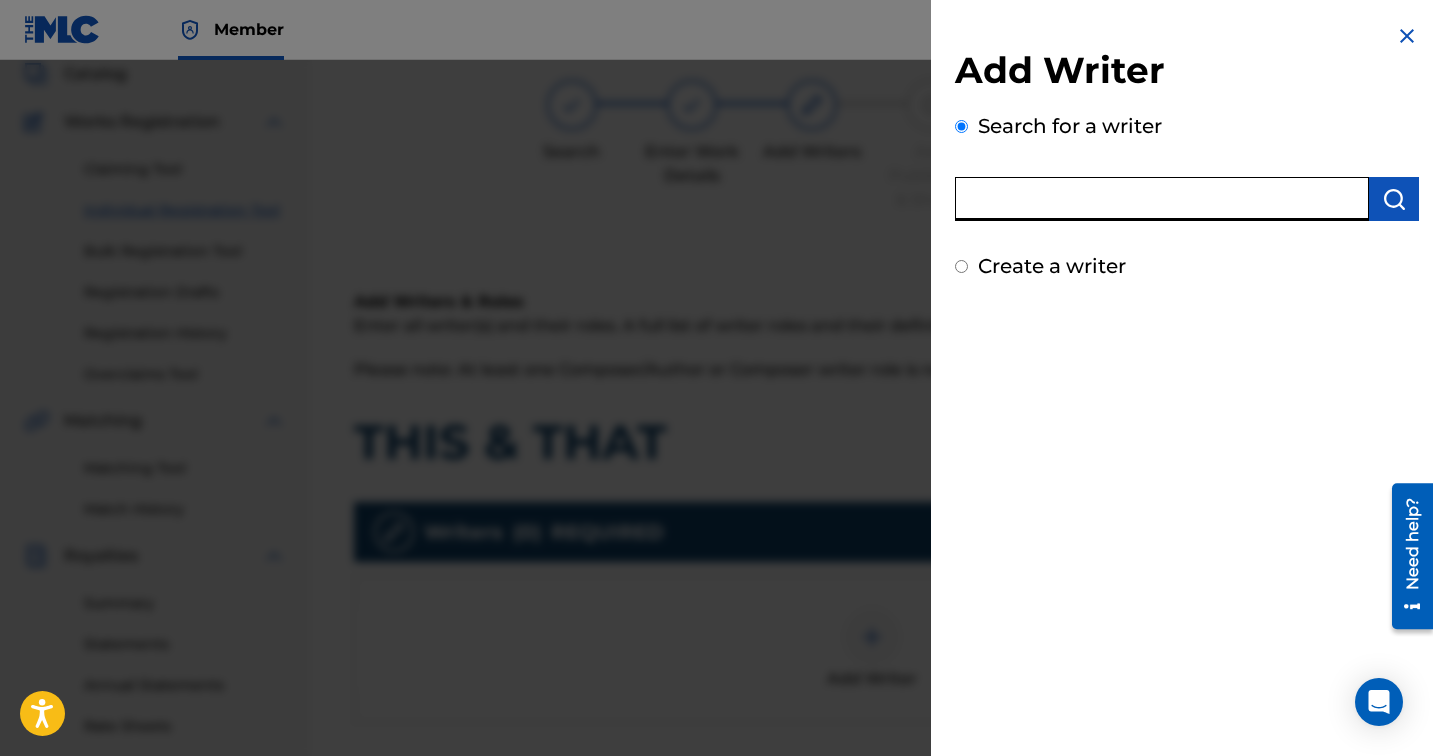 click at bounding box center [1162, 199] 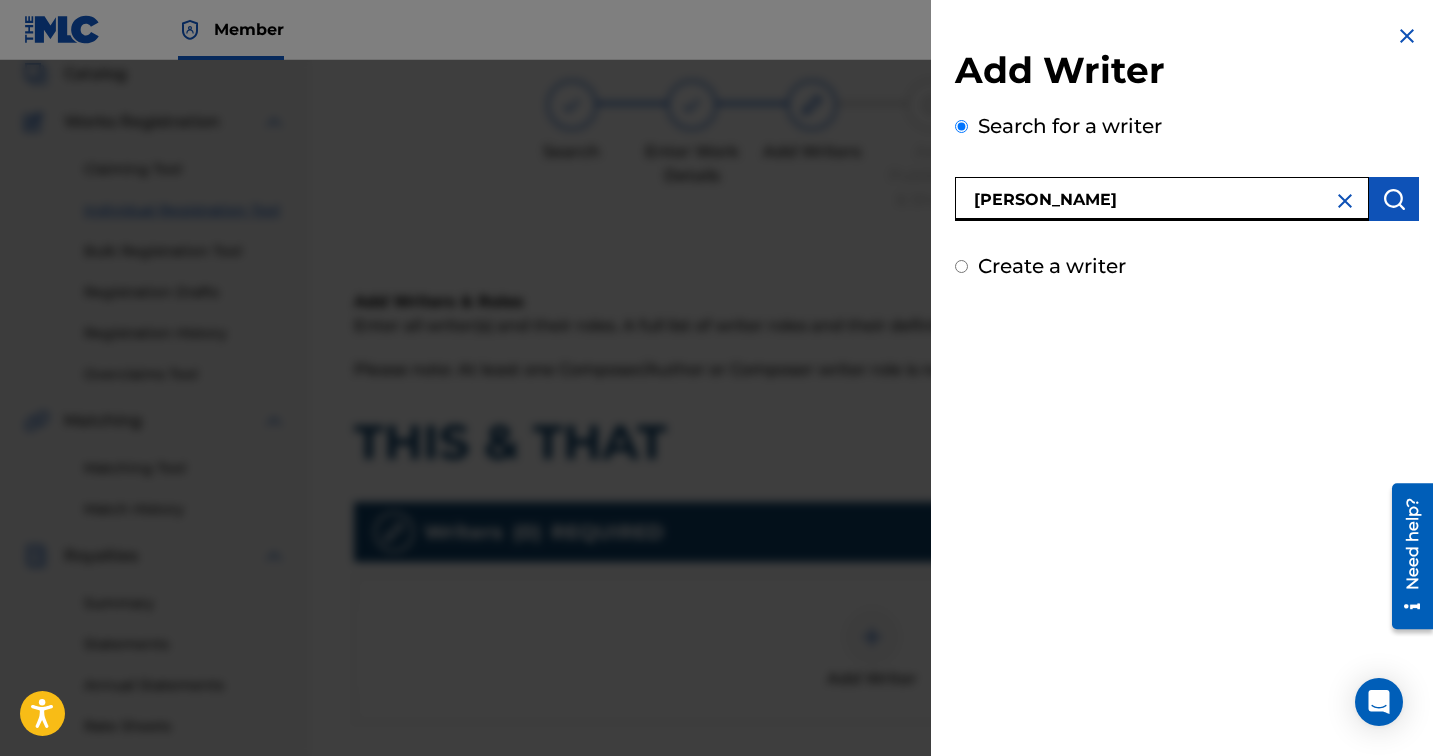 type on "[PERSON_NAME]" 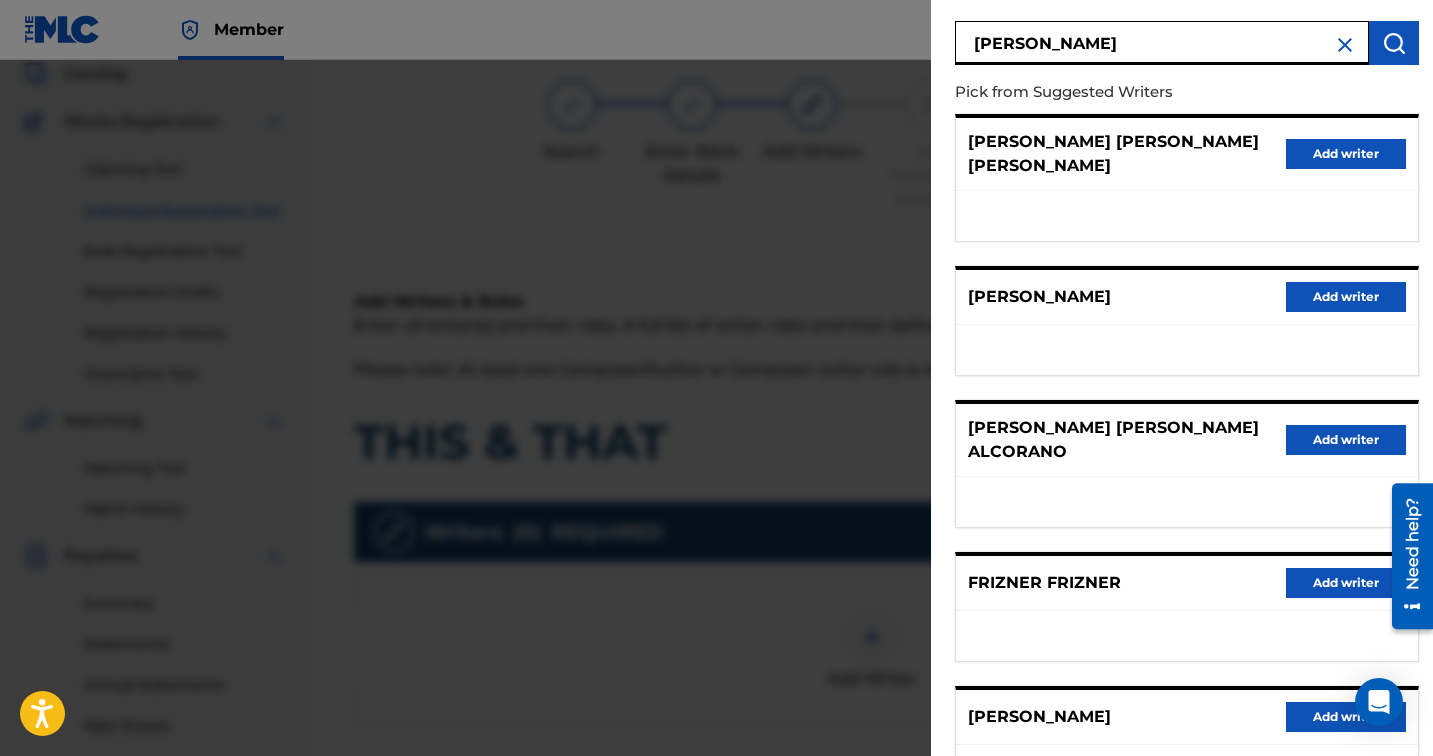 scroll, scrollTop: 286, scrollLeft: 0, axis: vertical 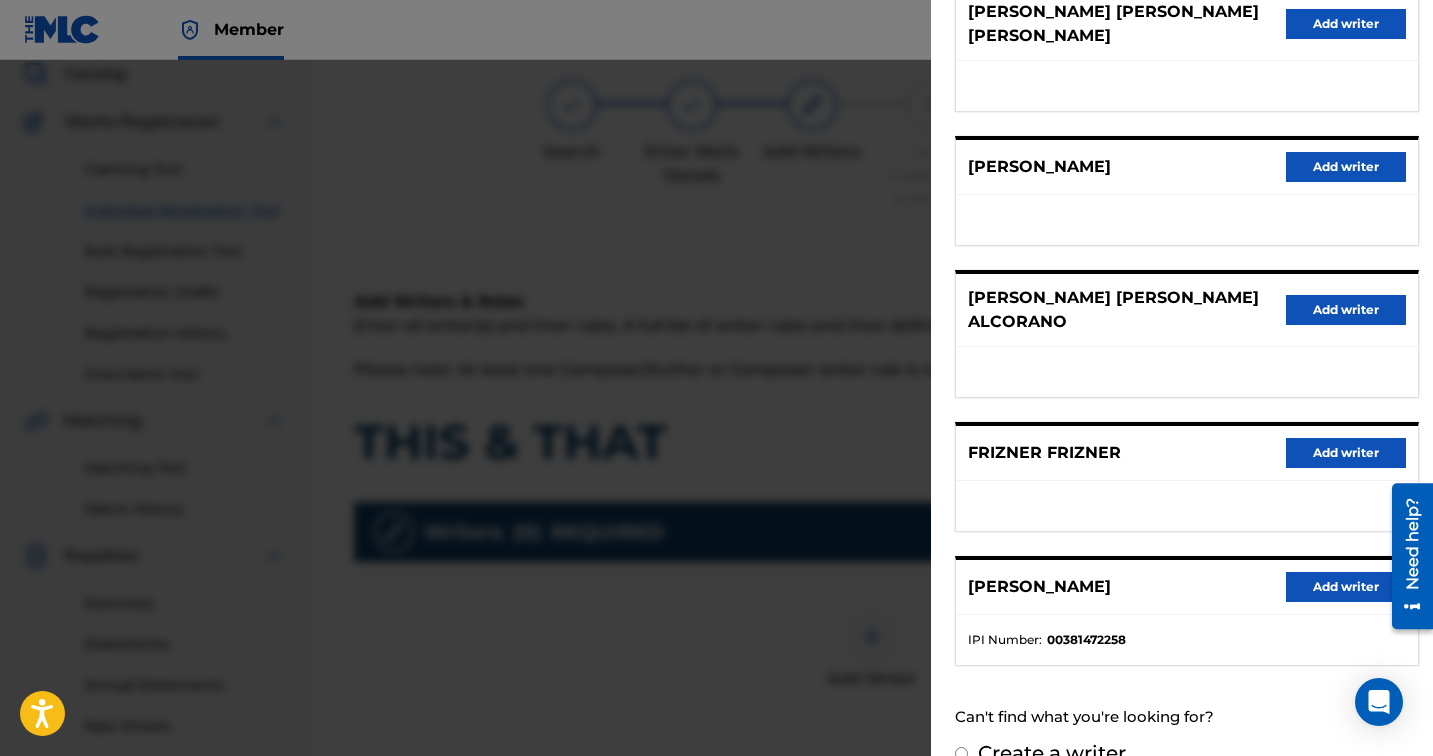 click on "Add writer" at bounding box center (1346, 587) 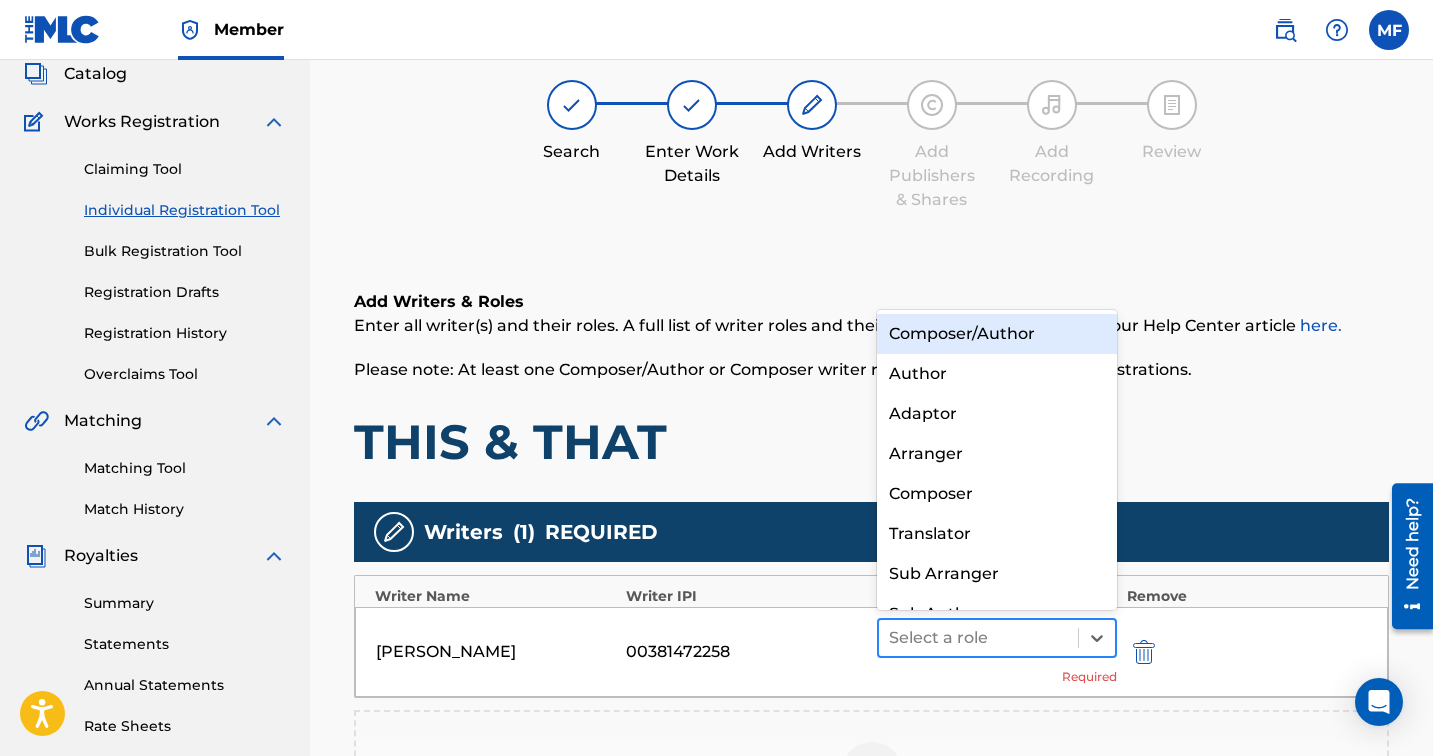 click at bounding box center (978, 638) 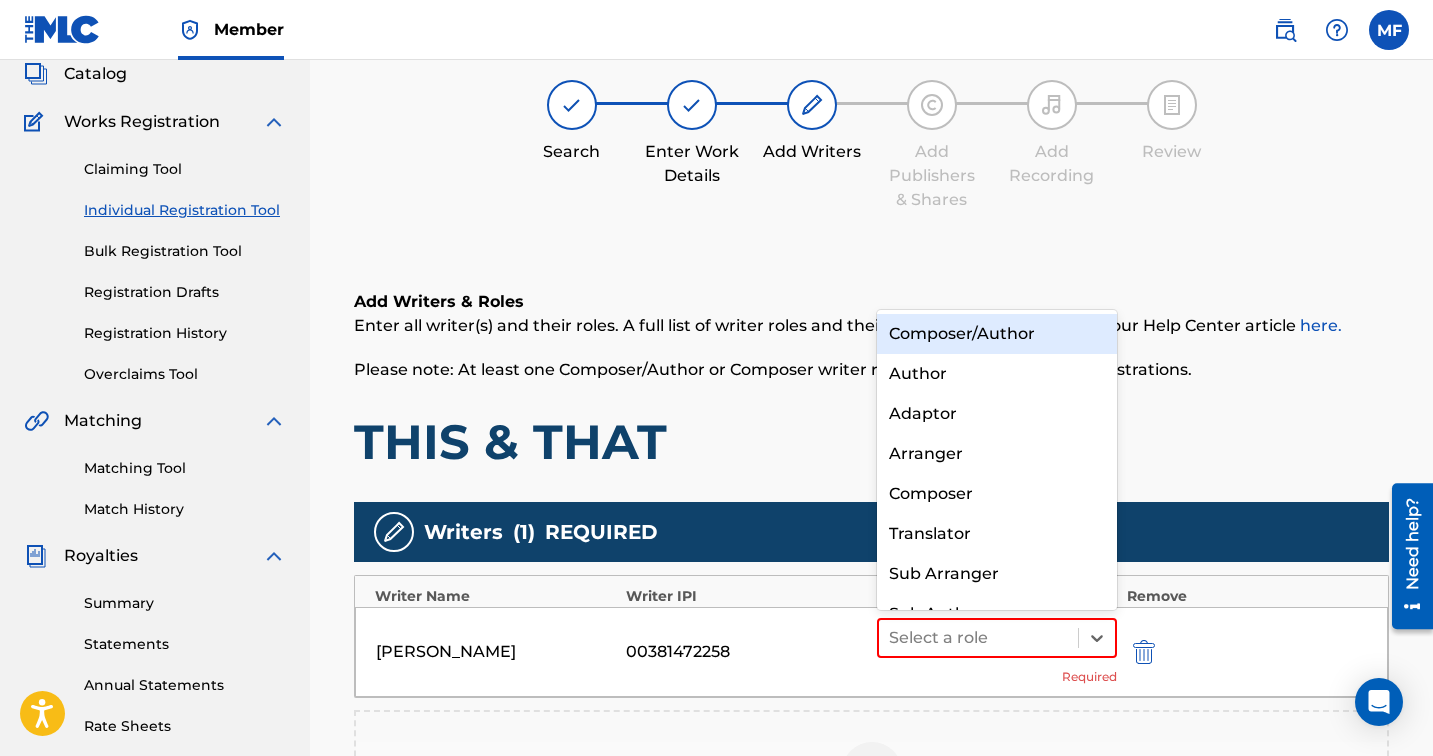 click on "Composer/Author" at bounding box center [997, 334] 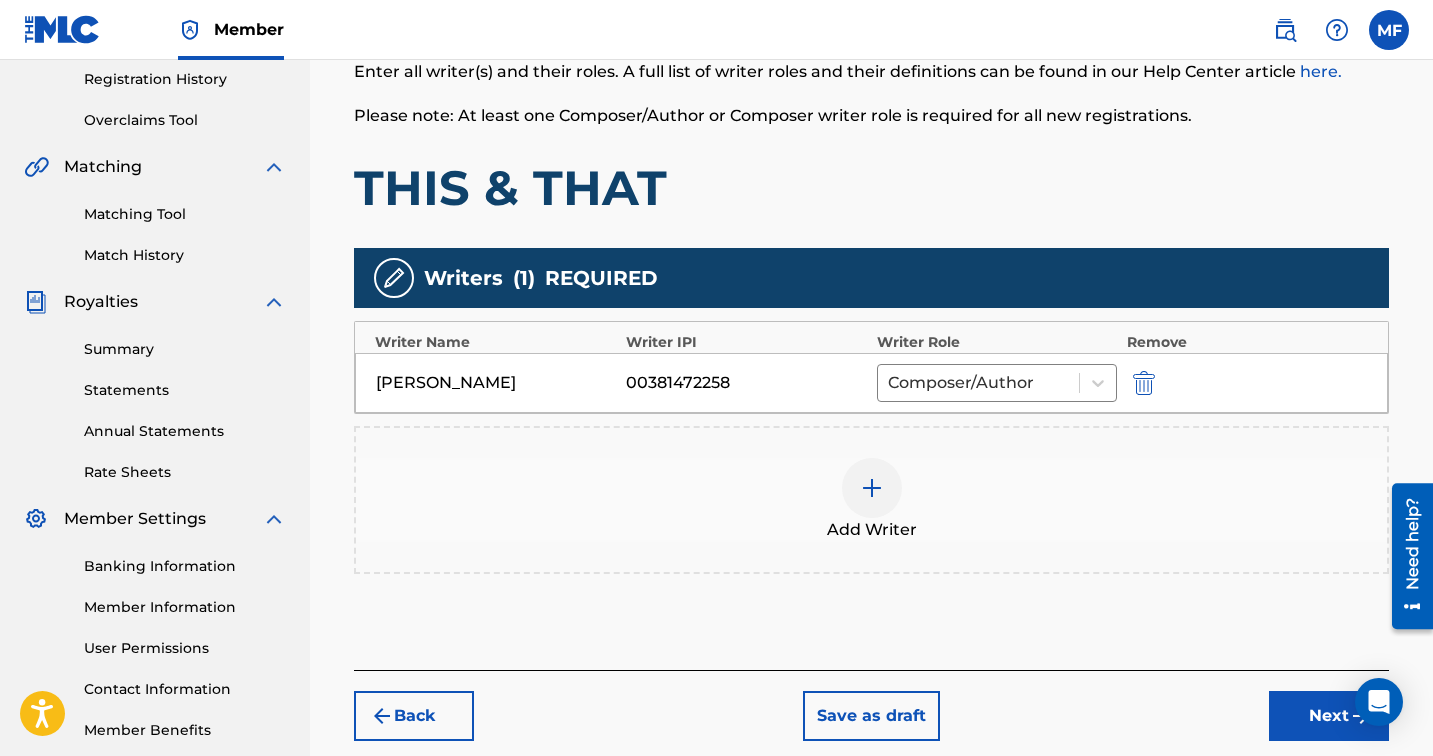 scroll, scrollTop: 382, scrollLeft: 0, axis: vertical 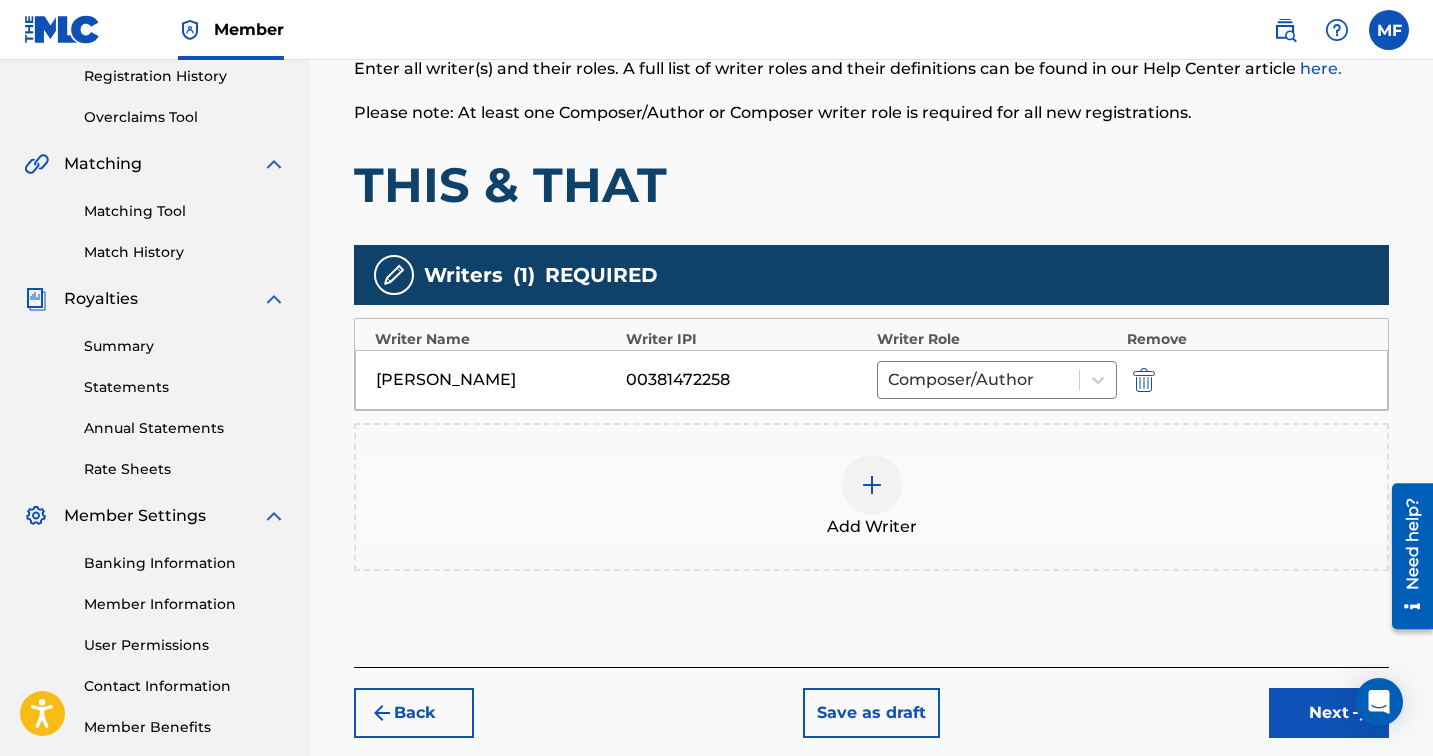 click on "Next" at bounding box center (1329, 713) 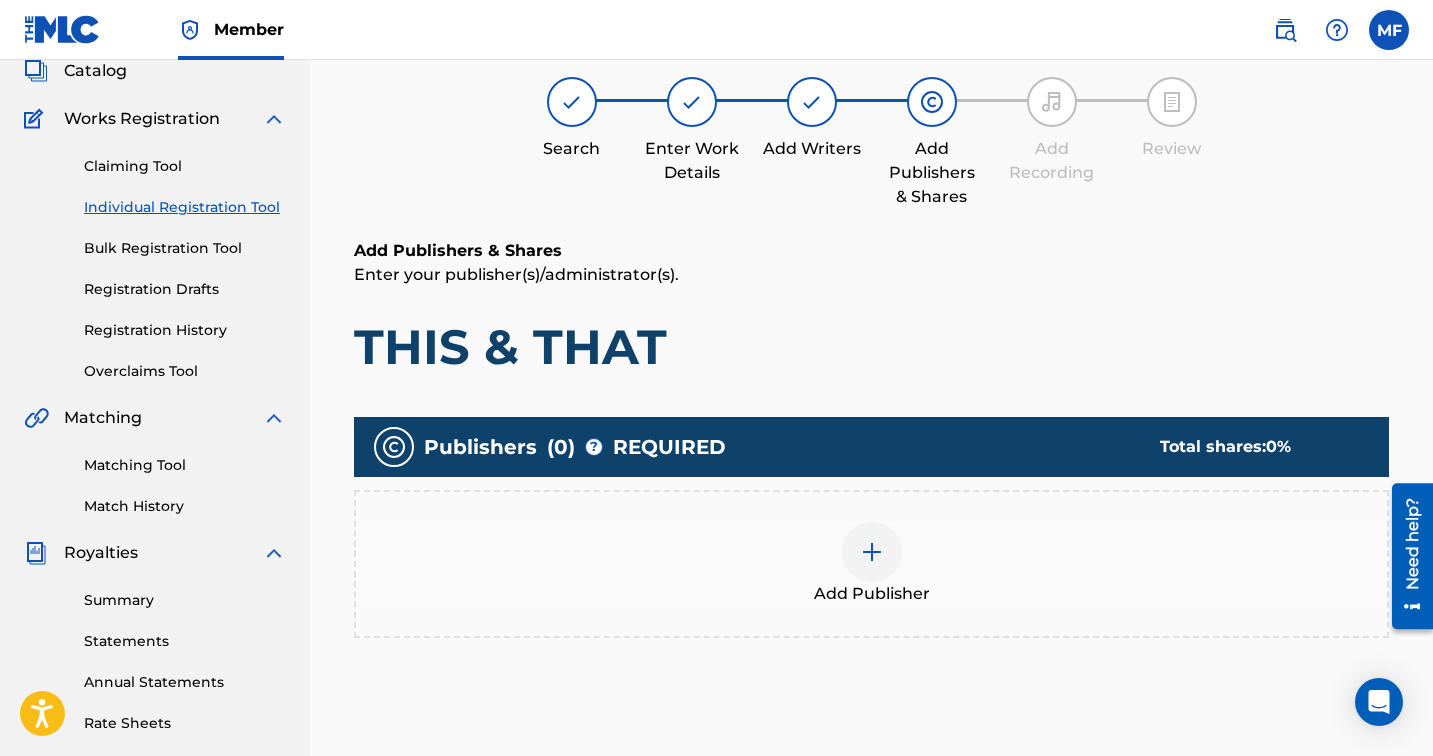 scroll, scrollTop: 90, scrollLeft: 0, axis: vertical 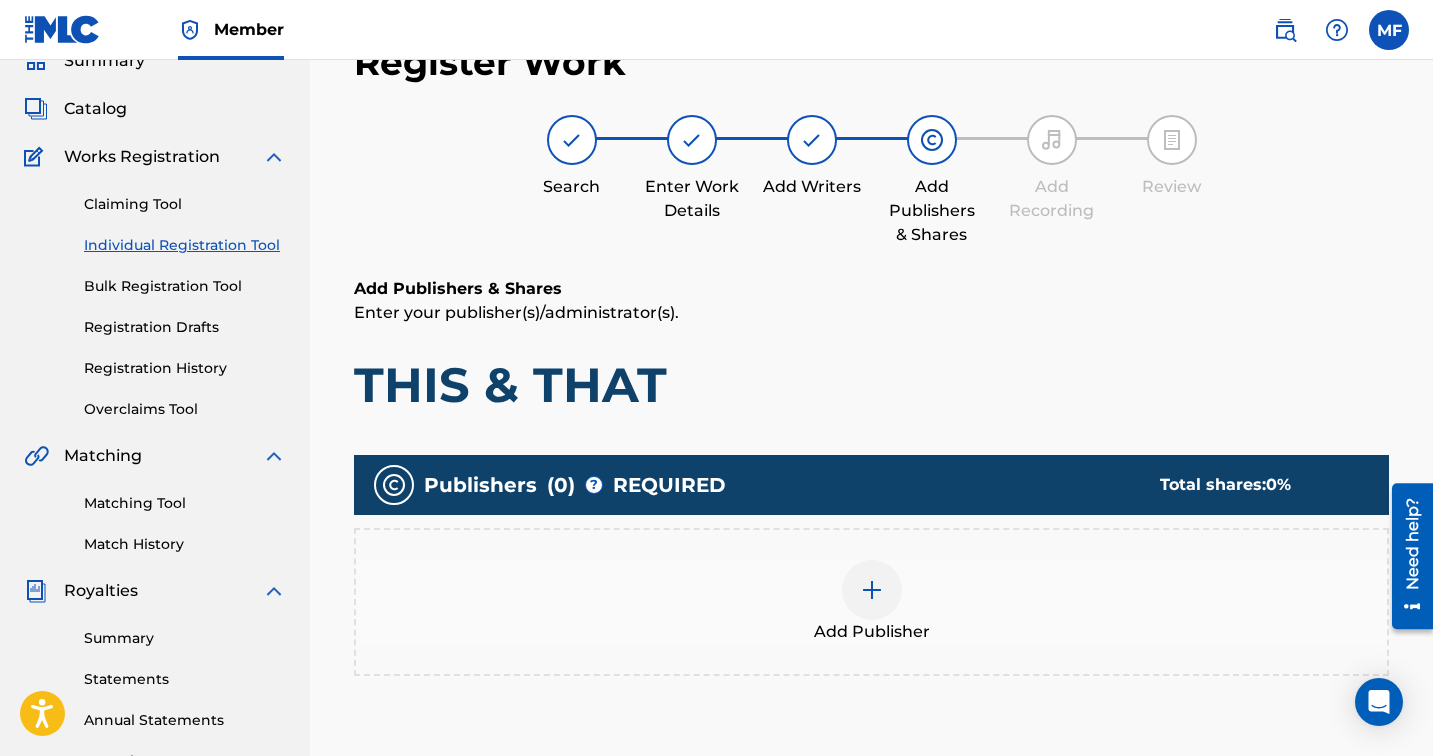 click at bounding box center [872, 590] 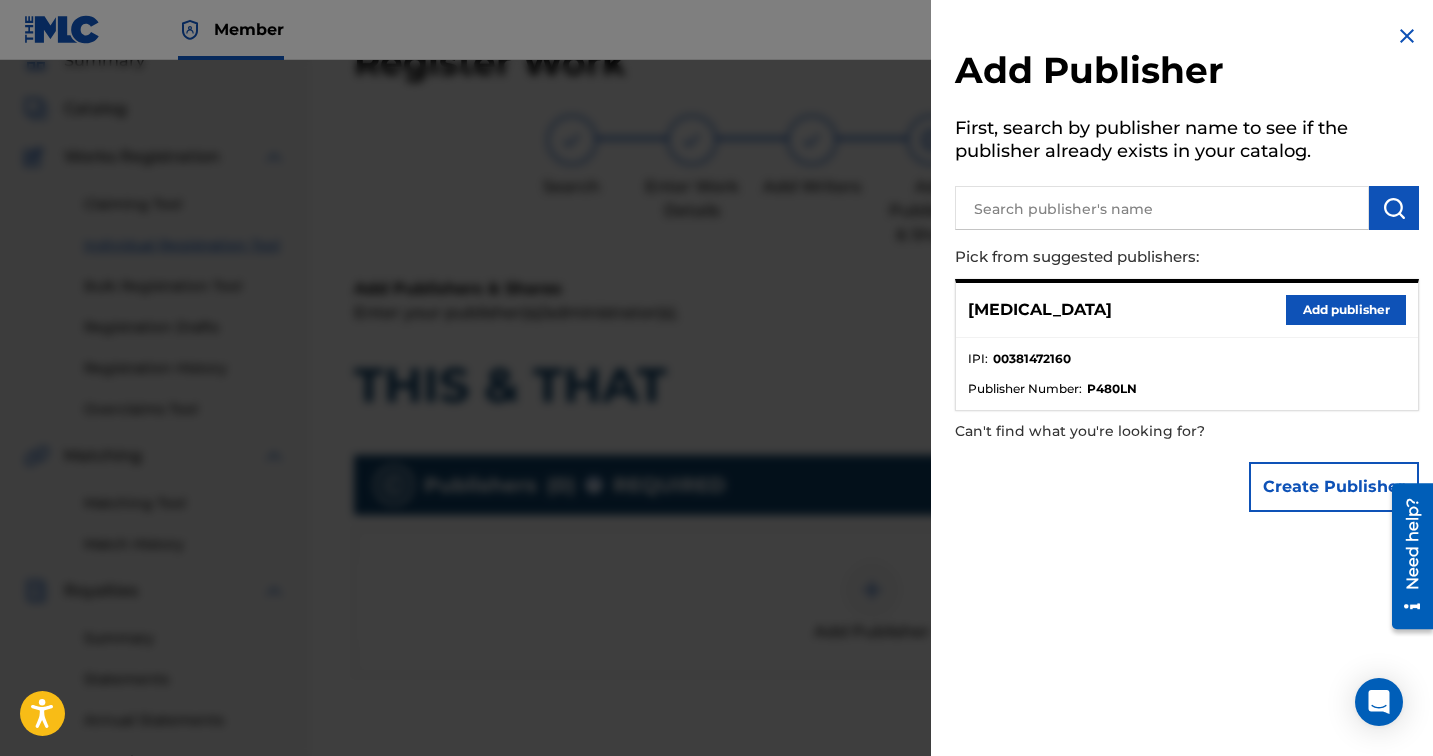click on "Add publisher" at bounding box center (1346, 310) 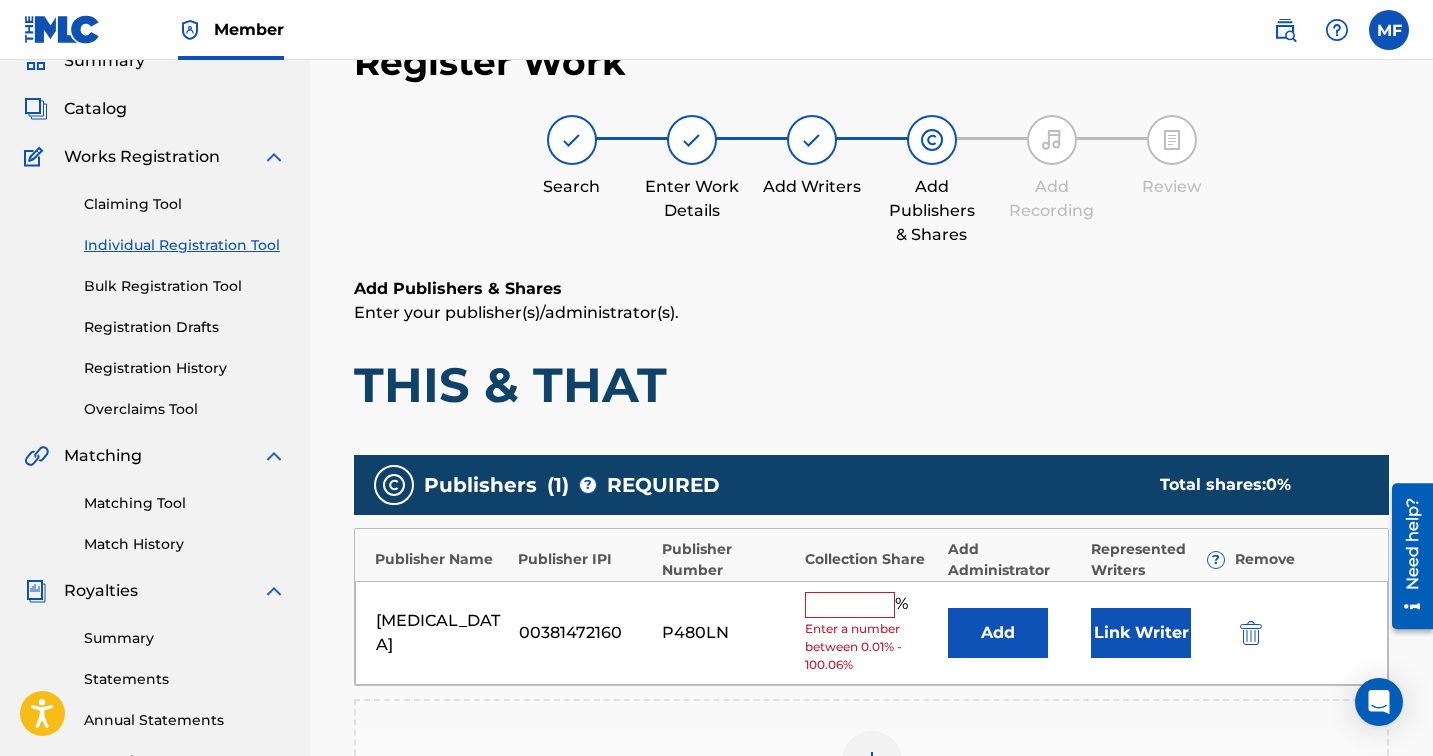 click at bounding box center (850, 605) 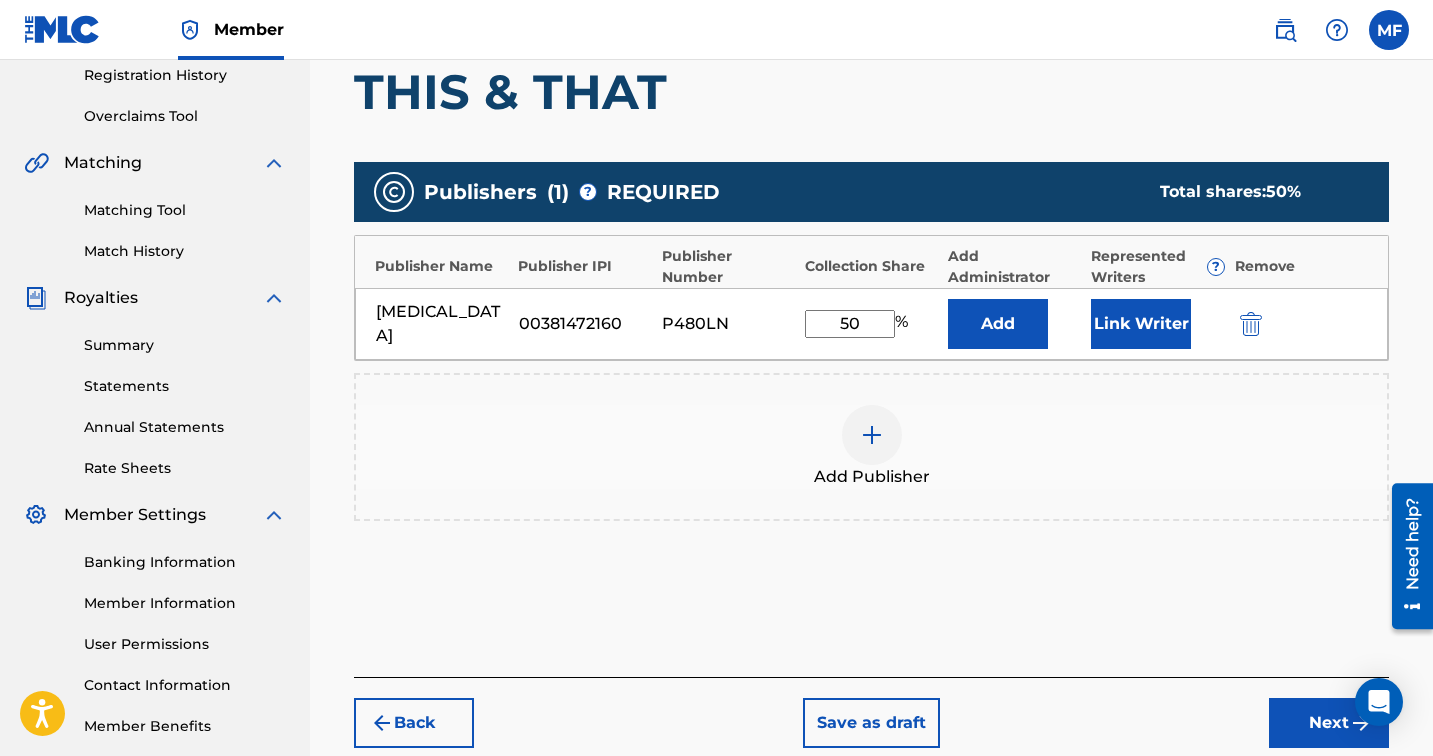 scroll, scrollTop: 491, scrollLeft: 0, axis: vertical 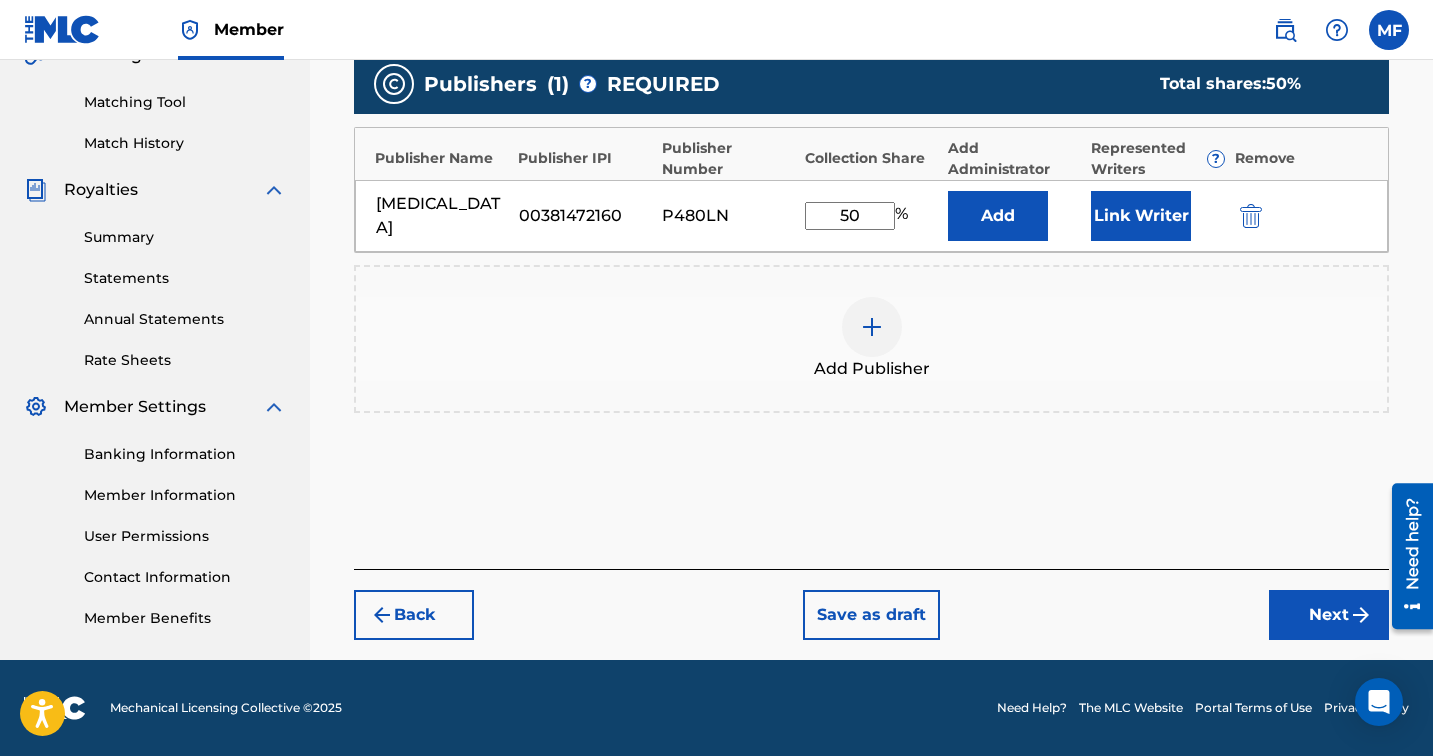 type on "50" 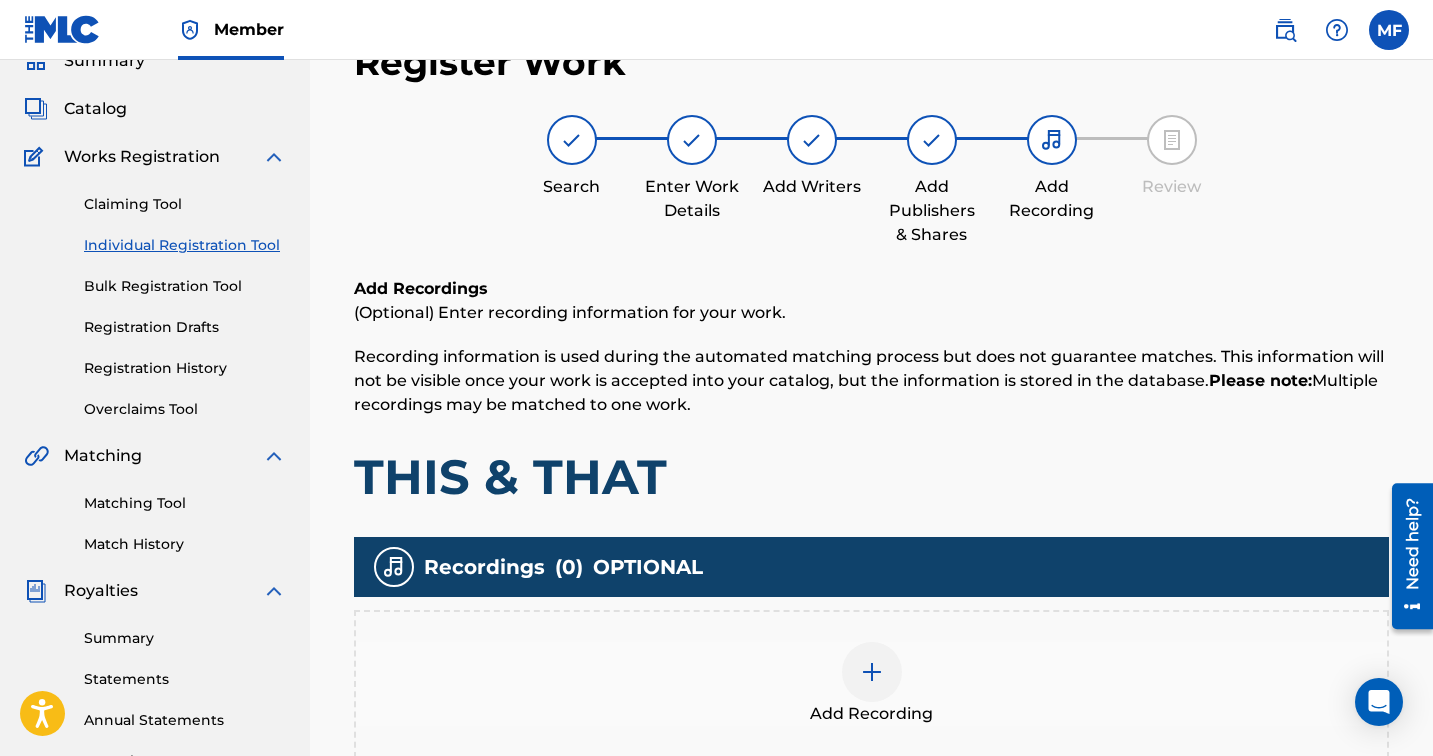 scroll, scrollTop: 96, scrollLeft: 0, axis: vertical 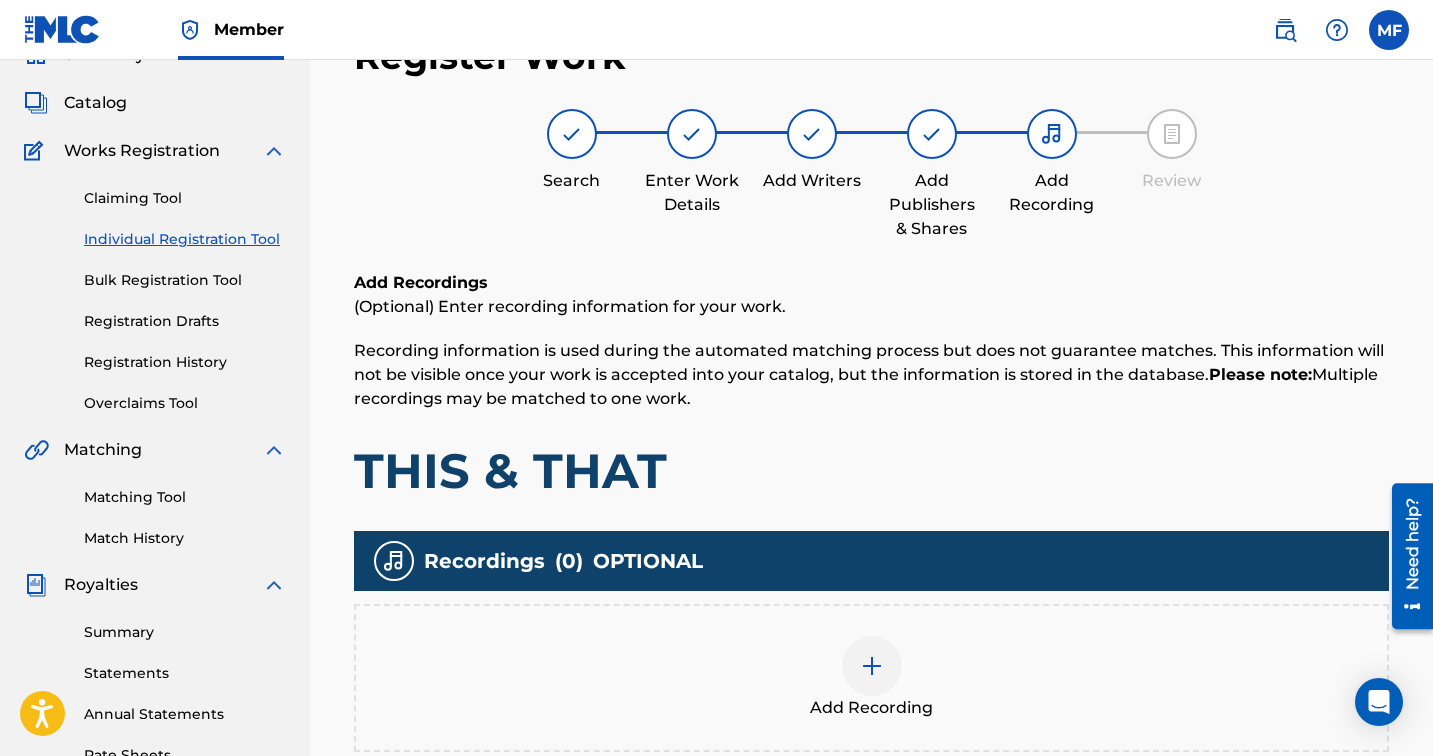 click at bounding box center [872, 666] 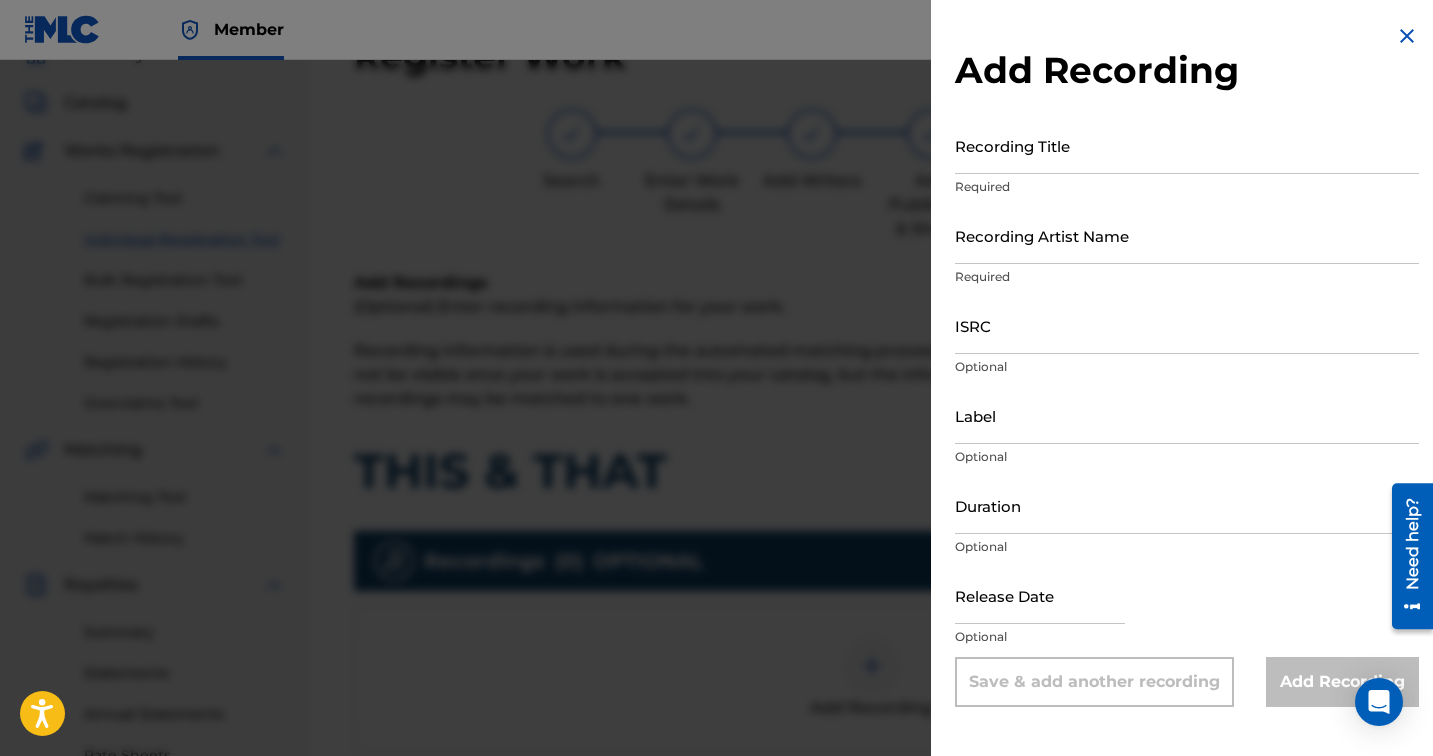 click on "Recording Title" at bounding box center (1187, 145) 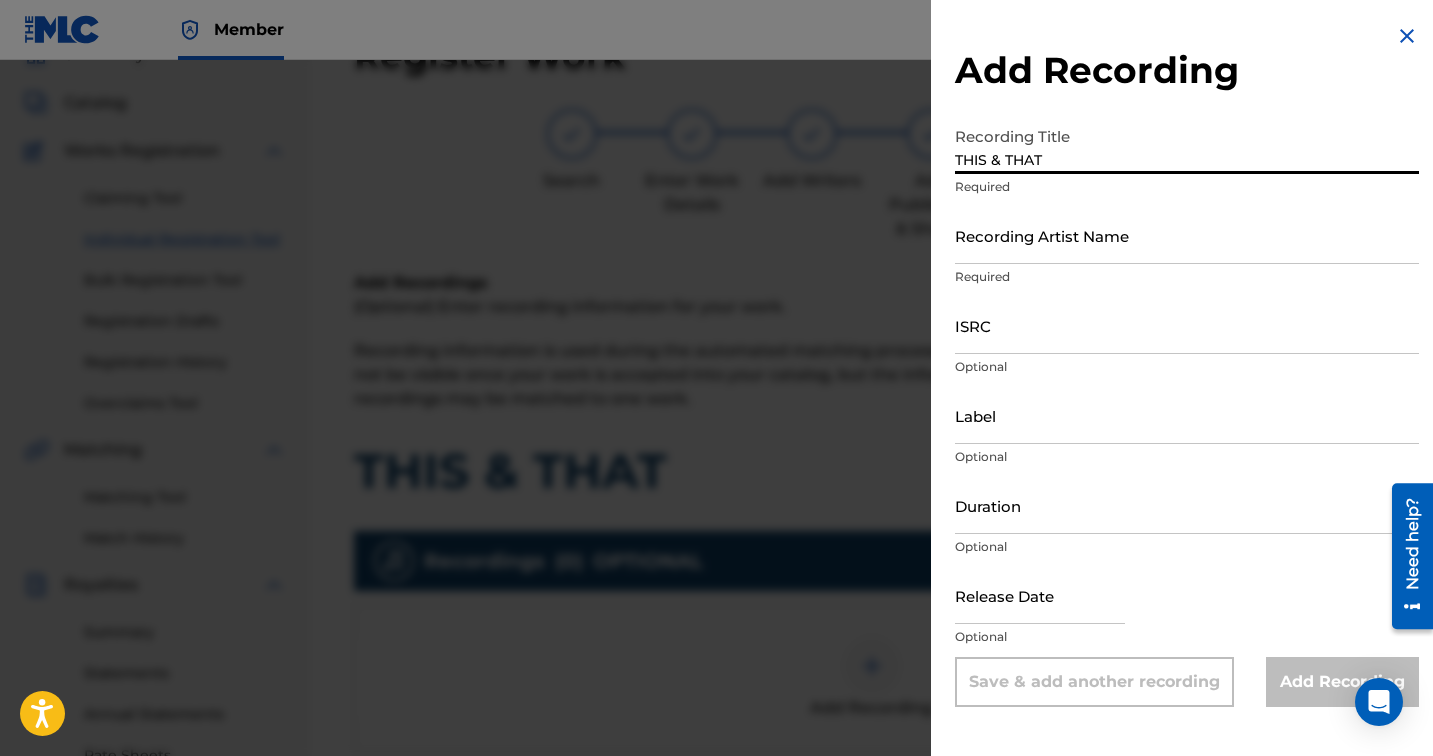 type on "THIS & THAT" 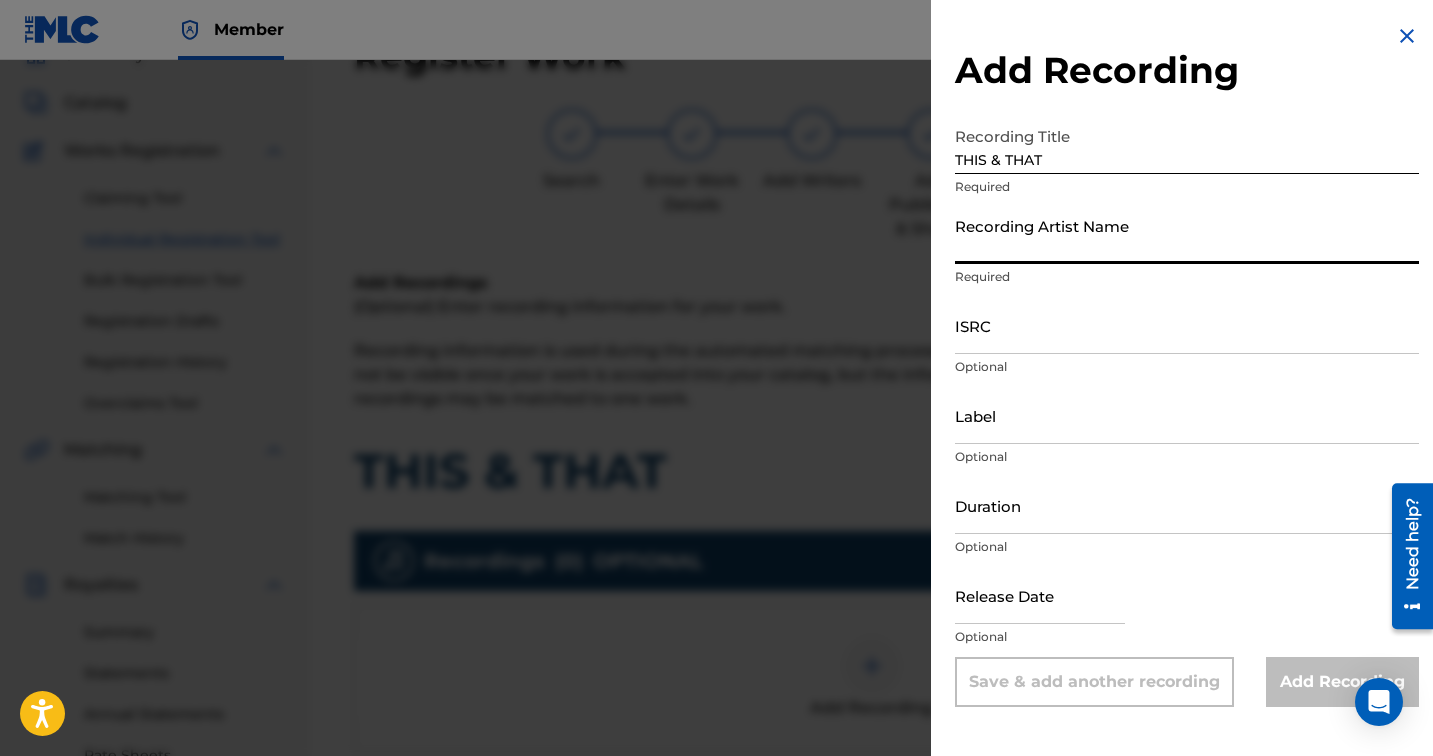click on "Recording Artist Name" at bounding box center (1187, 235) 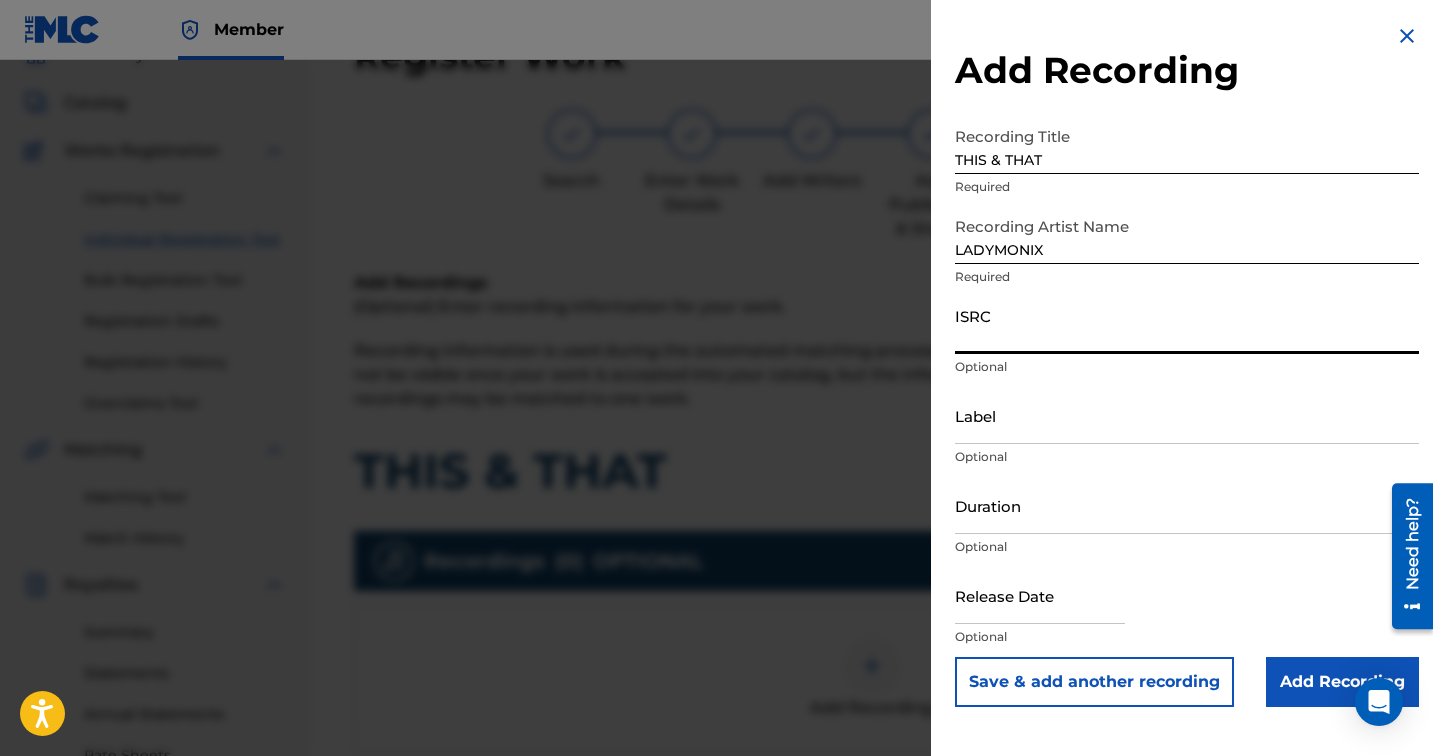 click on "ISRC" at bounding box center (1187, 325) 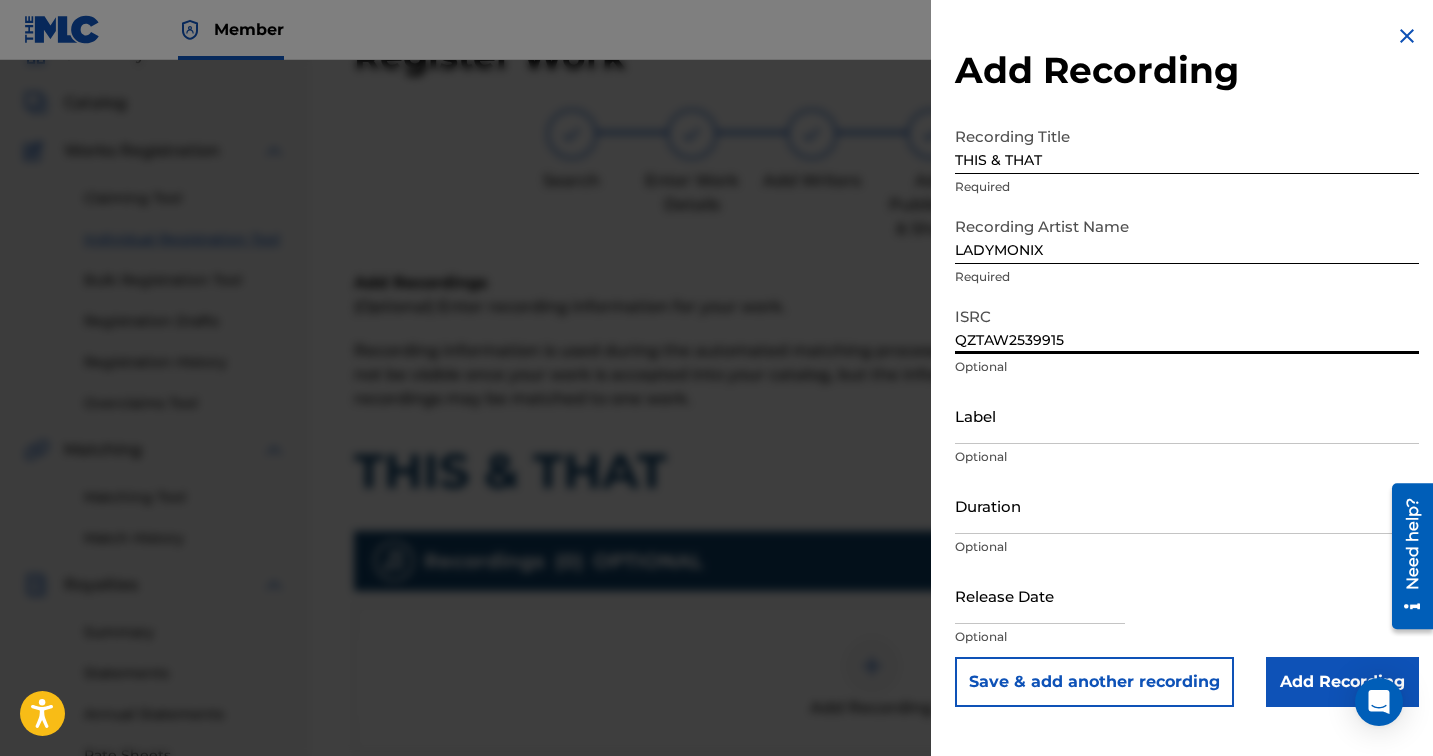 type on "QZTAW2539915" 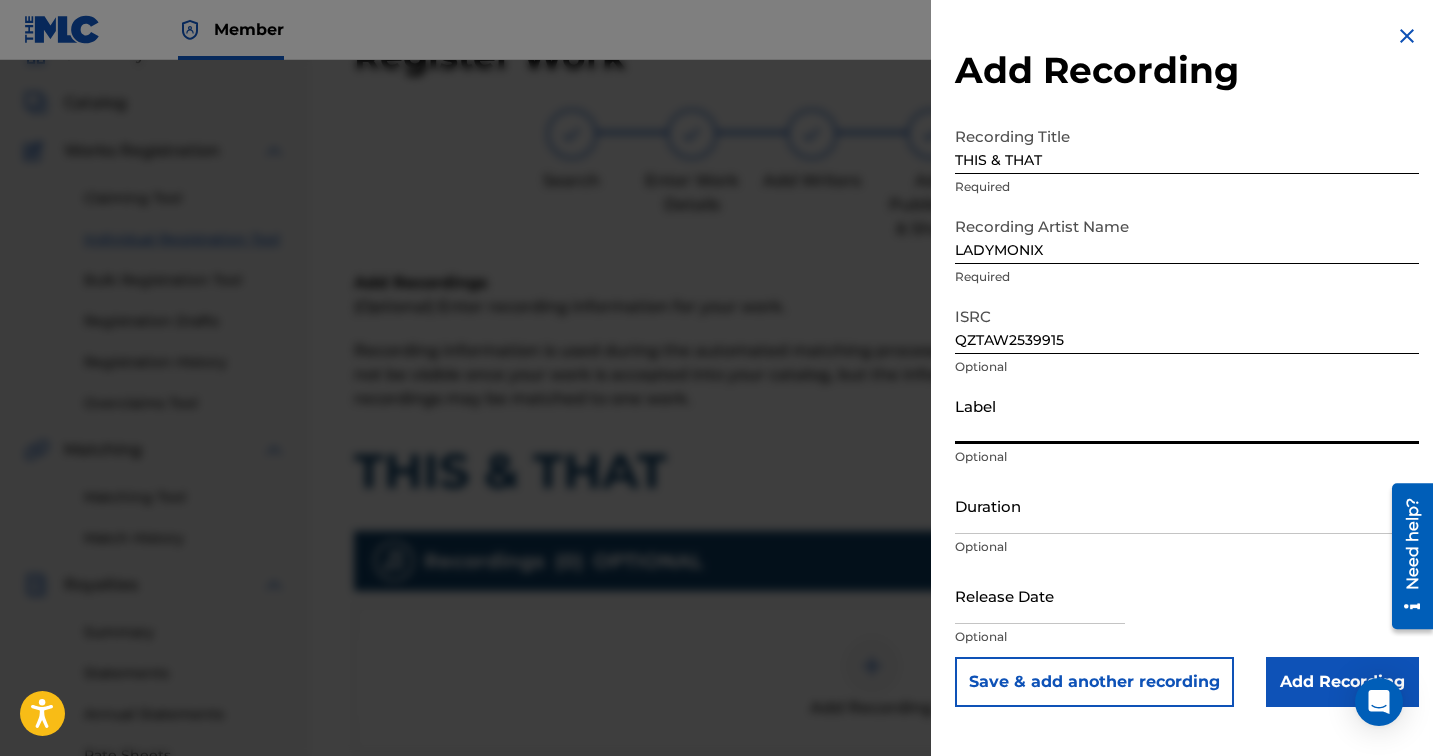 type on "Frizner Electric" 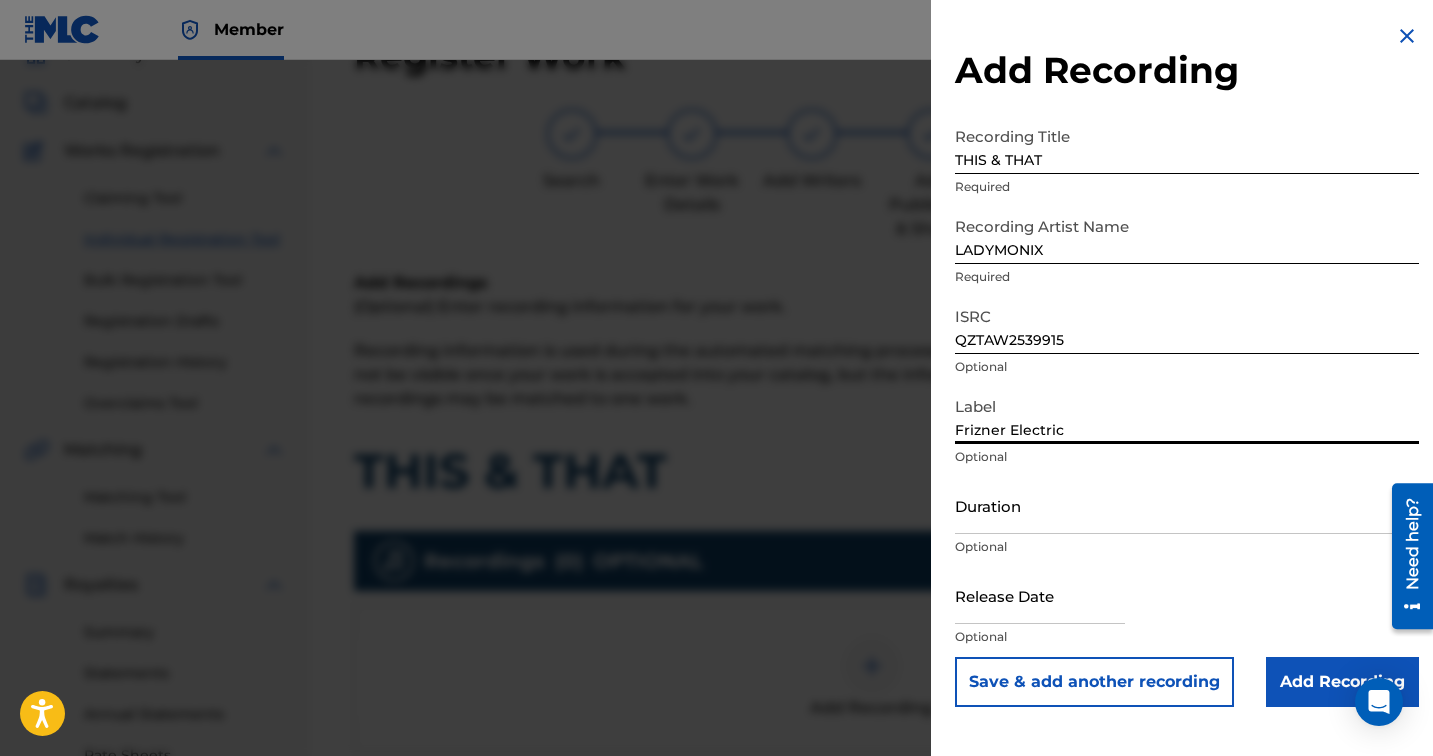 click on "Duration" at bounding box center (1187, 505) 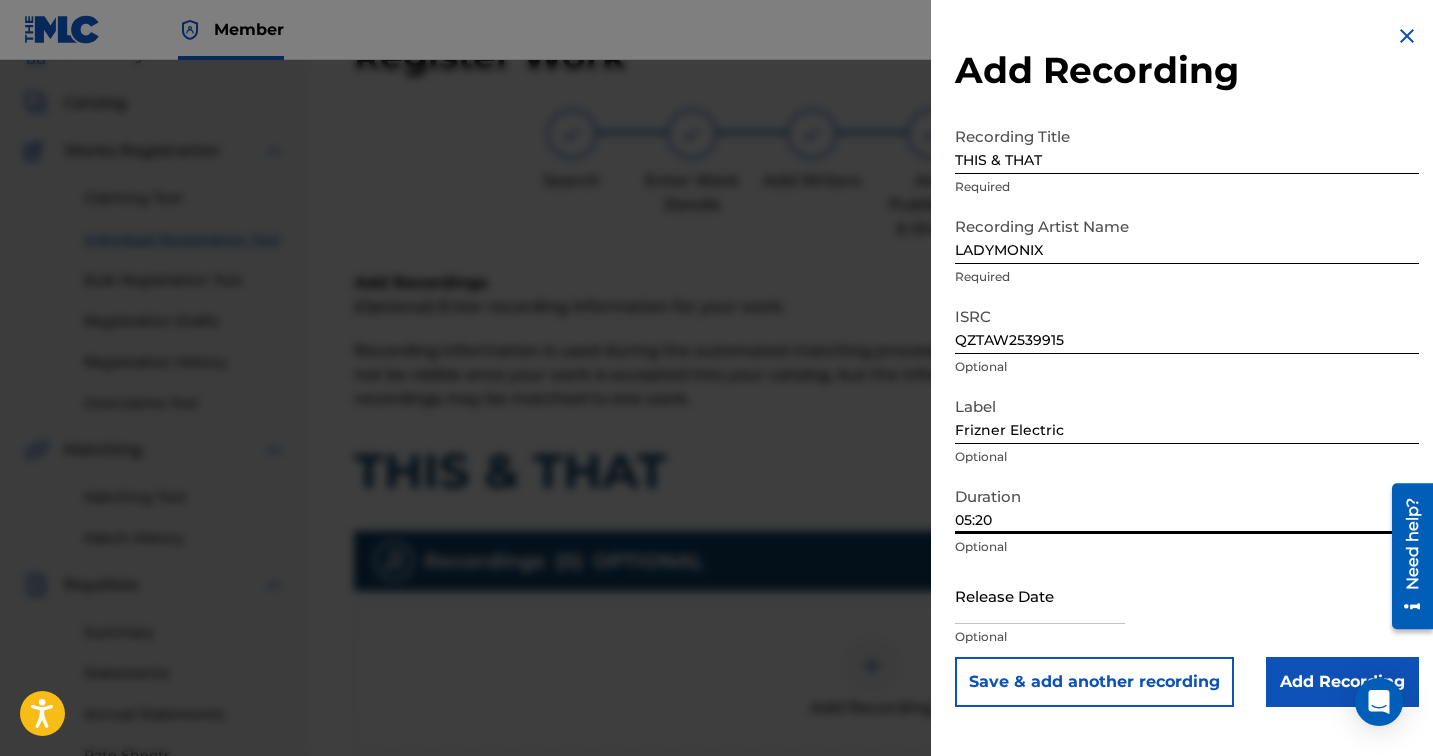 type on "05:20" 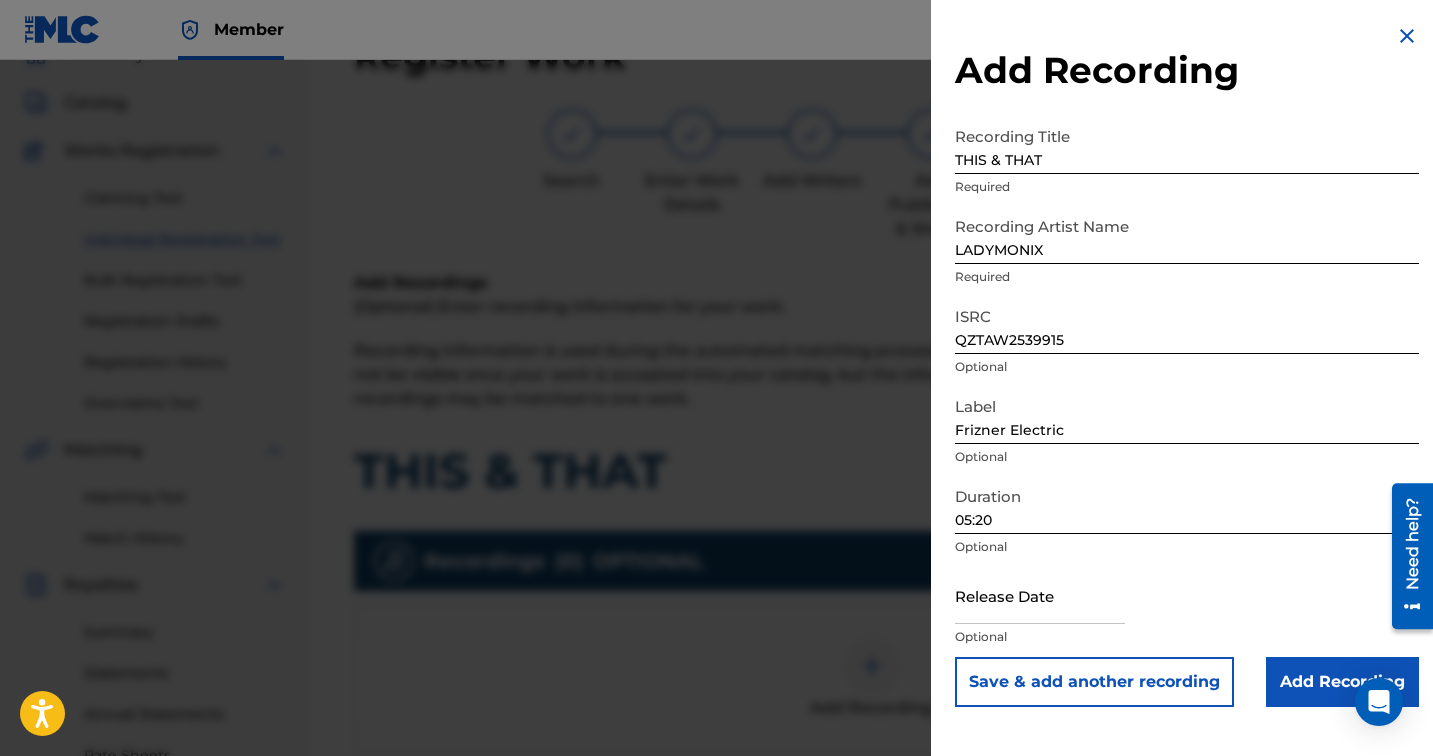 click at bounding box center (1040, 595) 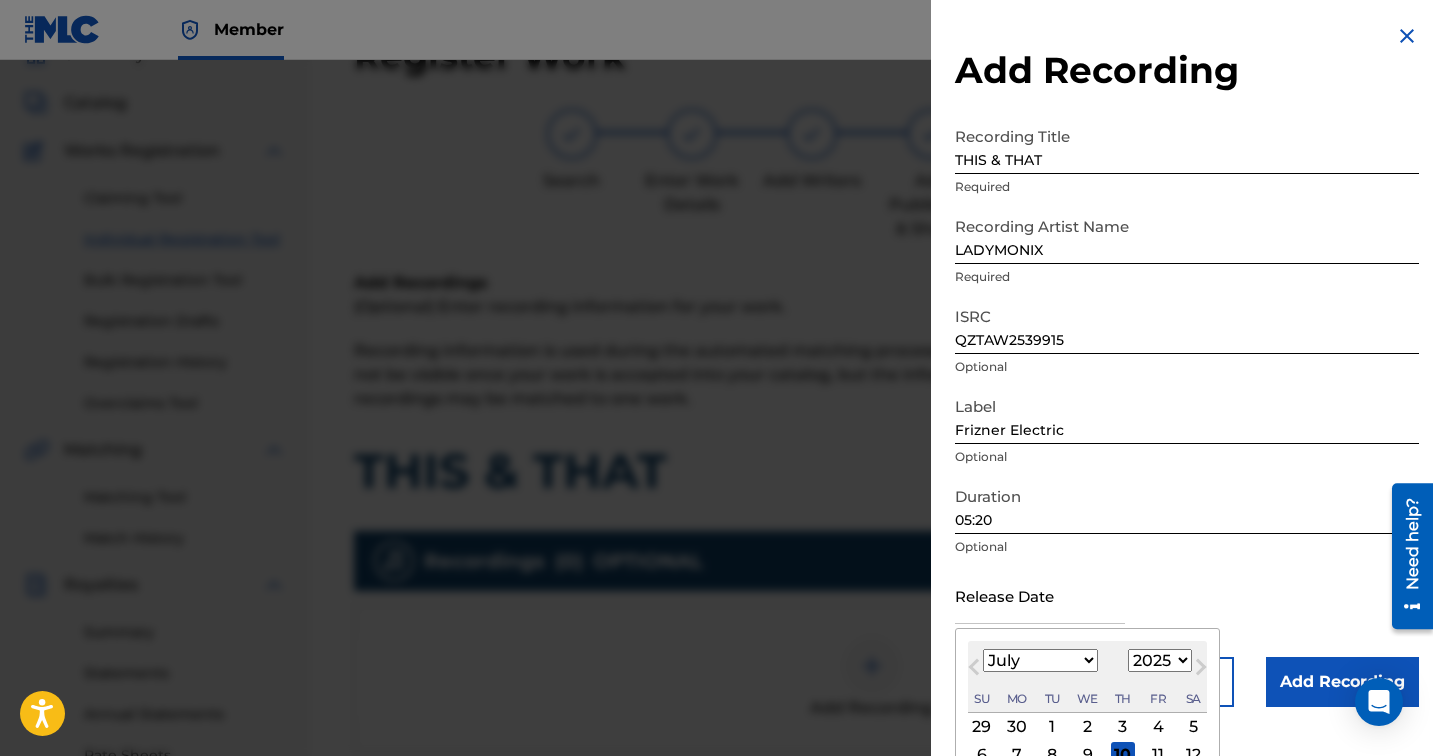scroll, scrollTop: 56, scrollLeft: 0, axis: vertical 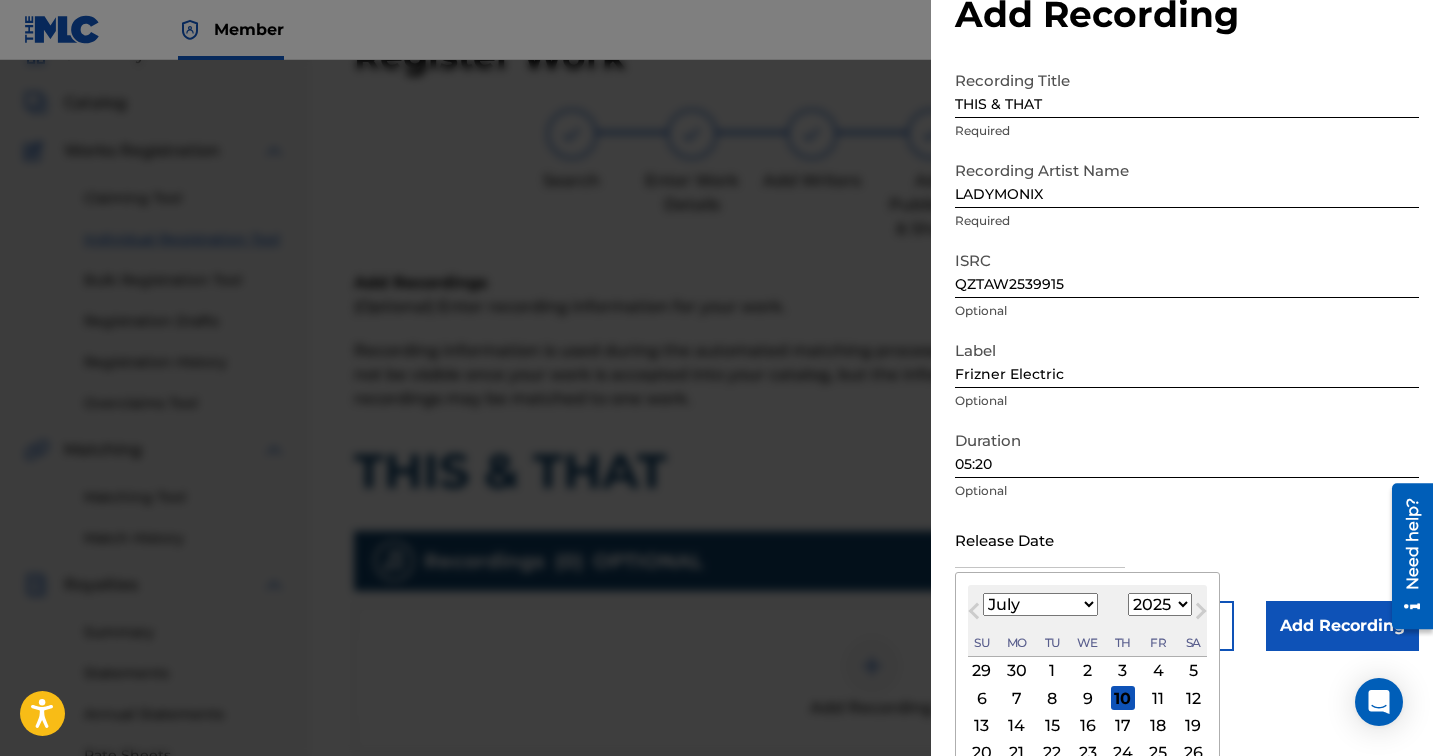 click on "Previous Month" at bounding box center [976, 614] 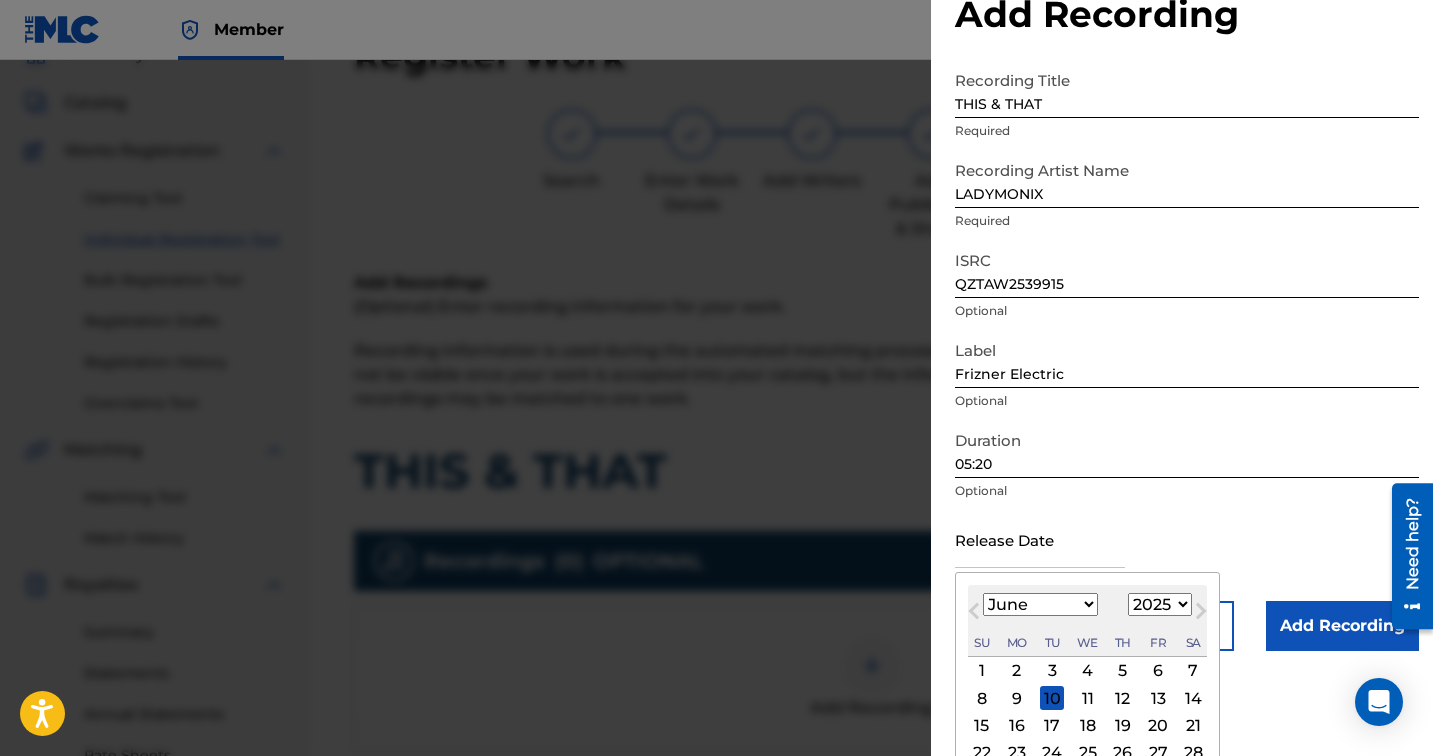 scroll, scrollTop: 82, scrollLeft: 0, axis: vertical 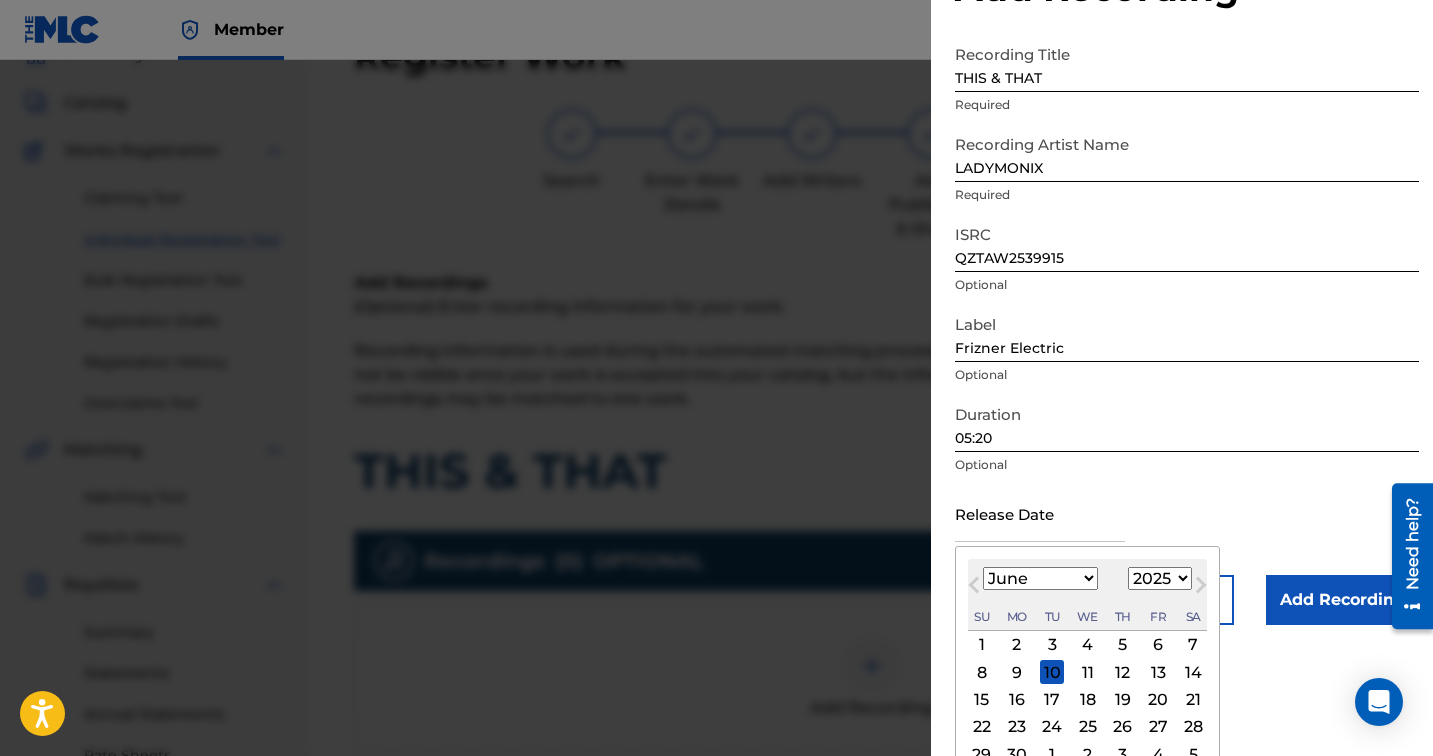 click on "27" at bounding box center [1158, 727] 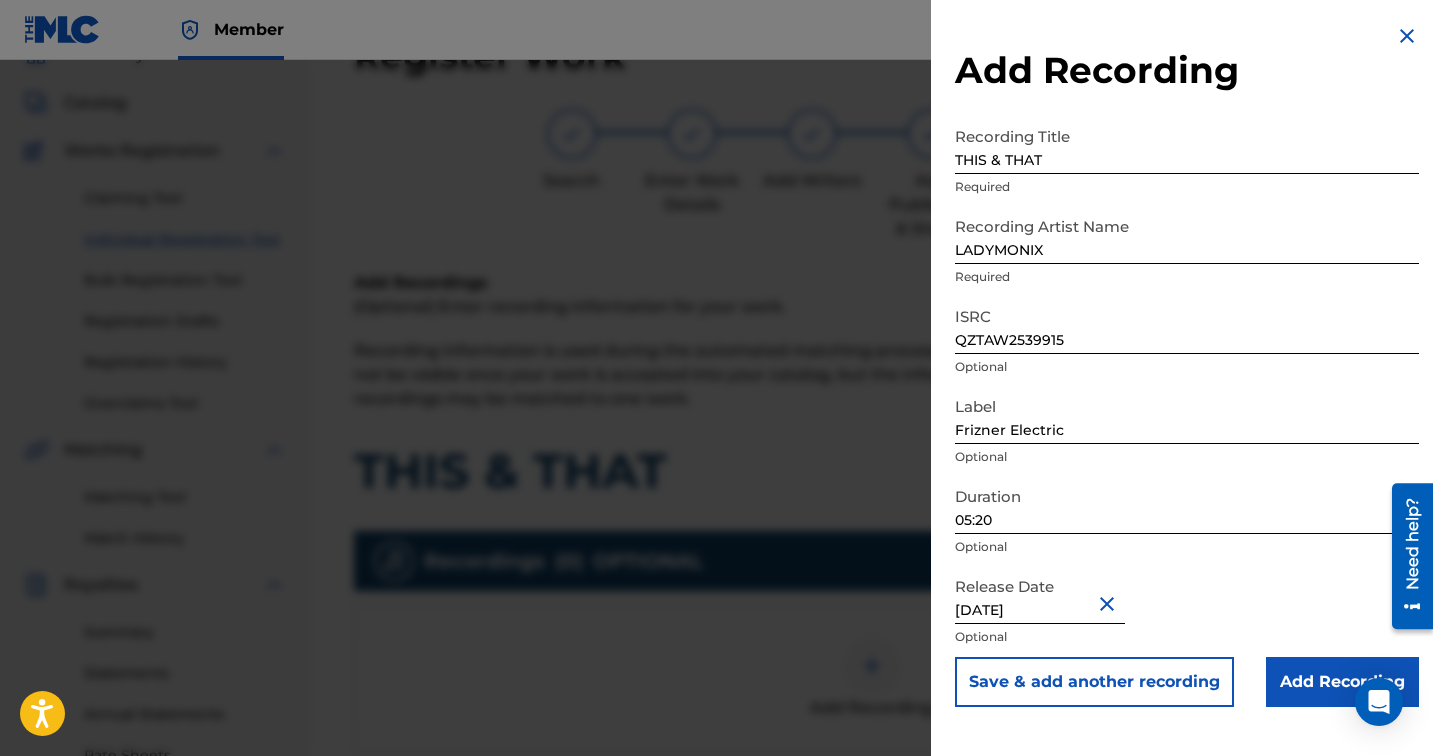 scroll, scrollTop: 0, scrollLeft: 0, axis: both 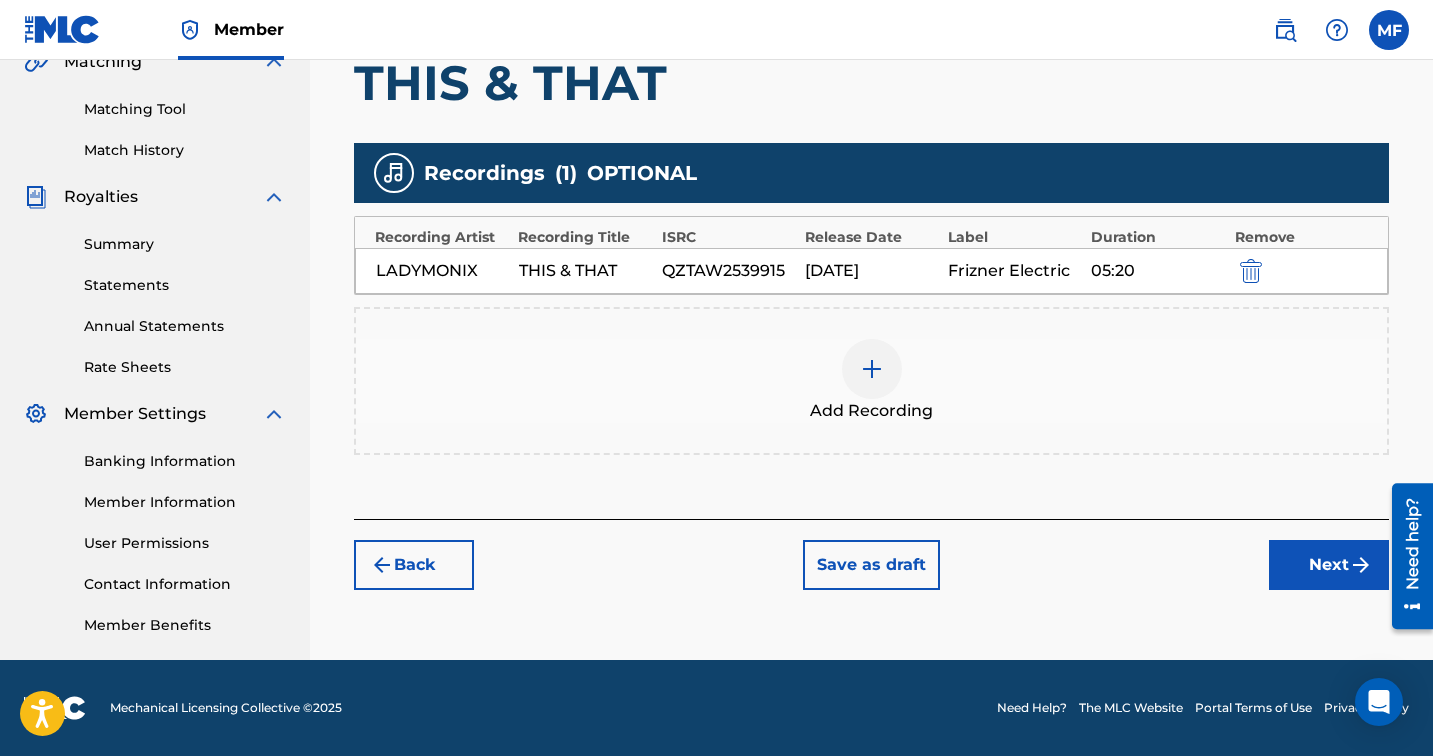 click on "Next" at bounding box center (1329, 565) 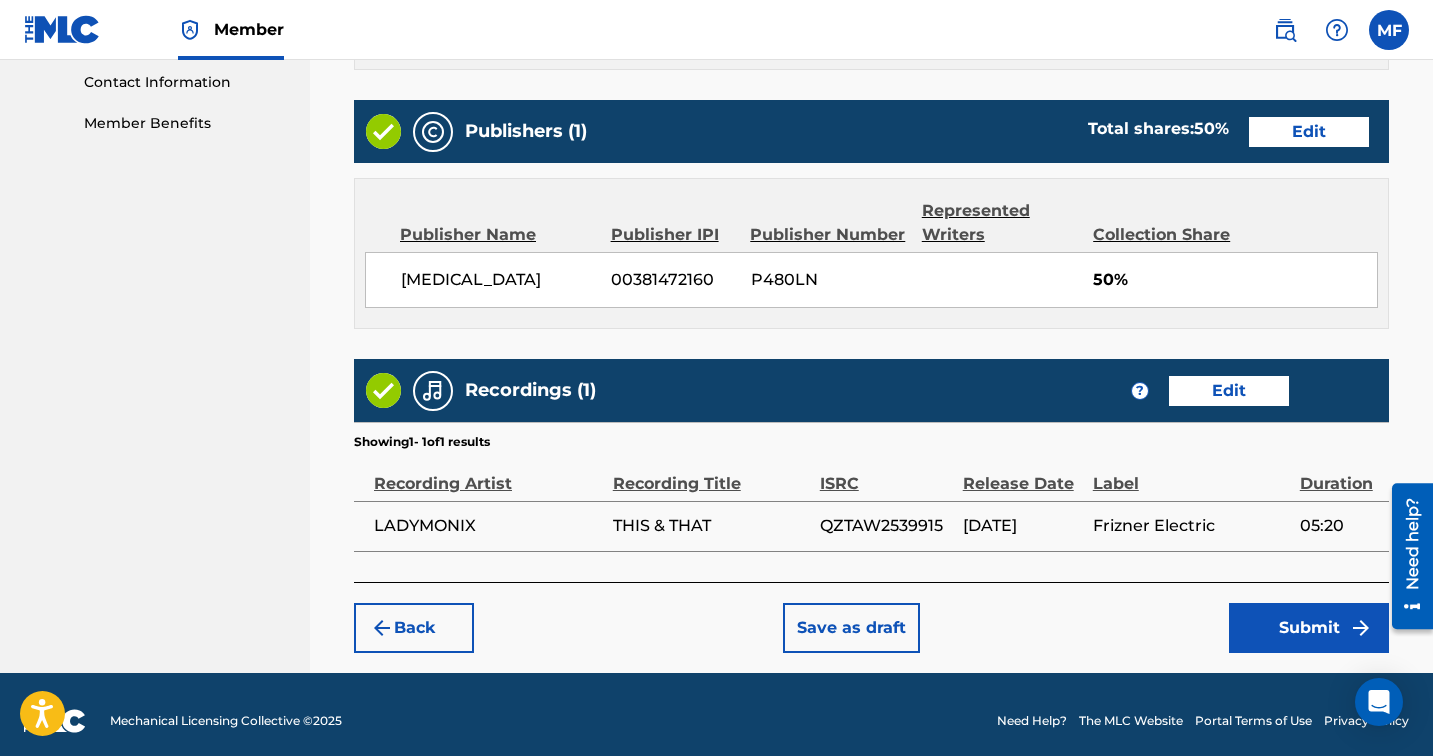 scroll, scrollTop: 997, scrollLeft: 0, axis: vertical 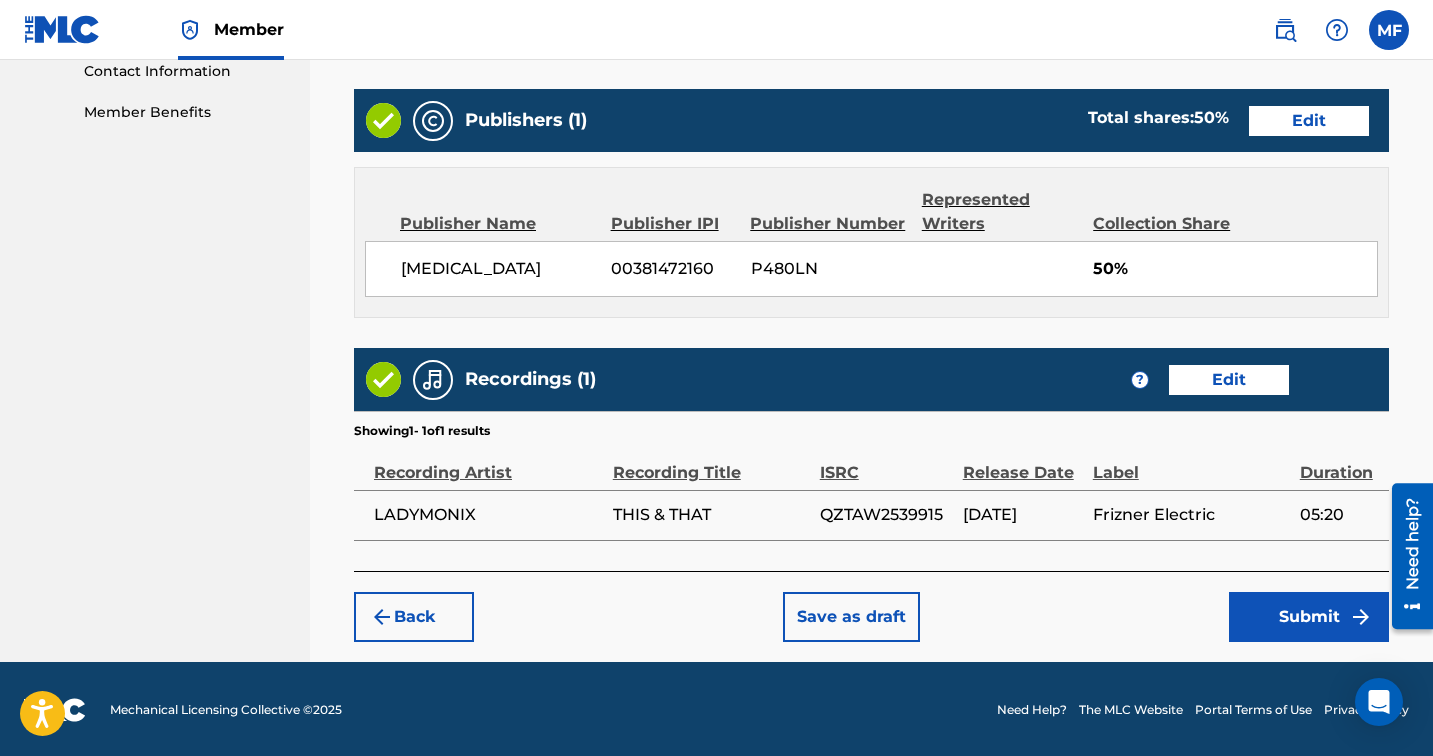 click on "Submit" at bounding box center (1309, 617) 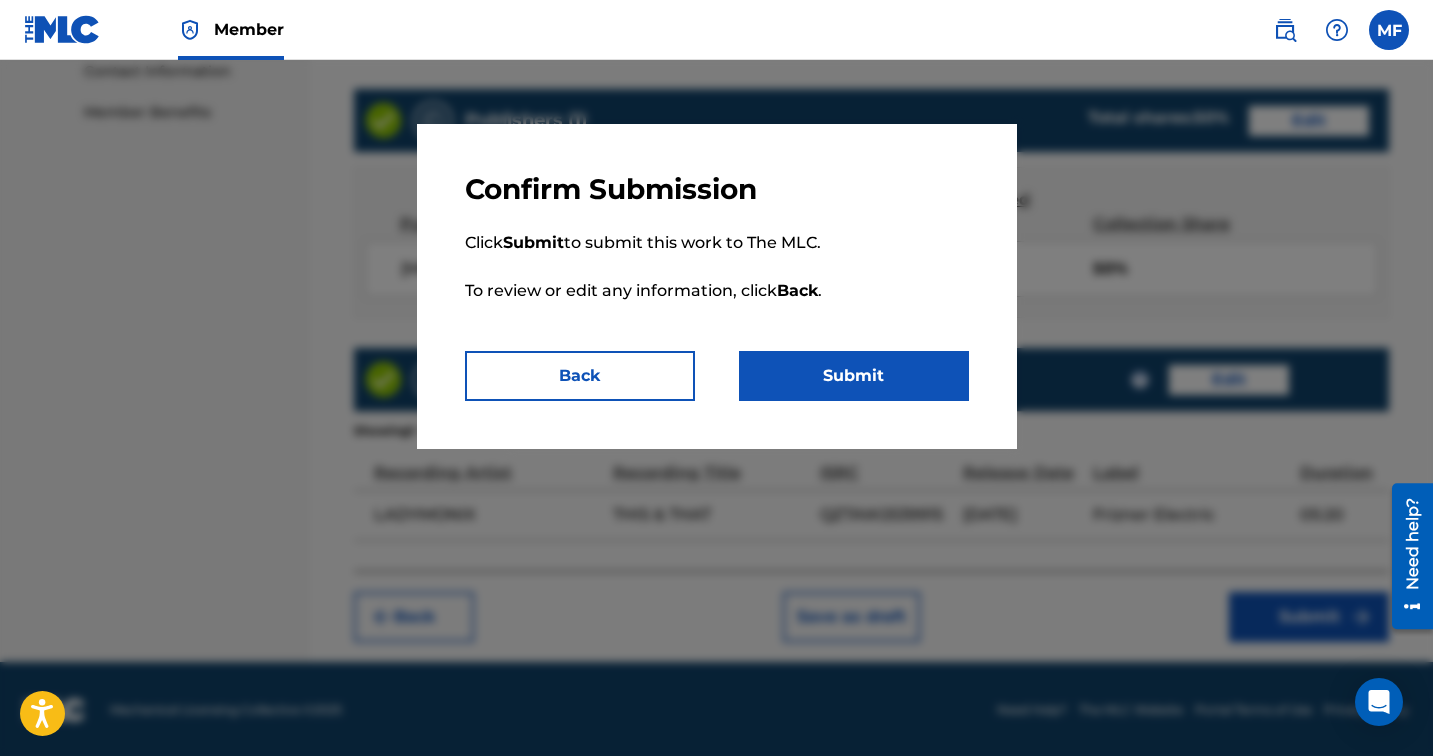 click on "Submit" at bounding box center (854, 376) 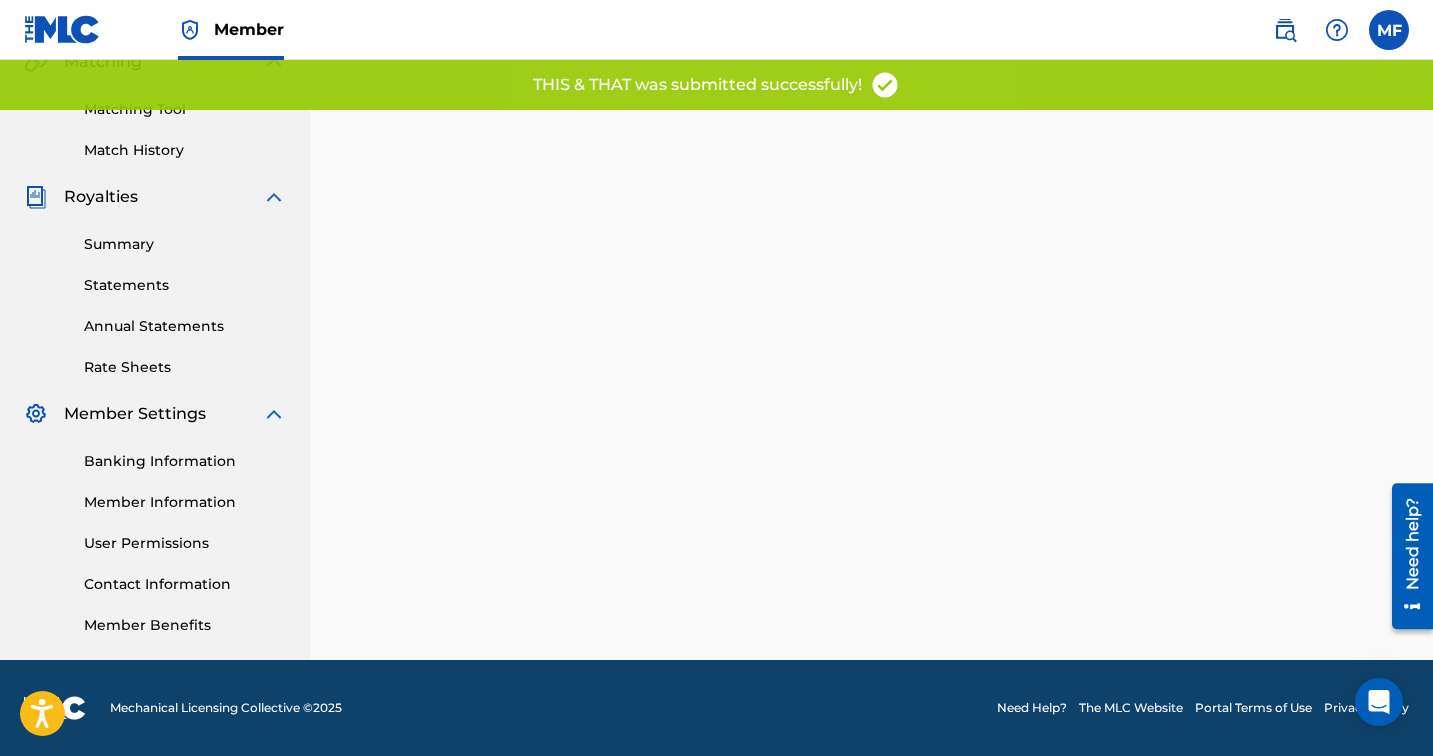 scroll, scrollTop: 0, scrollLeft: 0, axis: both 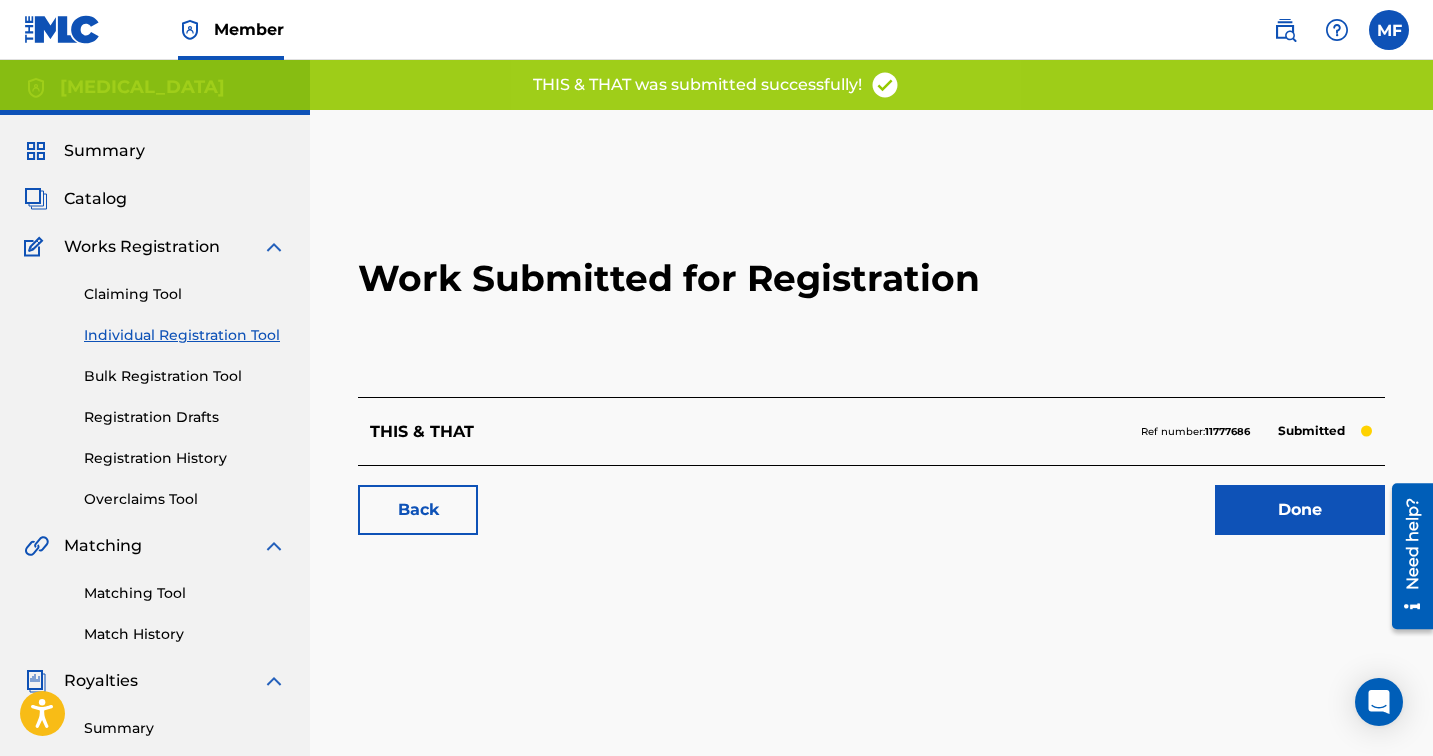 click on "Done" at bounding box center (1300, 510) 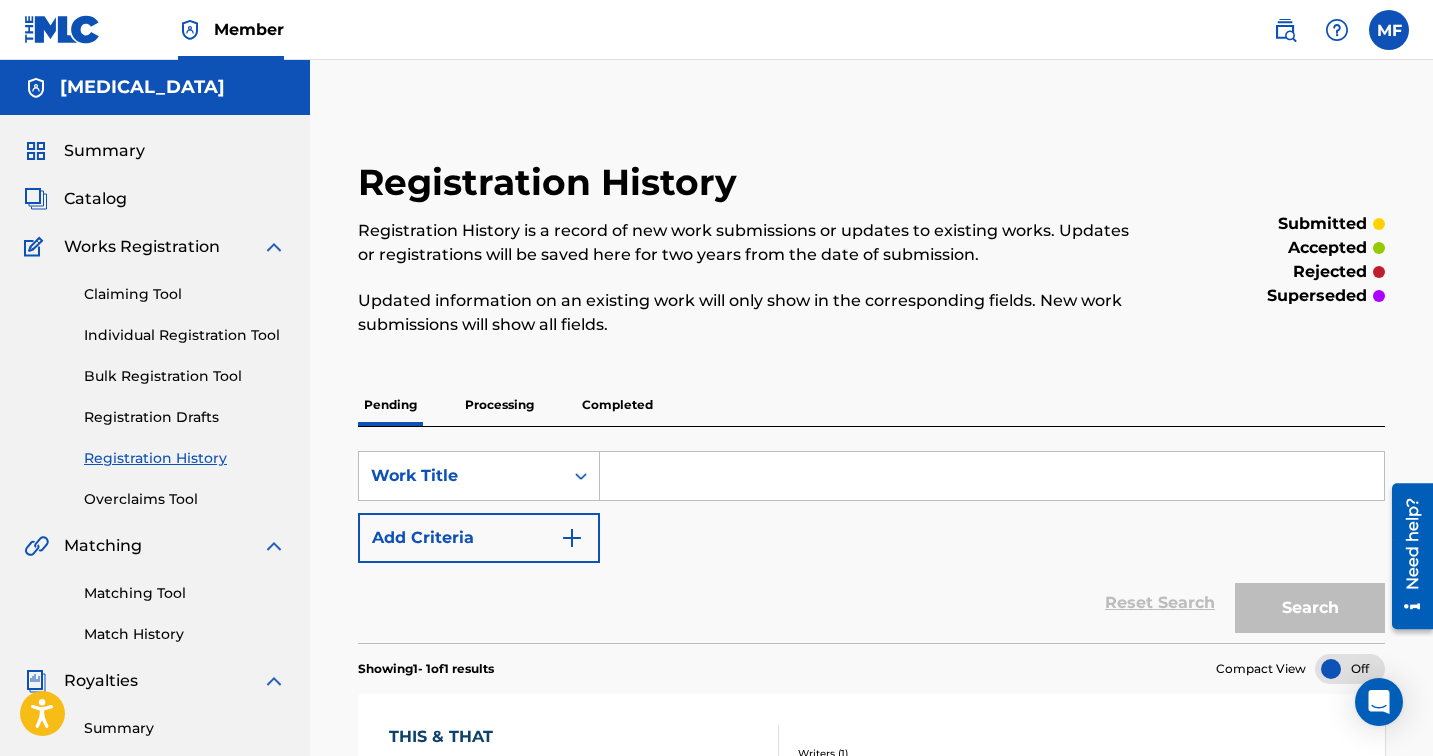 click on "Individual Registration Tool" at bounding box center (185, 335) 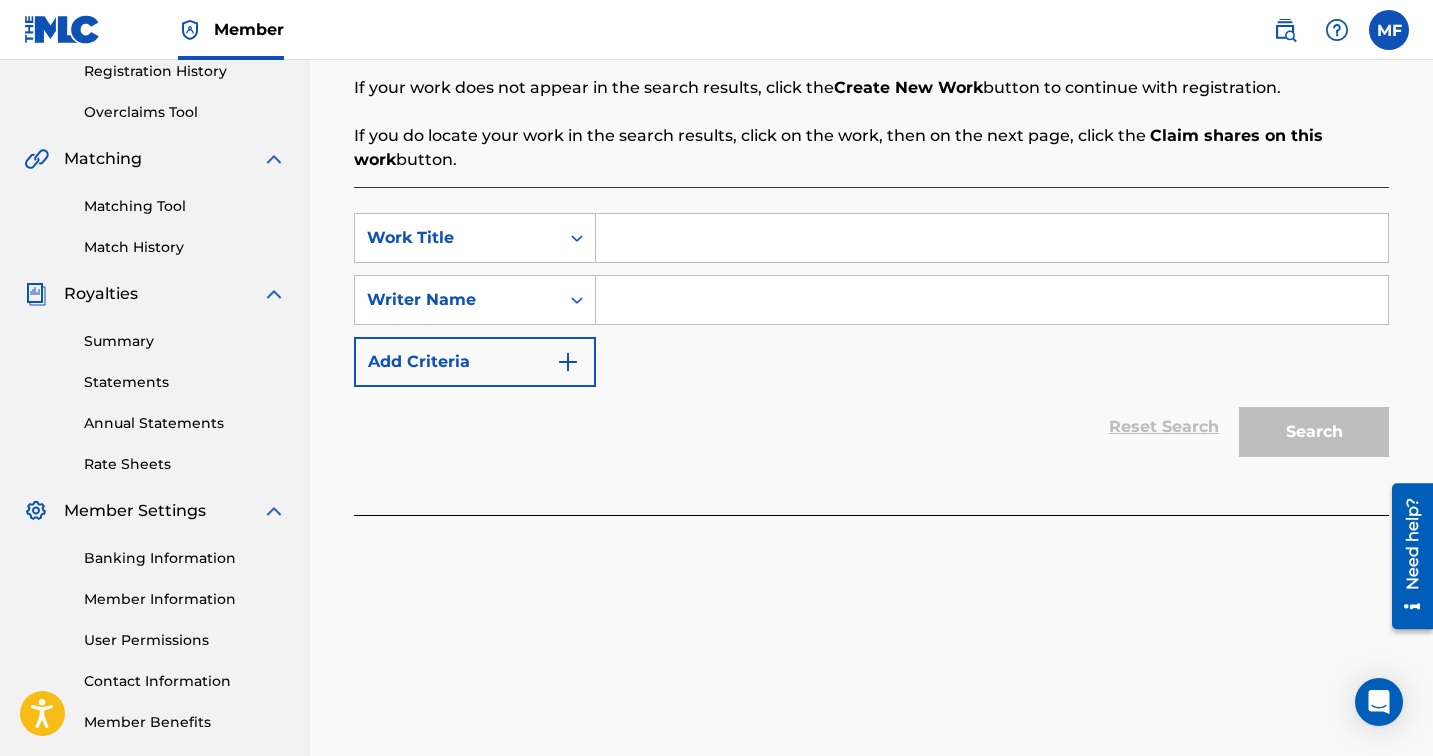 scroll, scrollTop: 337, scrollLeft: 0, axis: vertical 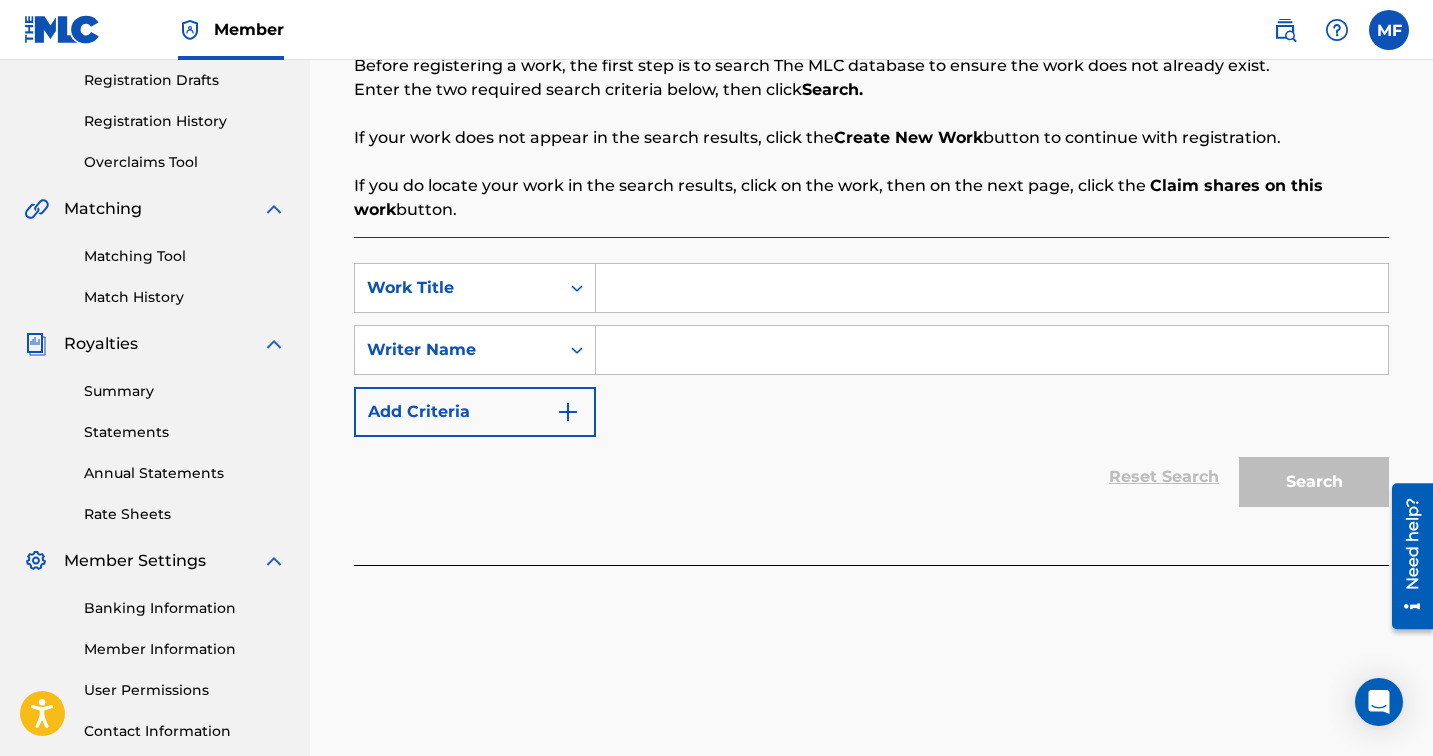click at bounding box center (992, 288) 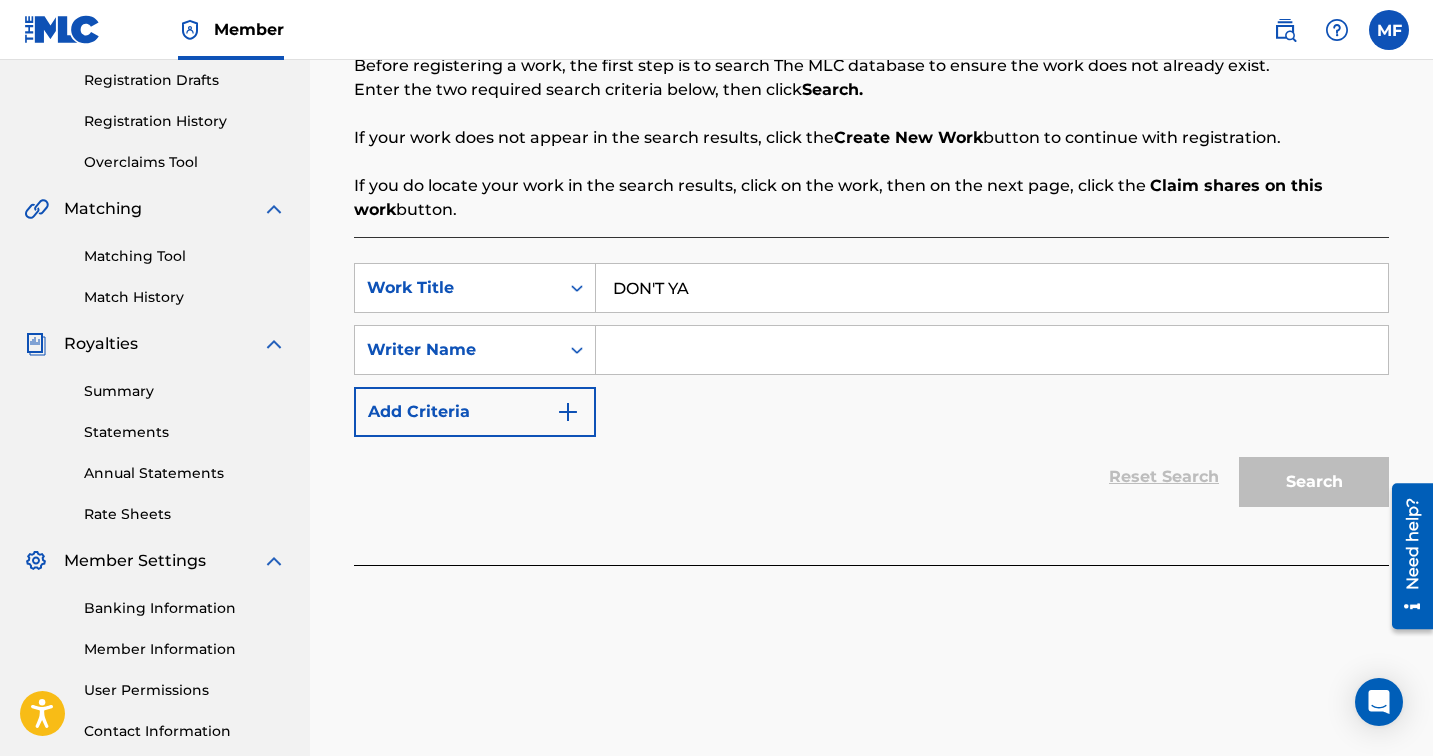 type on "DON'T YA" 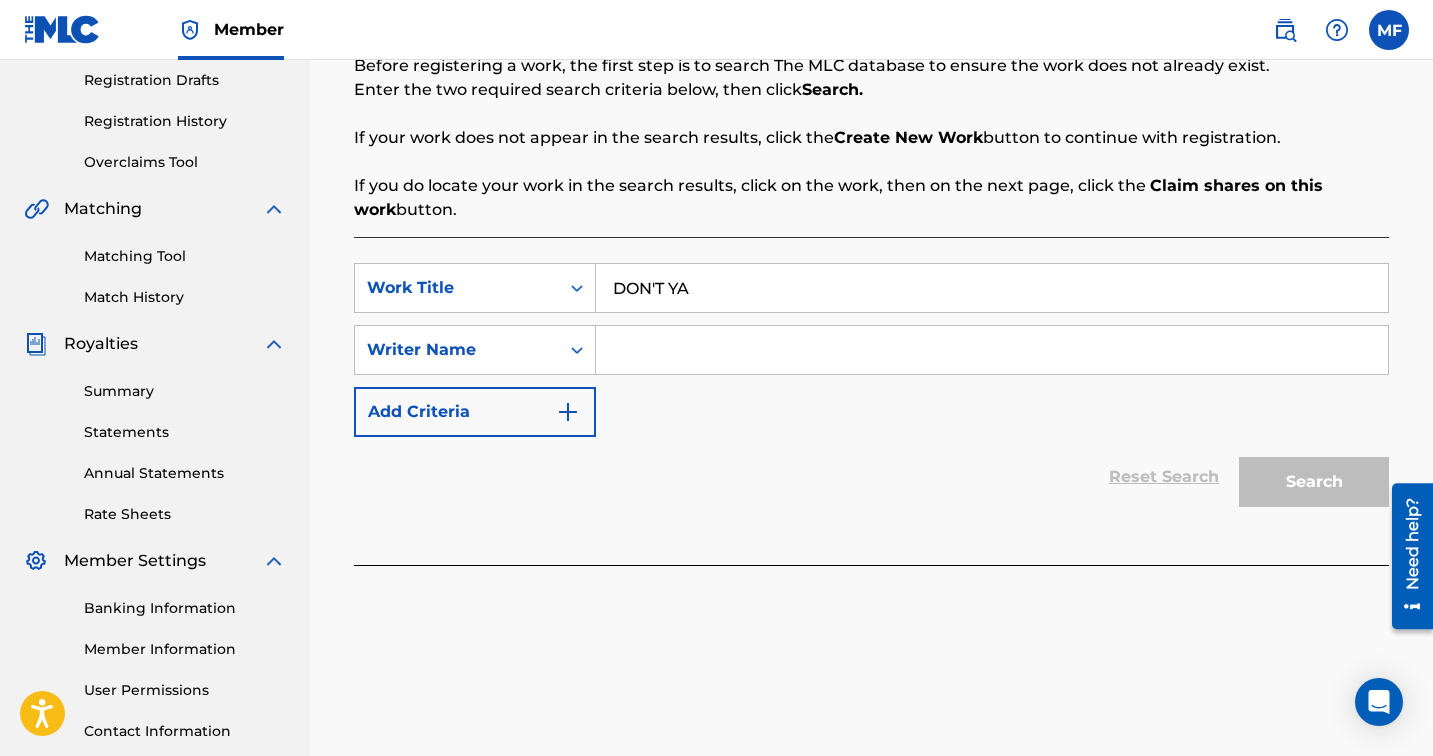 type on "[PERSON_NAME]" 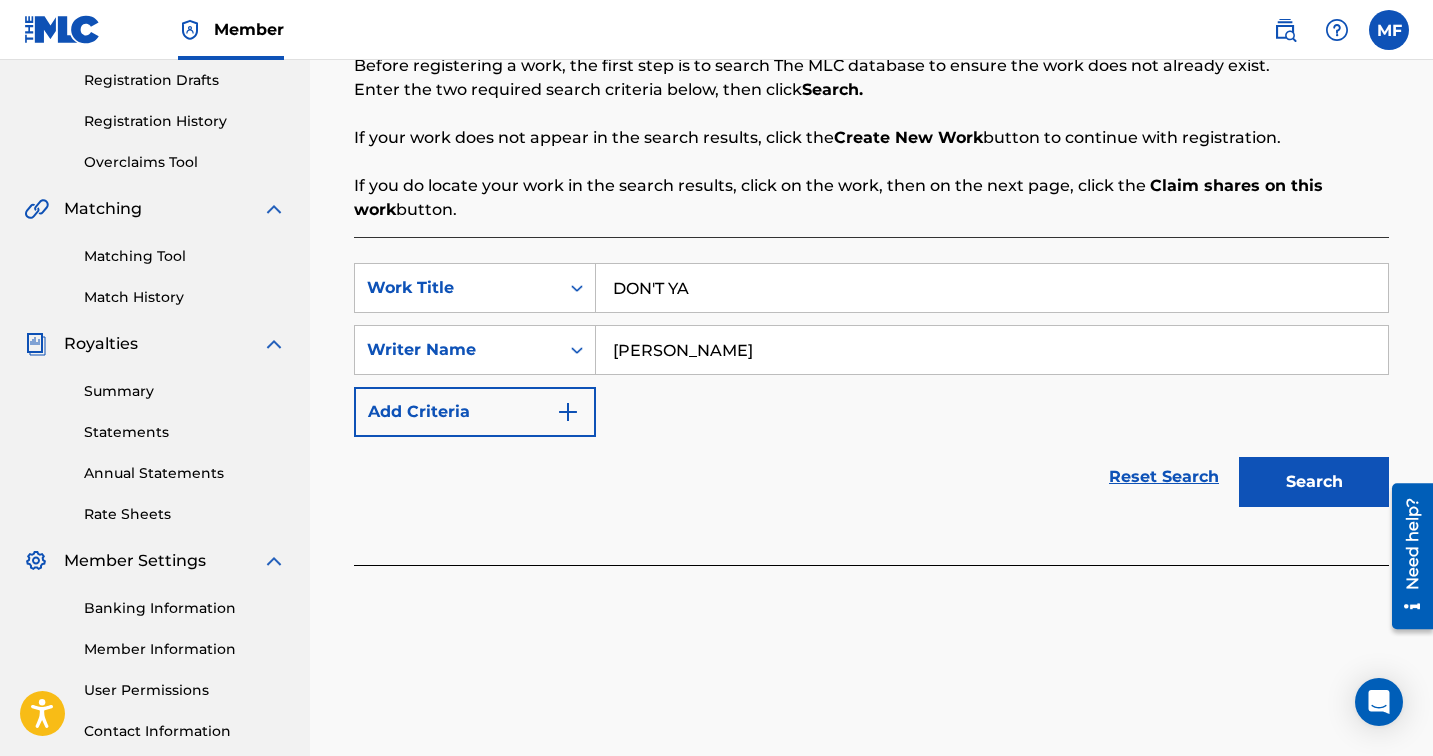 click on "Add Criteria" at bounding box center (475, 412) 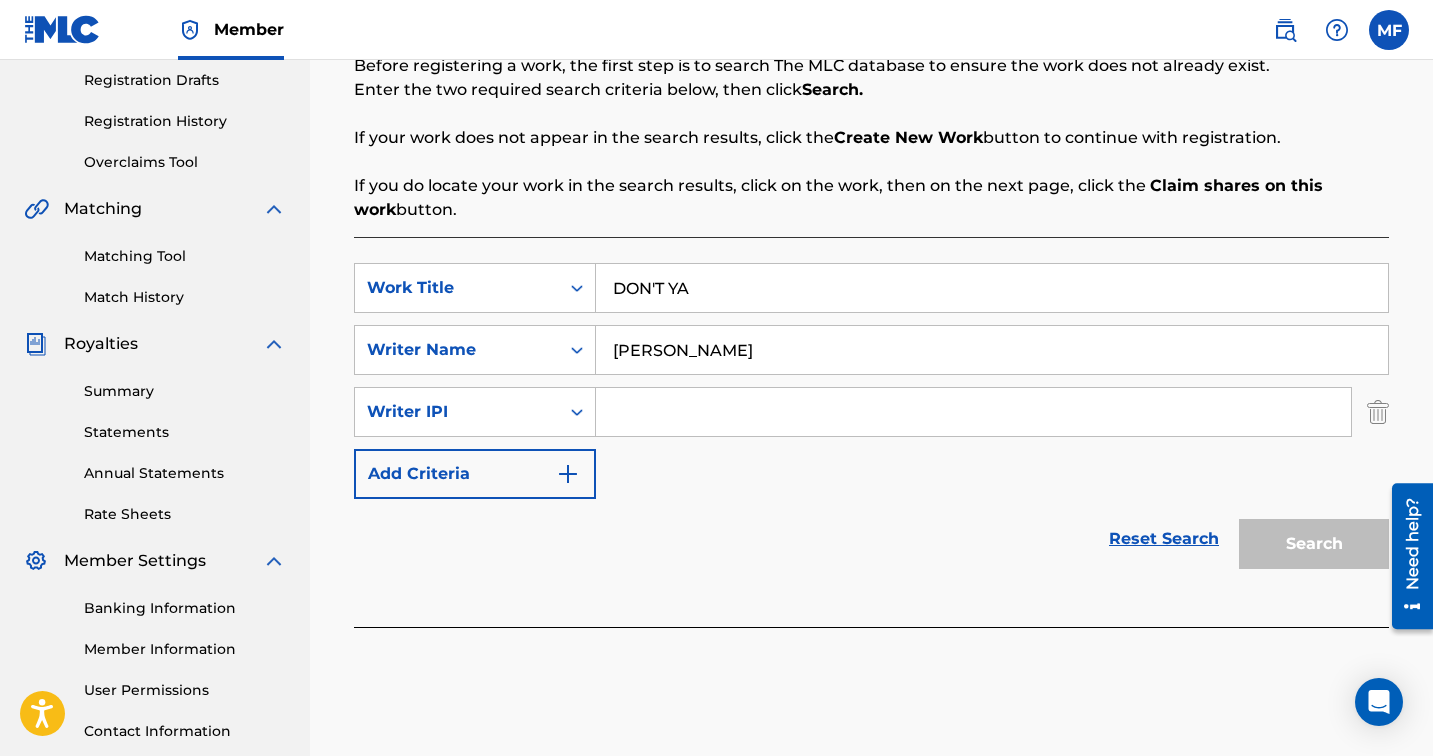 click at bounding box center (973, 412) 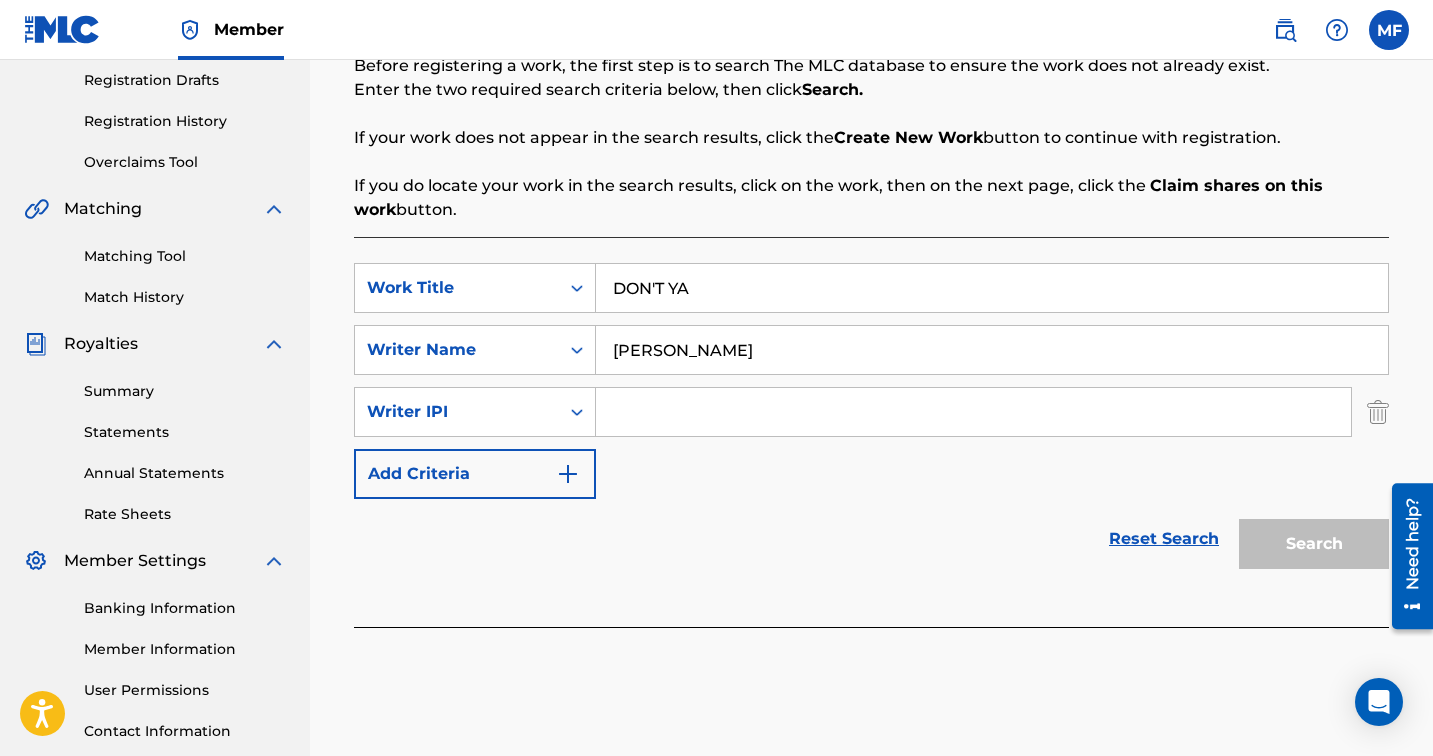 type on "00381472258" 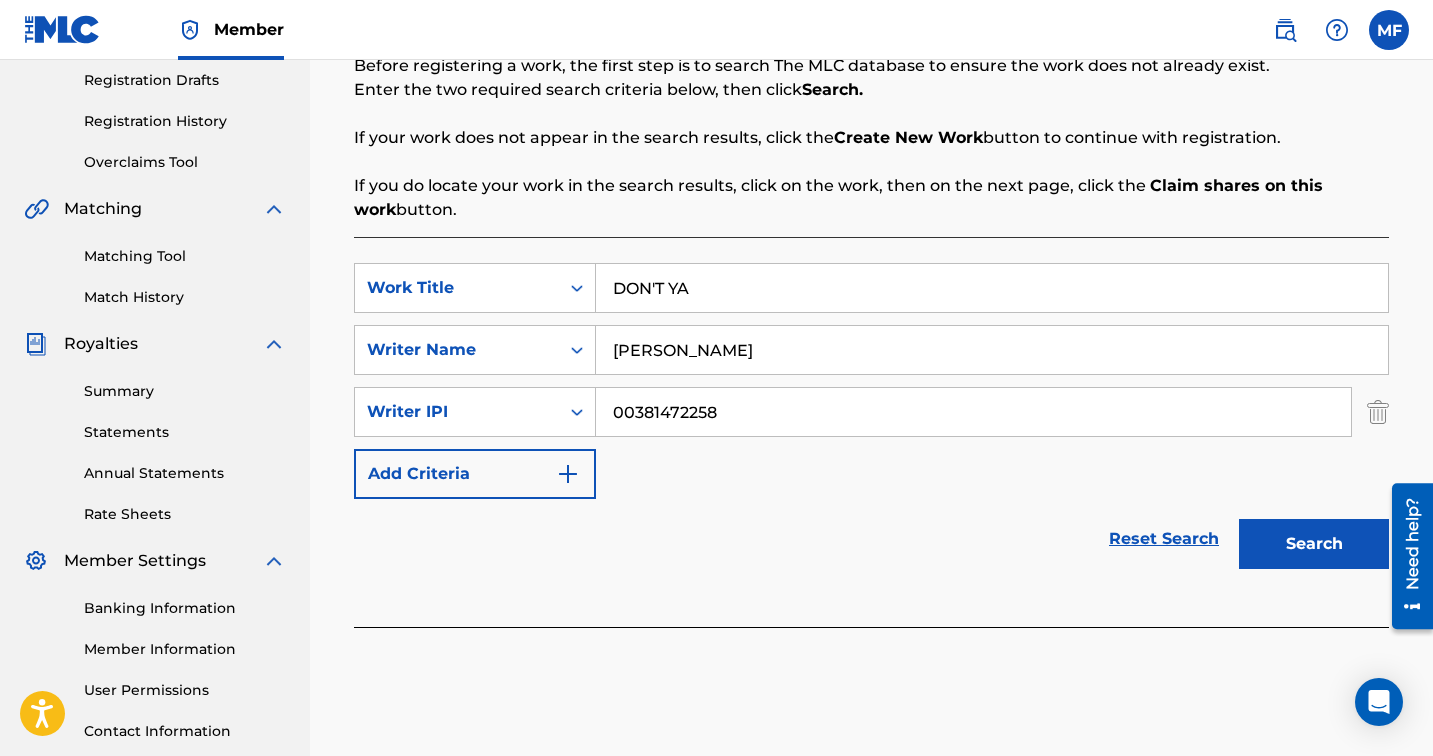 click on "Search" at bounding box center (1314, 544) 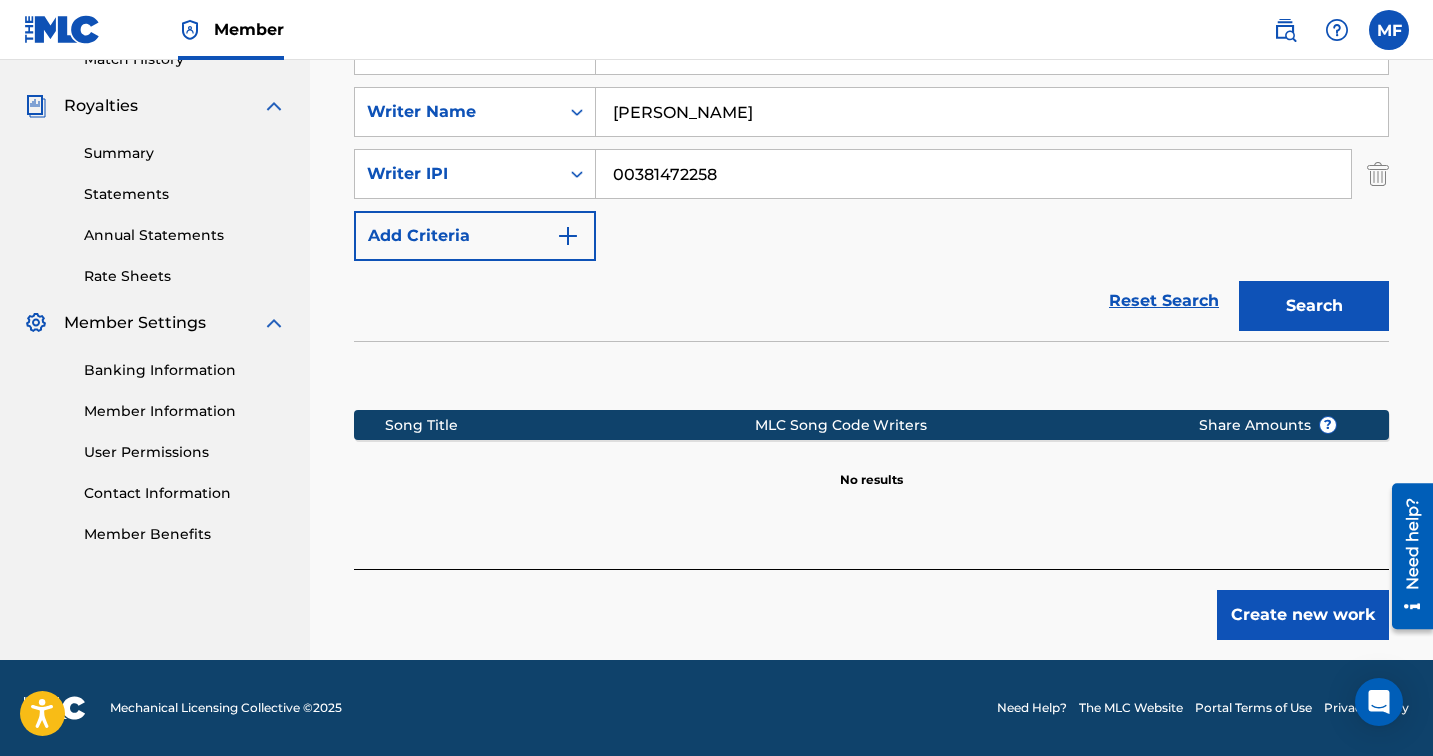 click on "Create new work" at bounding box center (1303, 615) 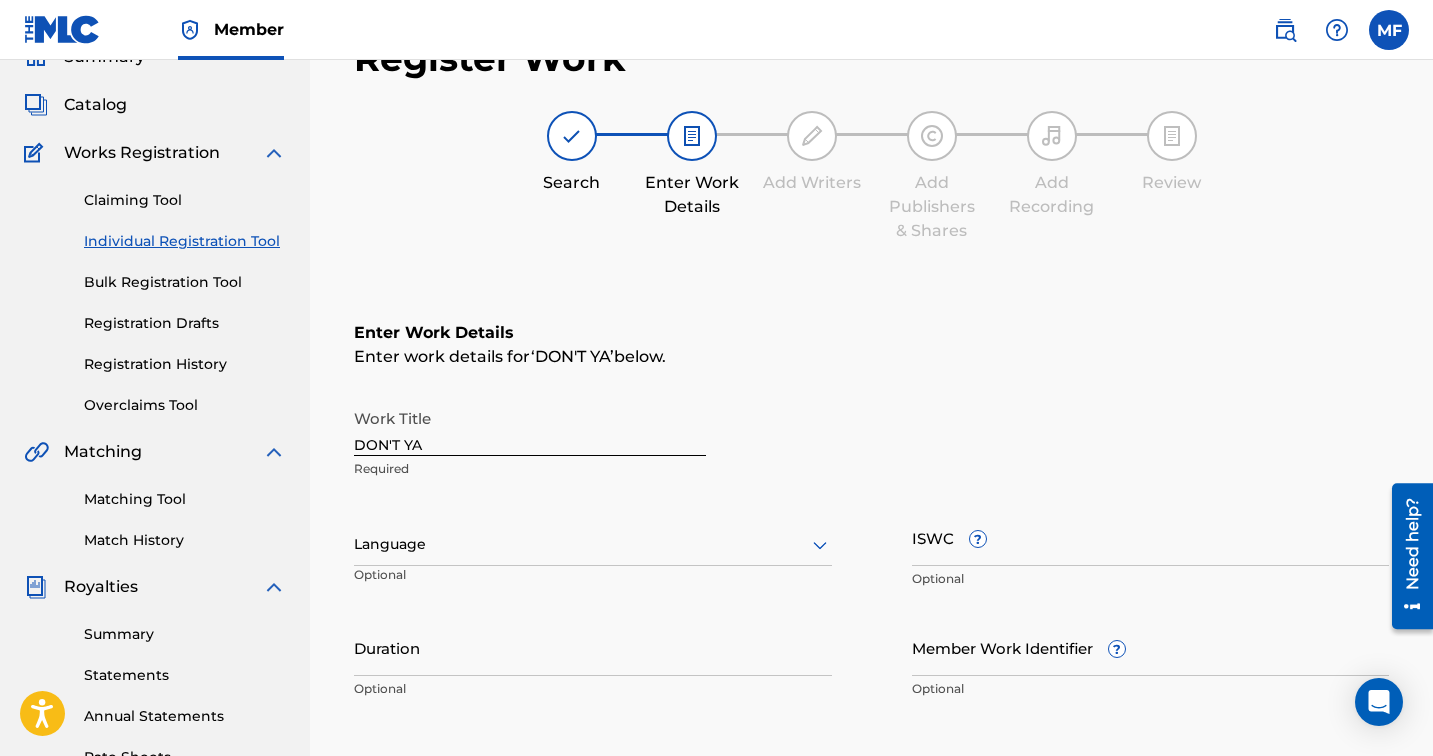 scroll, scrollTop: 155, scrollLeft: 0, axis: vertical 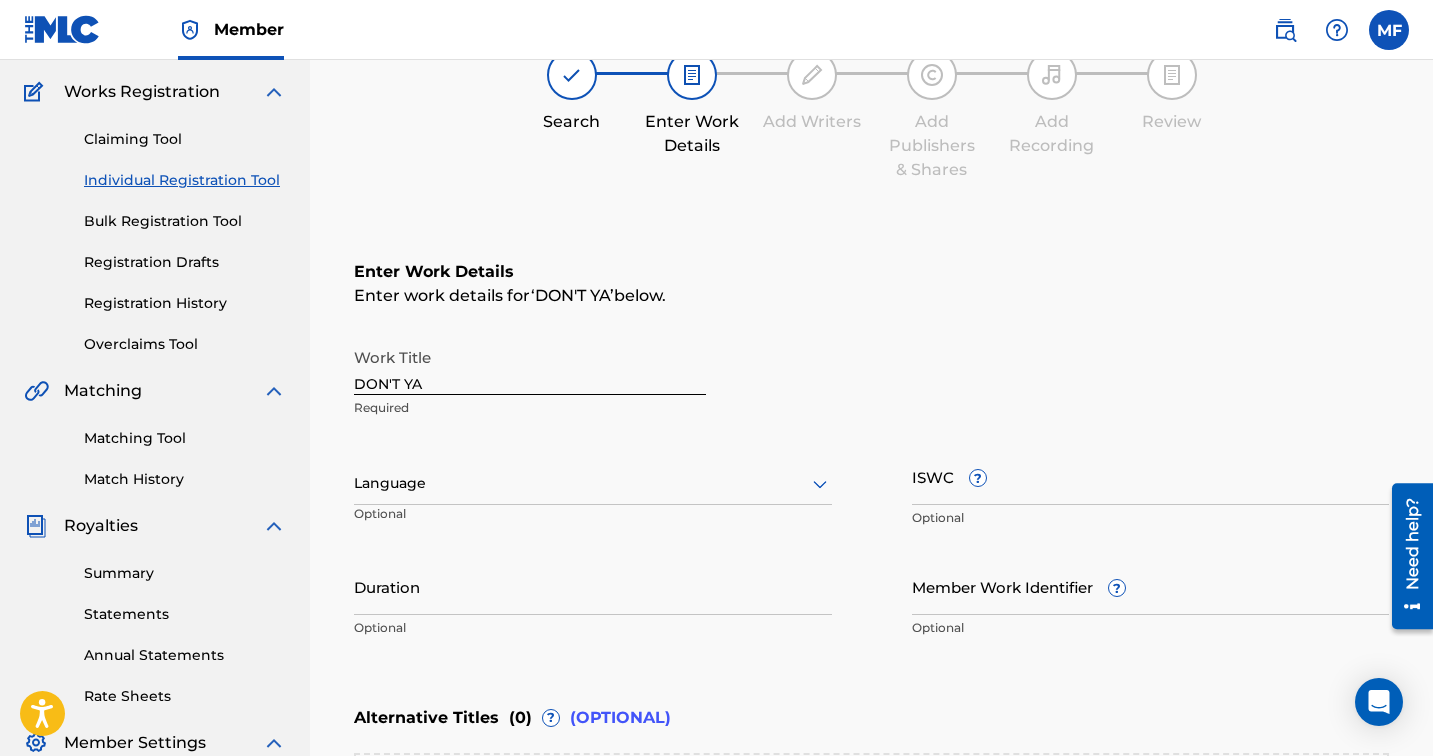 click at bounding box center [593, 483] 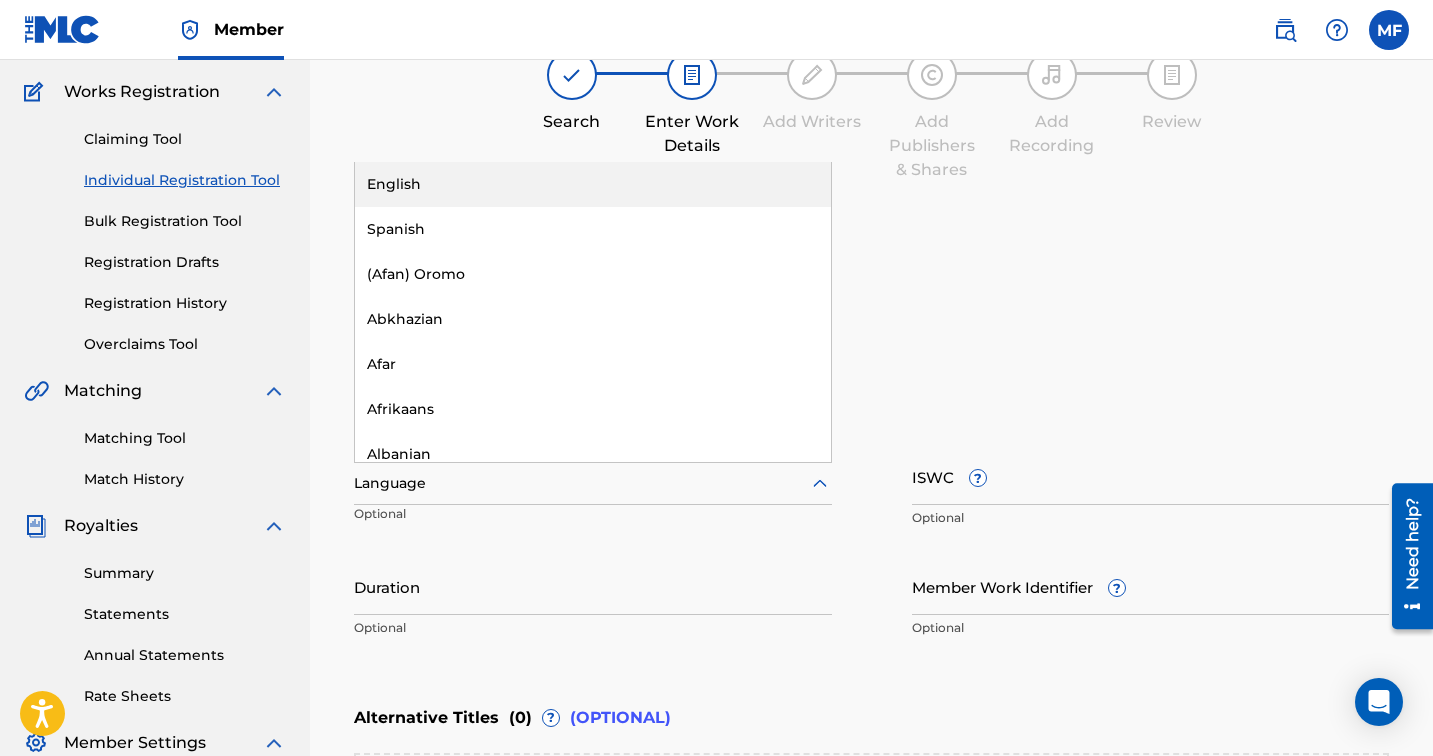 click on "English" at bounding box center [593, 184] 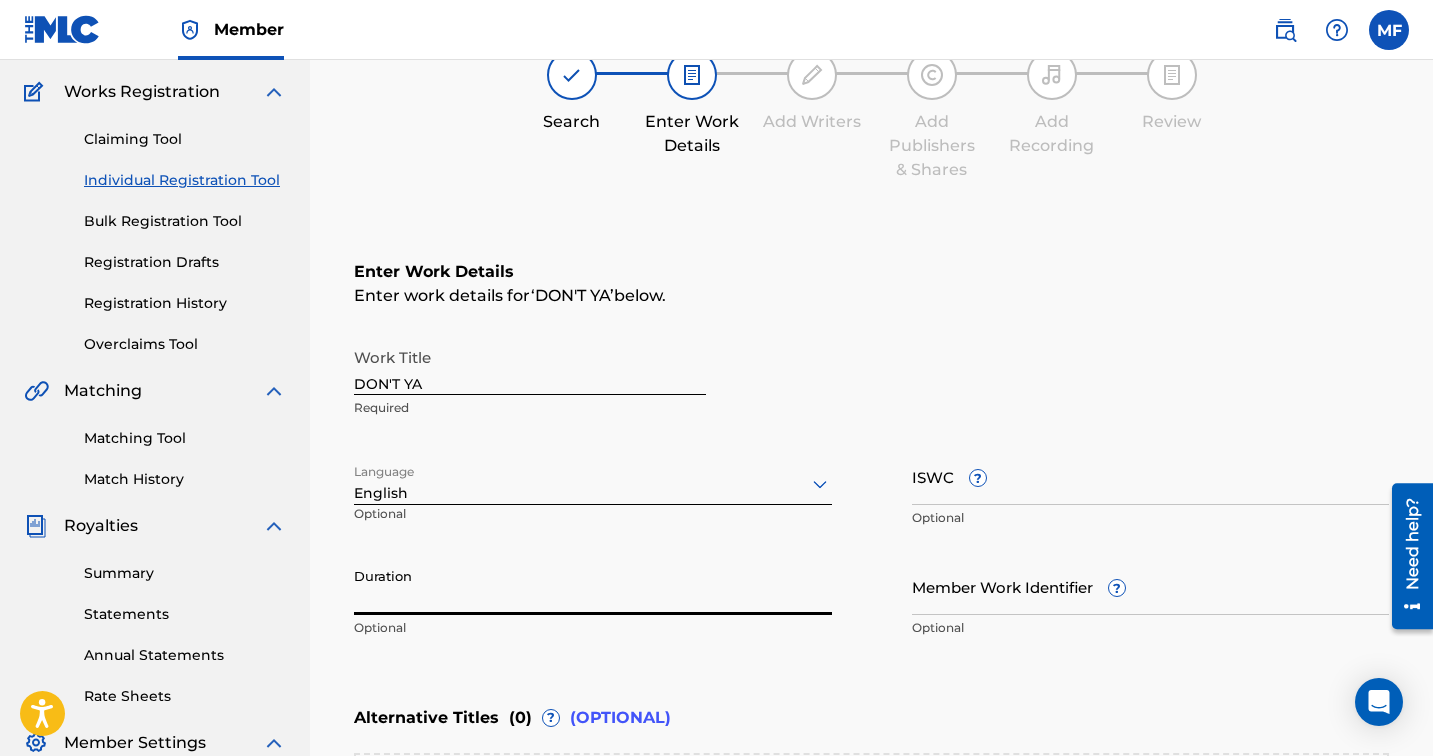 click on "Duration" at bounding box center [593, 586] 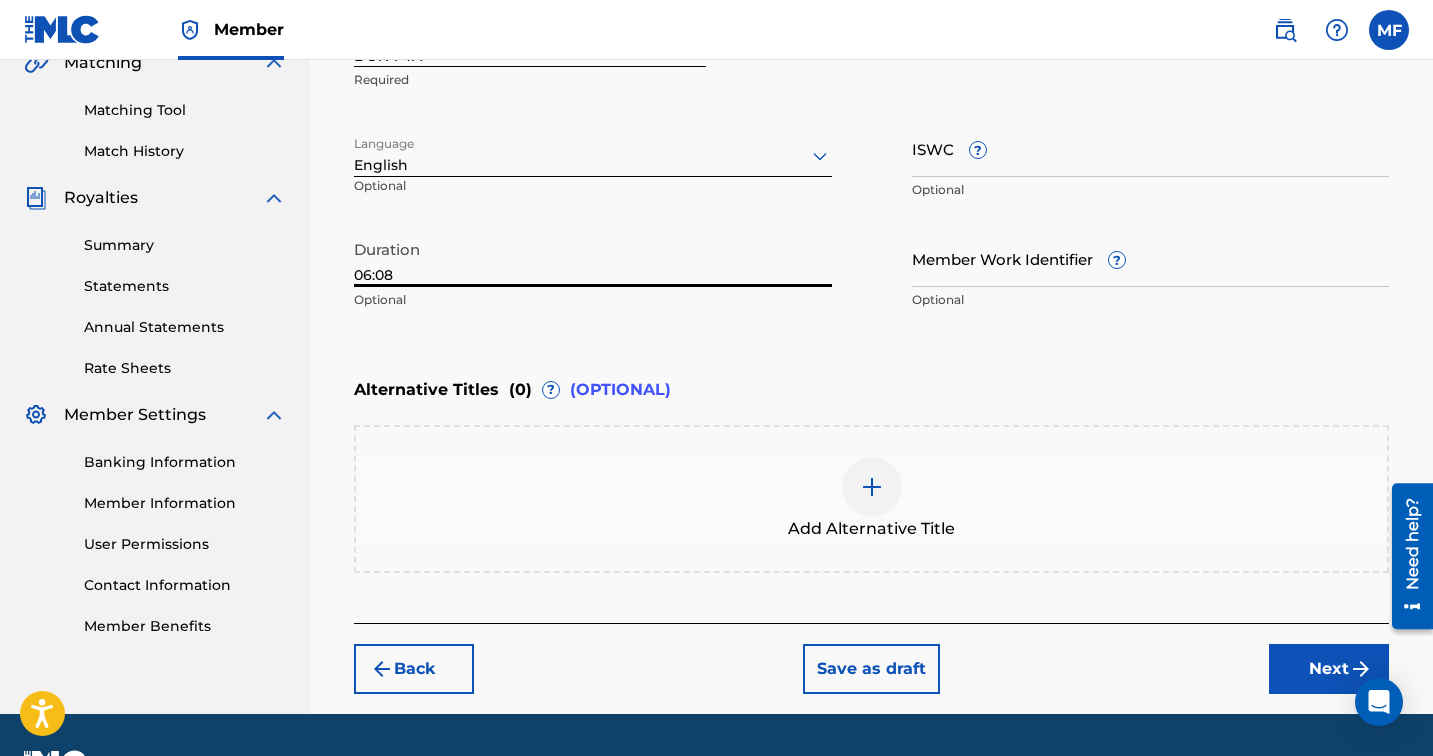 scroll, scrollTop: 536, scrollLeft: 0, axis: vertical 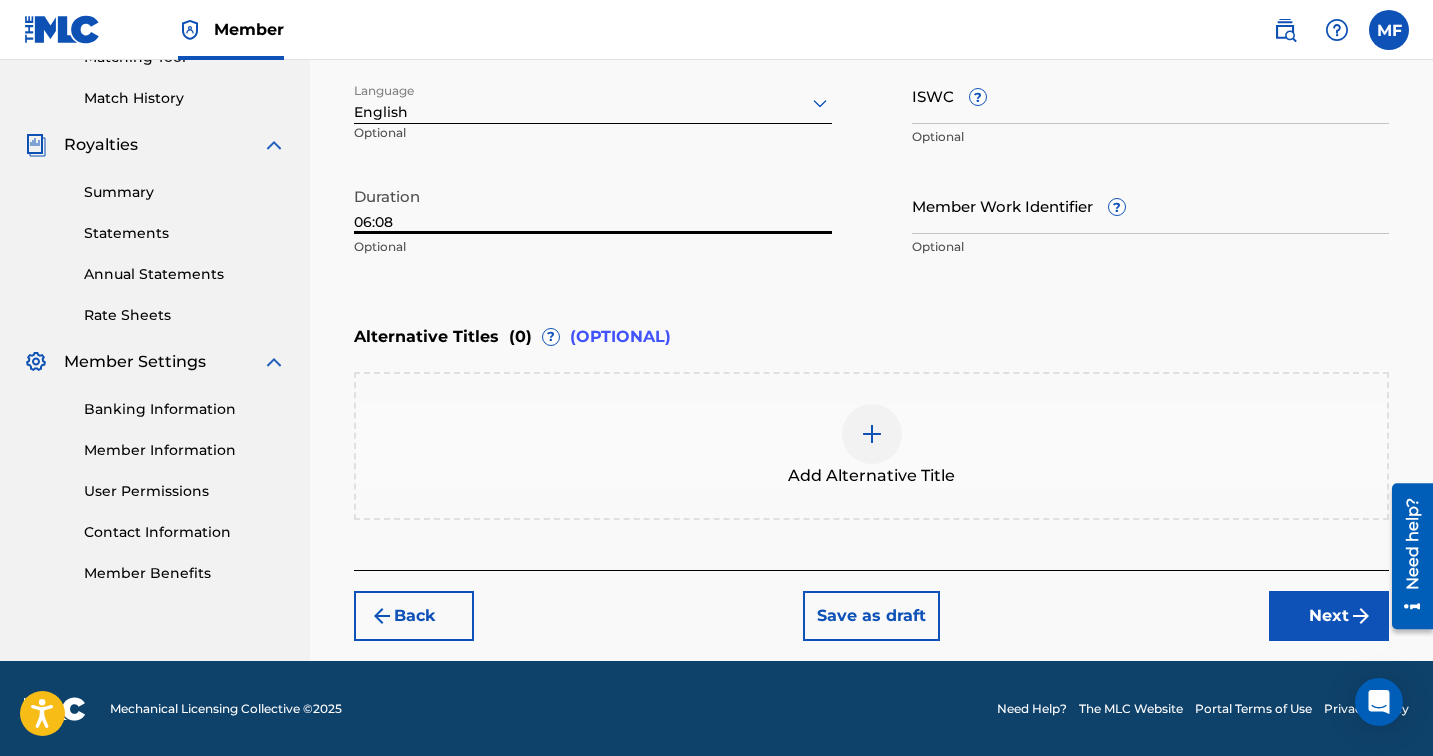 type on "06:08" 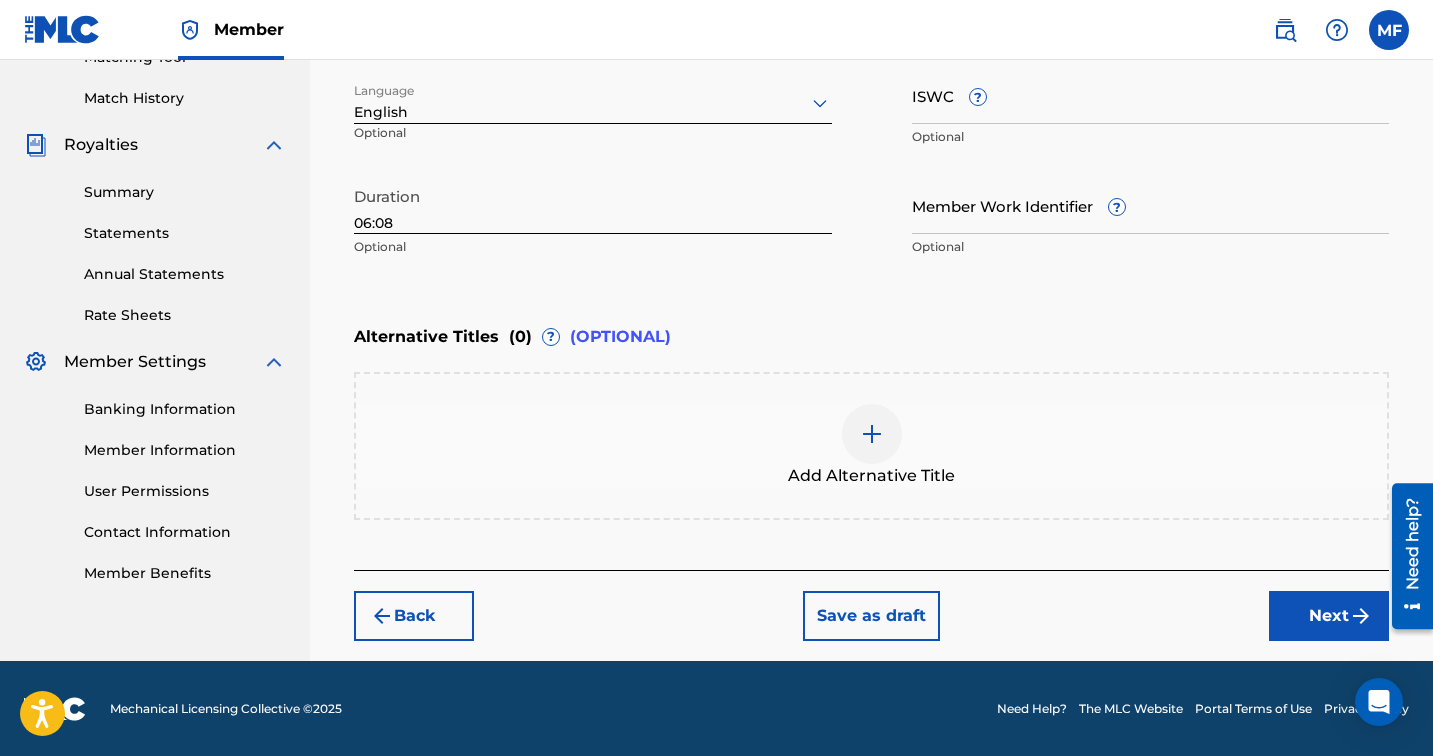 click on "Next" at bounding box center (1329, 616) 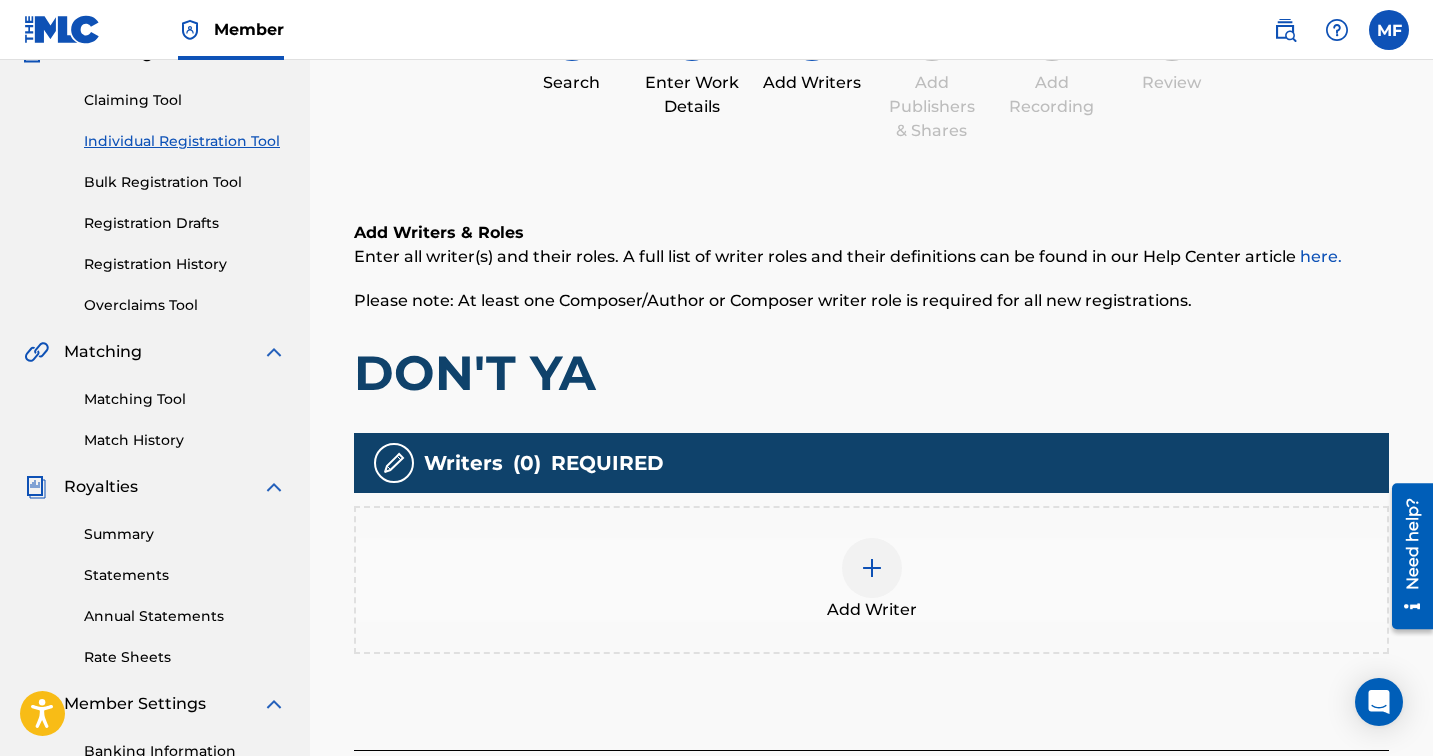 scroll, scrollTop: 90, scrollLeft: 0, axis: vertical 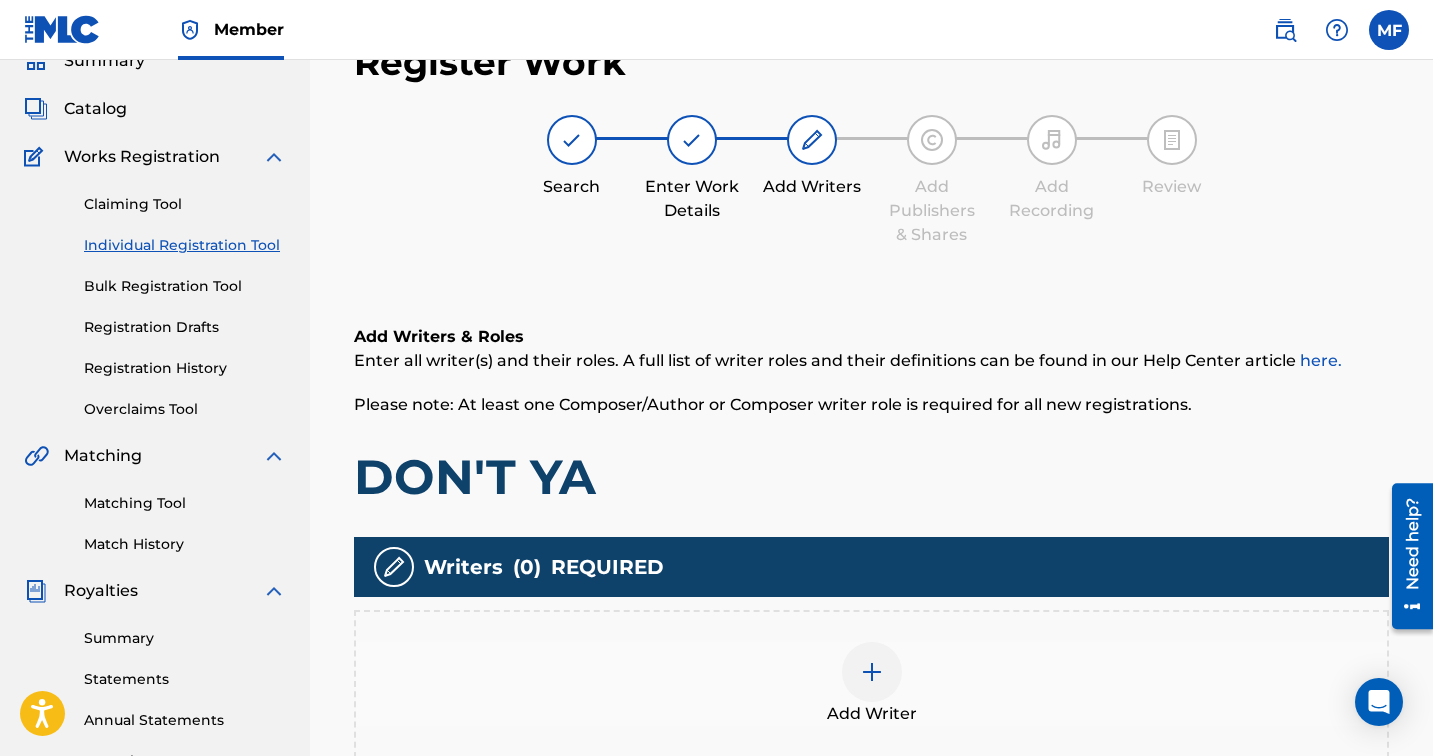 click at bounding box center [872, 672] 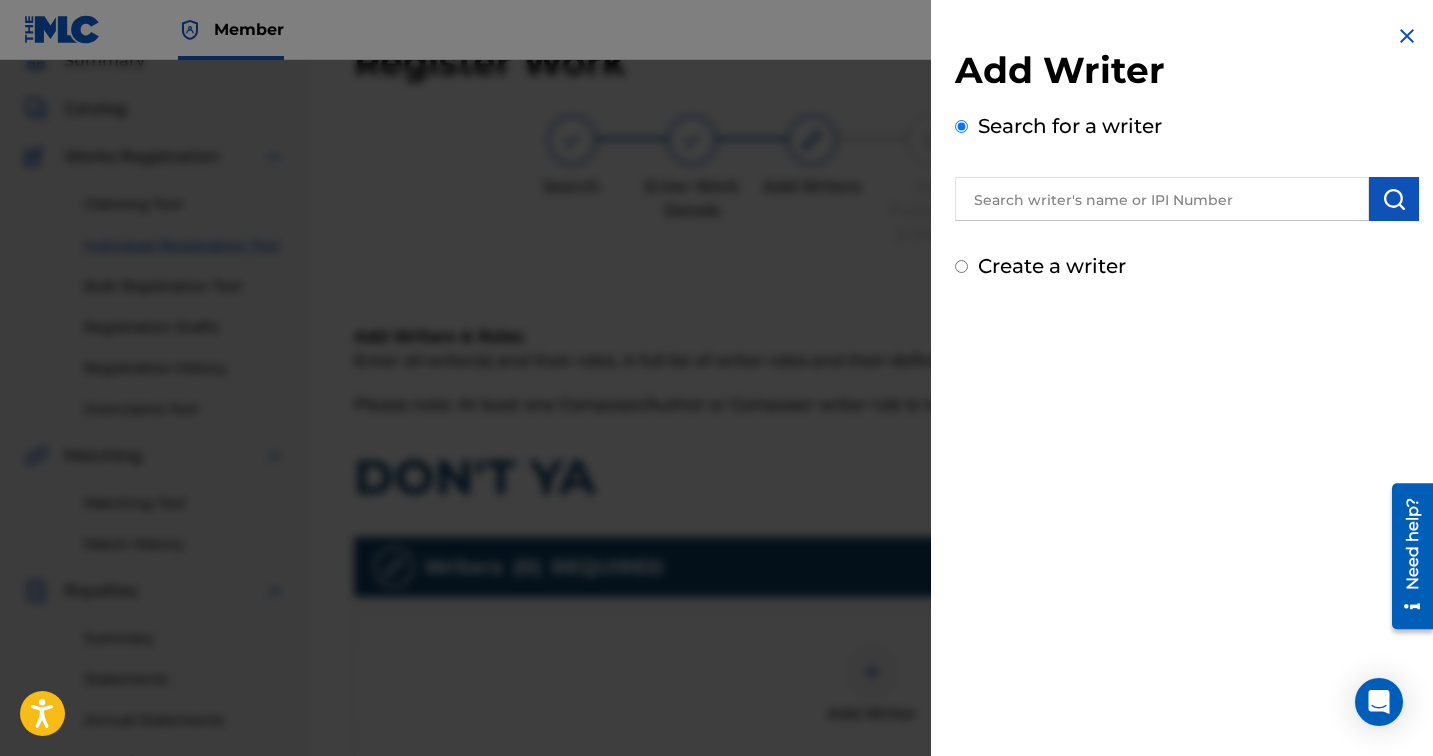 click at bounding box center (1162, 199) 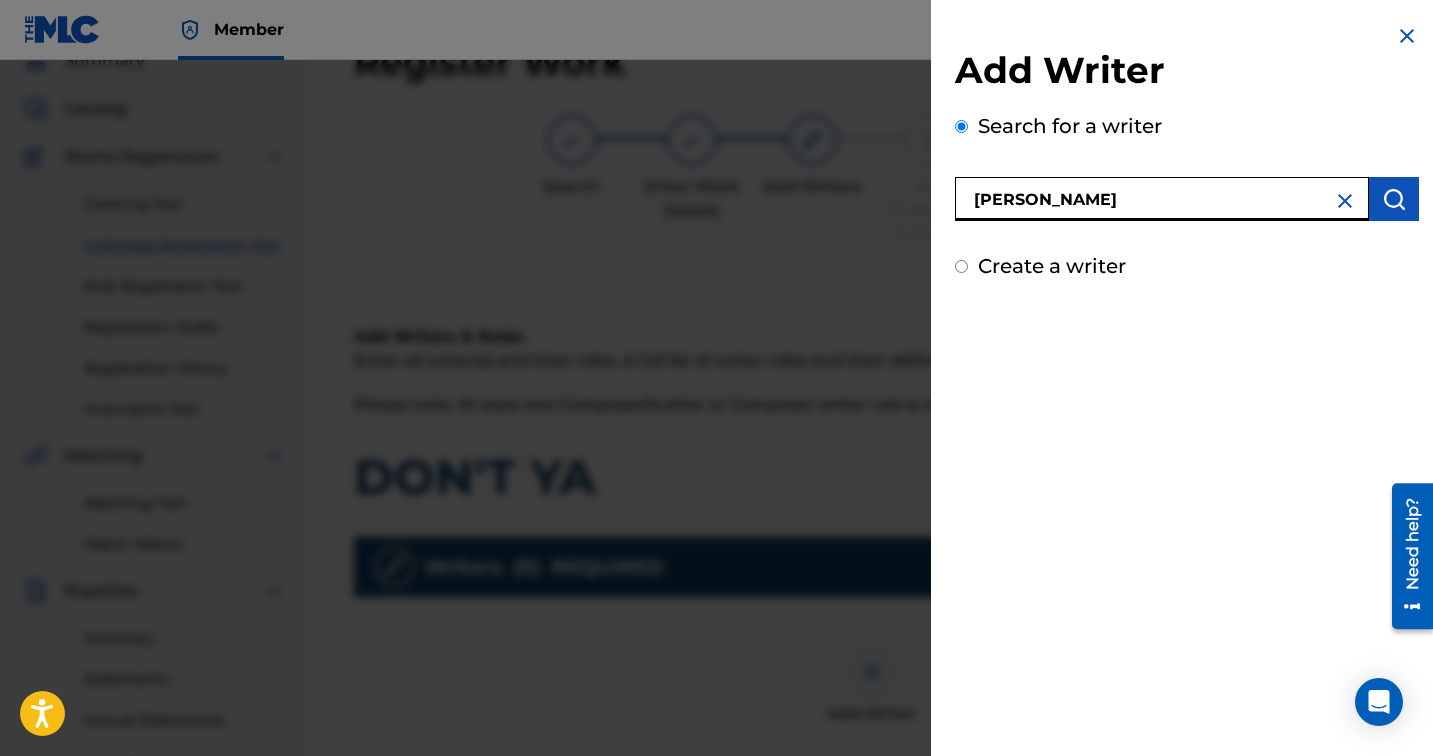type on "[PERSON_NAME]" 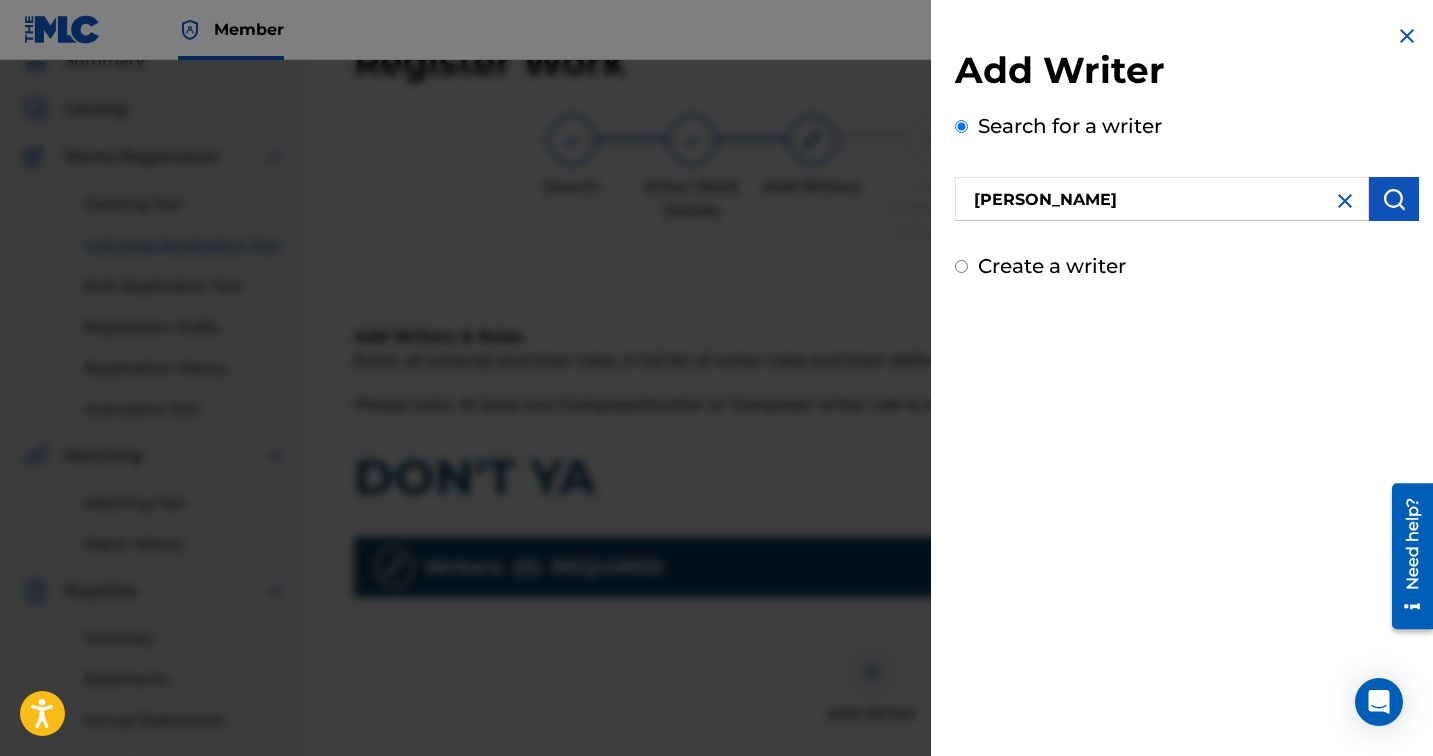 click at bounding box center (1394, 199) 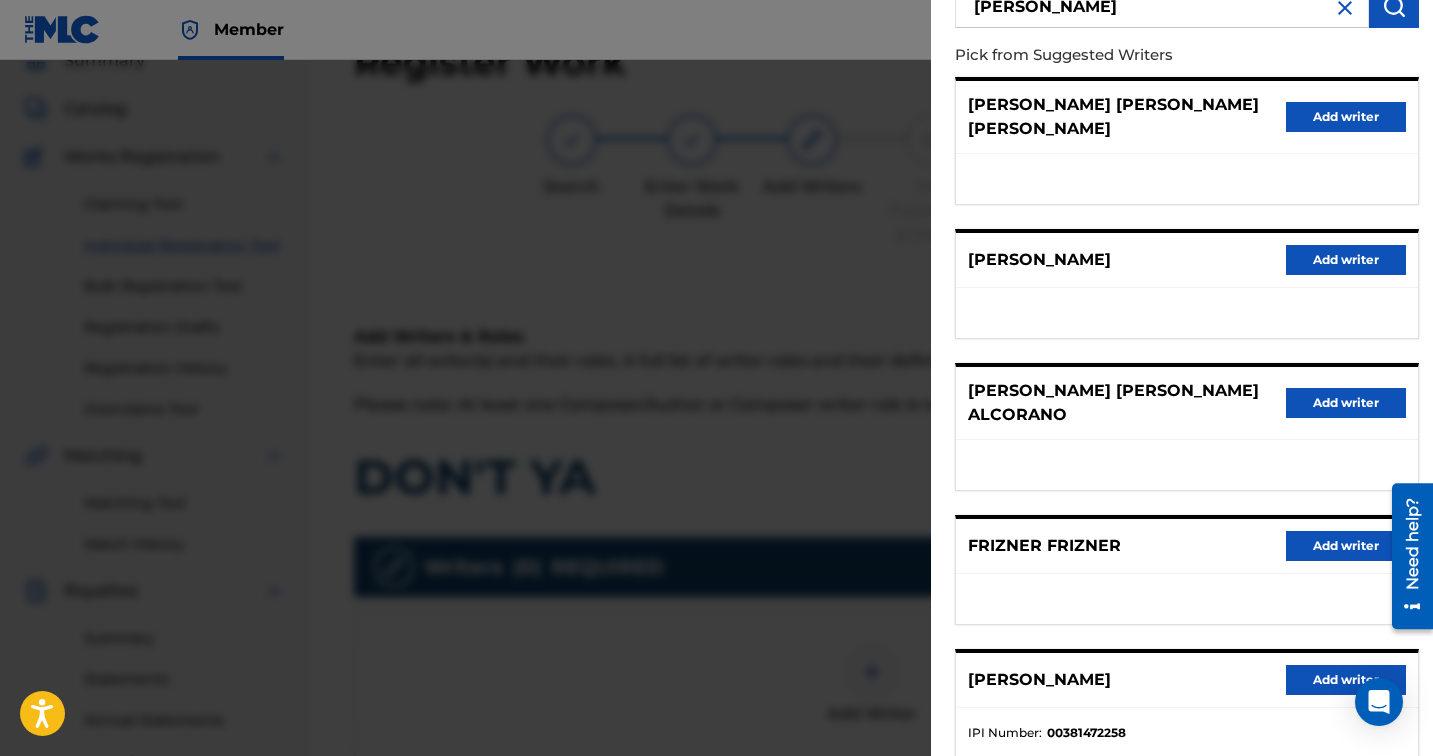 scroll, scrollTop: 286, scrollLeft: 0, axis: vertical 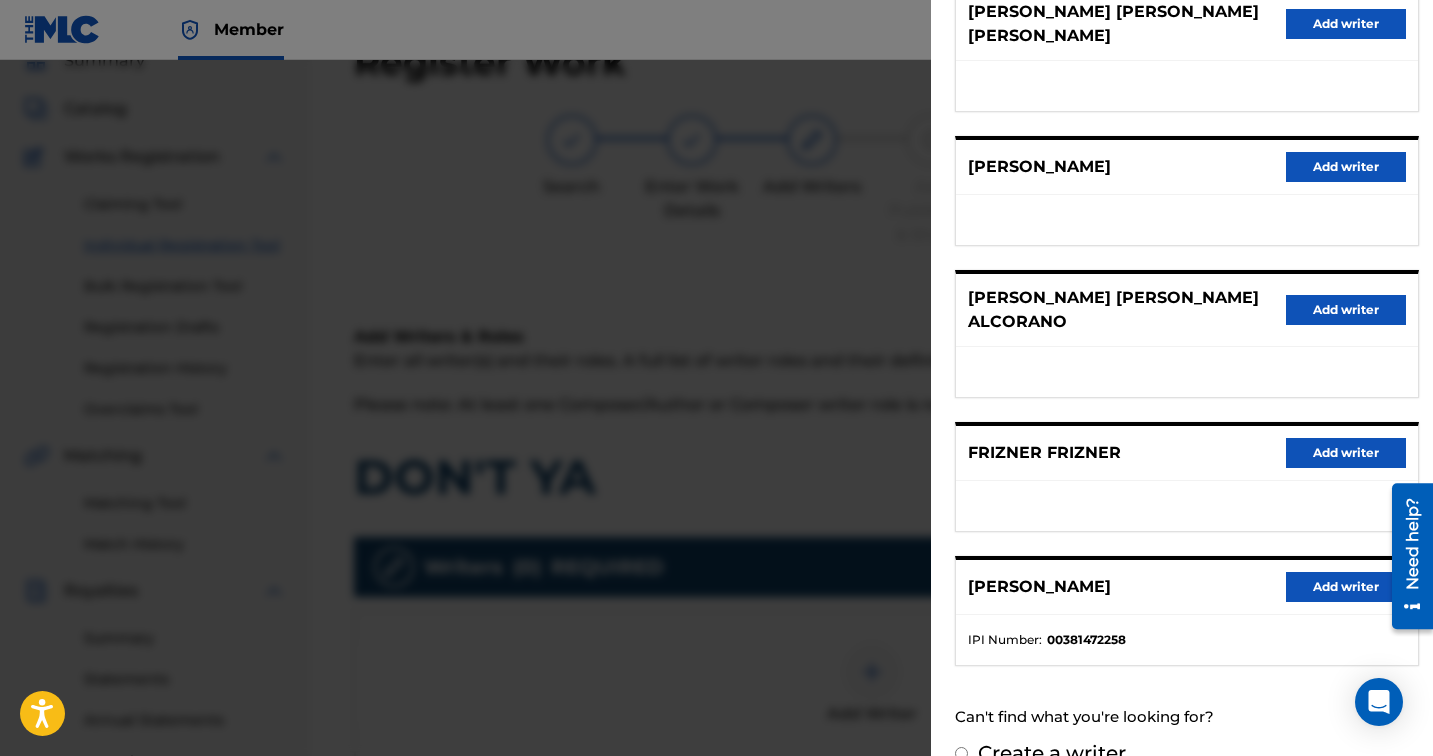 click on "Add writer" at bounding box center (1346, 587) 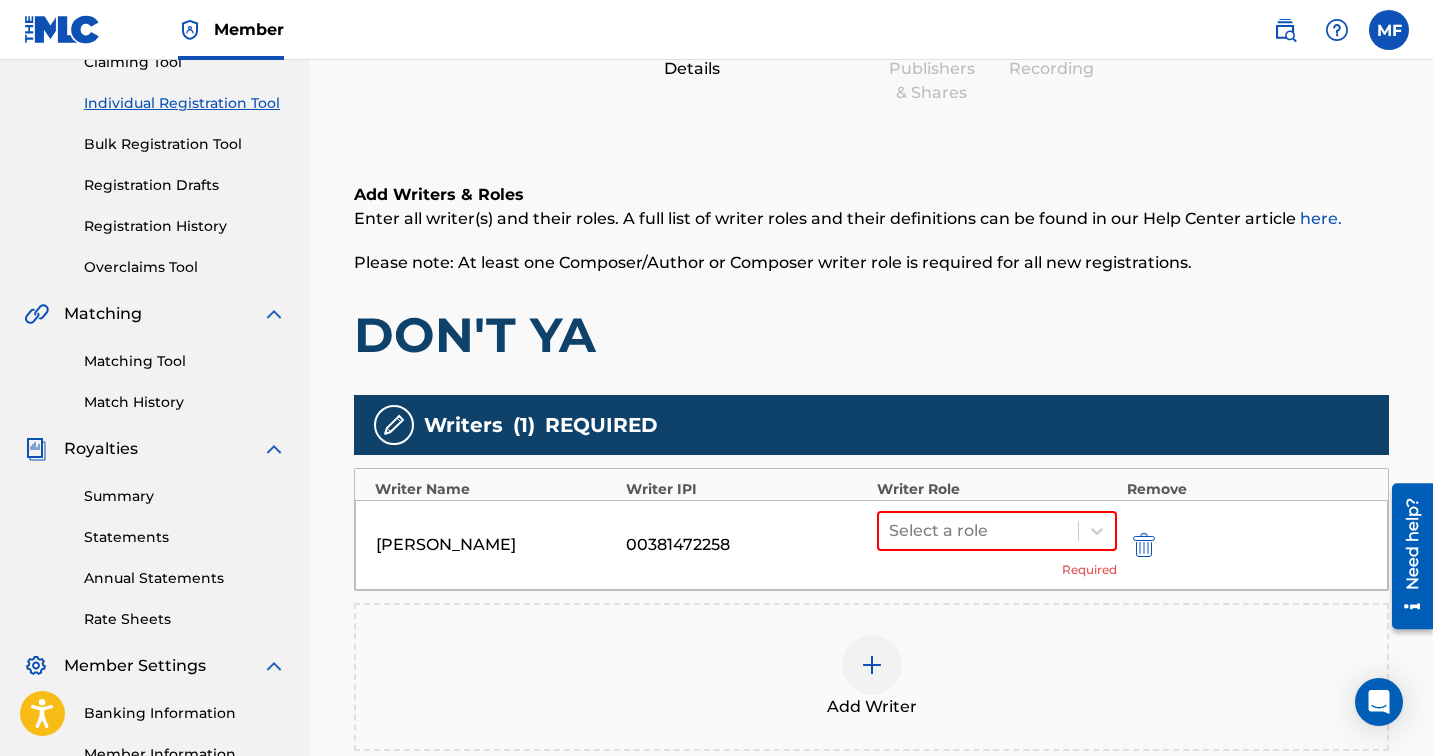 scroll, scrollTop: 284, scrollLeft: 0, axis: vertical 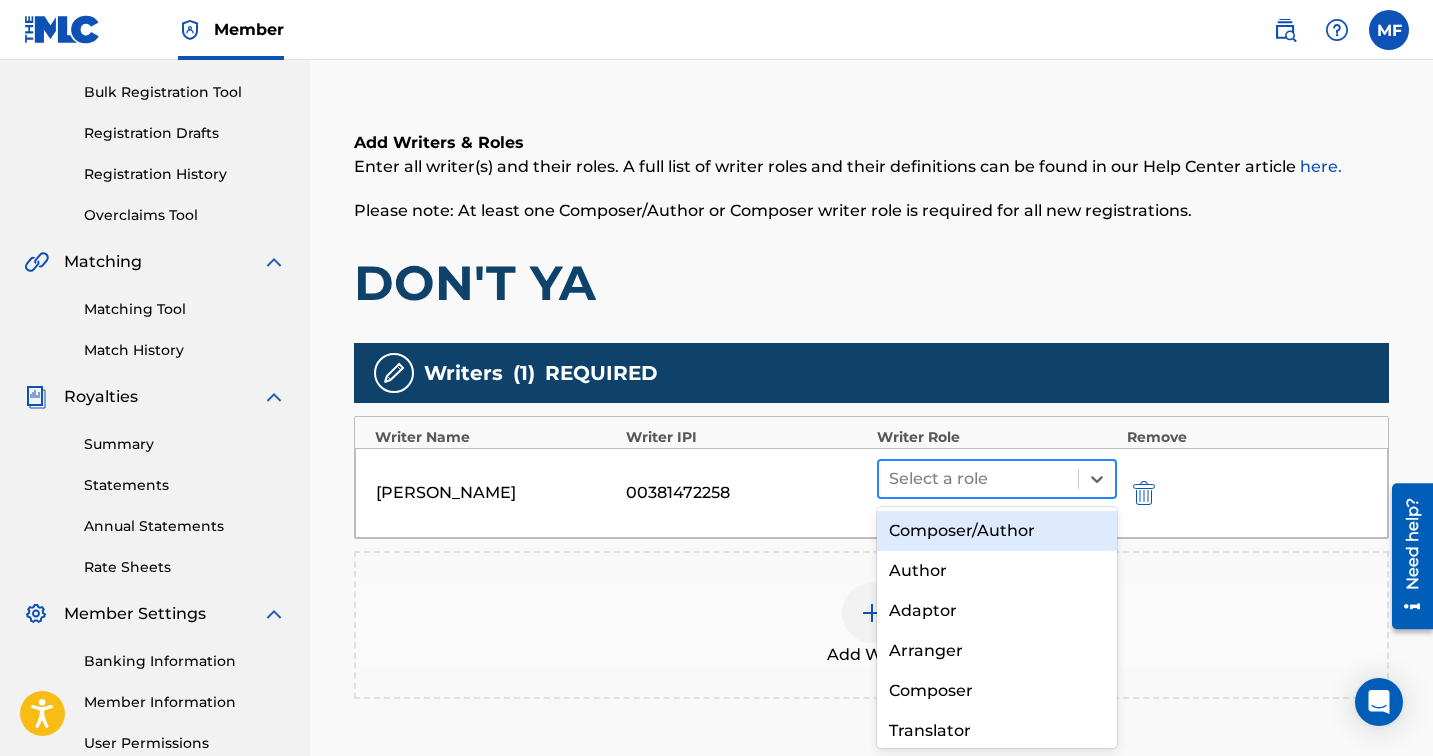 click at bounding box center [978, 479] 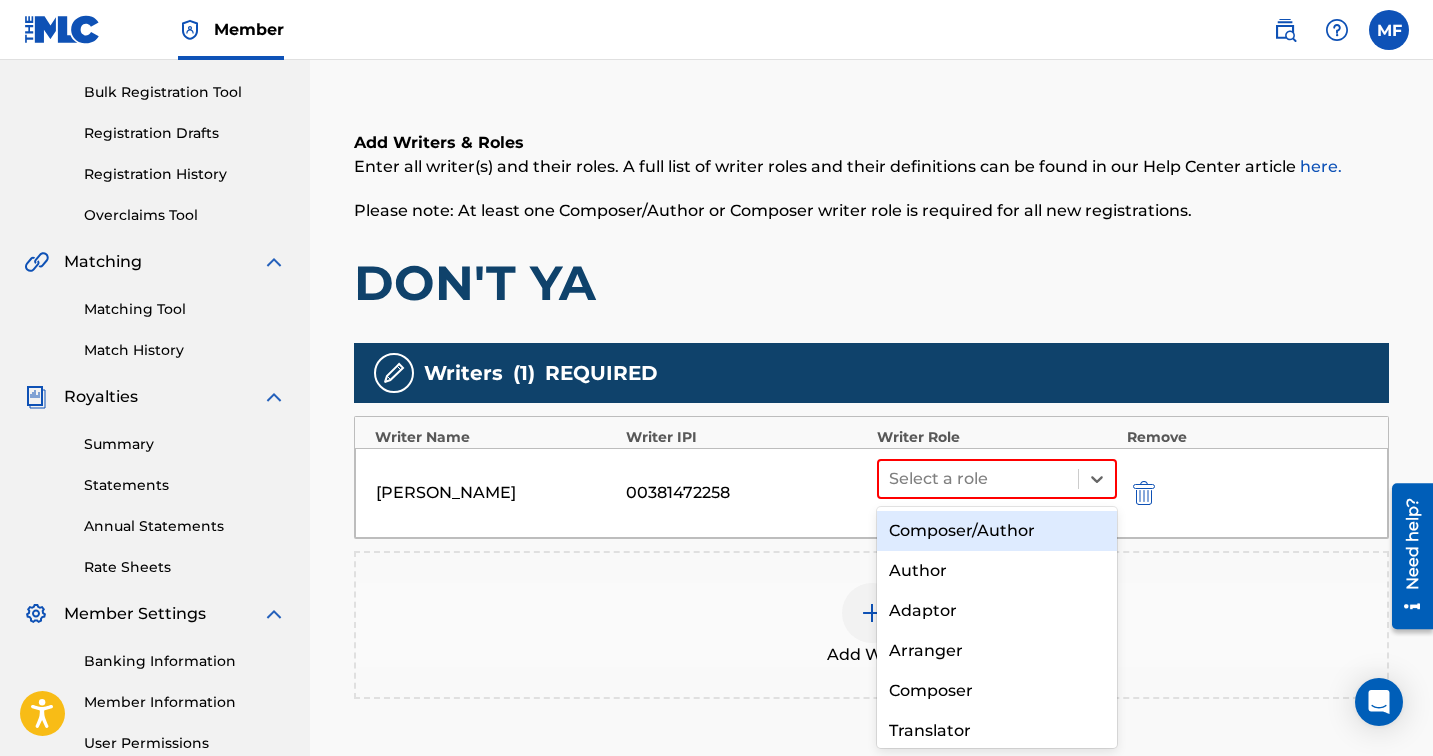 click on "Composer/Author" at bounding box center (997, 531) 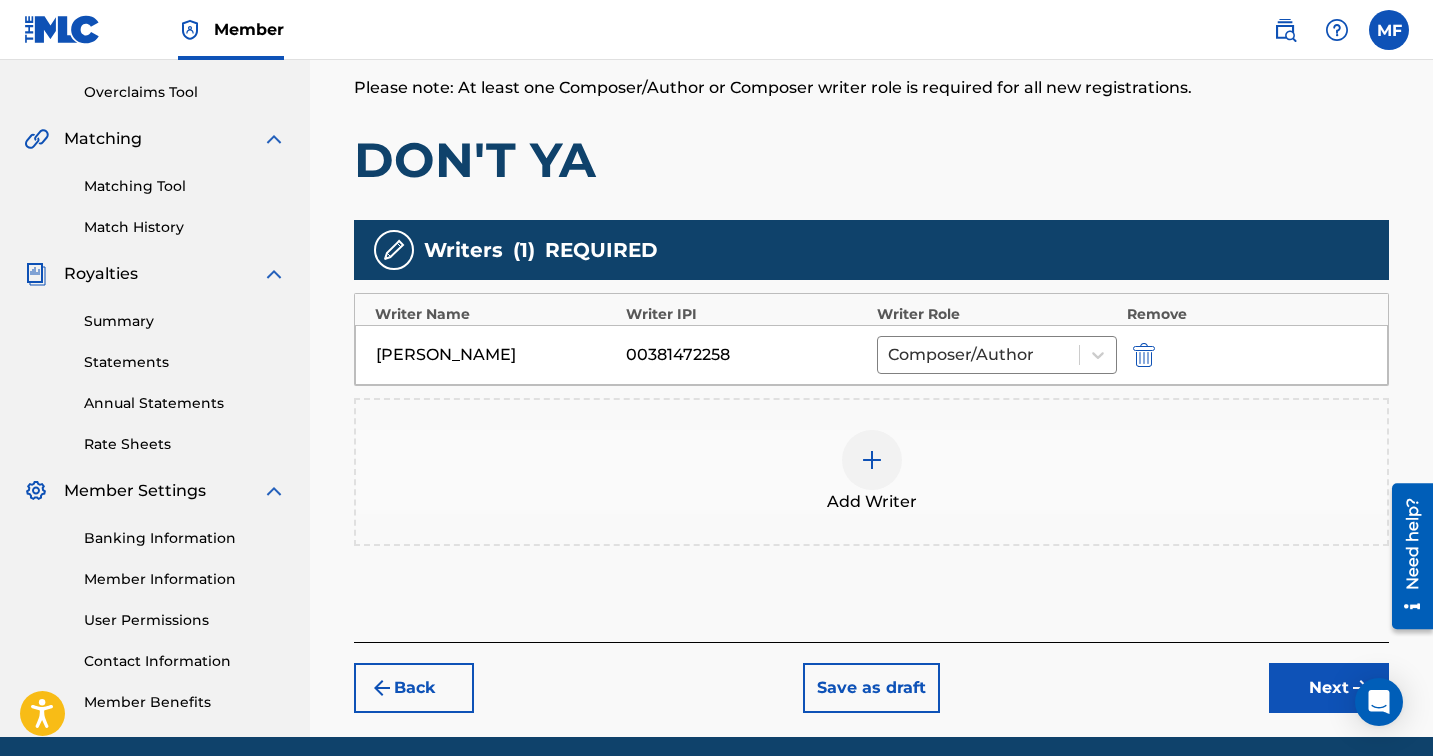 scroll, scrollTop: 484, scrollLeft: 0, axis: vertical 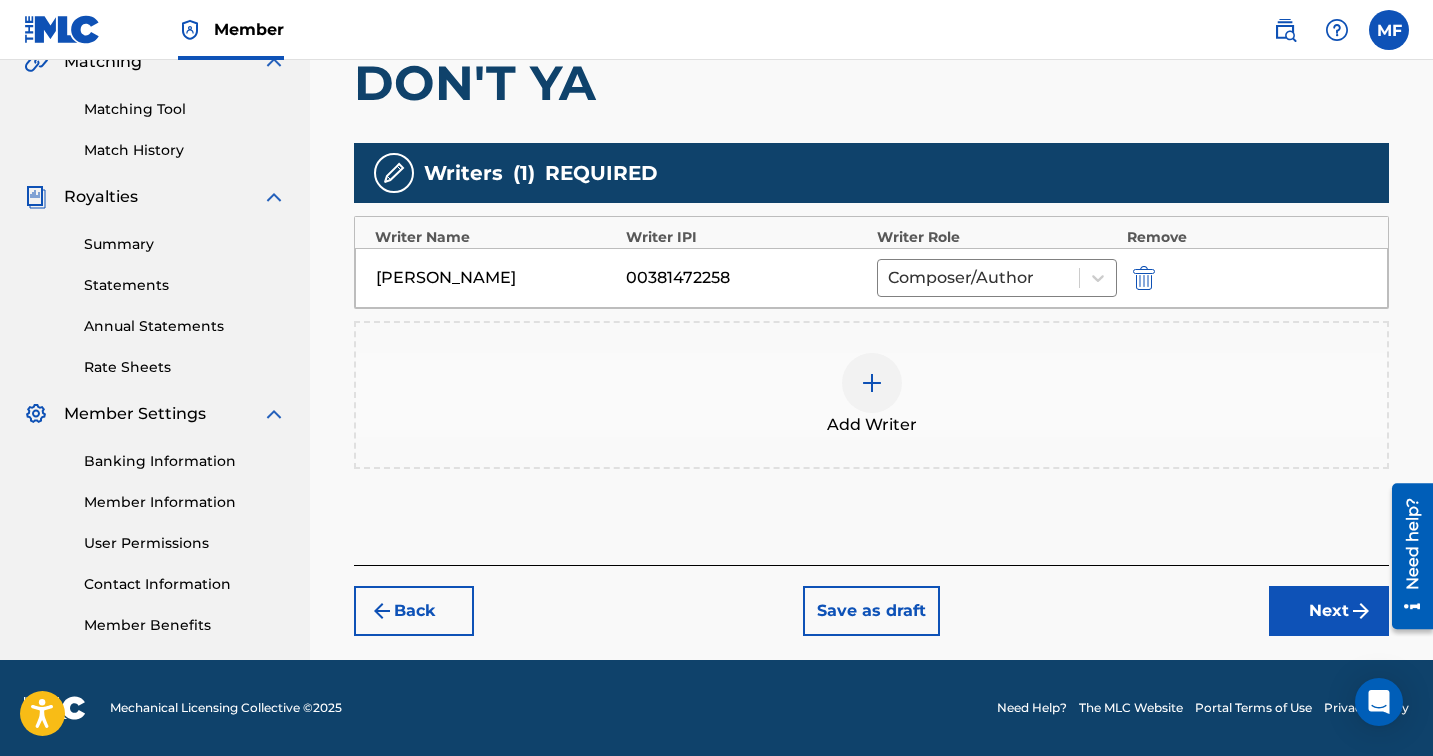 click on "Next" at bounding box center [1329, 611] 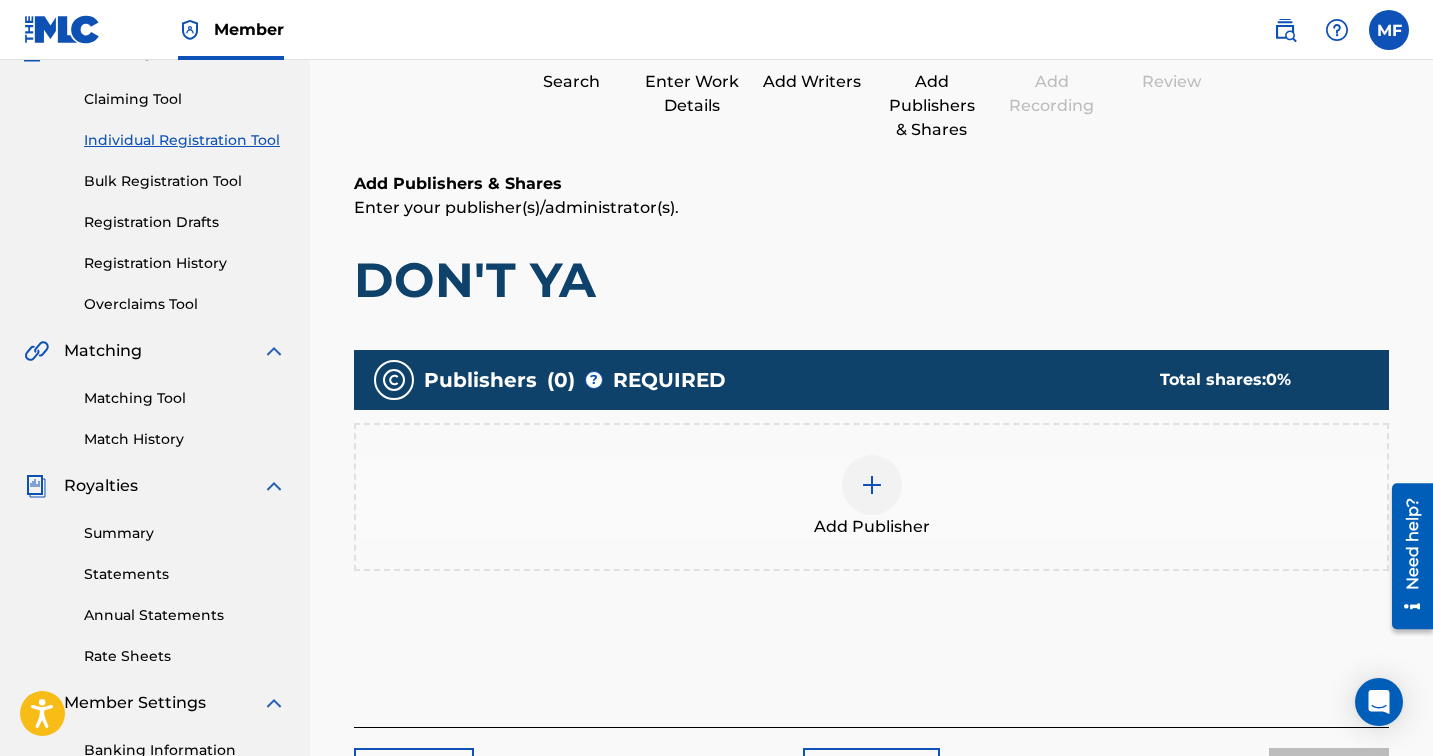 scroll, scrollTop: 90, scrollLeft: 0, axis: vertical 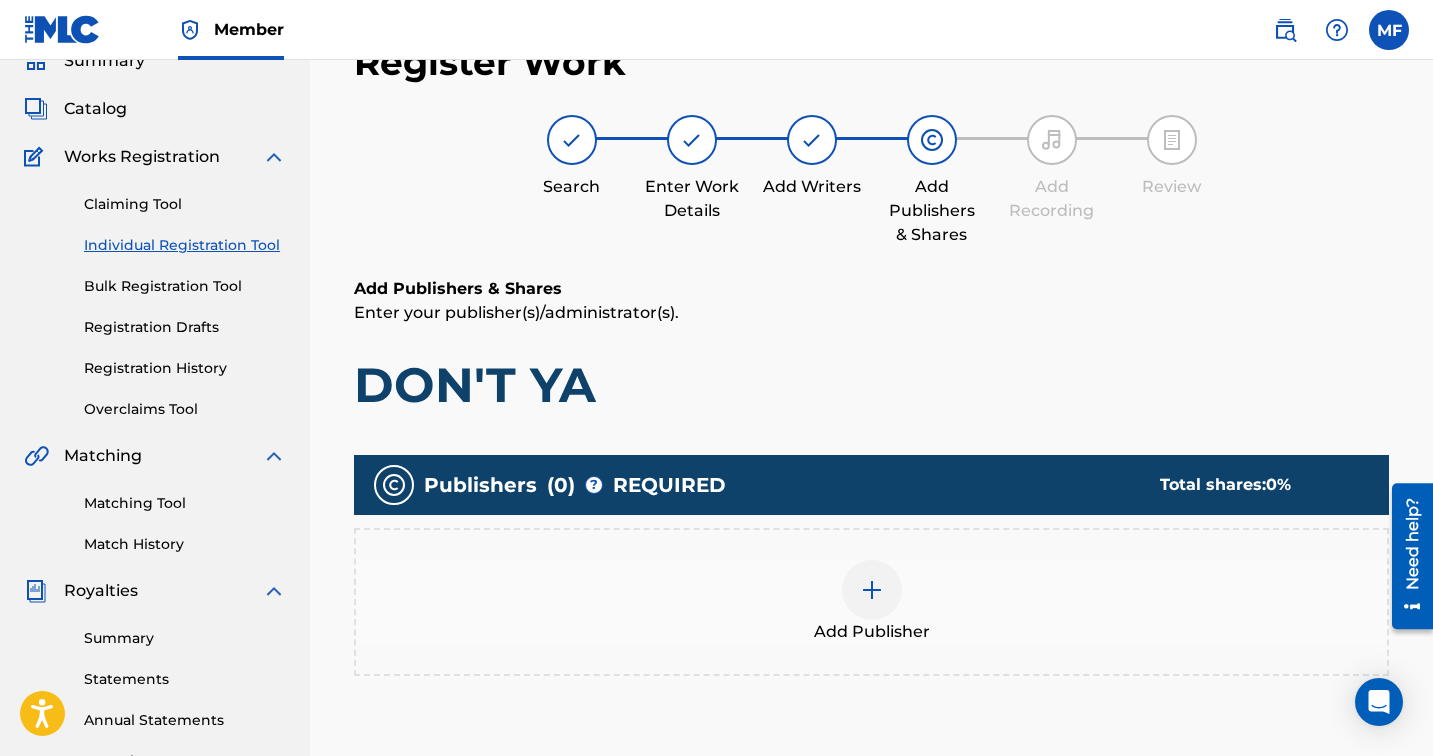 click at bounding box center [872, 590] 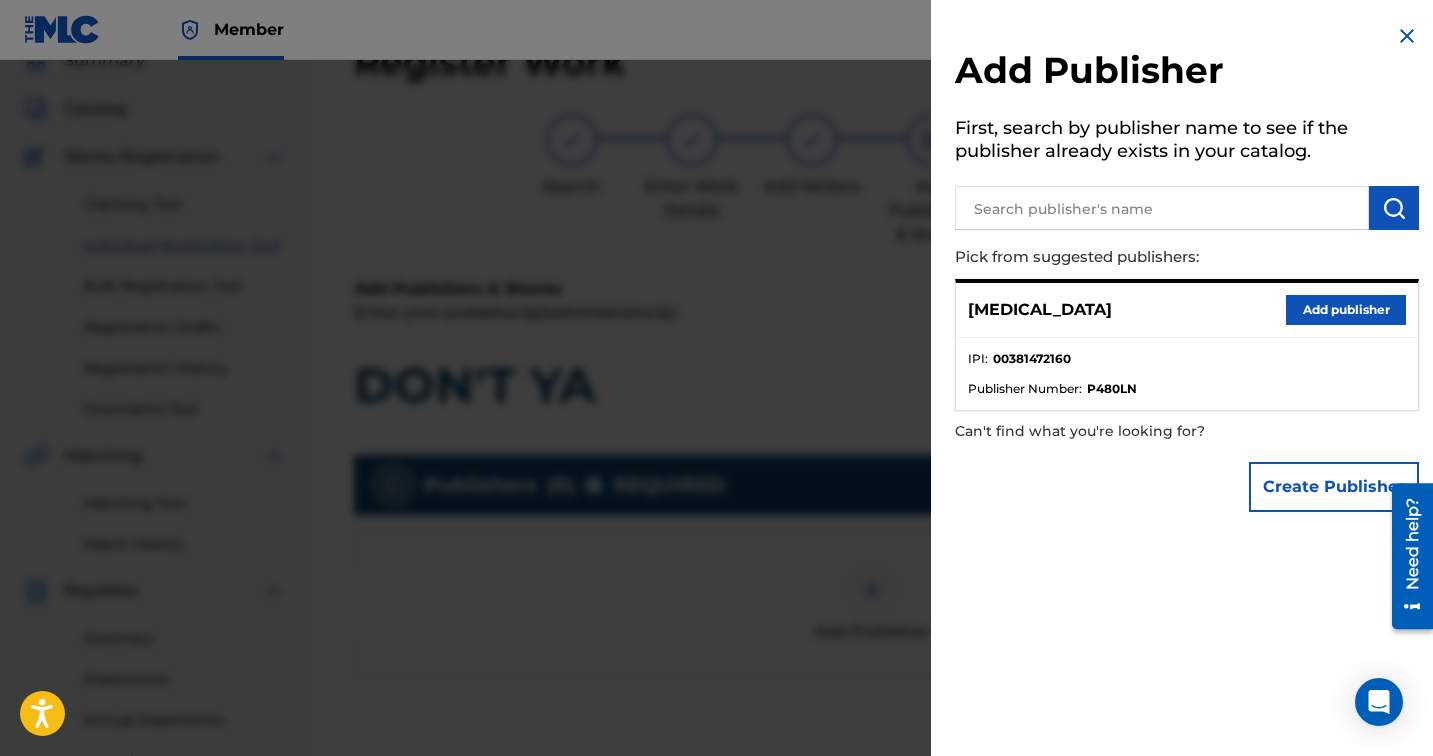 click at bounding box center (1162, 208) 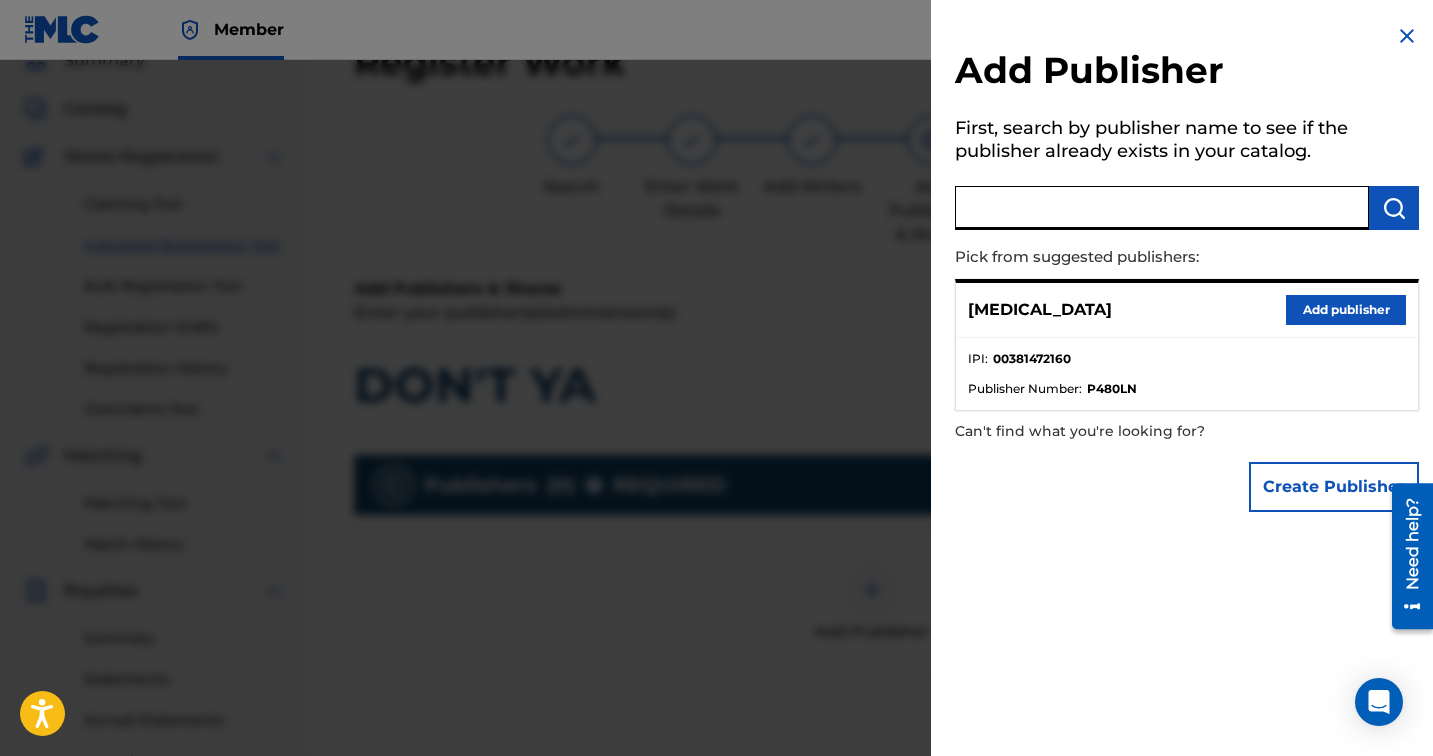 click on "Add publisher" at bounding box center (1346, 310) 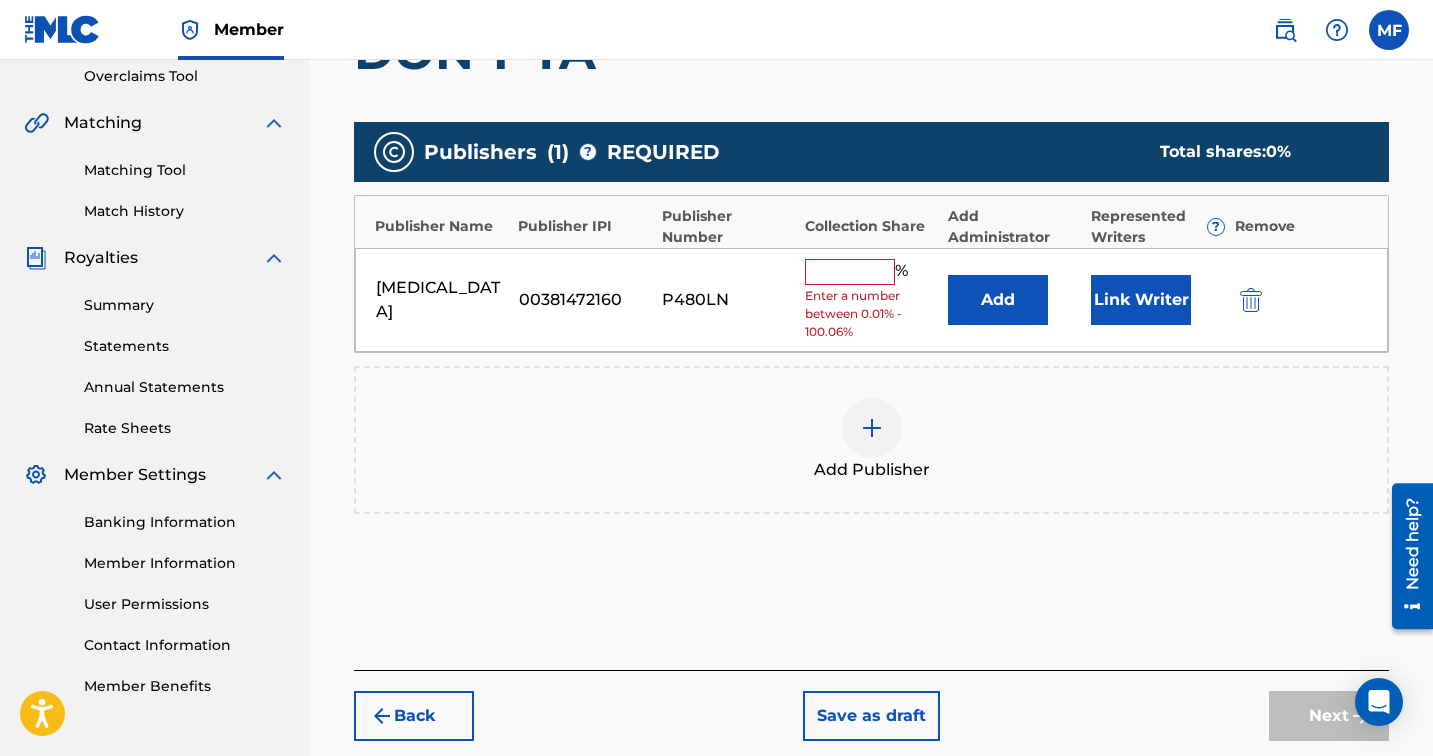 scroll, scrollTop: 523, scrollLeft: 0, axis: vertical 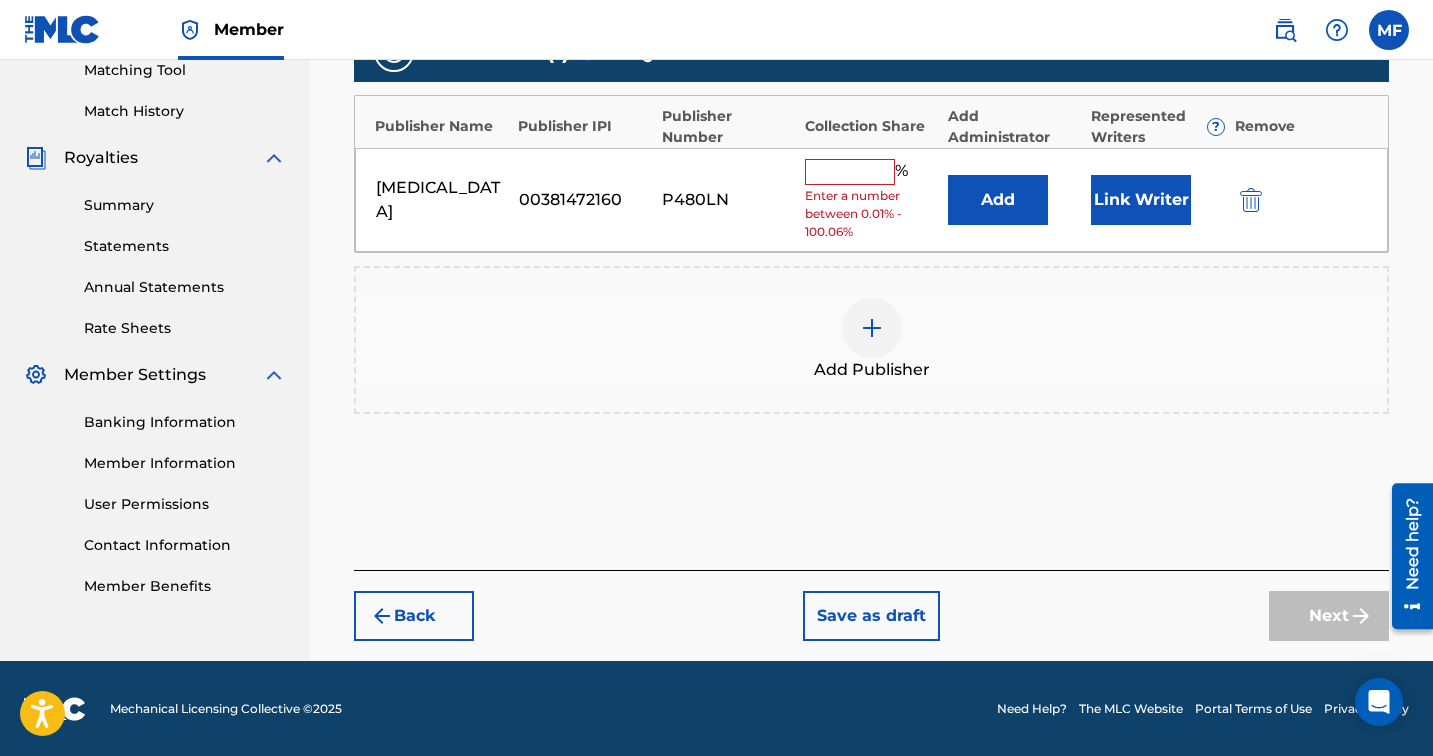 click at bounding box center (850, 172) 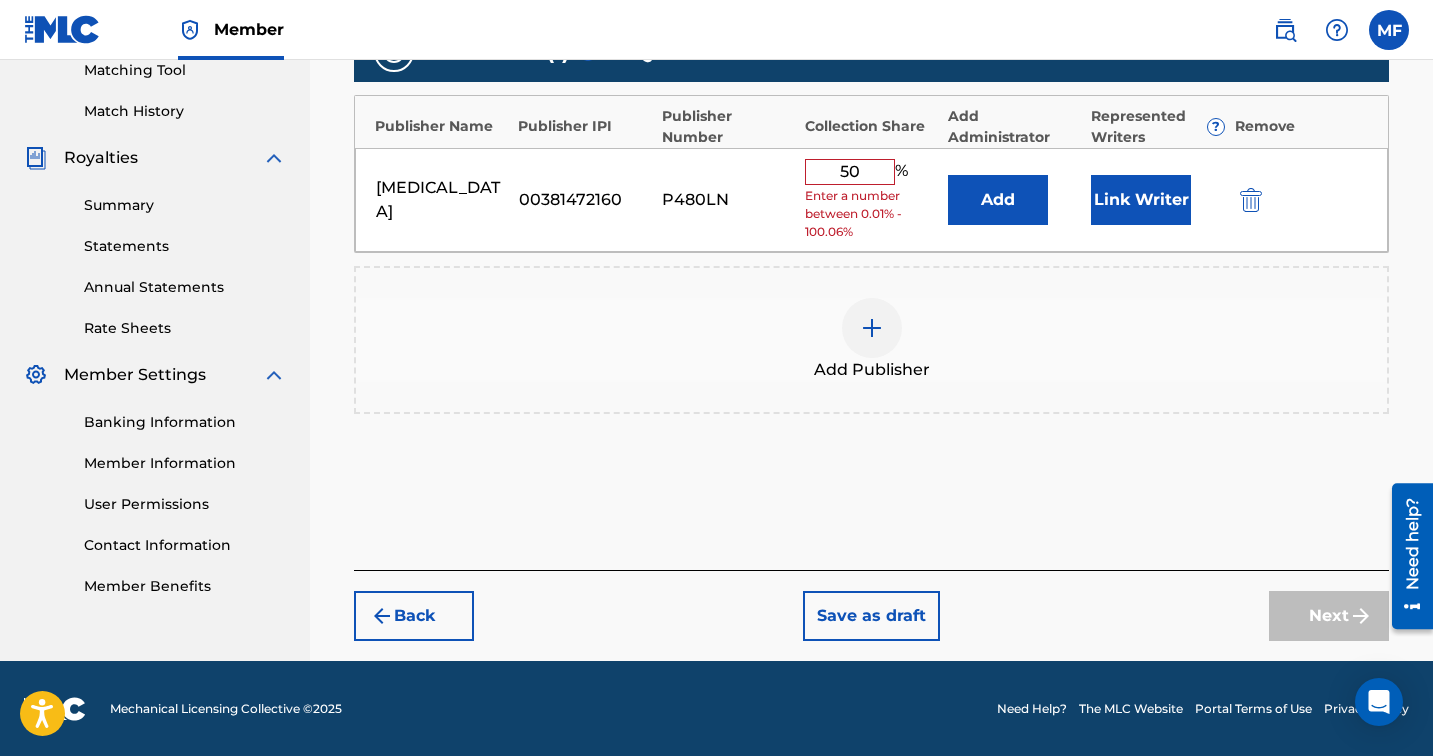 scroll, scrollTop: 491, scrollLeft: 0, axis: vertical 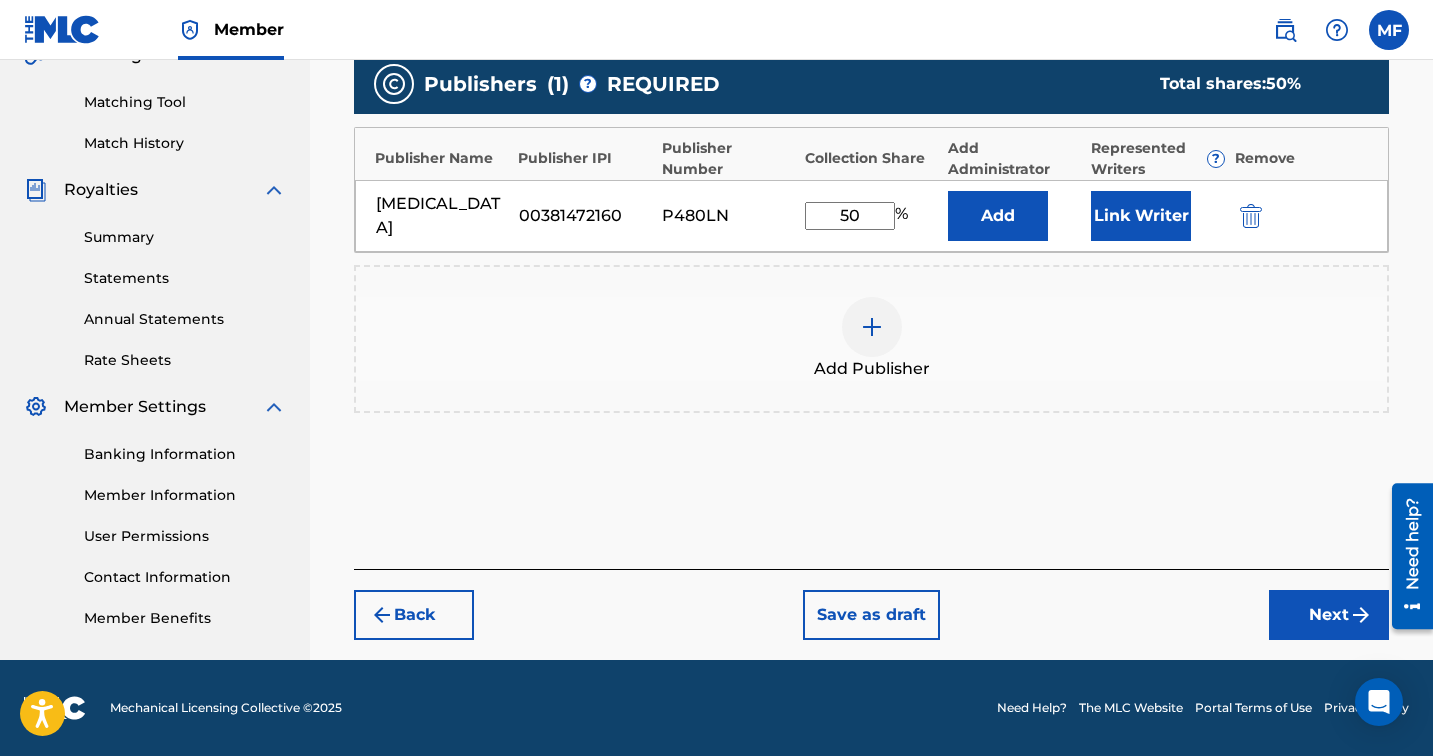 click on "Next" at bounding box center (1329, 615) 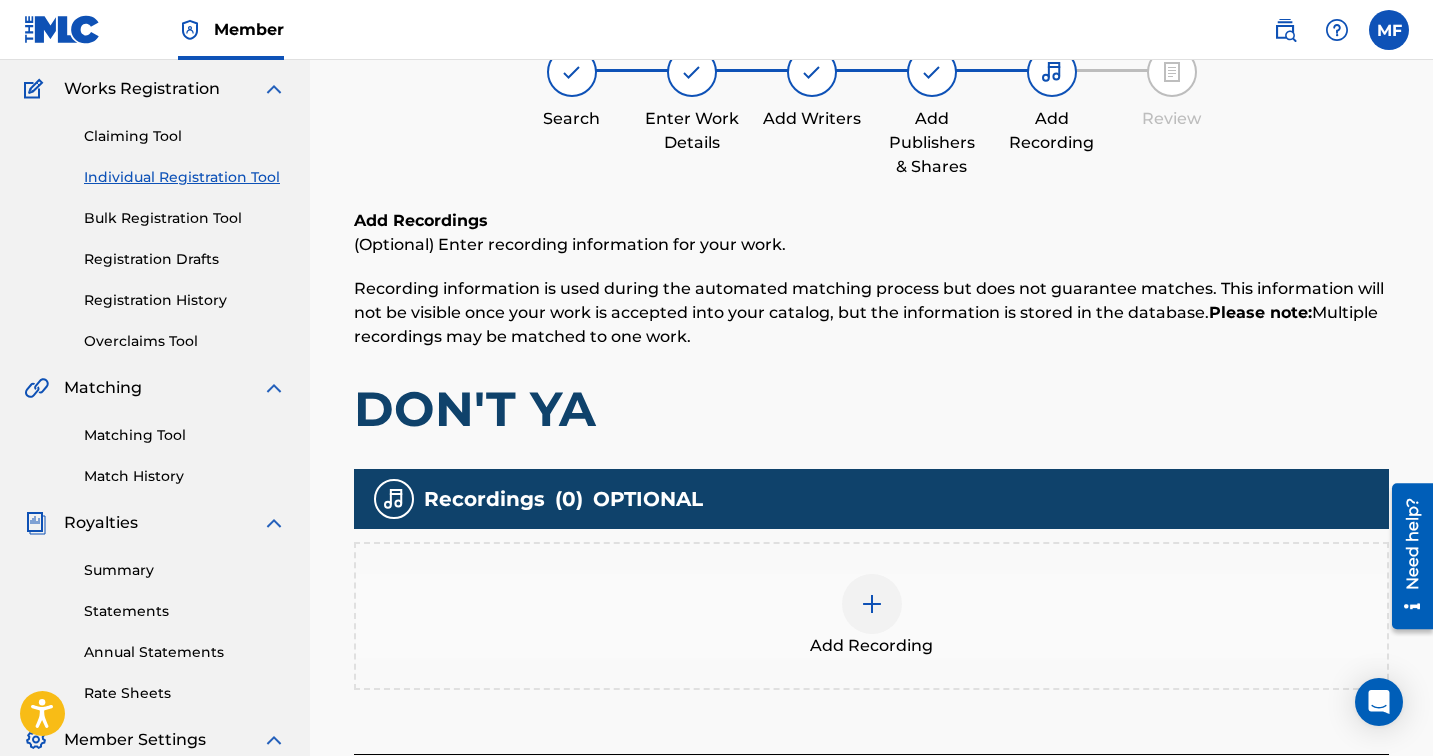 scroll, scrollTop: 90, scrollLeft: 0, axis: vertical 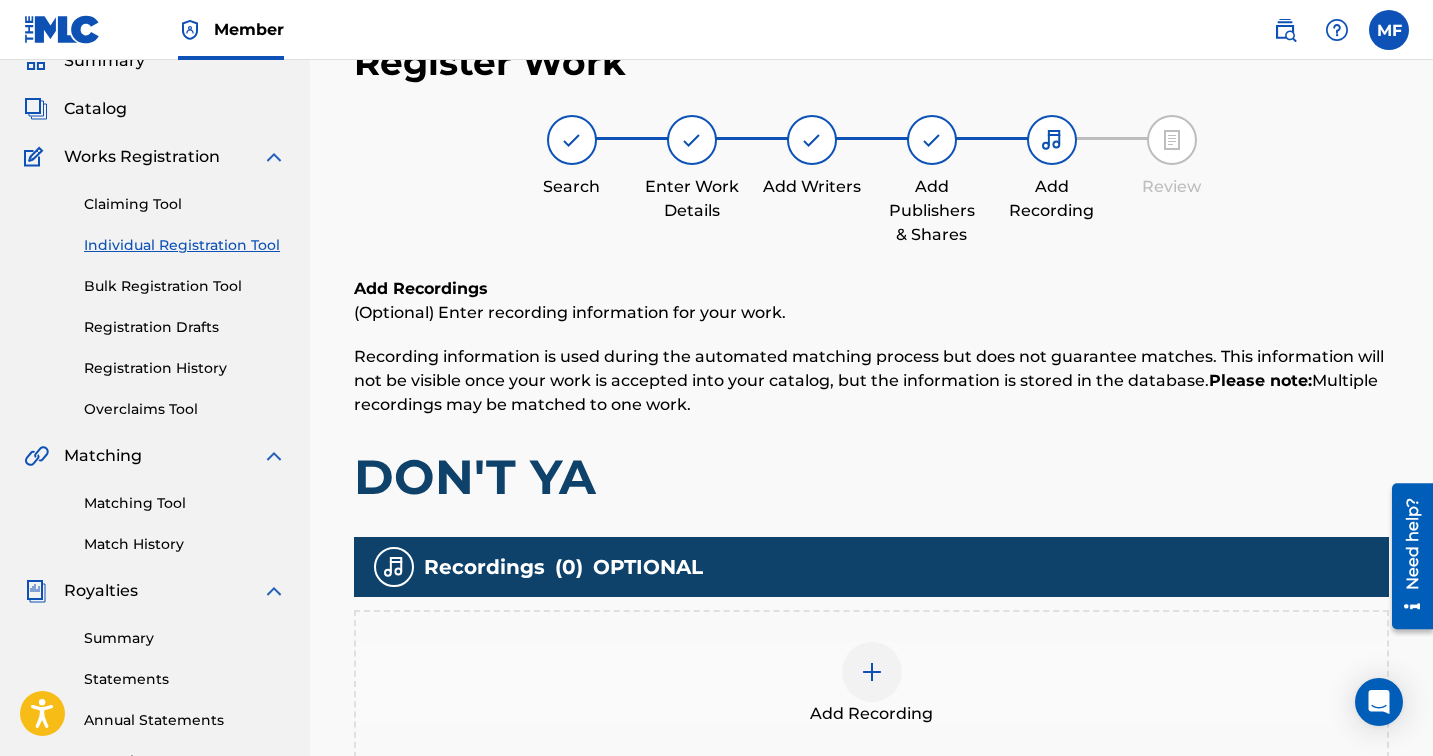 click at bounding box center [872, 672] 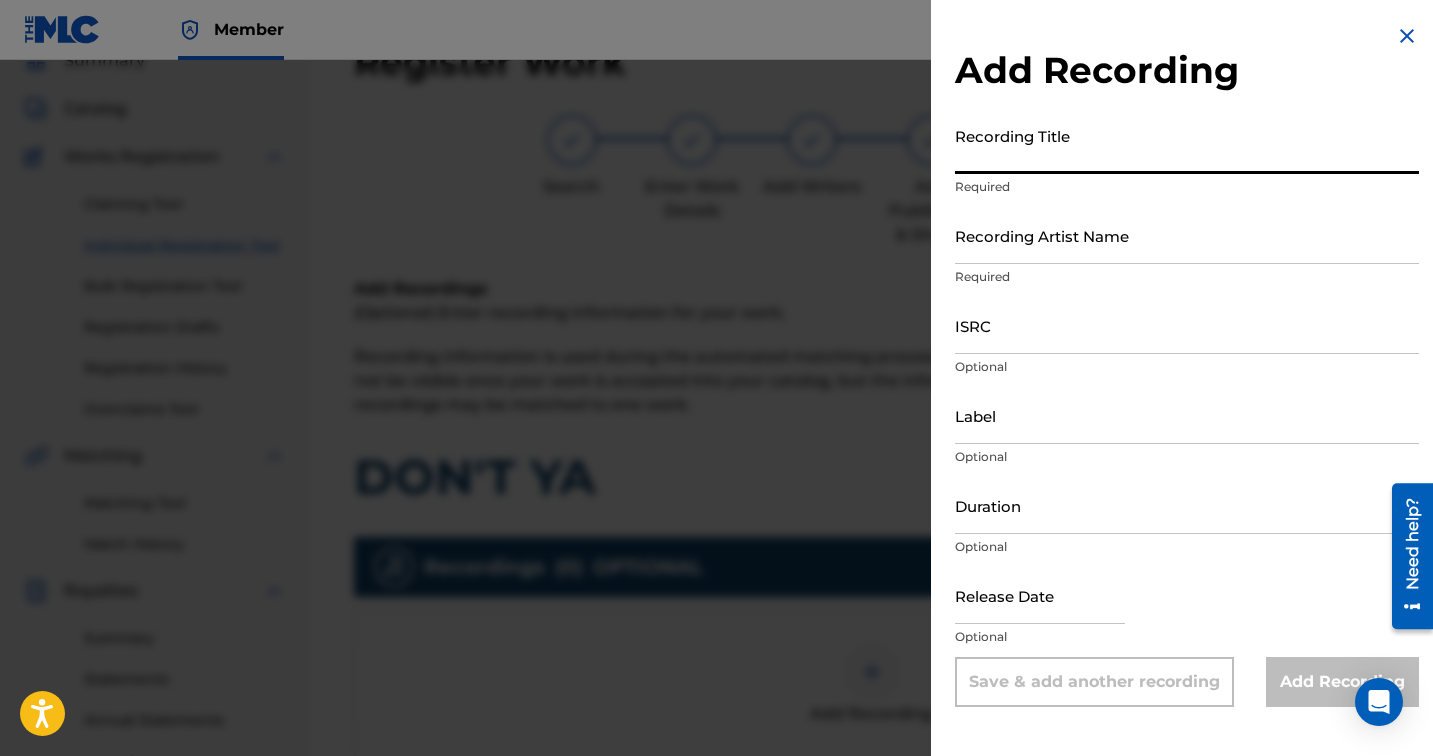click on "Recording Title" at bounding box center [1187, 145] 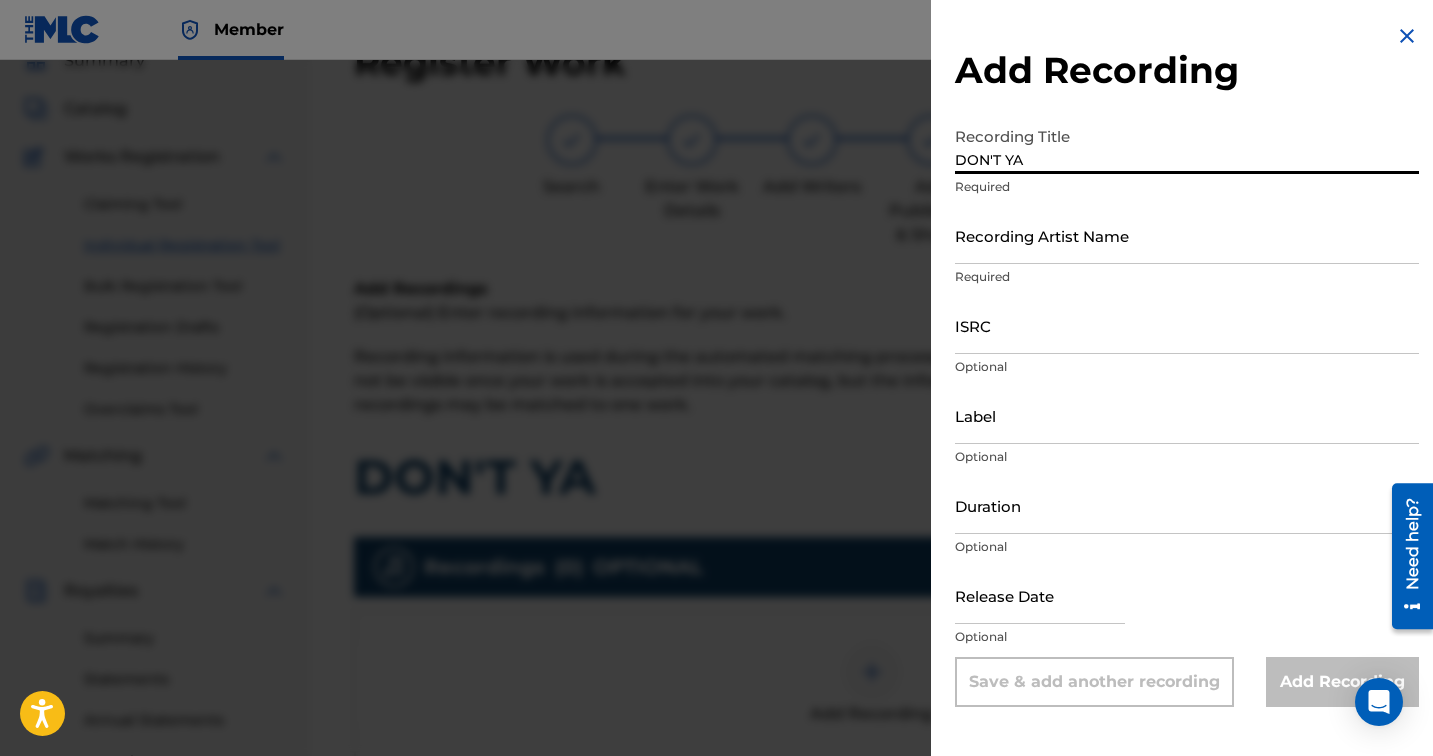type on "DON'T YA" 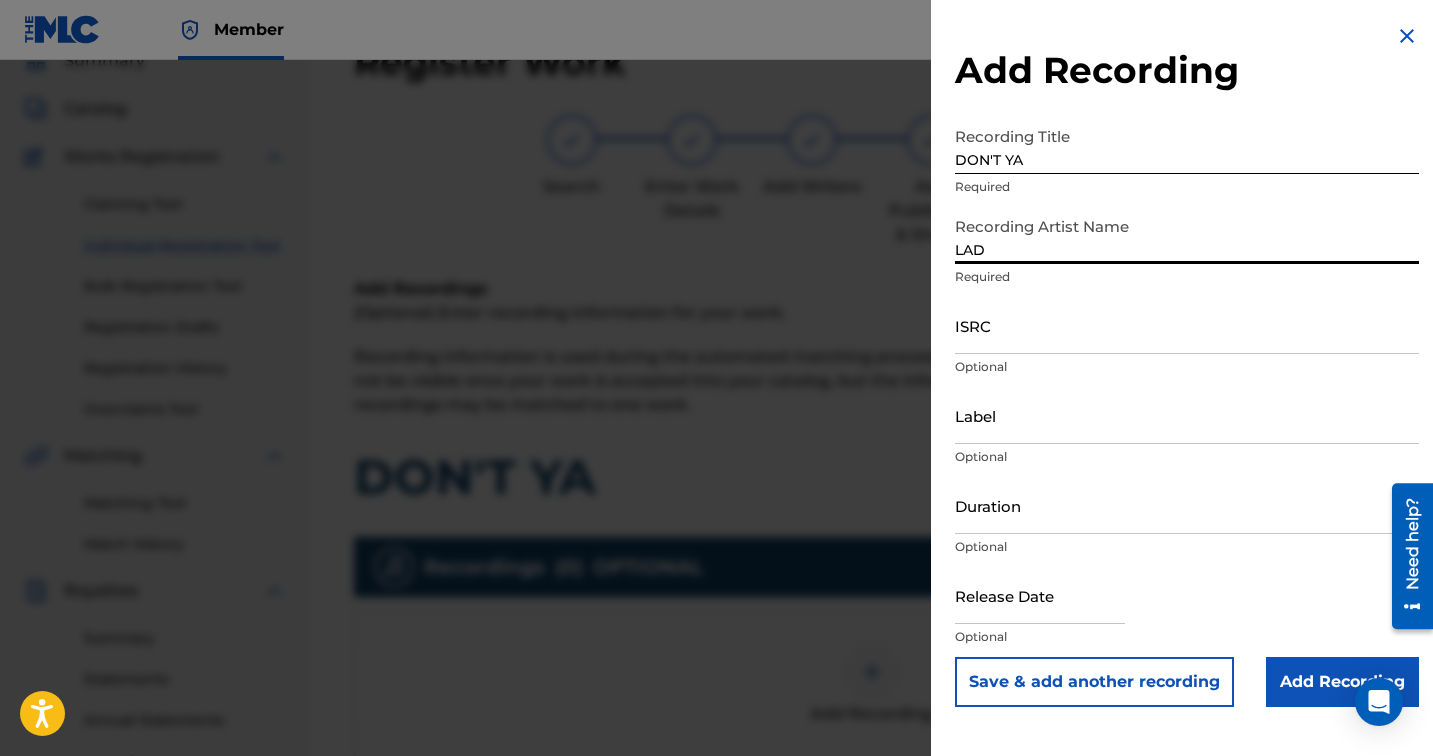 type on "LADYMONIX" 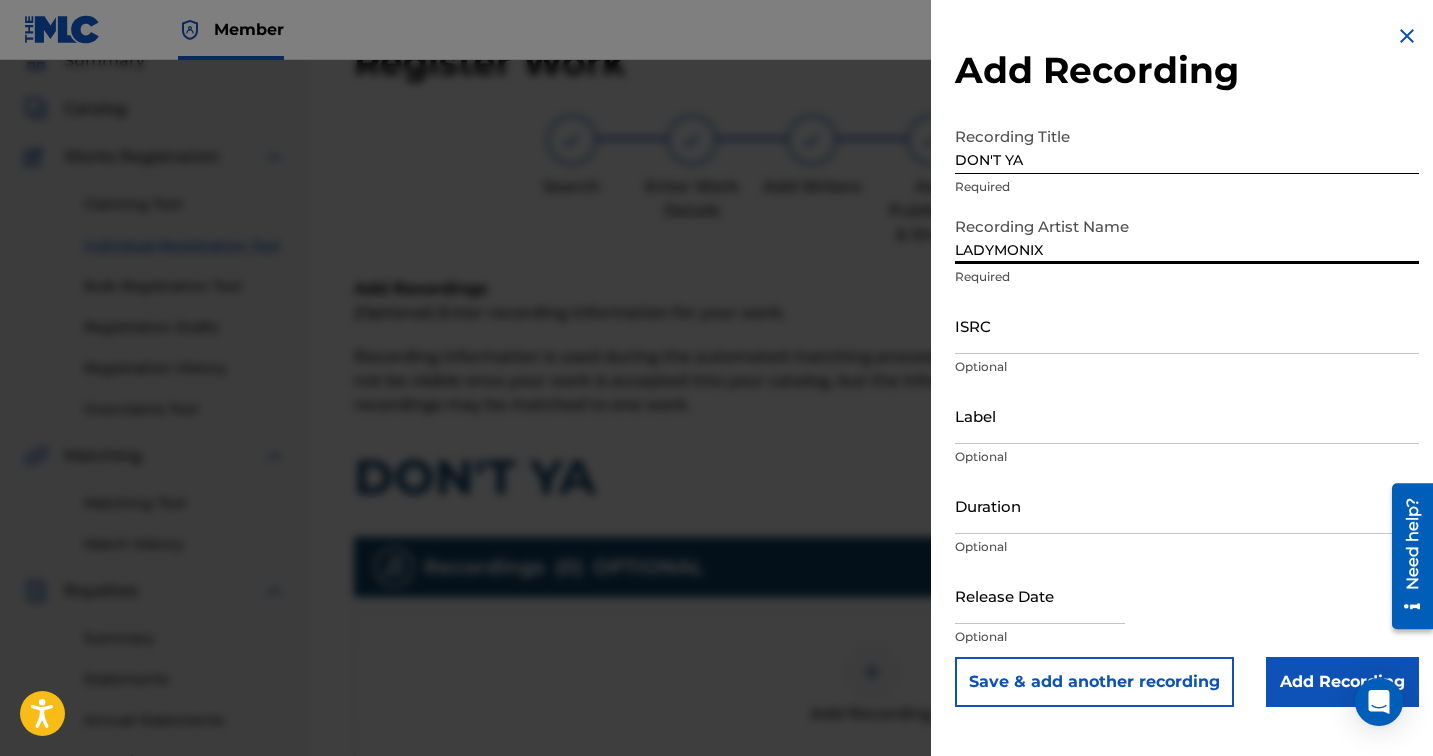 click on "ISRC" at bounding box center [1187, 325] 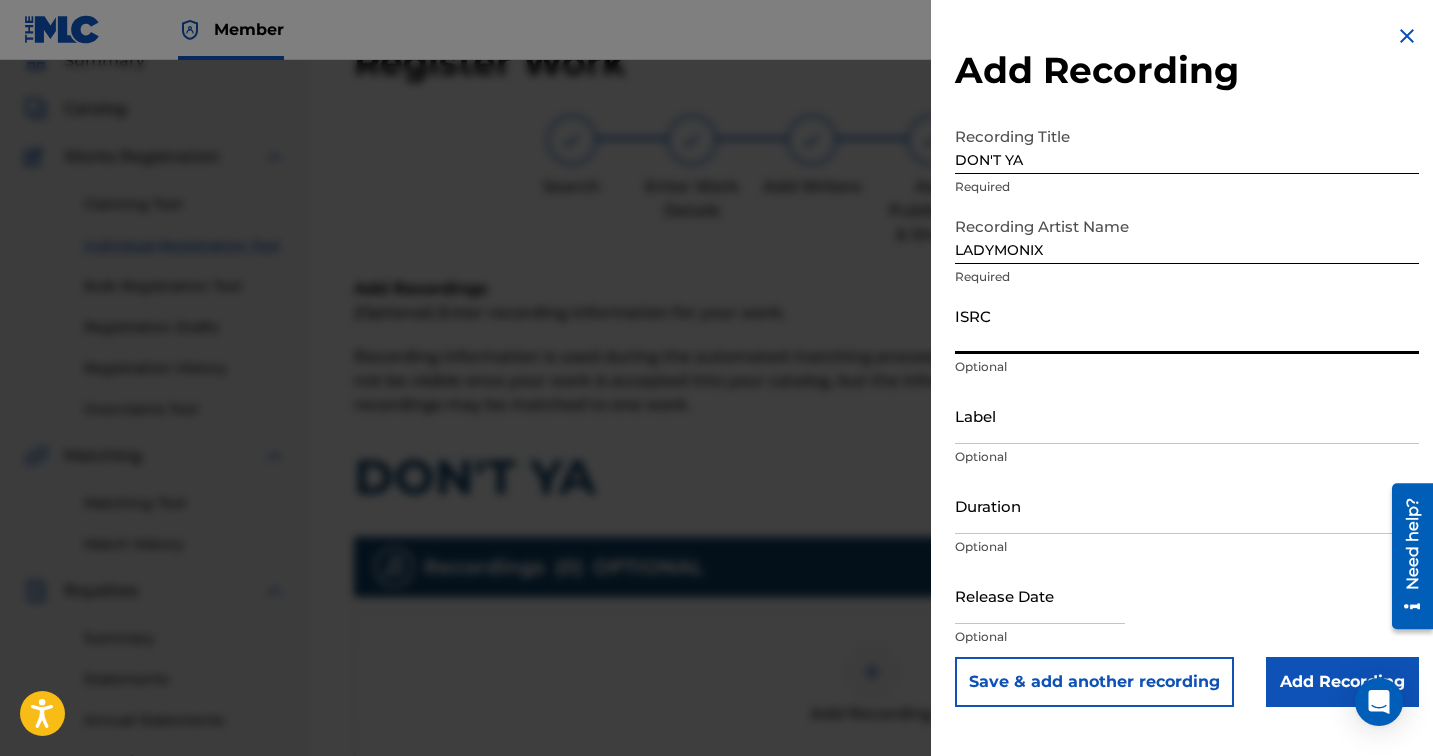 paste on "QZTAW2539916" 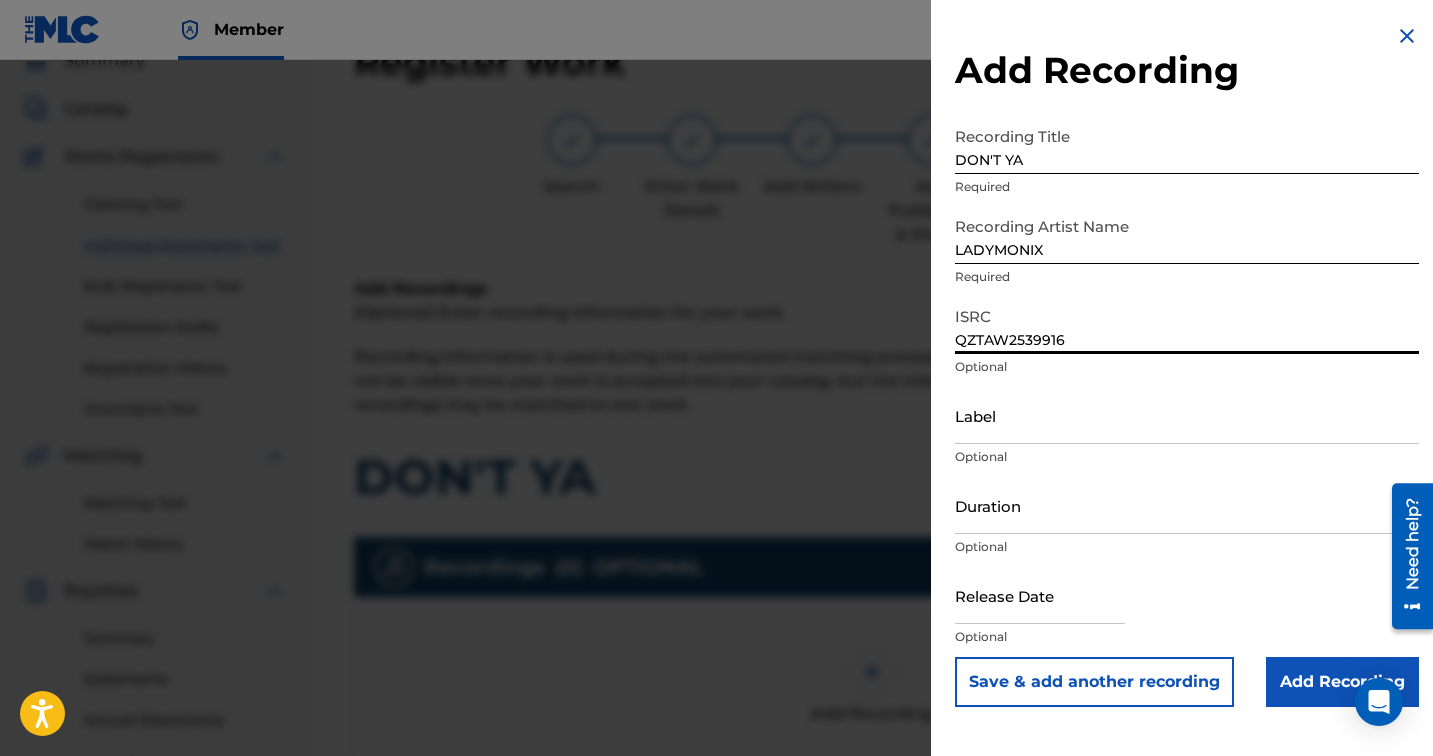 type on "QZTAW2539916" 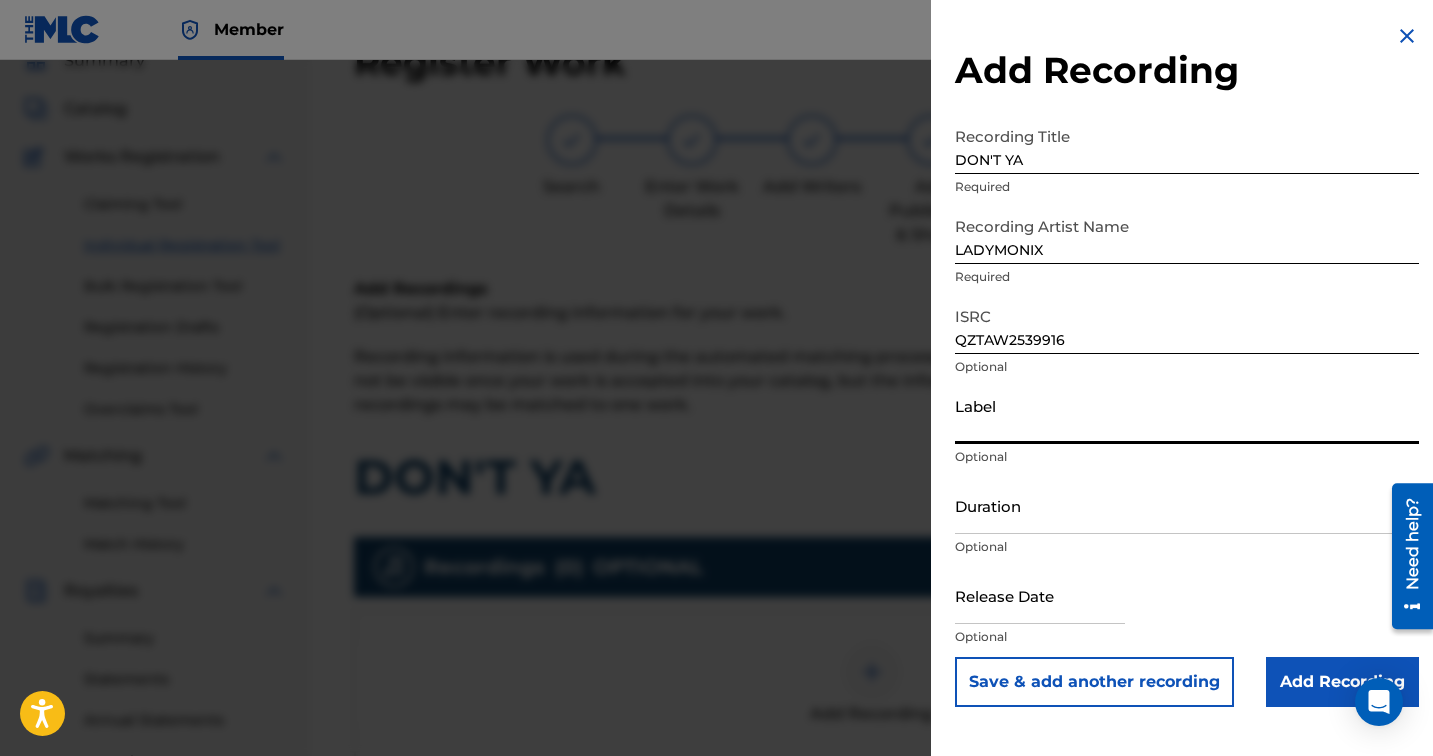 click on "Label" at bounding box center [1187, 415] 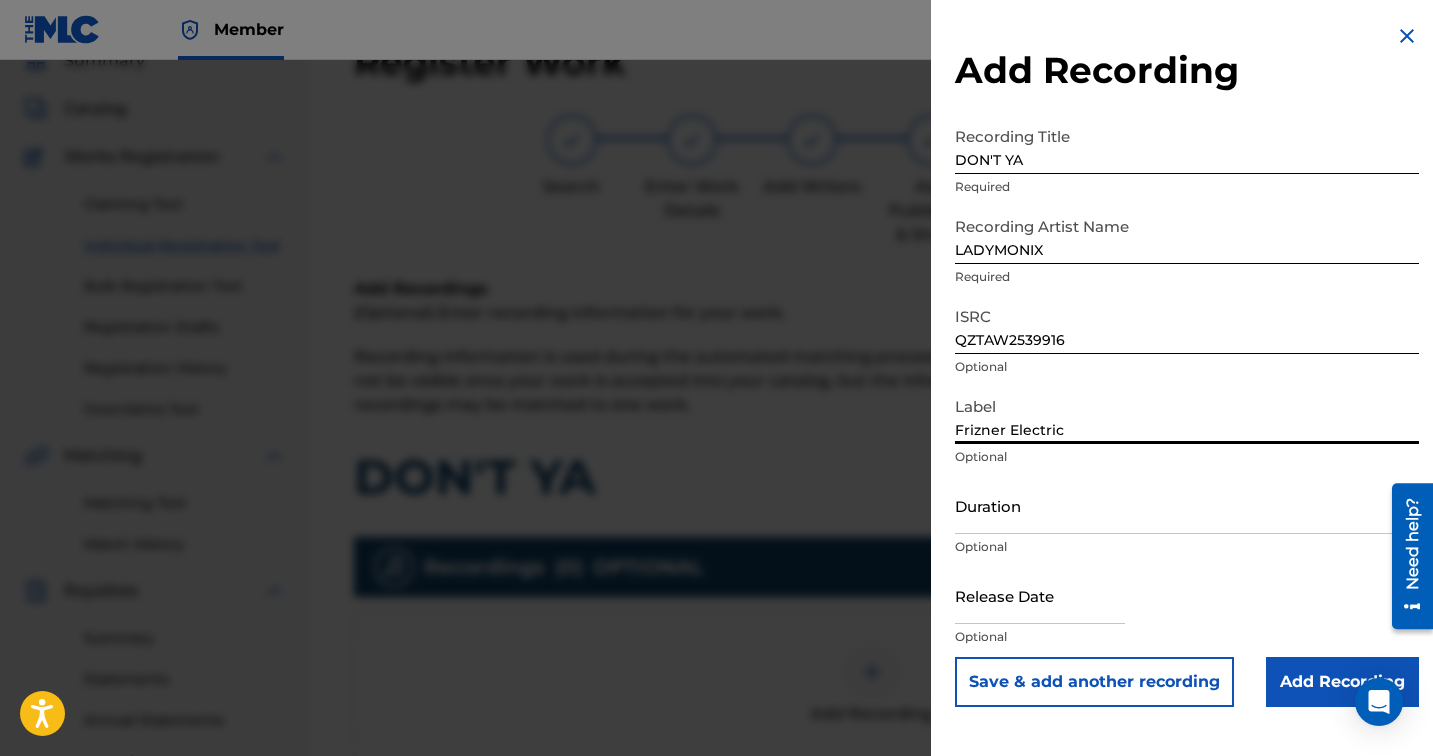 click on "Duration" at bounding box center (1187, 505) 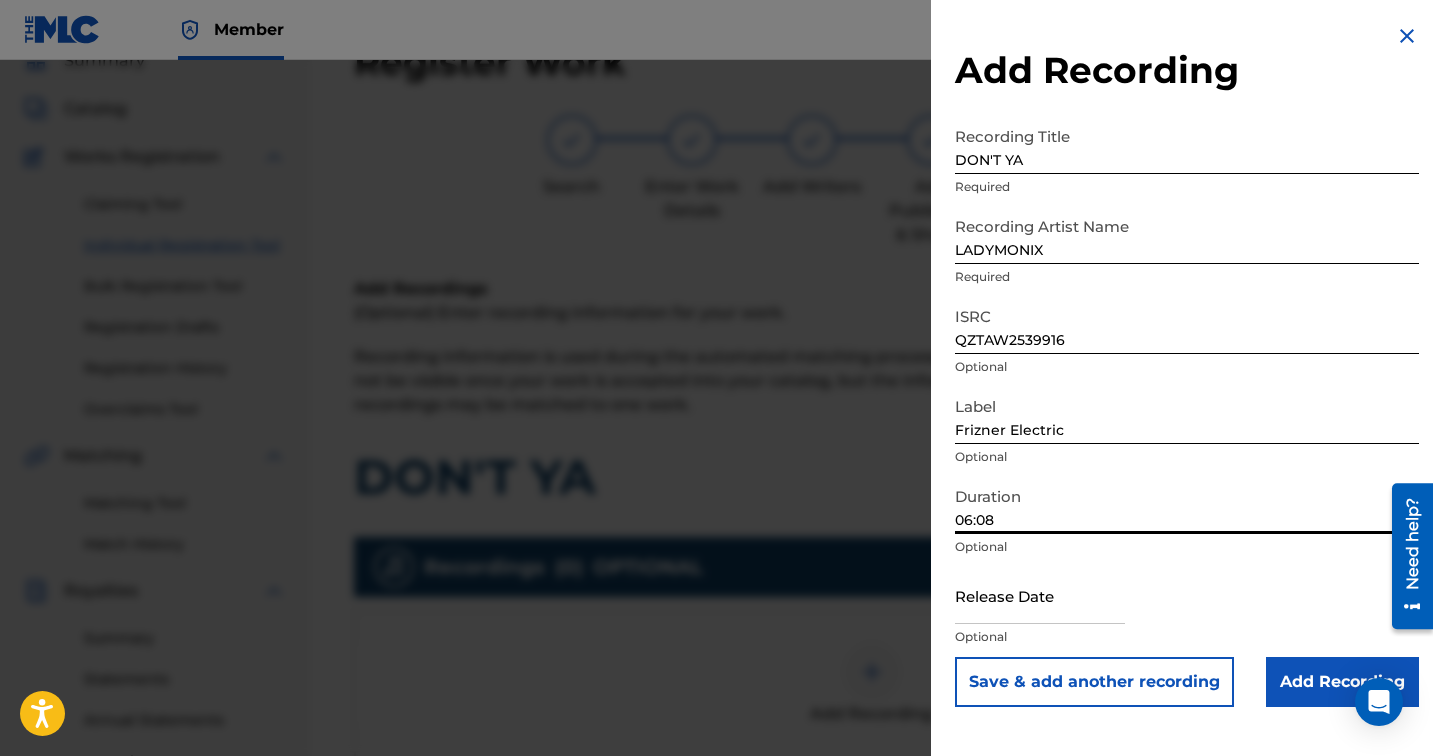 type on "06:08" 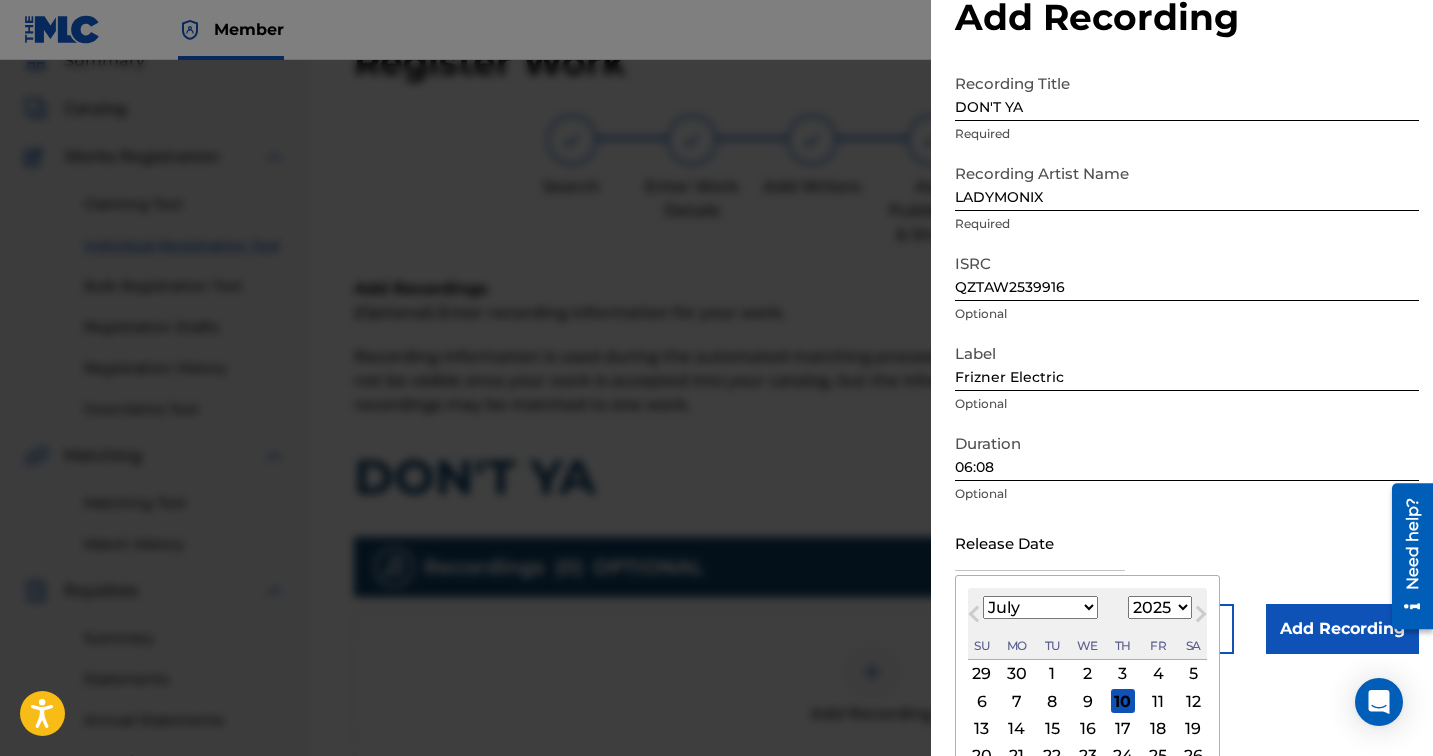 scroll, scrollTop: 73, scrollLeft: 0, axis: vertical 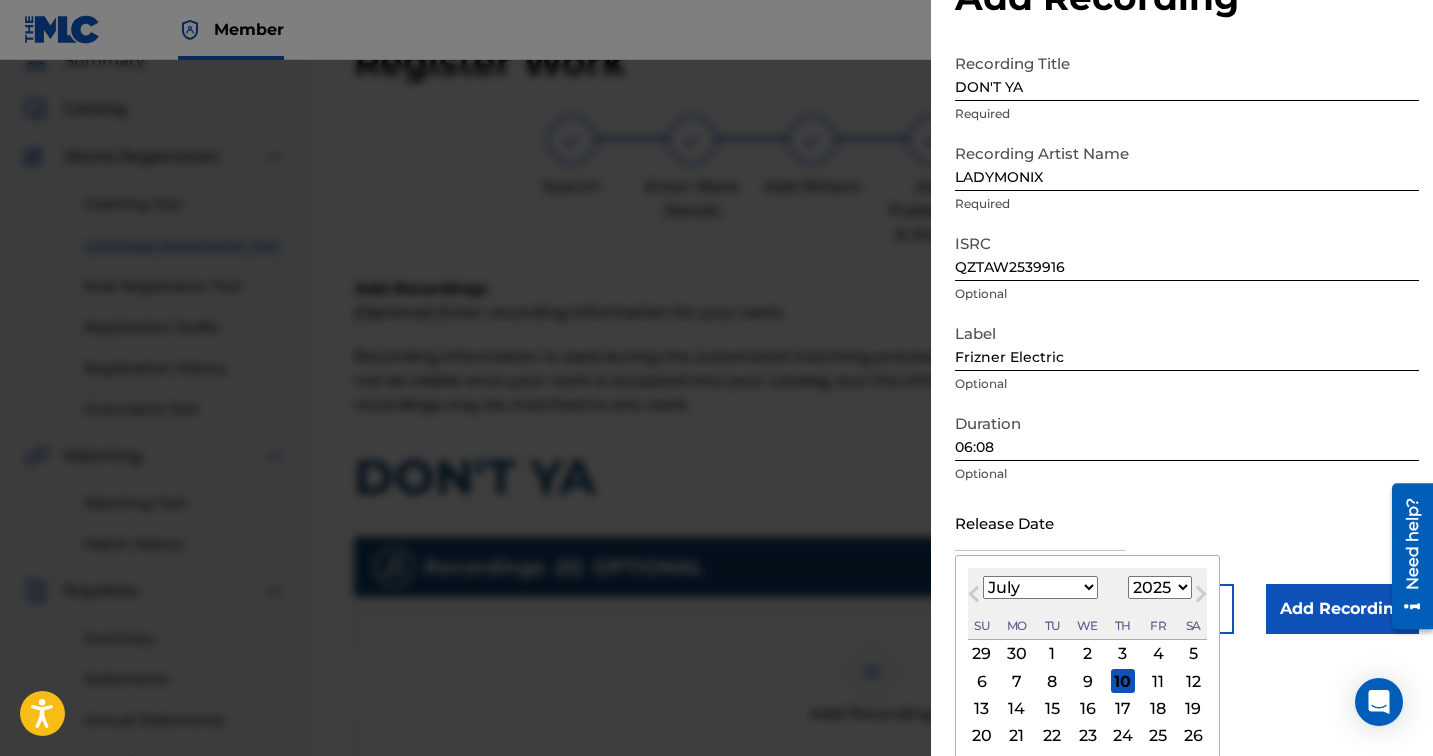 click on "Previous Month" at bounding box center (976, 597) 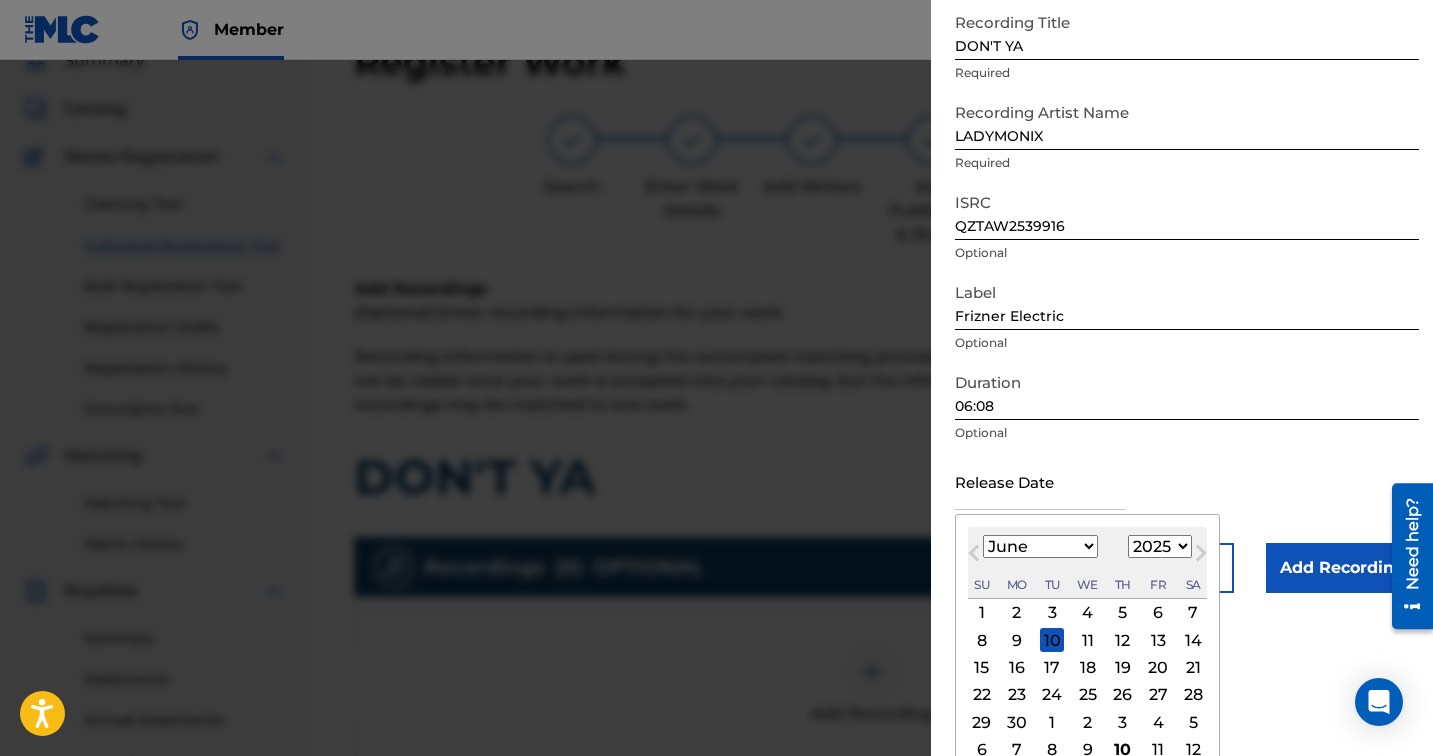 scroll, scrollTop: 134, scrollLeft: 0, axis: vertical 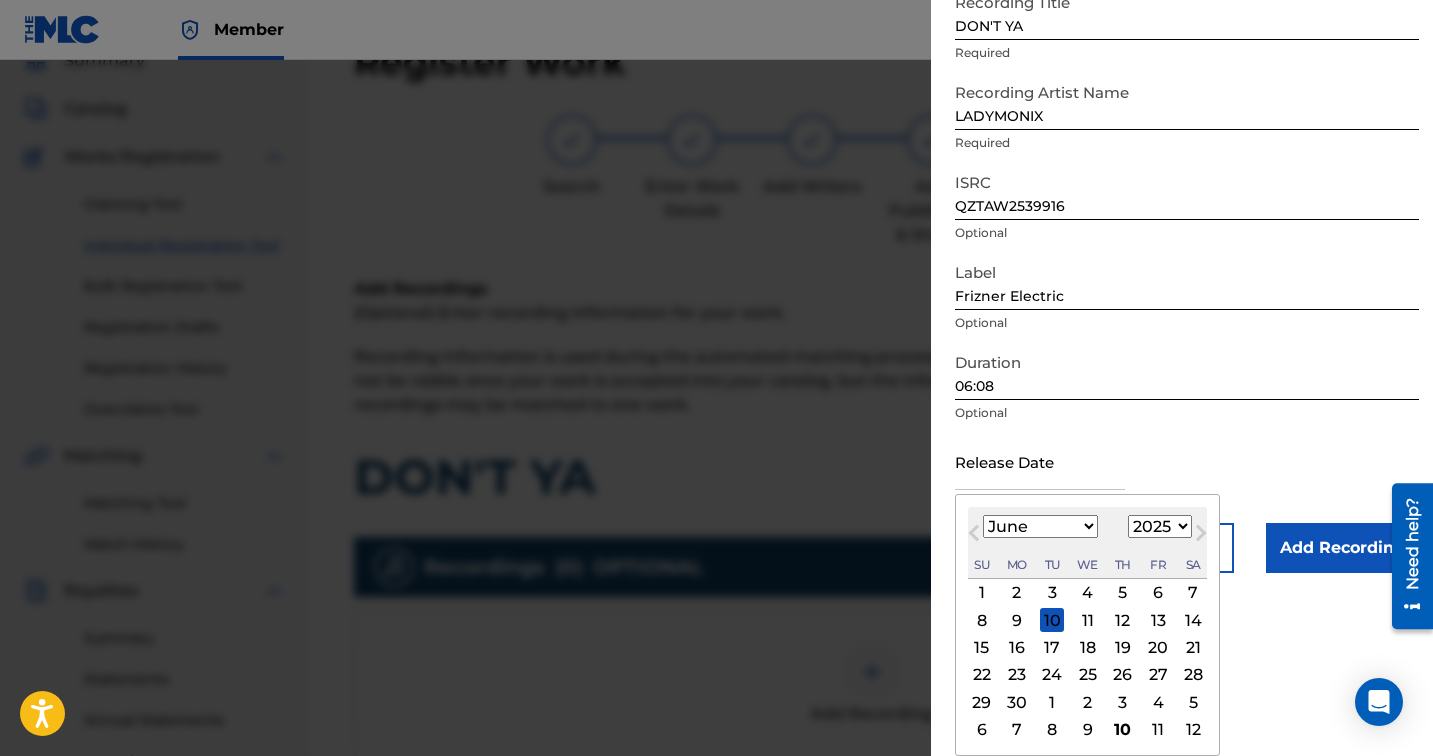 click on "27" at bounding box center [1158, 675] 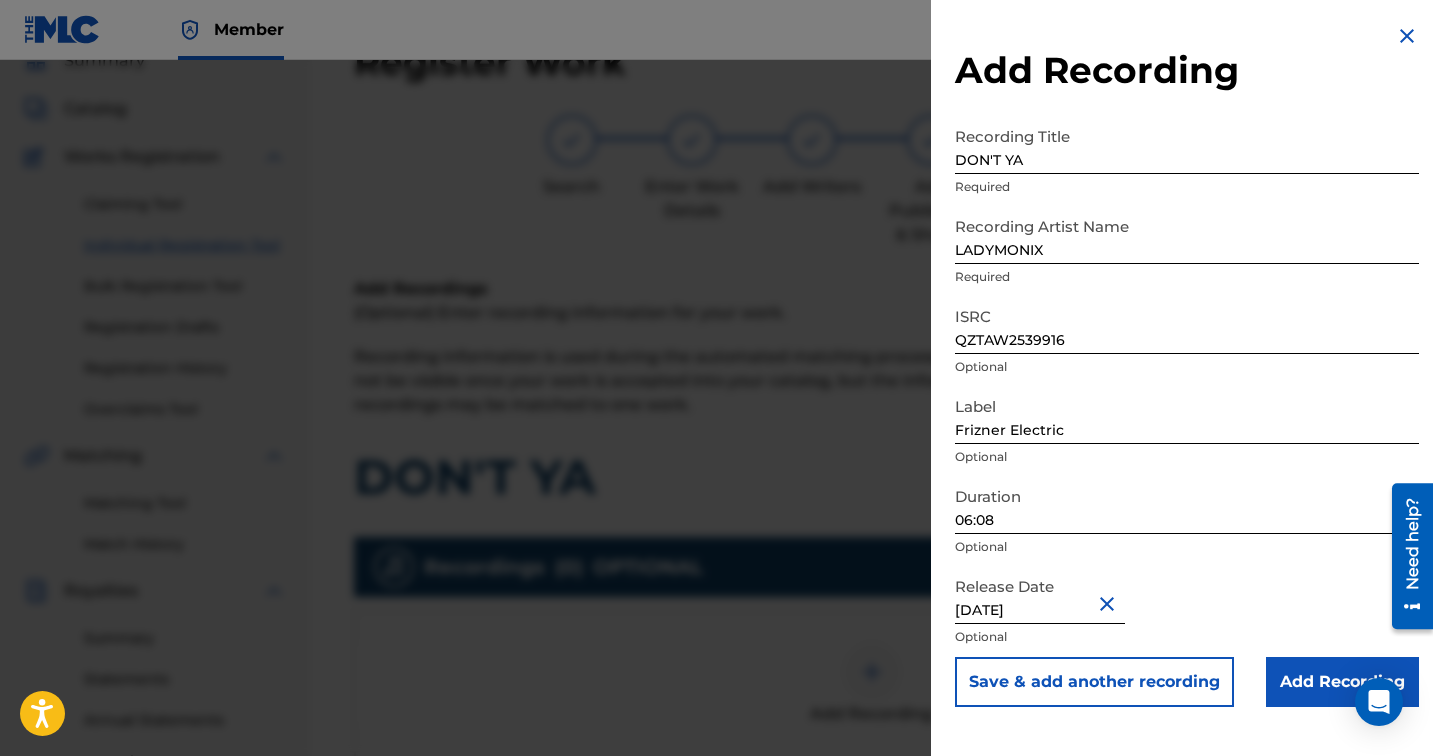 scroll, scrollTop: 0, scrollLeft: 0, axis: both 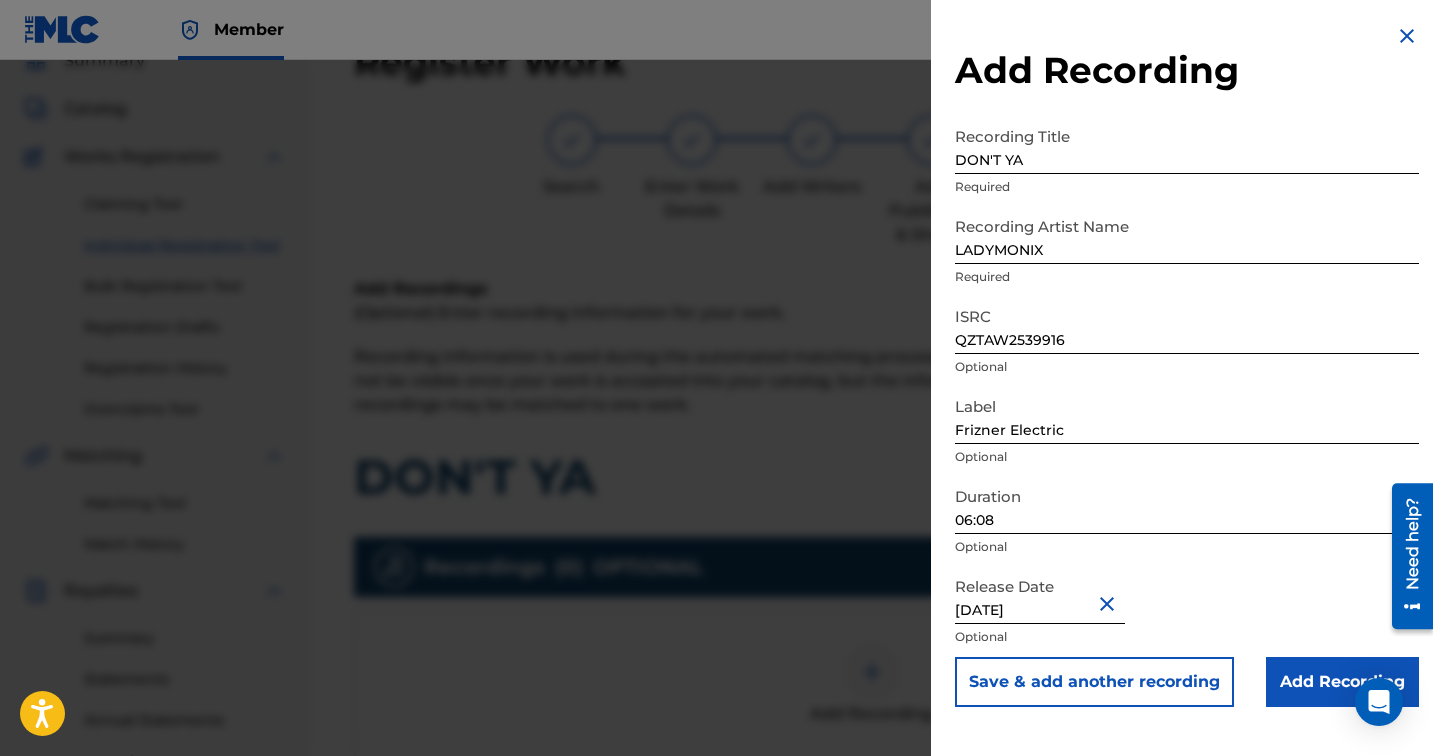 click on "Add Recording" at bounding box center (1342, 682) 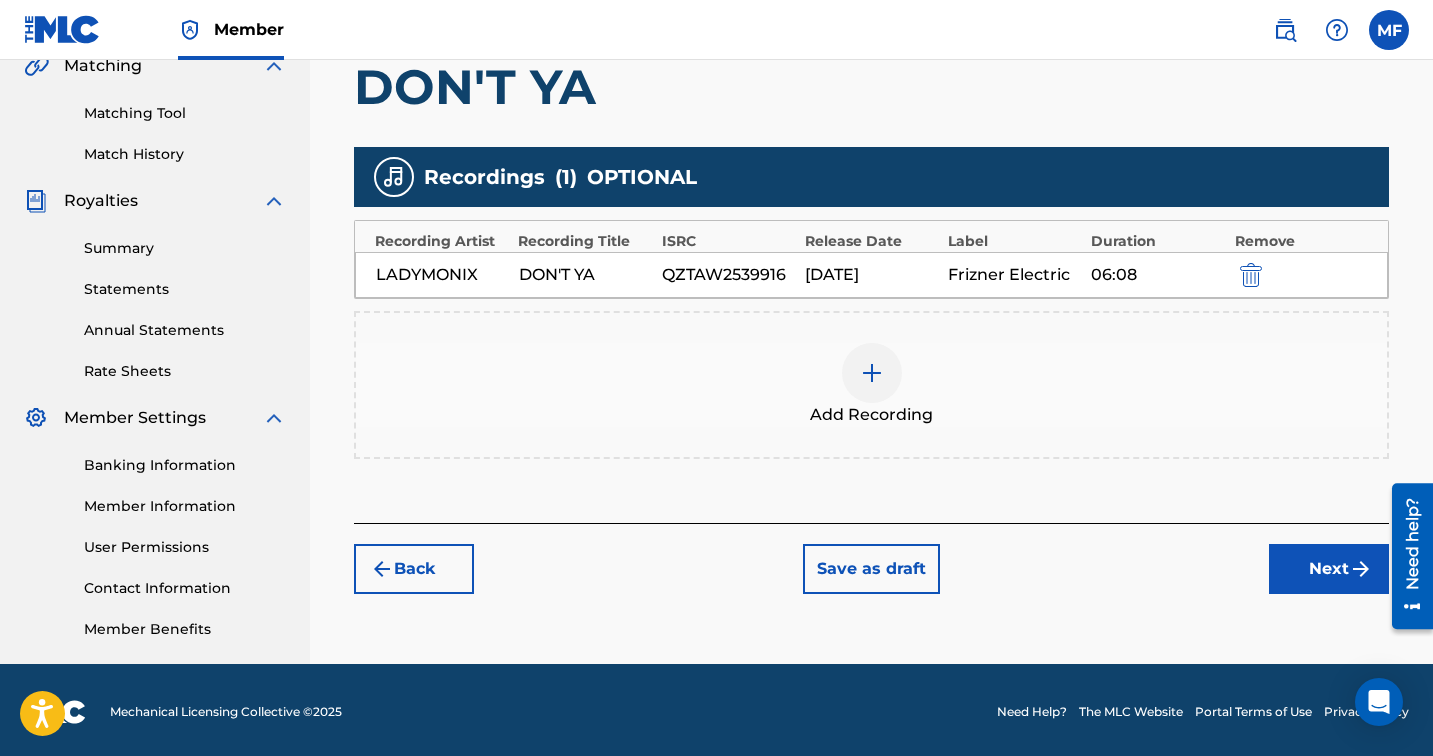 scroll, scrollTop: 484, scrollLeft: 0, axis: vertical 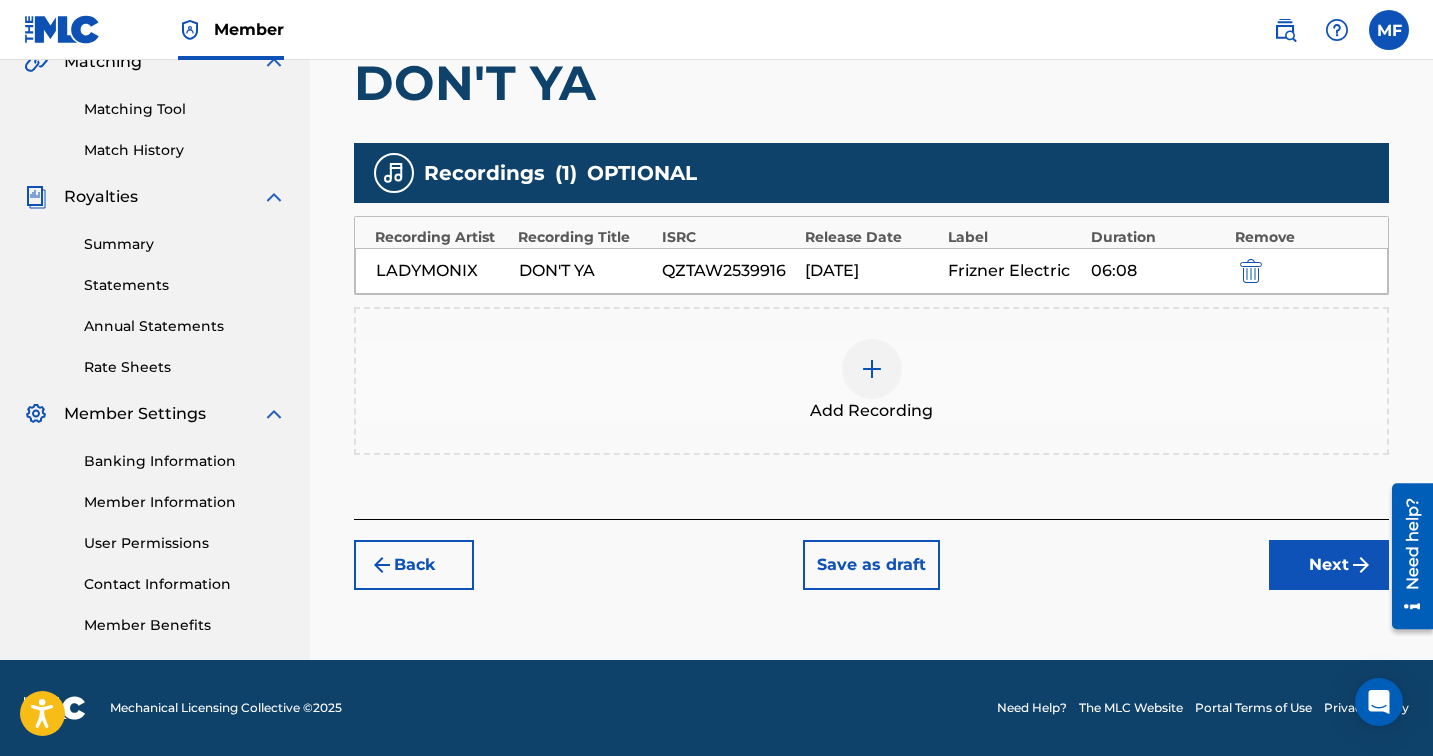 click on "Next" at bounding box center (1329, 565) 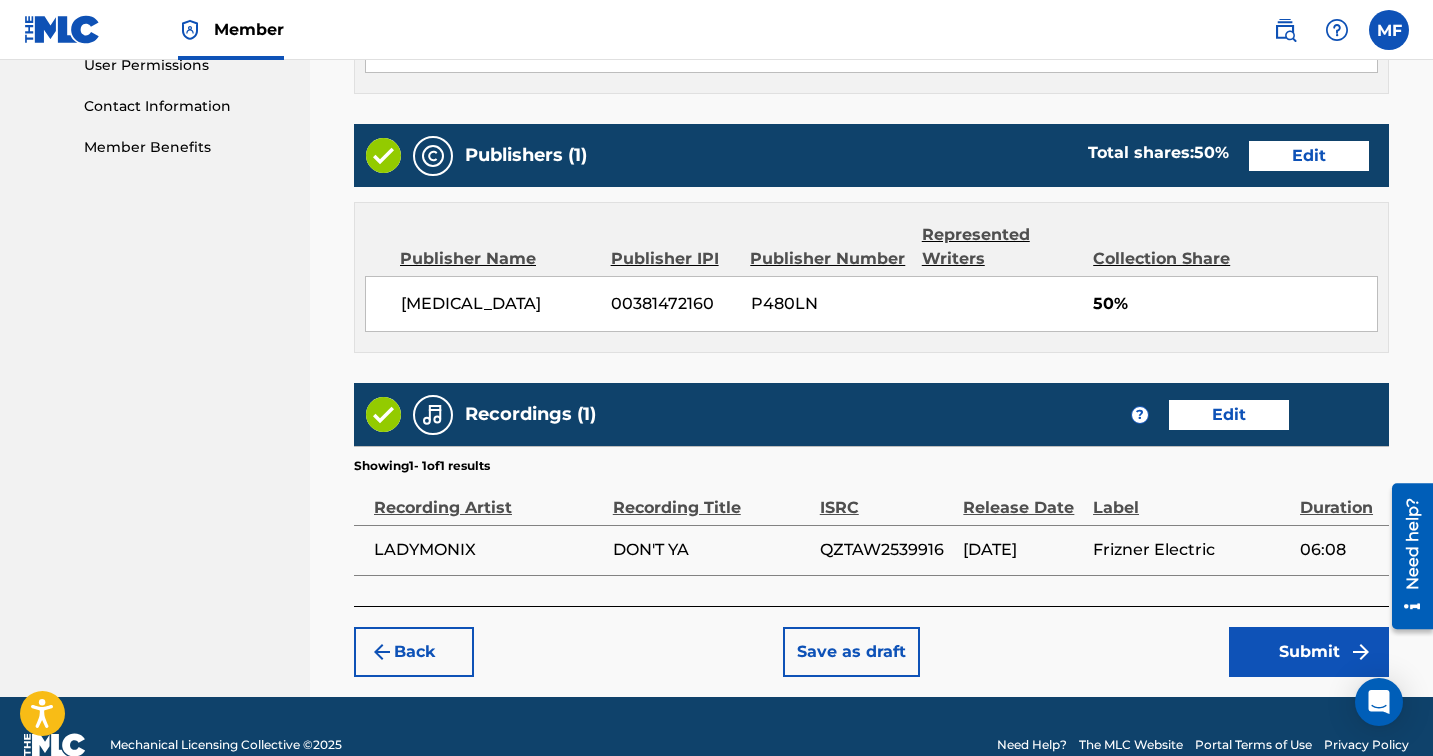 scroll, scrollTop: 997, scrollLeft: 0, axis: vertical 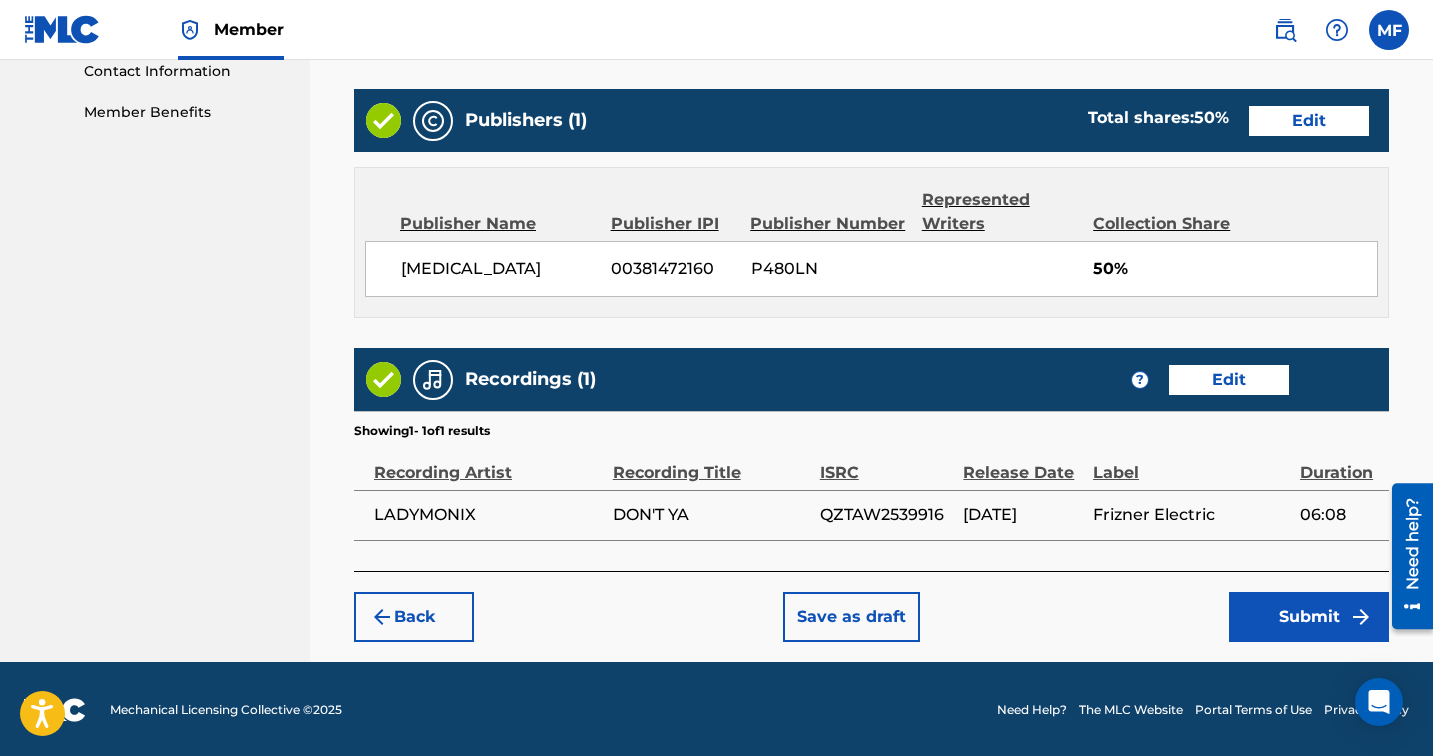 click on "Submit" at bounding box center (1309, 617) 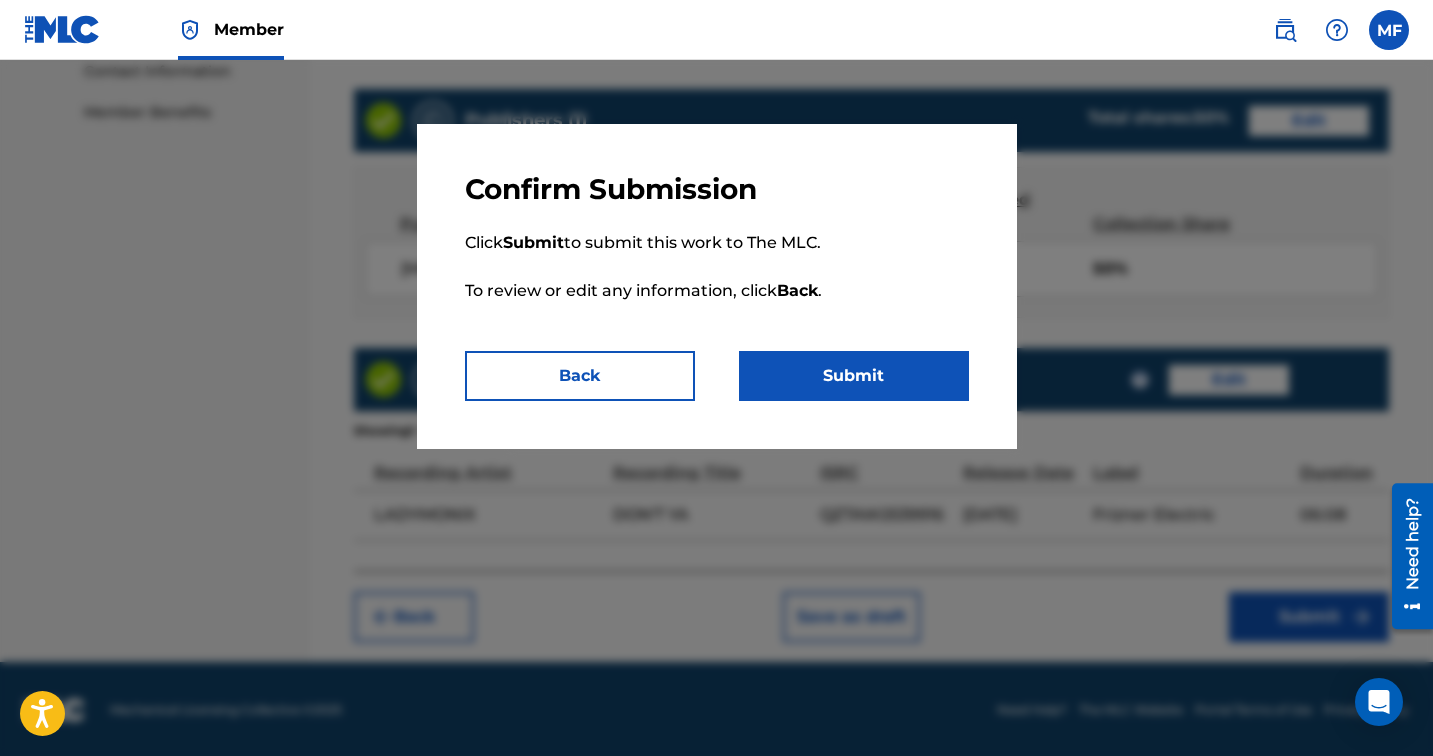 click on "Submit" at bounding box center (854, 376) 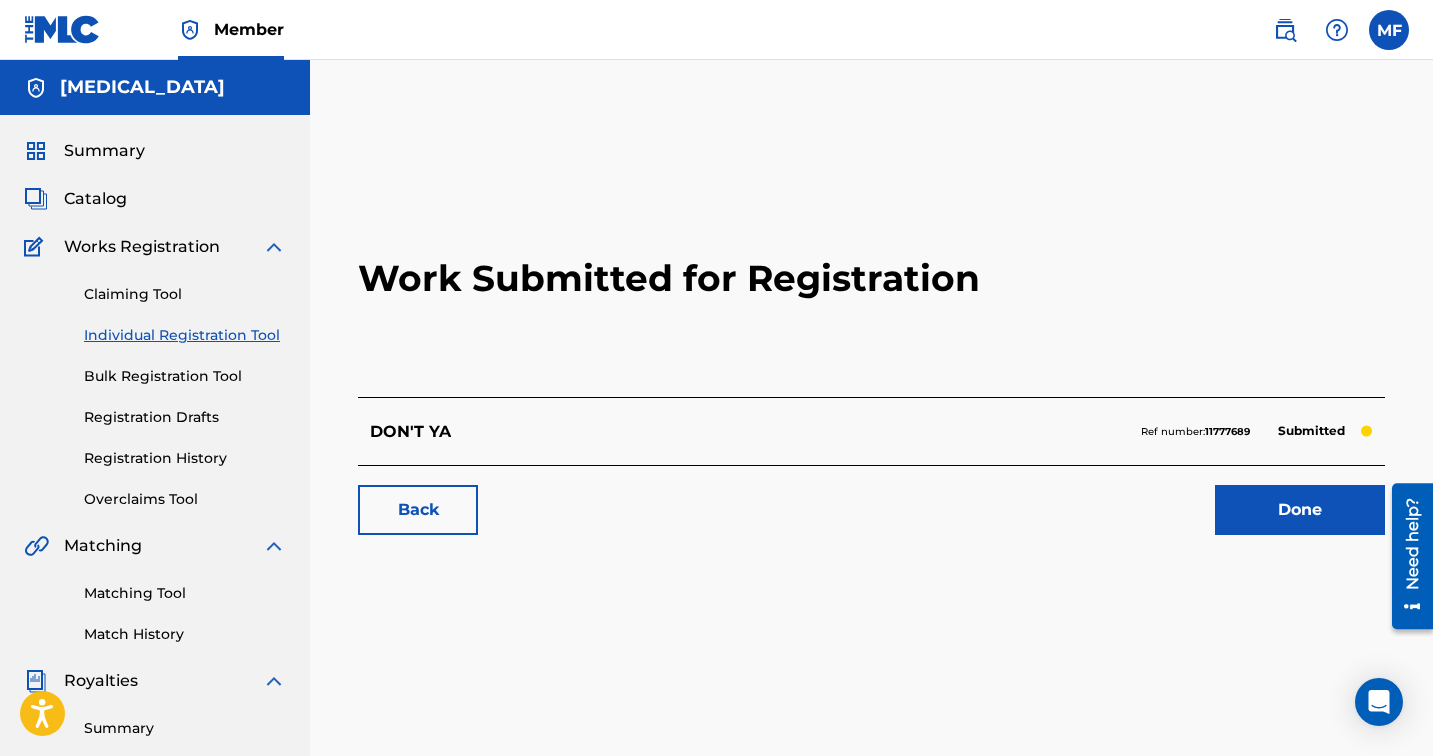 click on "Done" at bounding box center [1300, 510] 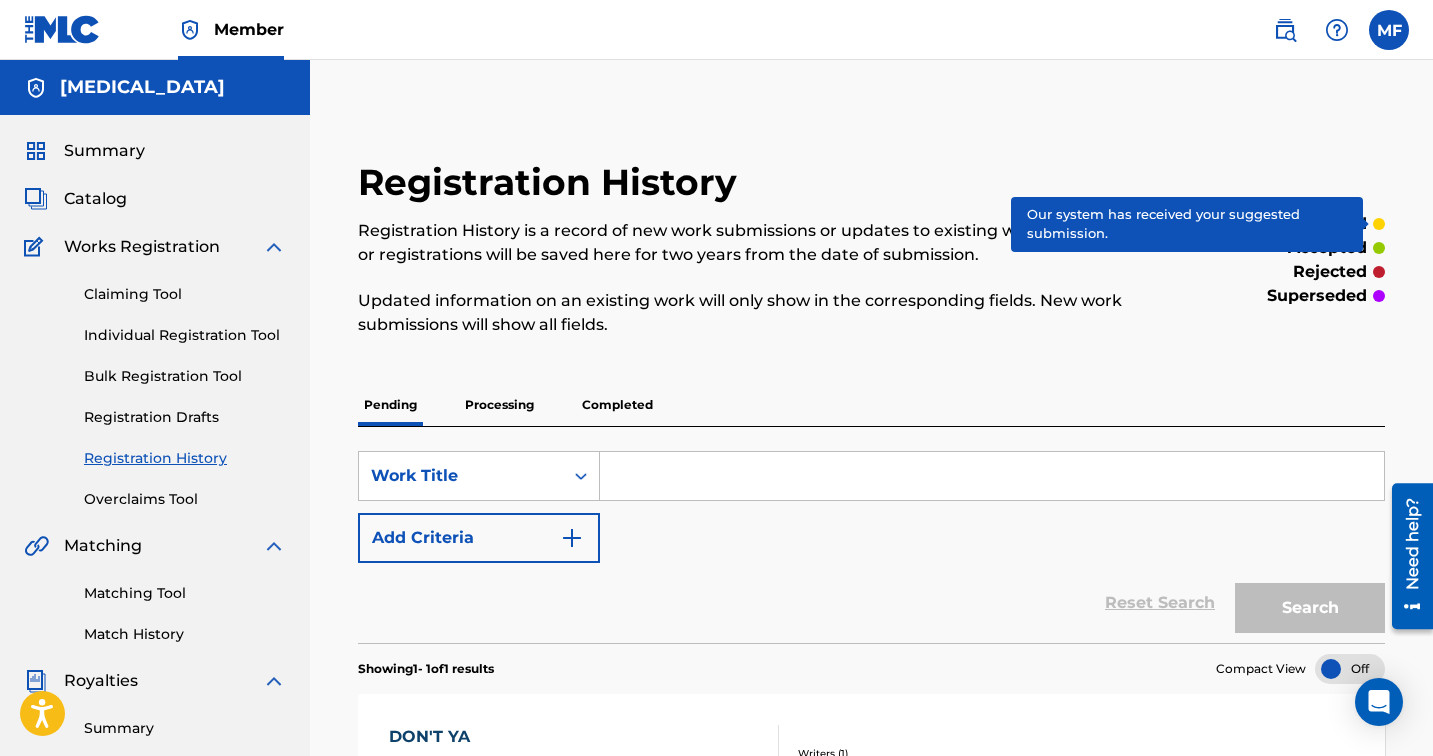 click at bounding box center (1379, 224) 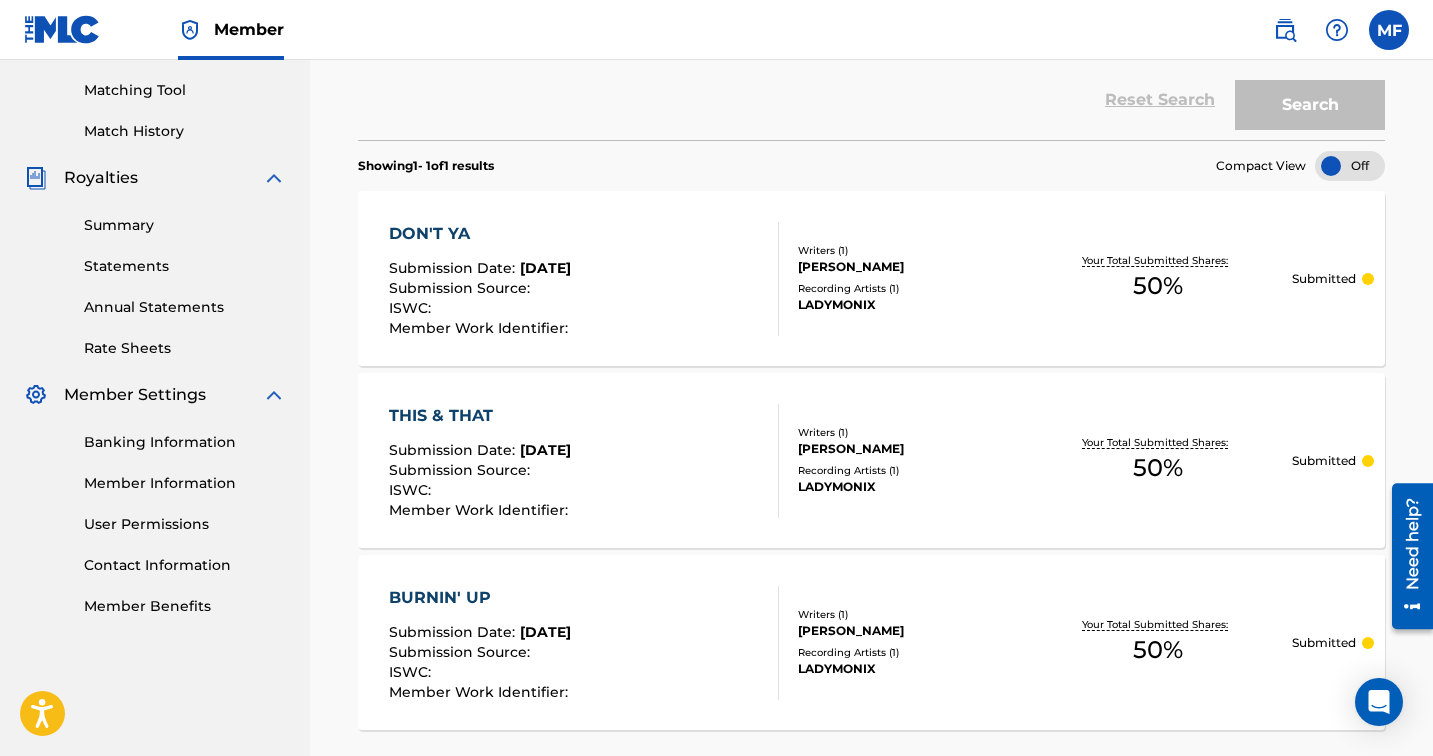 scroll, scrollTop: 590, scrollLeft: 0, axis: vertical 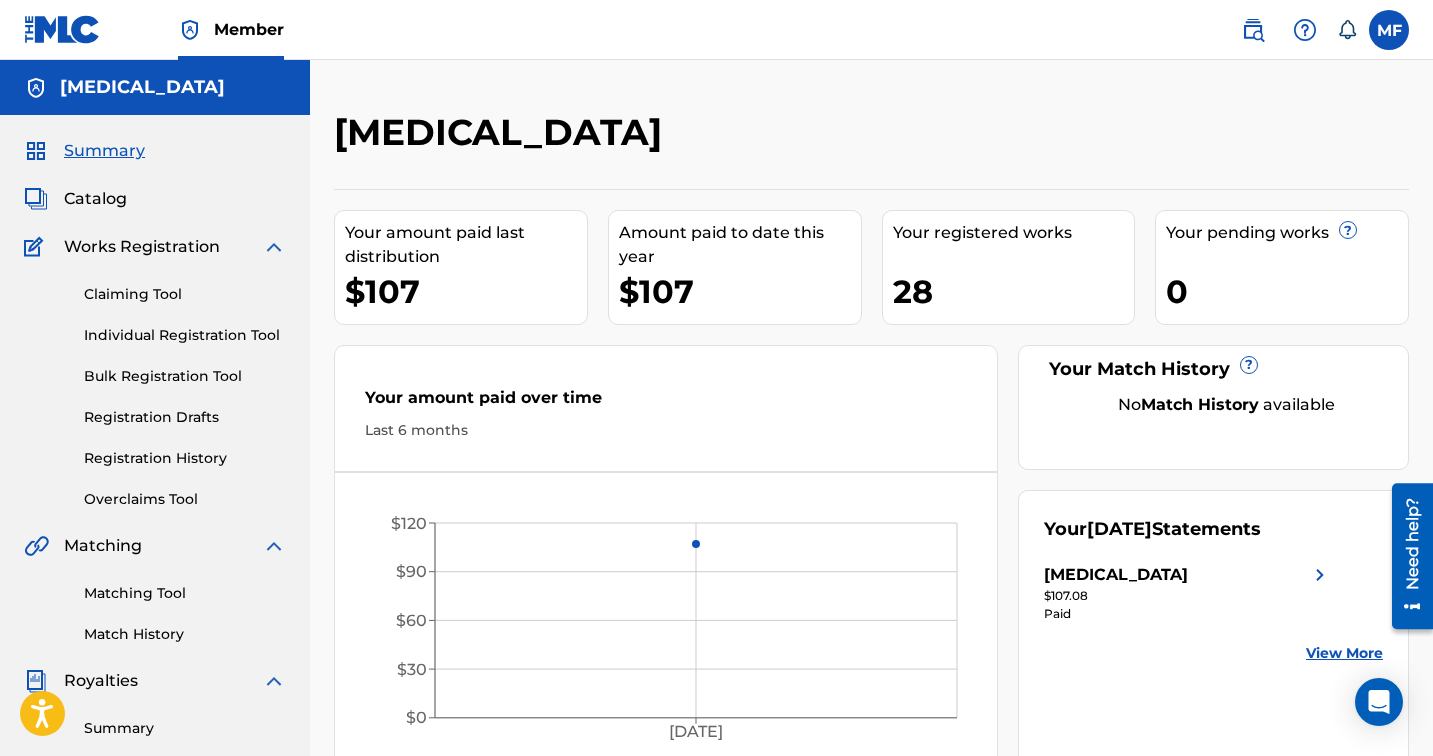 click on "Catalog" at bounding box center [95, 199] 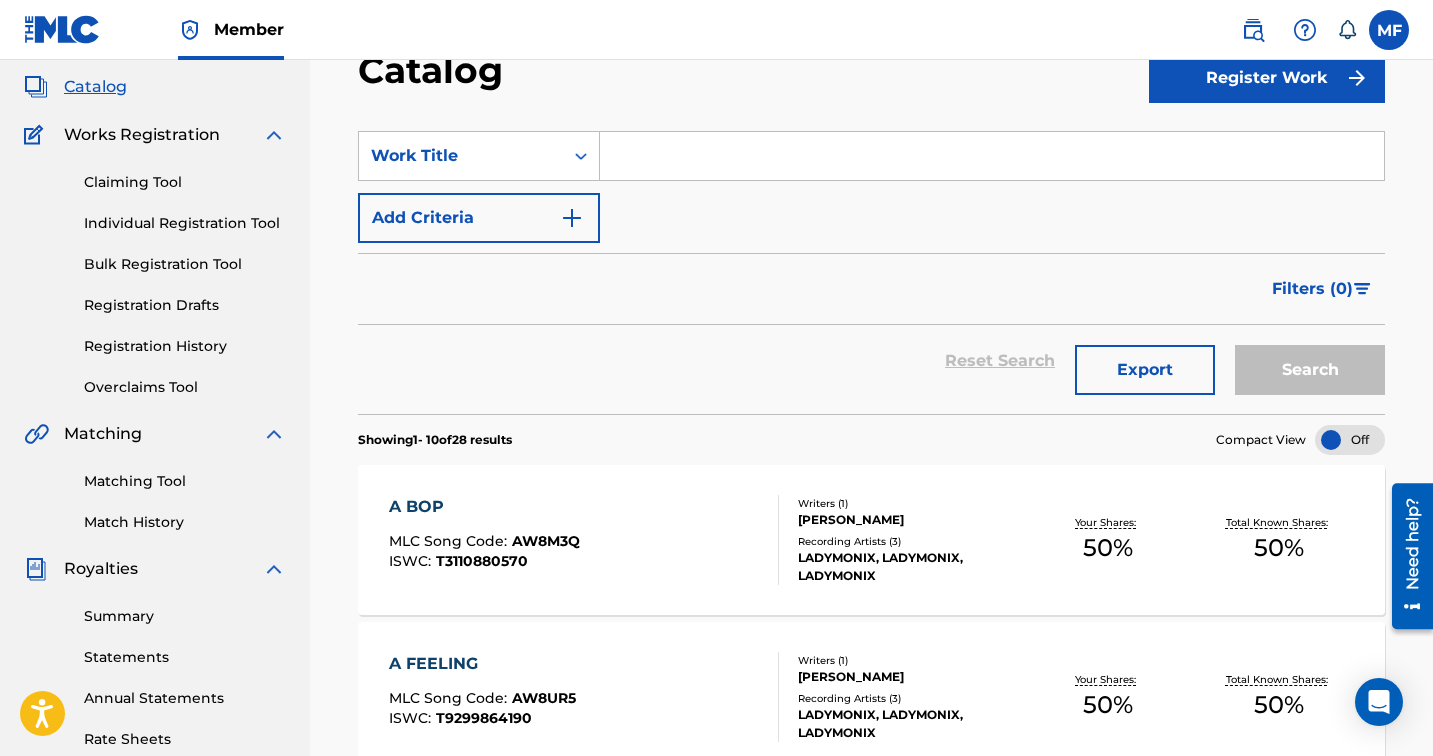 scroll, scrollTop: 127, scrollLeft: 0, axis: vertical 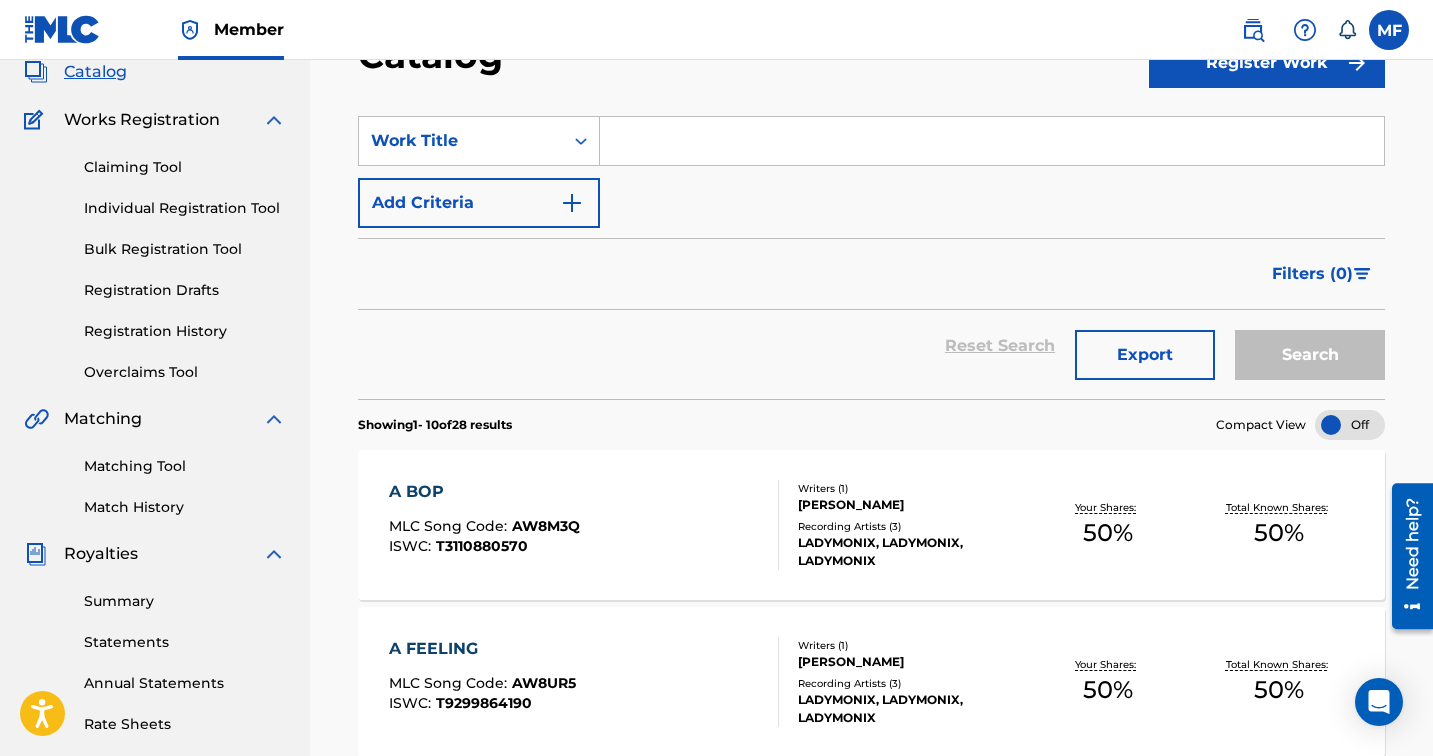 click on "A BOP" at bounding box center (484, 492) 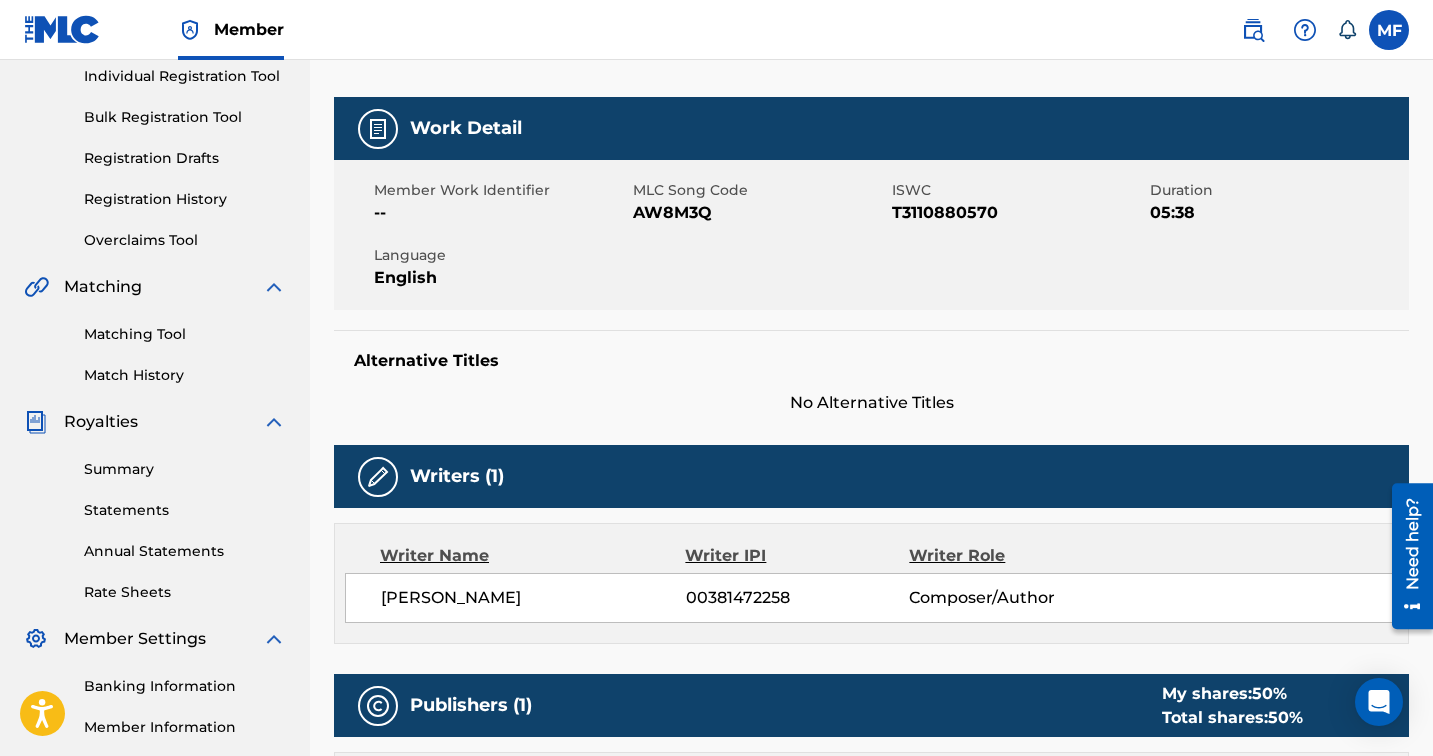 scroll, scrollTop: 318, scrollLeft: 0, axis: vertical 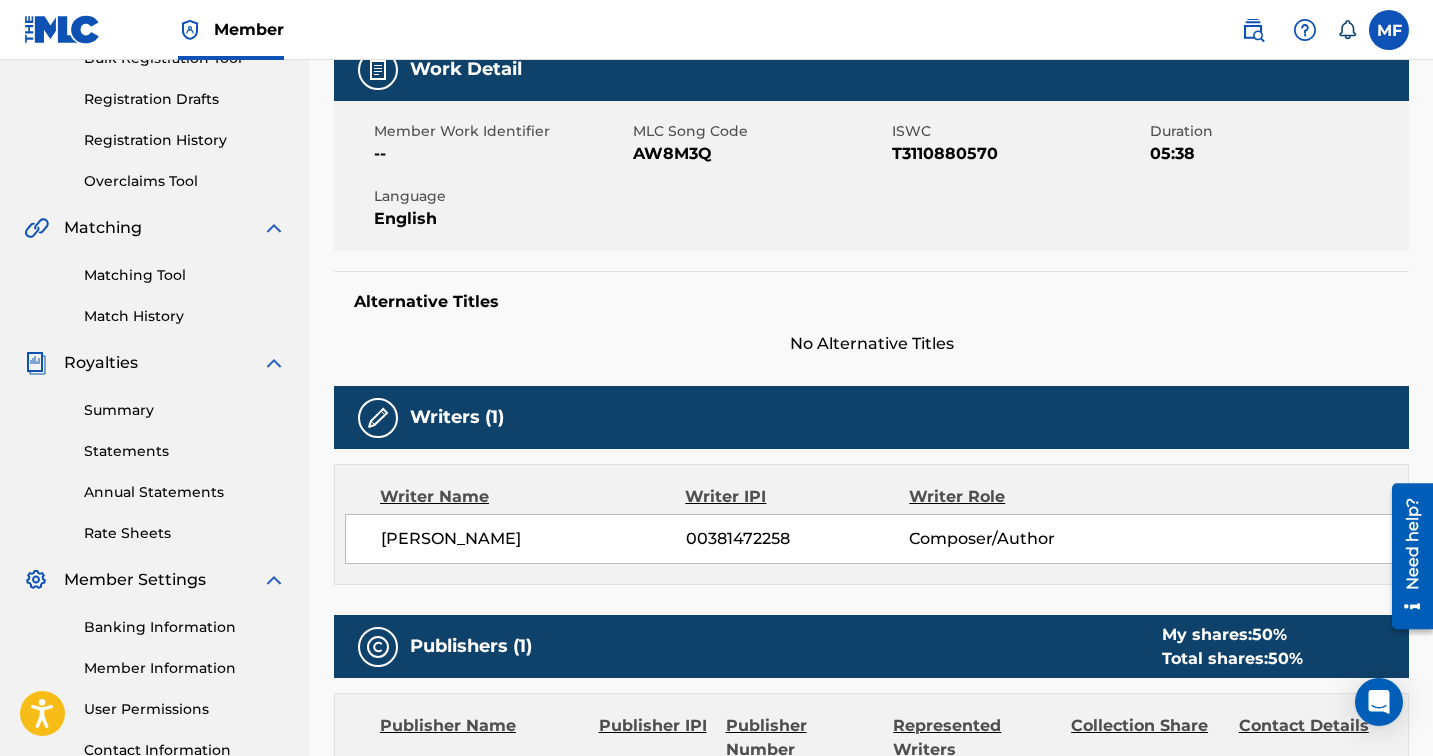 drag, startPoint x: 789, startPoint y: 540, endPoint x: 681, endPoint y: 544, distance: 108.07405 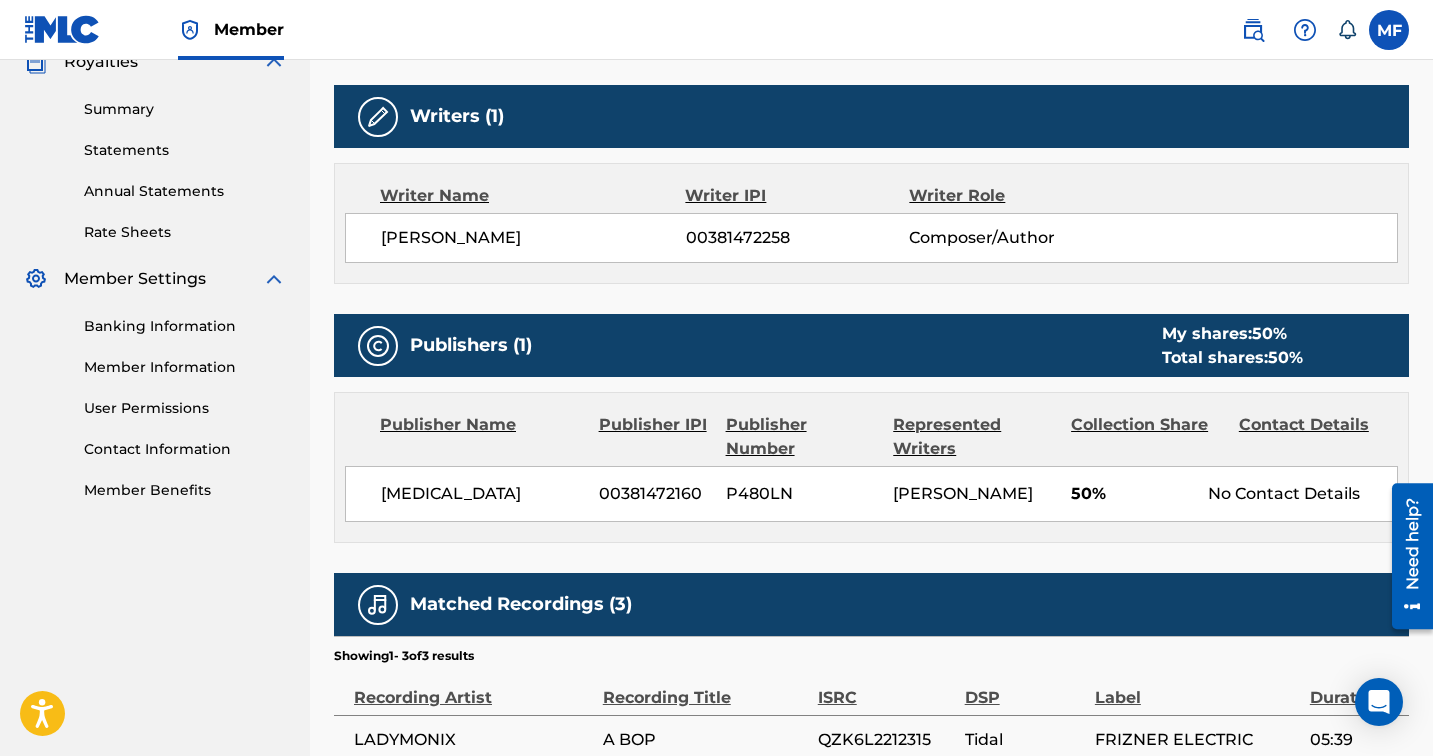 scroll, scrollTop: 625, scrollLeft: 0, axis: vertical 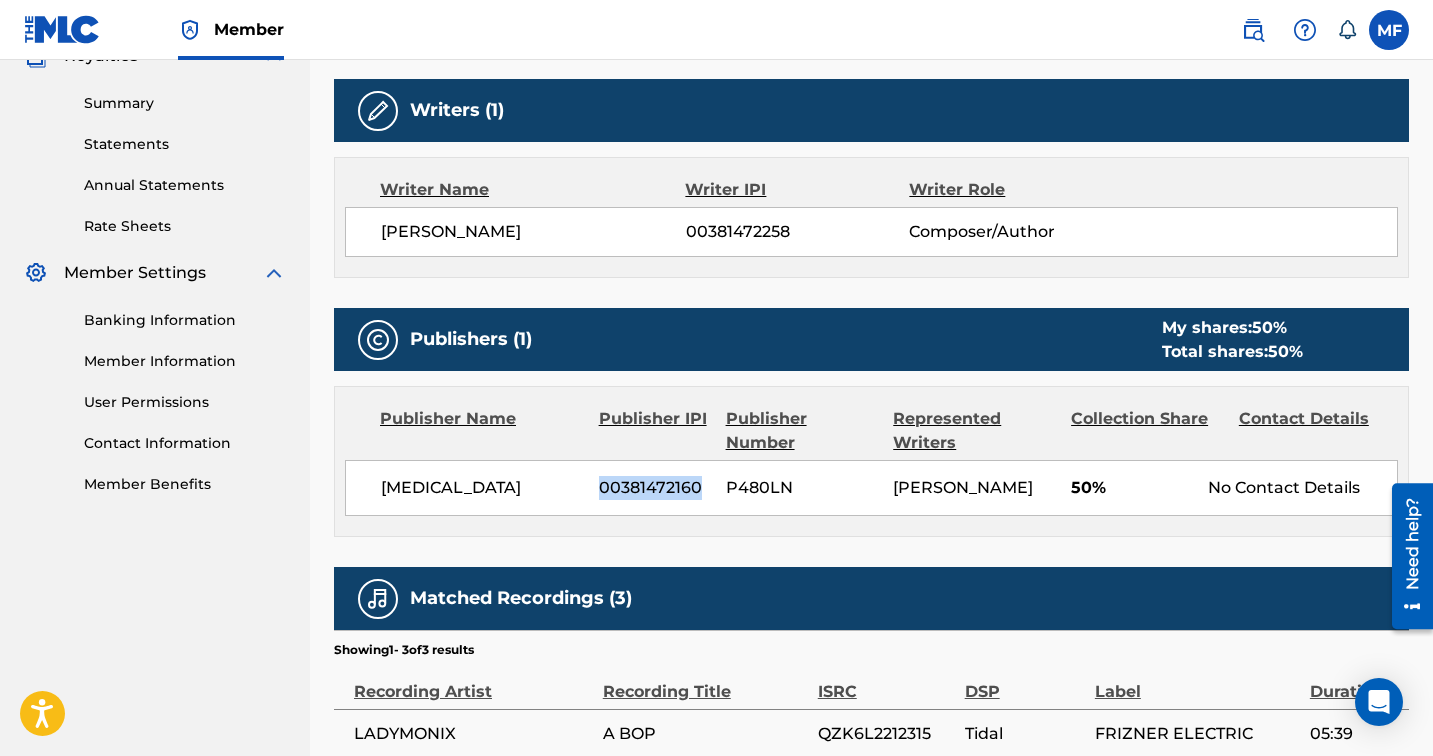 drag, startPoint x: 700, startPoint y: 489, endPoint x: 596, endPoint y: 487, distance: 104.019226 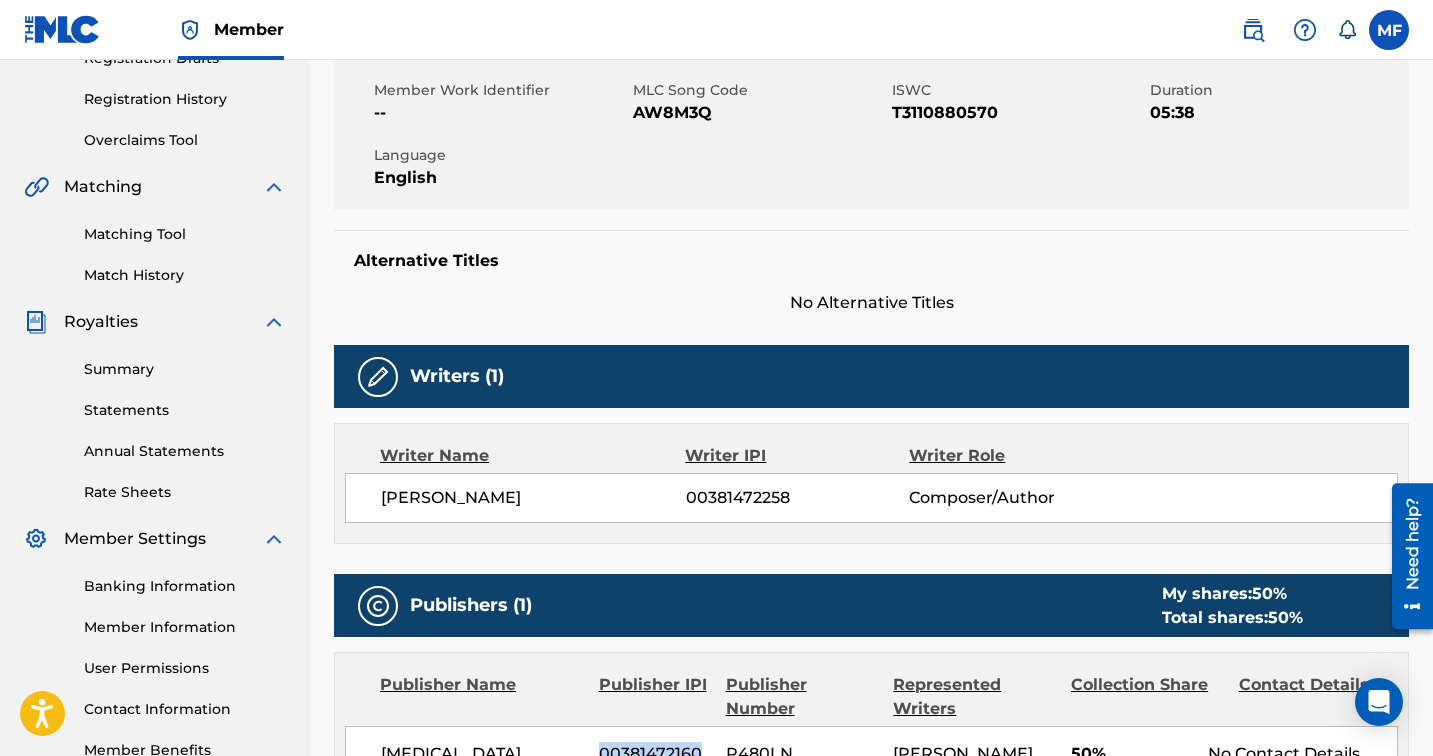 scroll, scrollTop: 285, scrollLeft: 0, axis: vertical 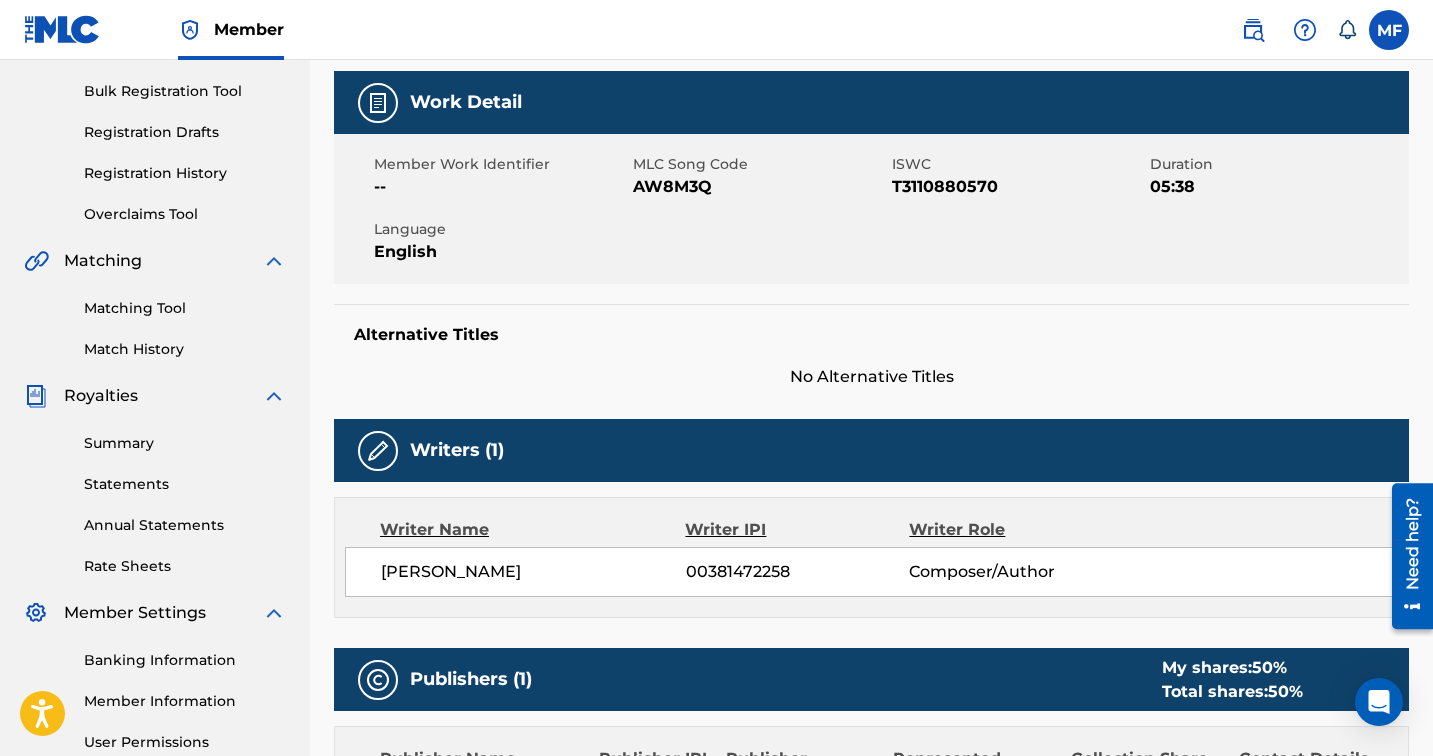 drag, startPoint x: 752, startPoint y: 575, endPoint x: 676, endPoint y: 573, distance: 76.02631 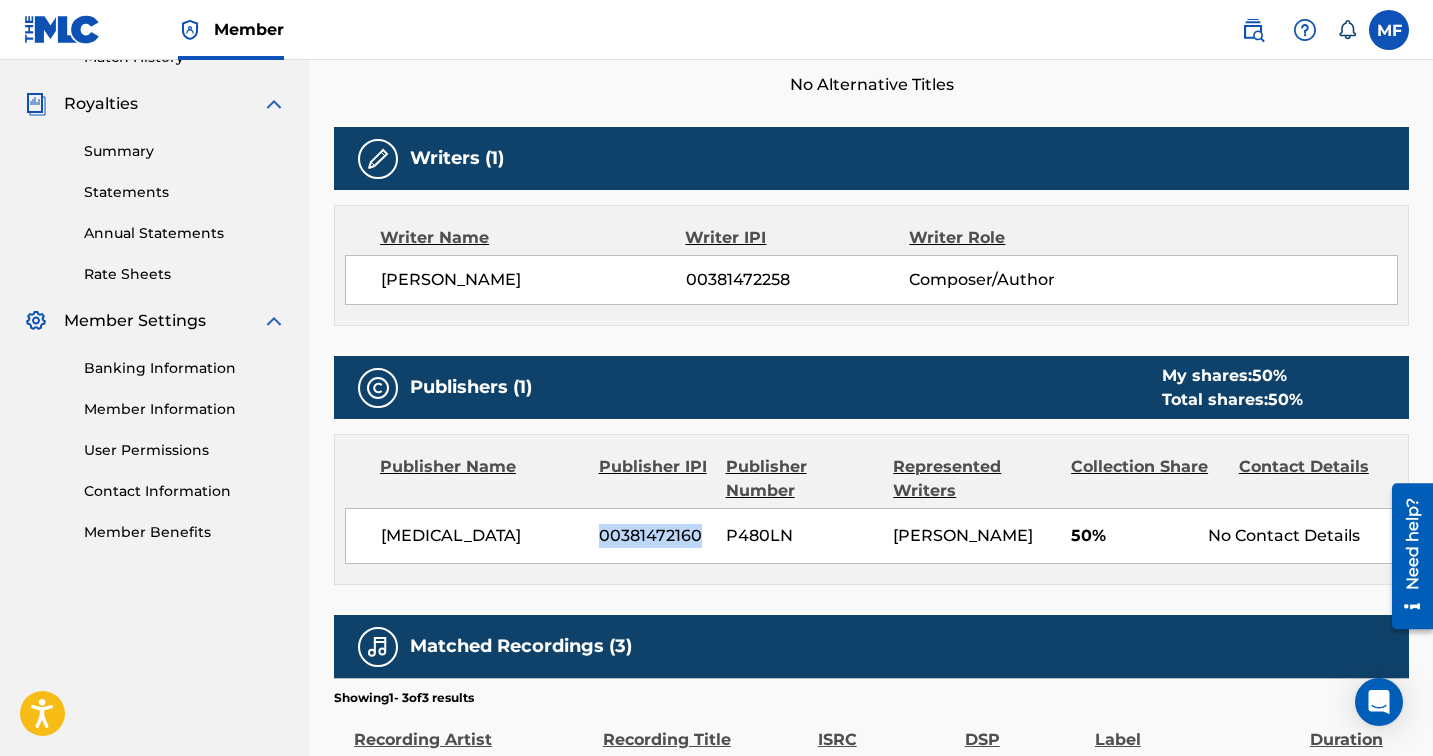 scroll, scrollTop: 0, scrollLeft: 0, axis: both 